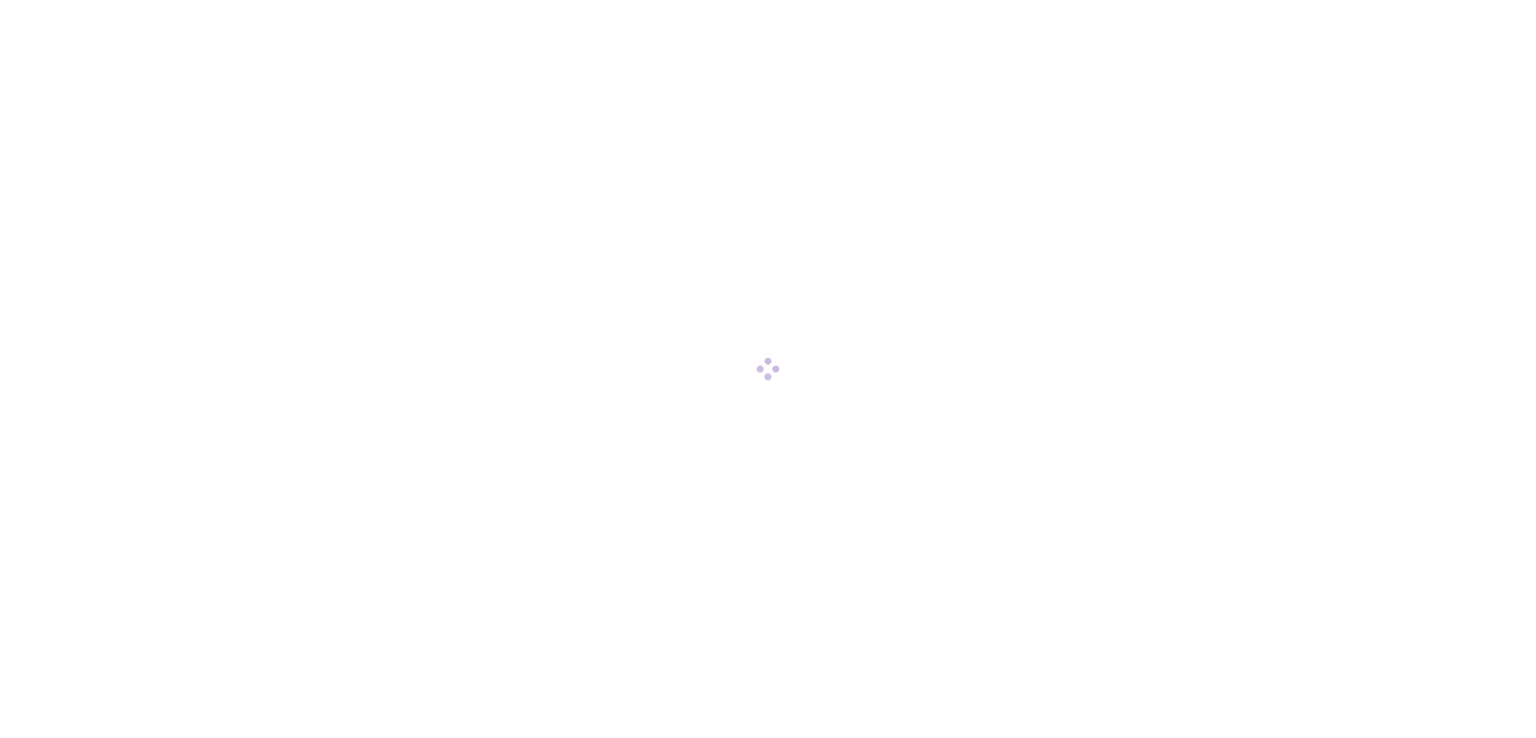 scroll, scrollTop: 0, scrollLeft: 0, axis: both 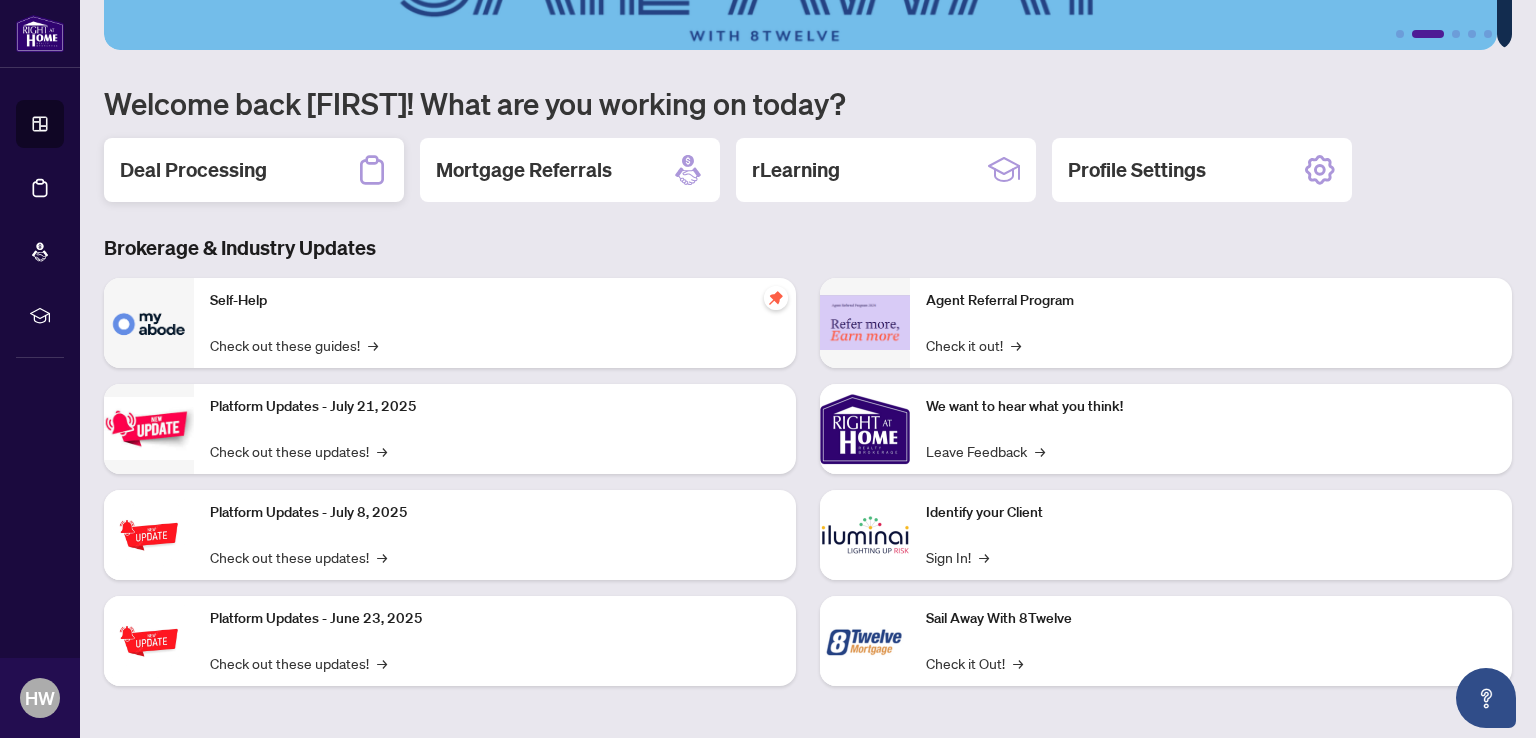 click on "Deal Processing" at bounding box center [254, 170] 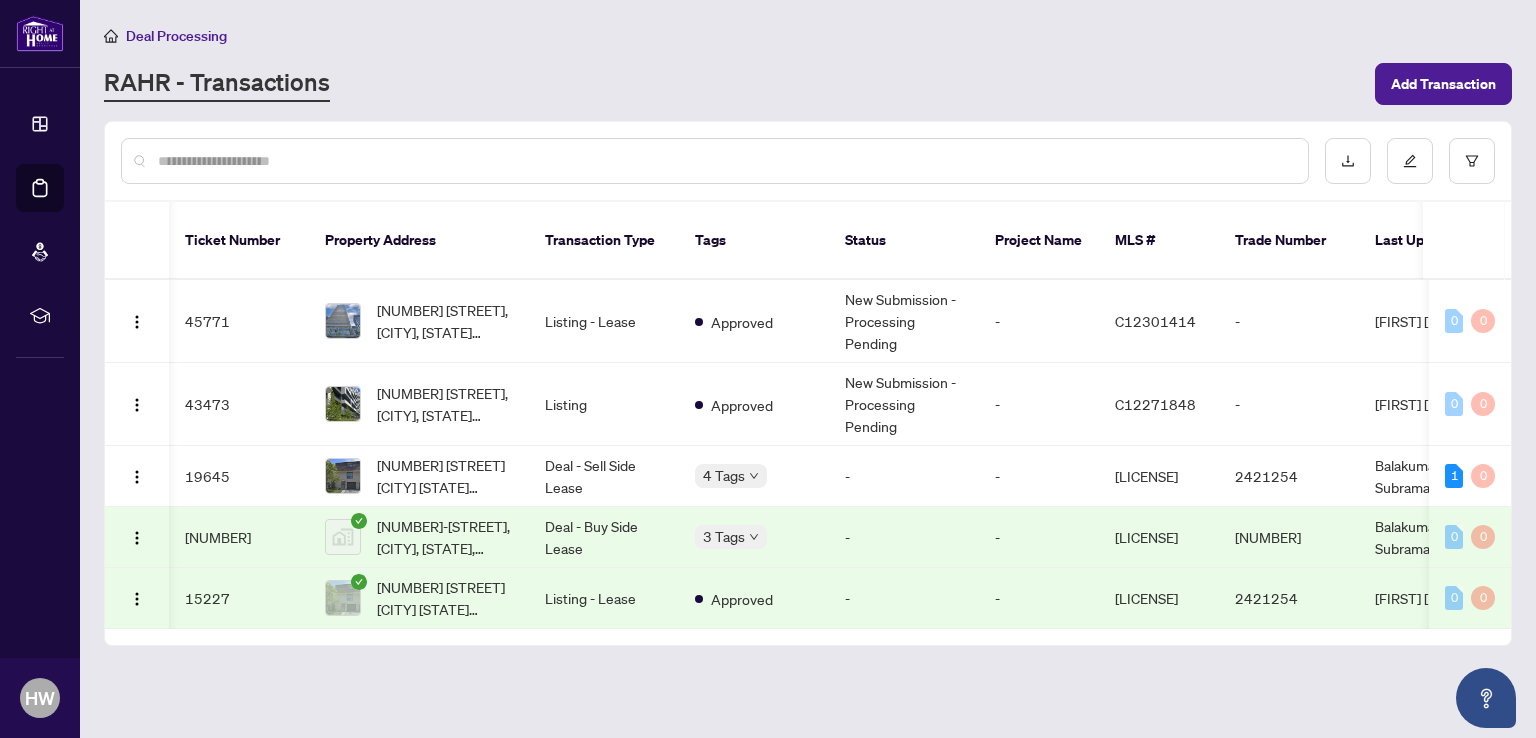 scroll, scrollTop: 0, scrollLeft: 49, axis: horizontal 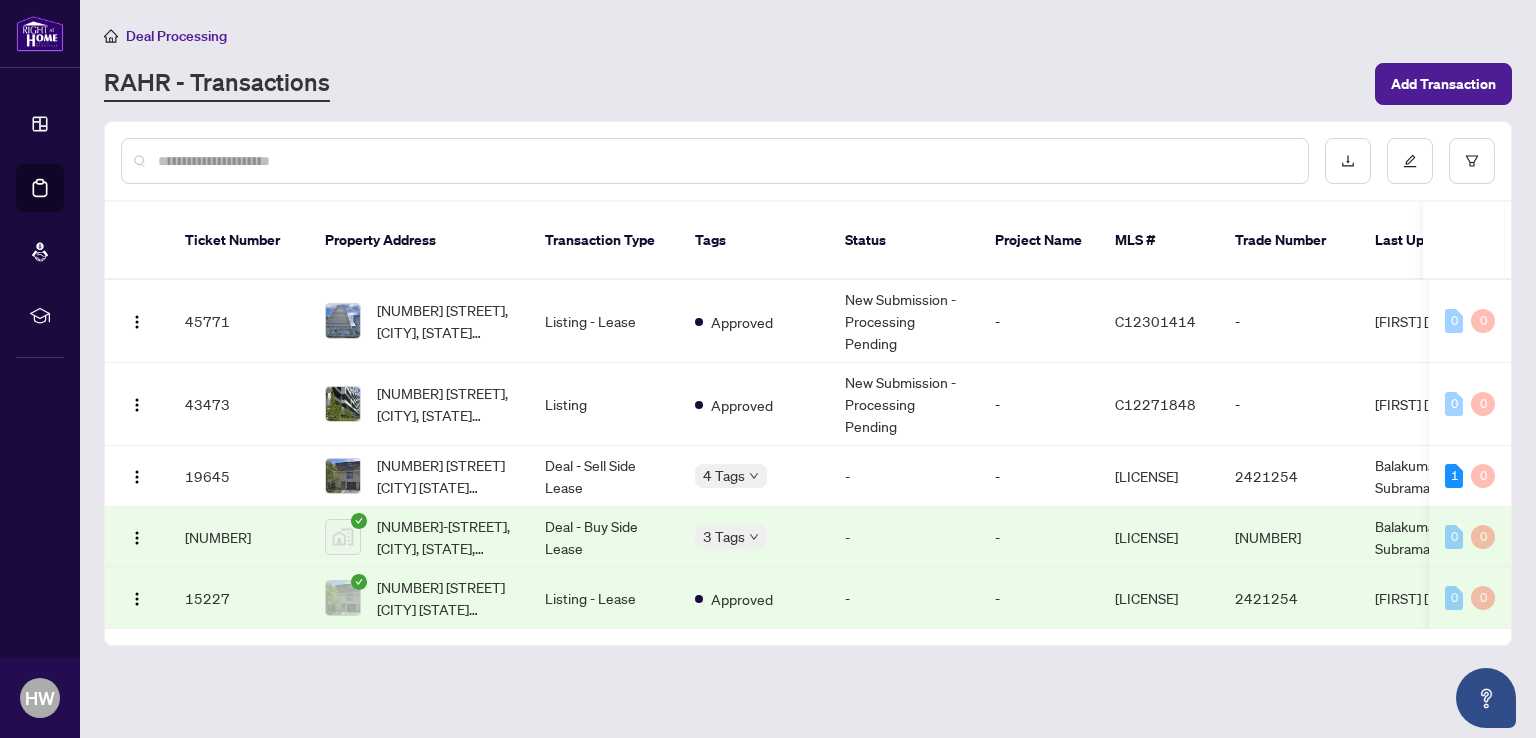 click on "Deal Processing" at bounding box center (176, 36) 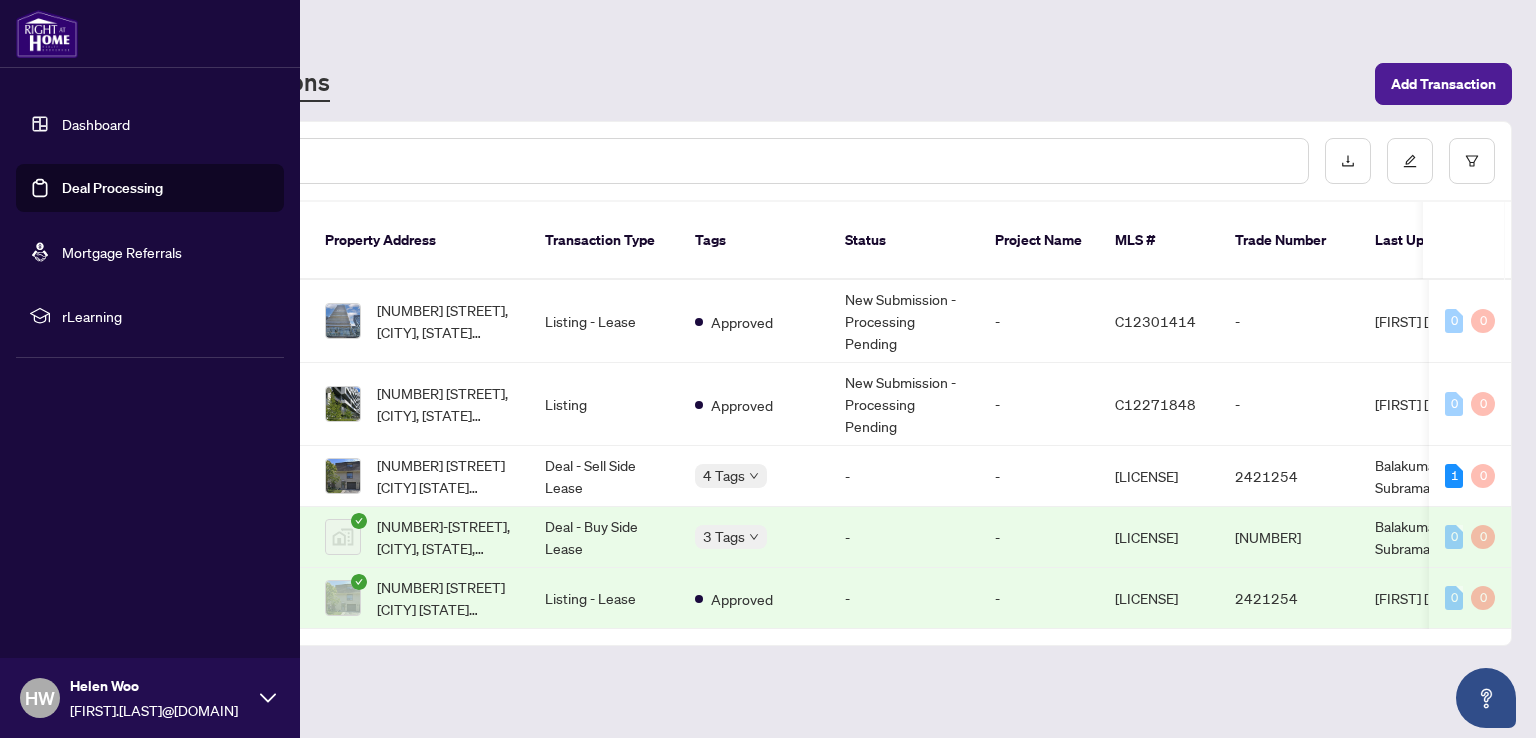 click on "Dashboard" at bounding box center (96, 124) 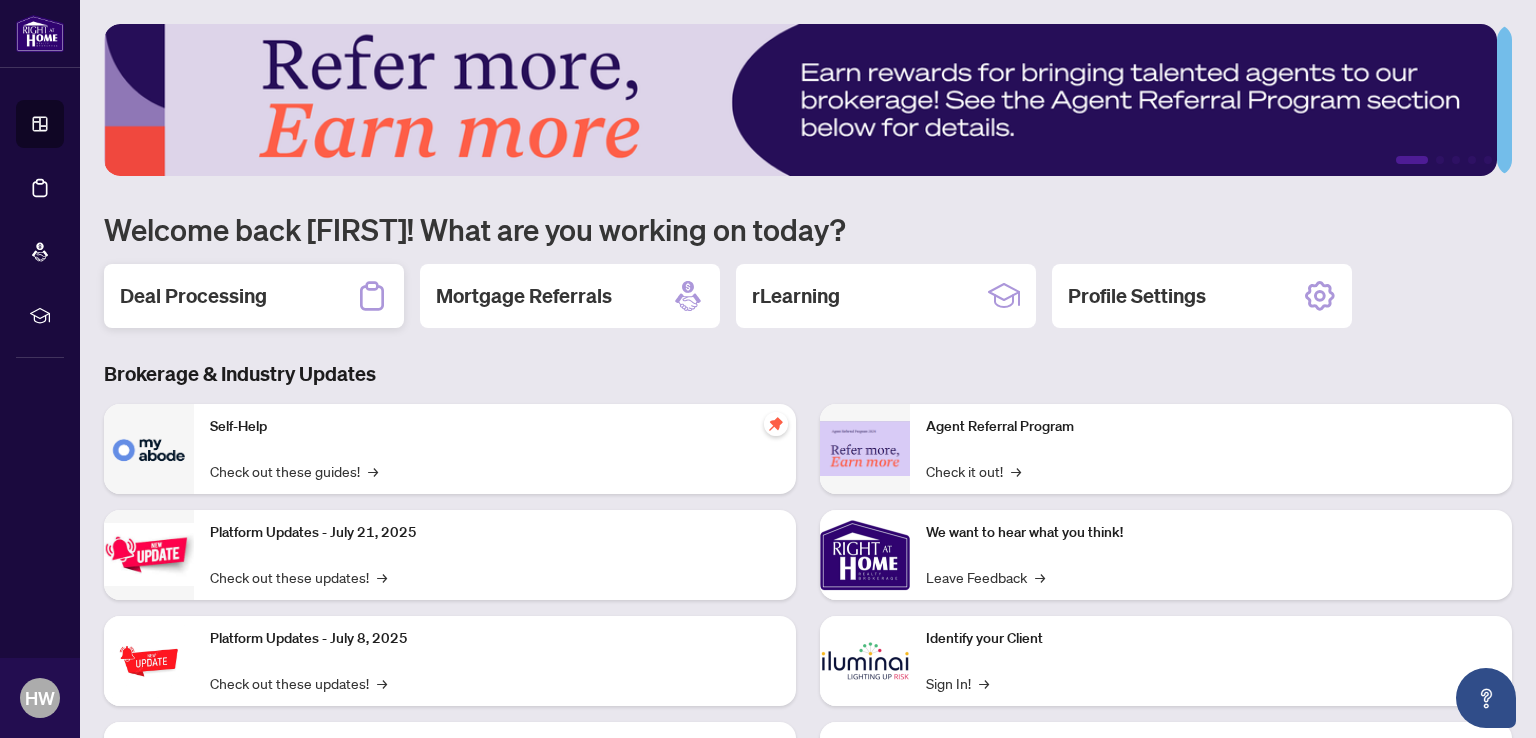 click 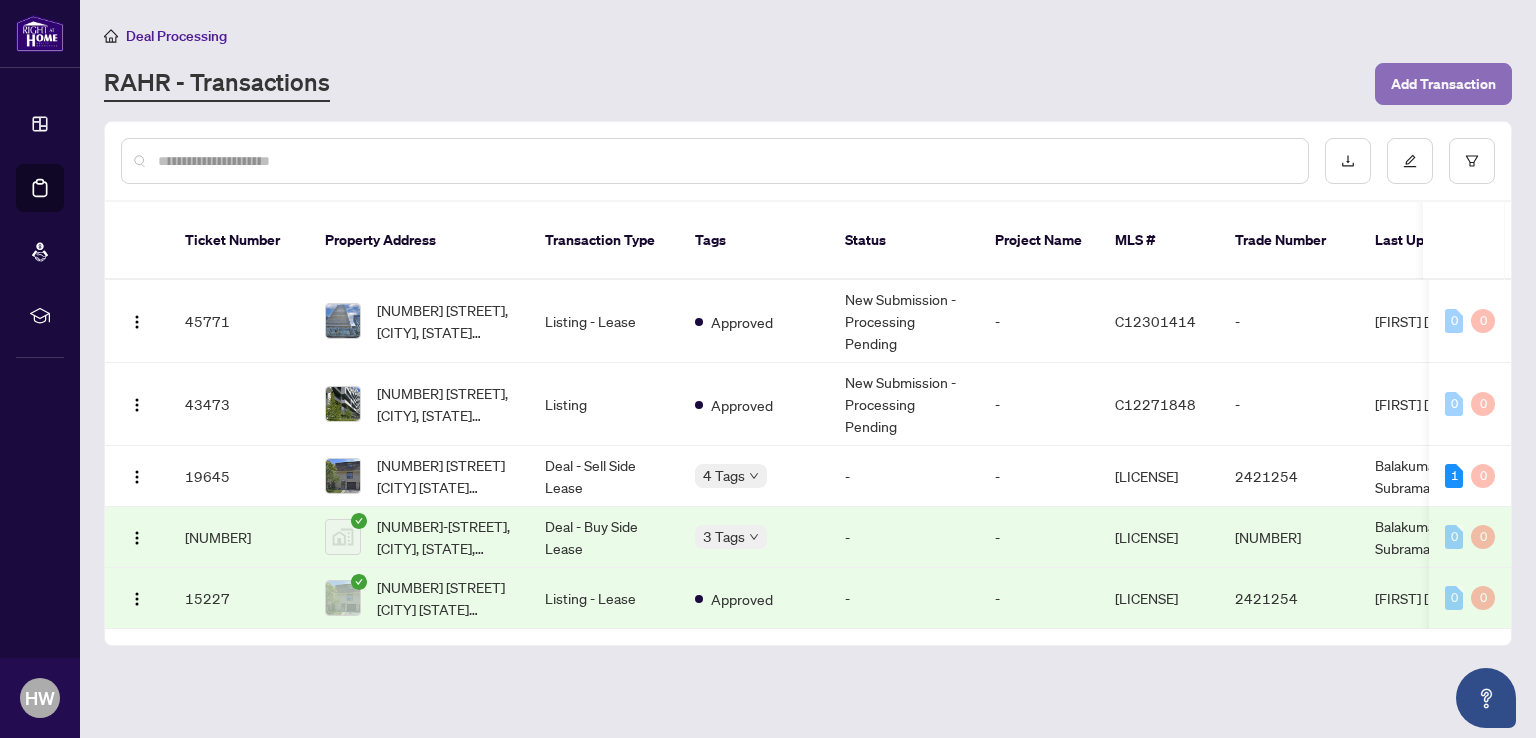 click on "Add Transaction" at bounding box center [1443, 84] 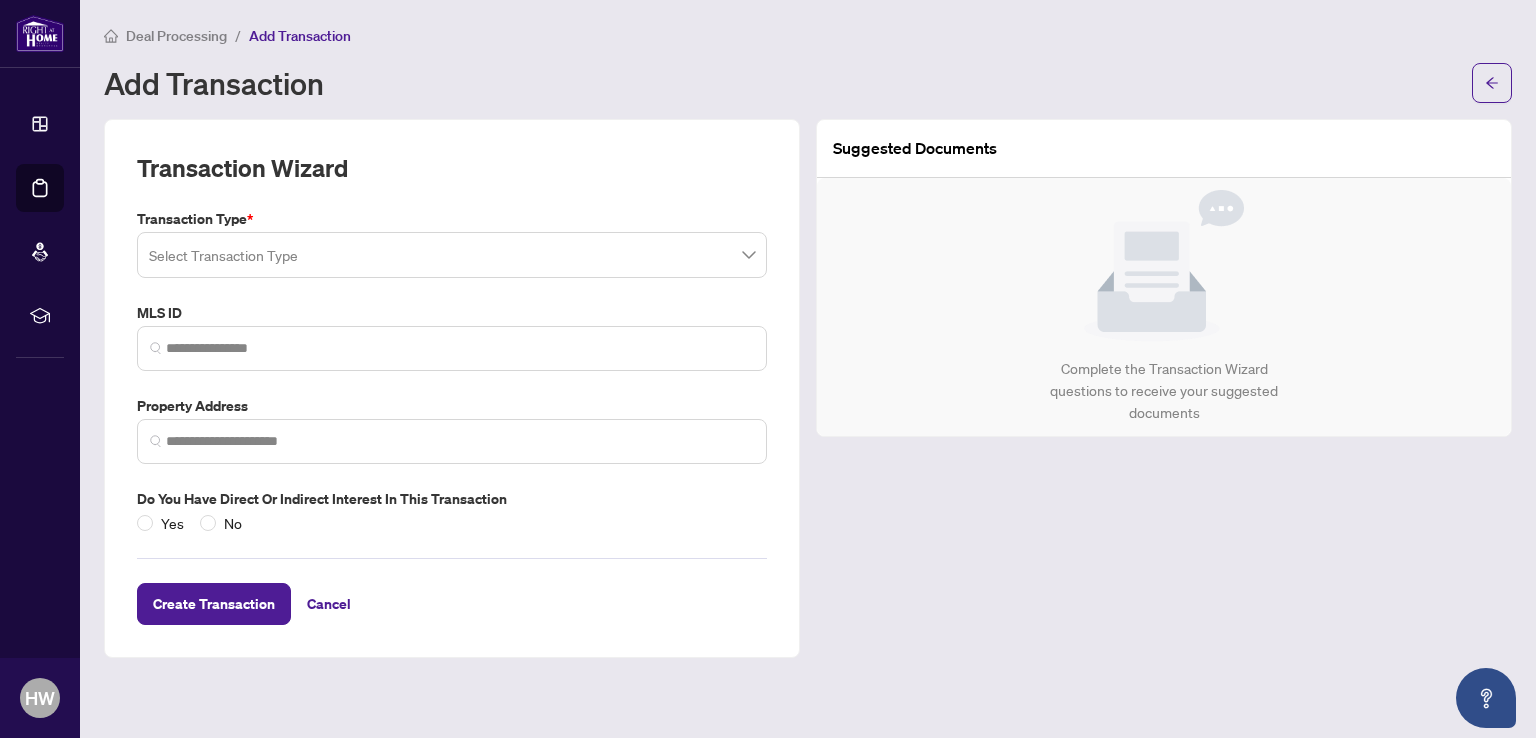 click at bounding box center (452, 255) 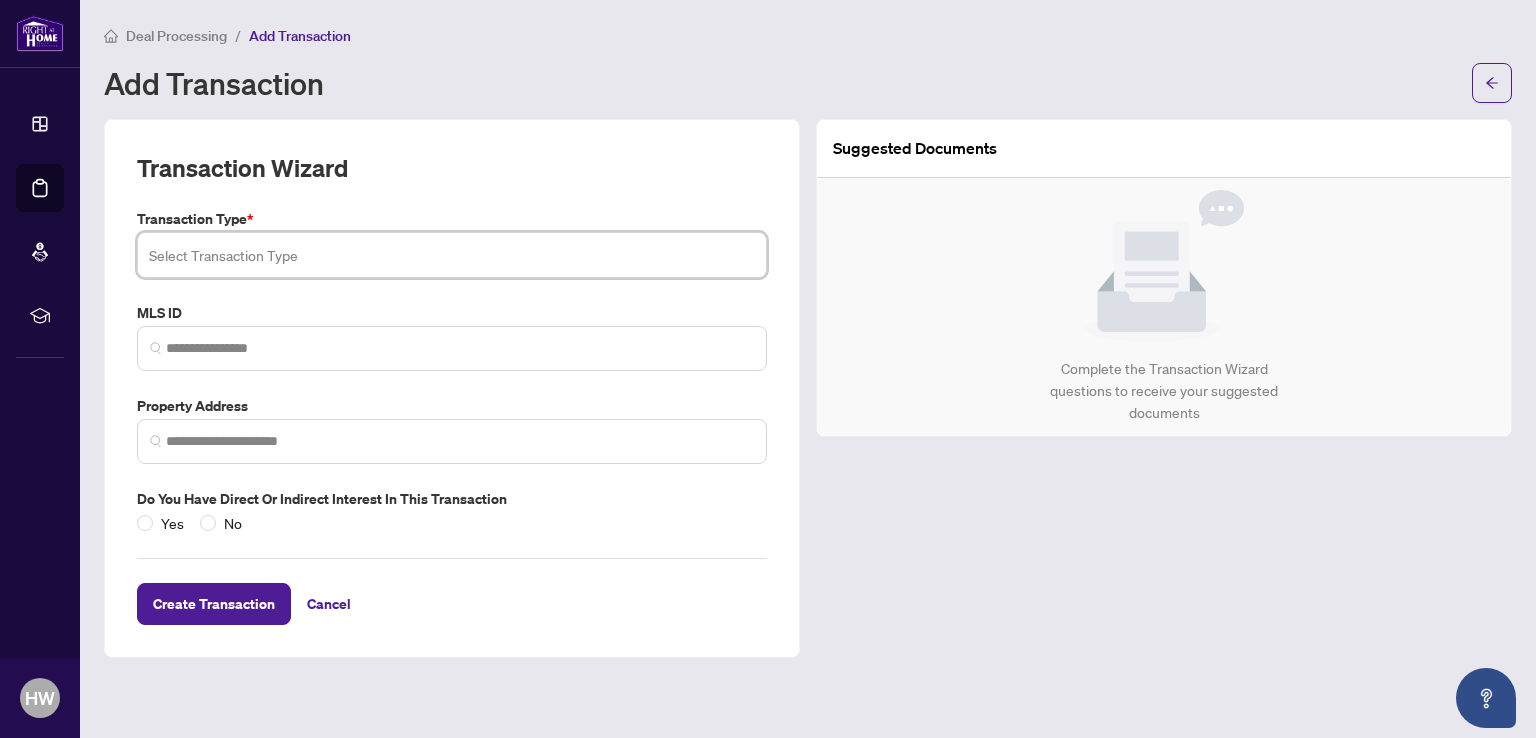 click at bounding box center [452, 255] 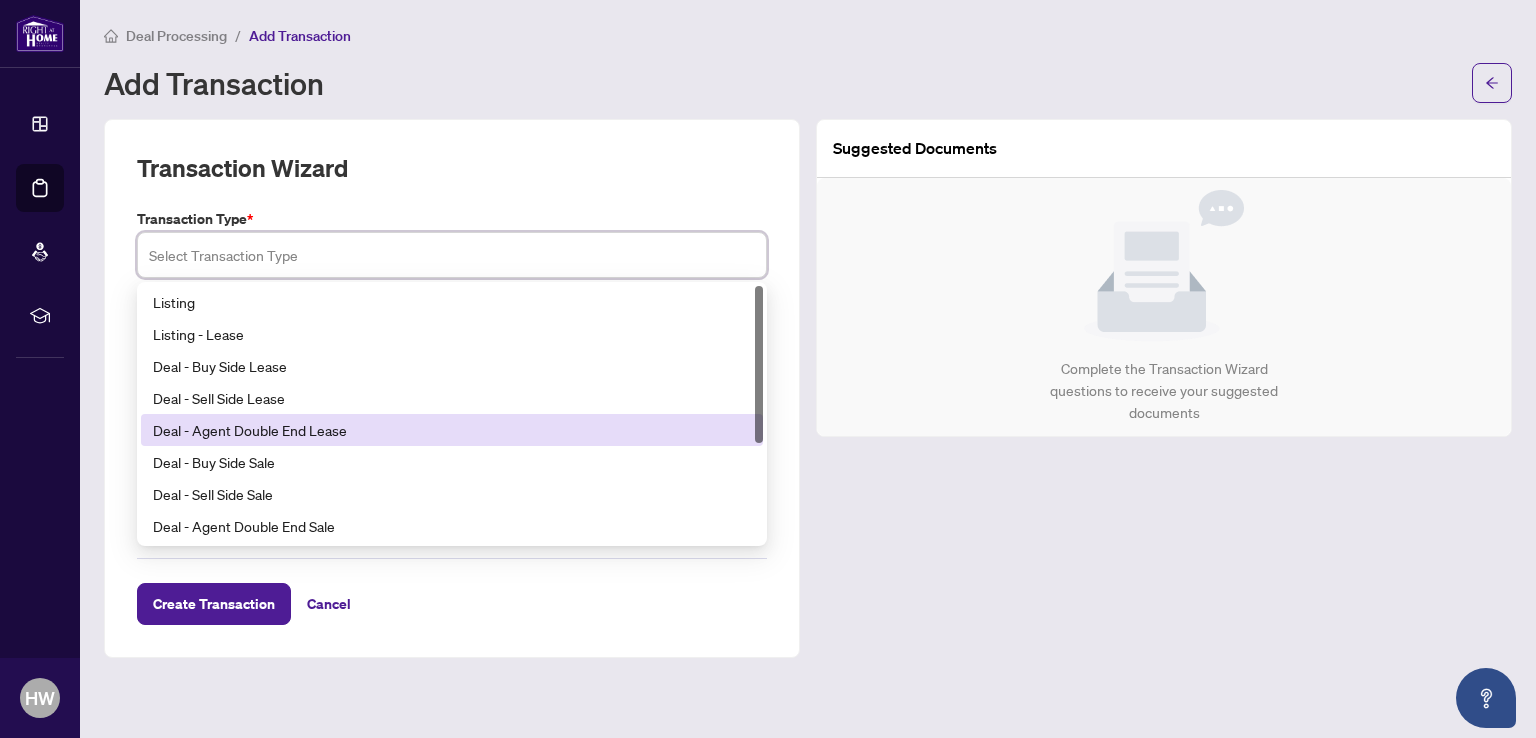click on "Deal - Agent Double End Lease" at bounding box center [452, 430] 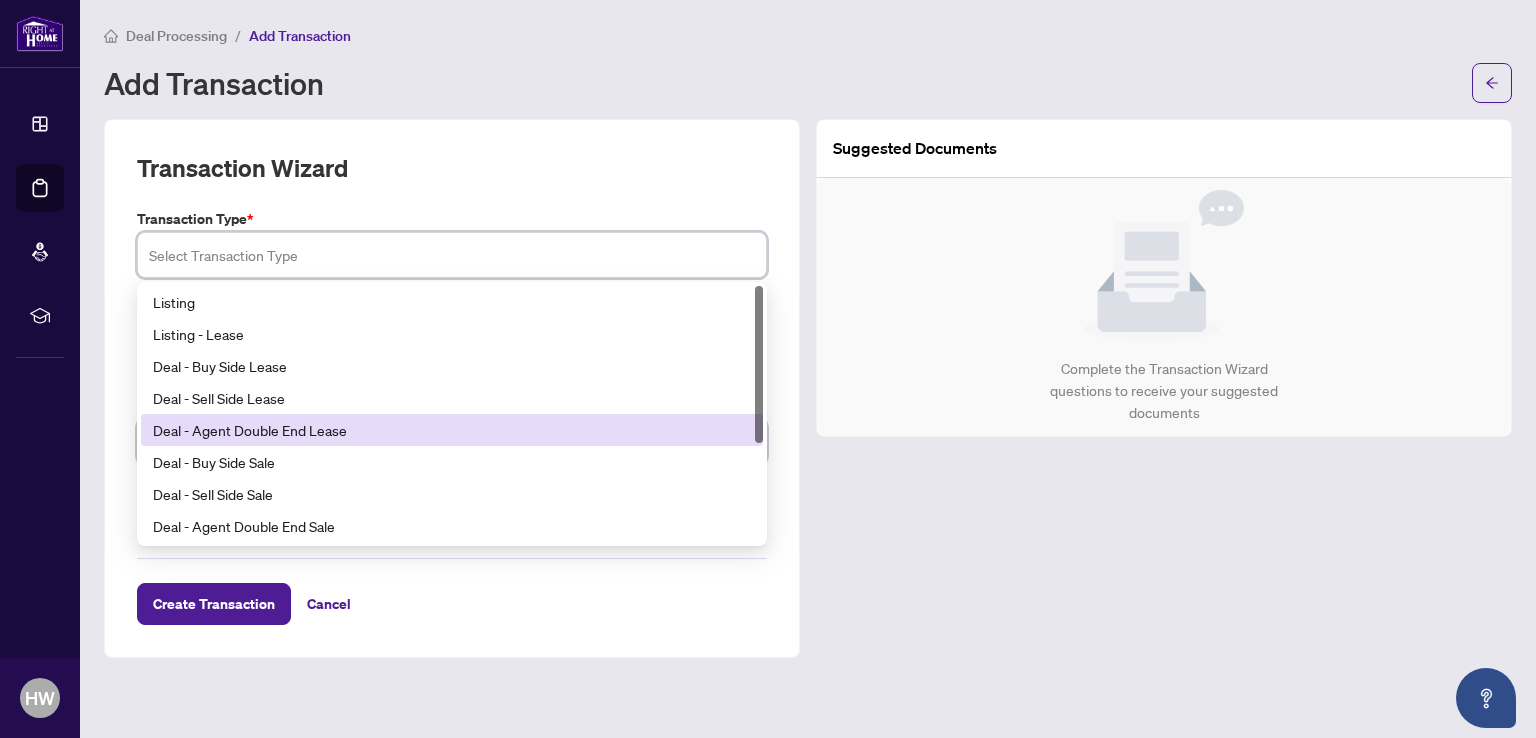 click at bounding box center (460, 441) 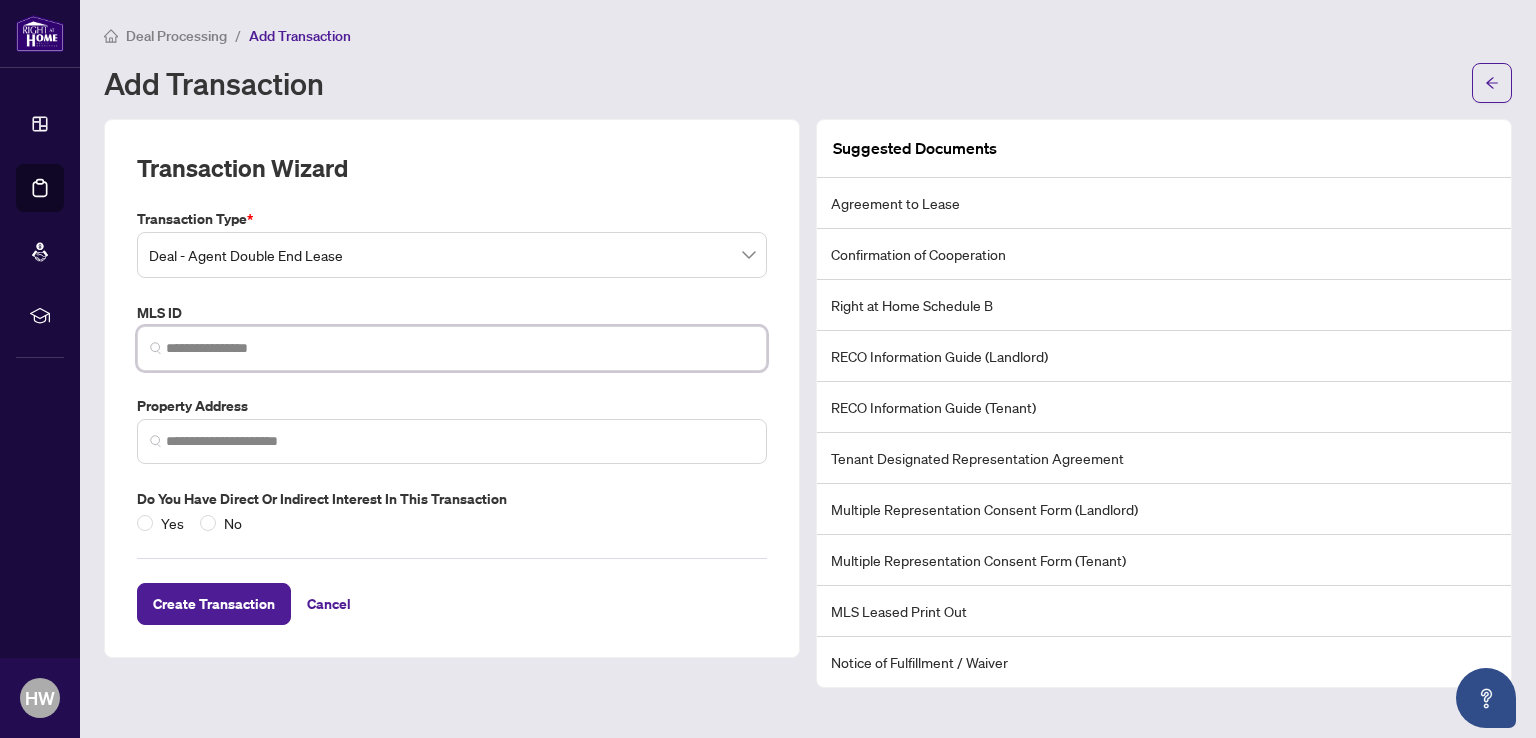click at bounding box center (460, 348) 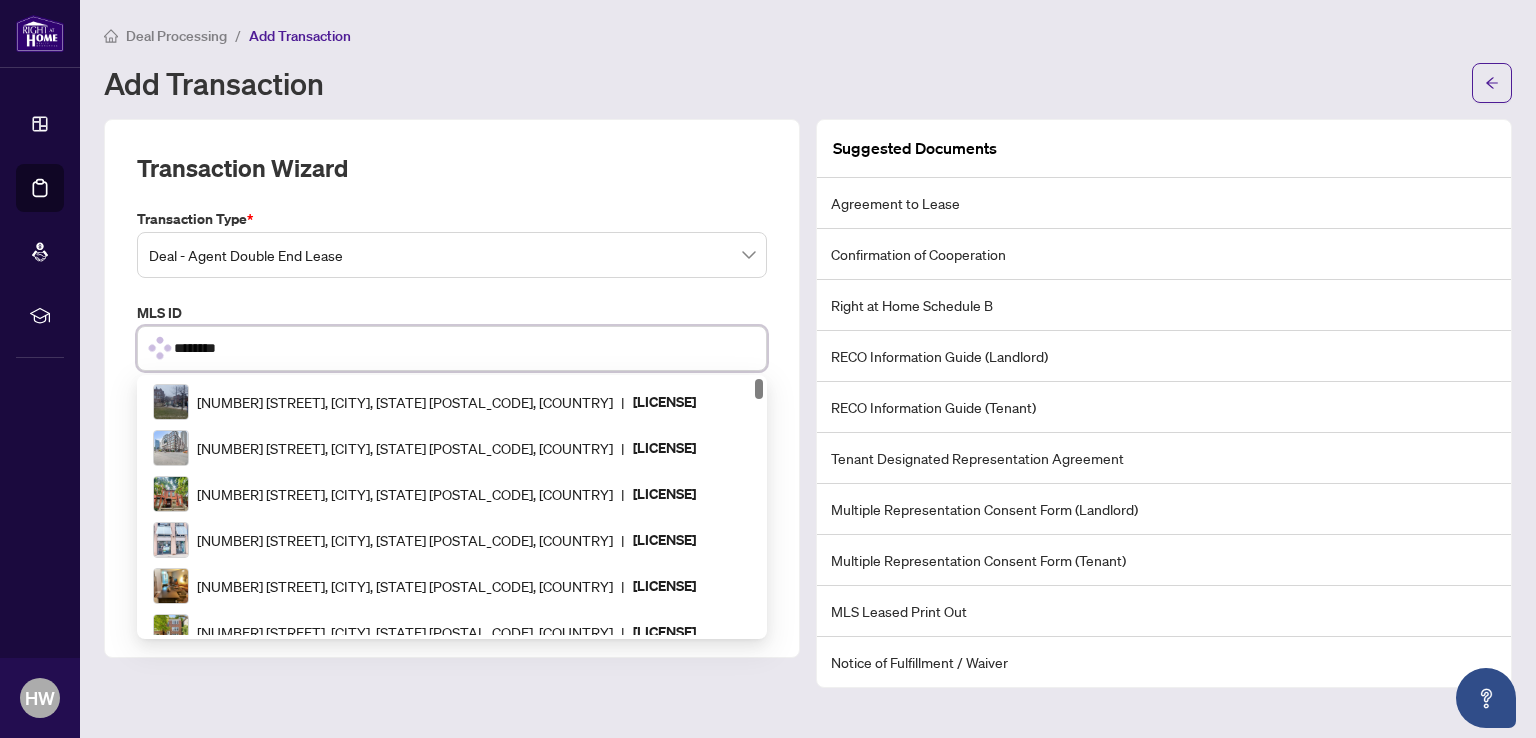 type on "*********" 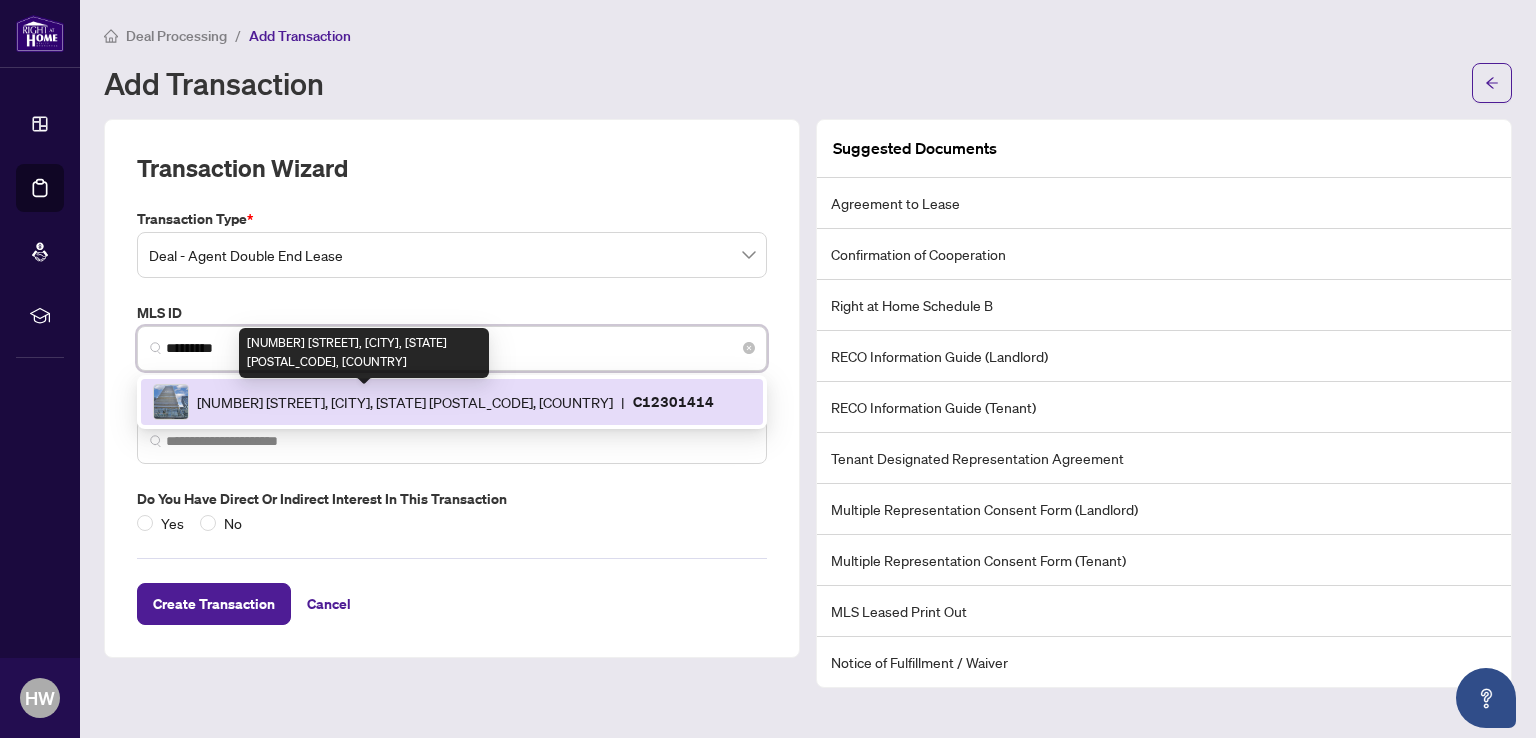 click on "[NUMBER] [STREET], [CITY], [STATE] [POSTAL_CODE], [COUNTRY]" at bounding box center [405, 402] 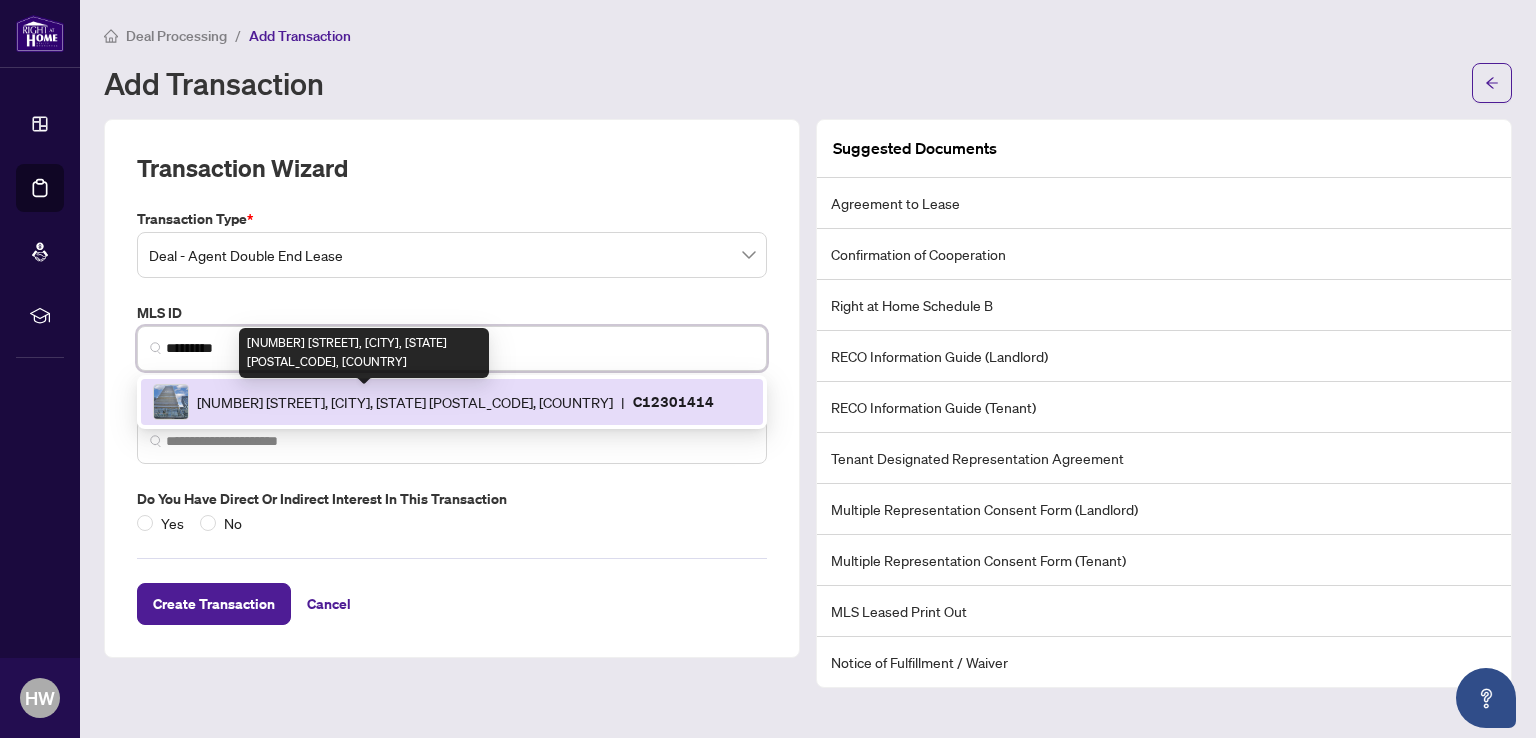type on "**********" 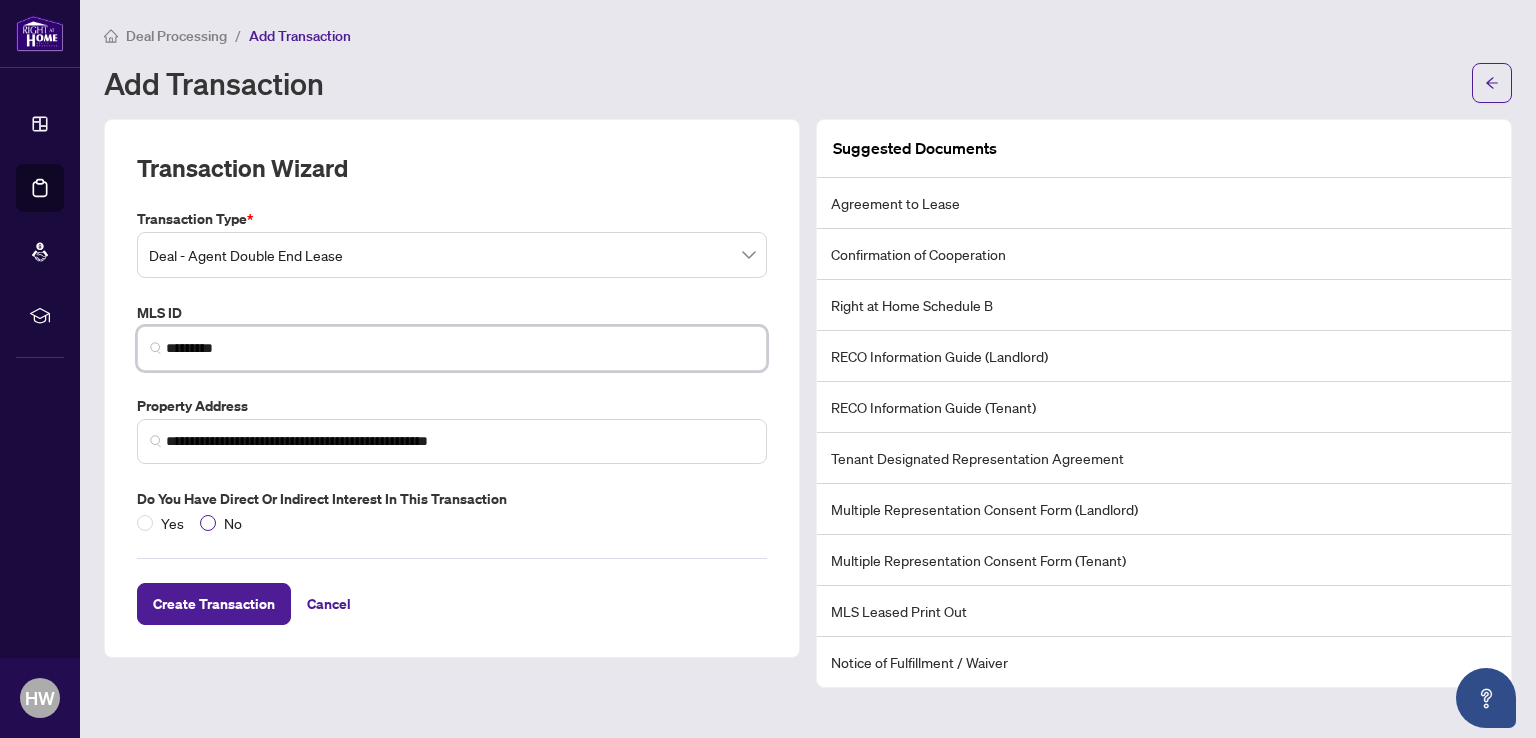 type on "*********" 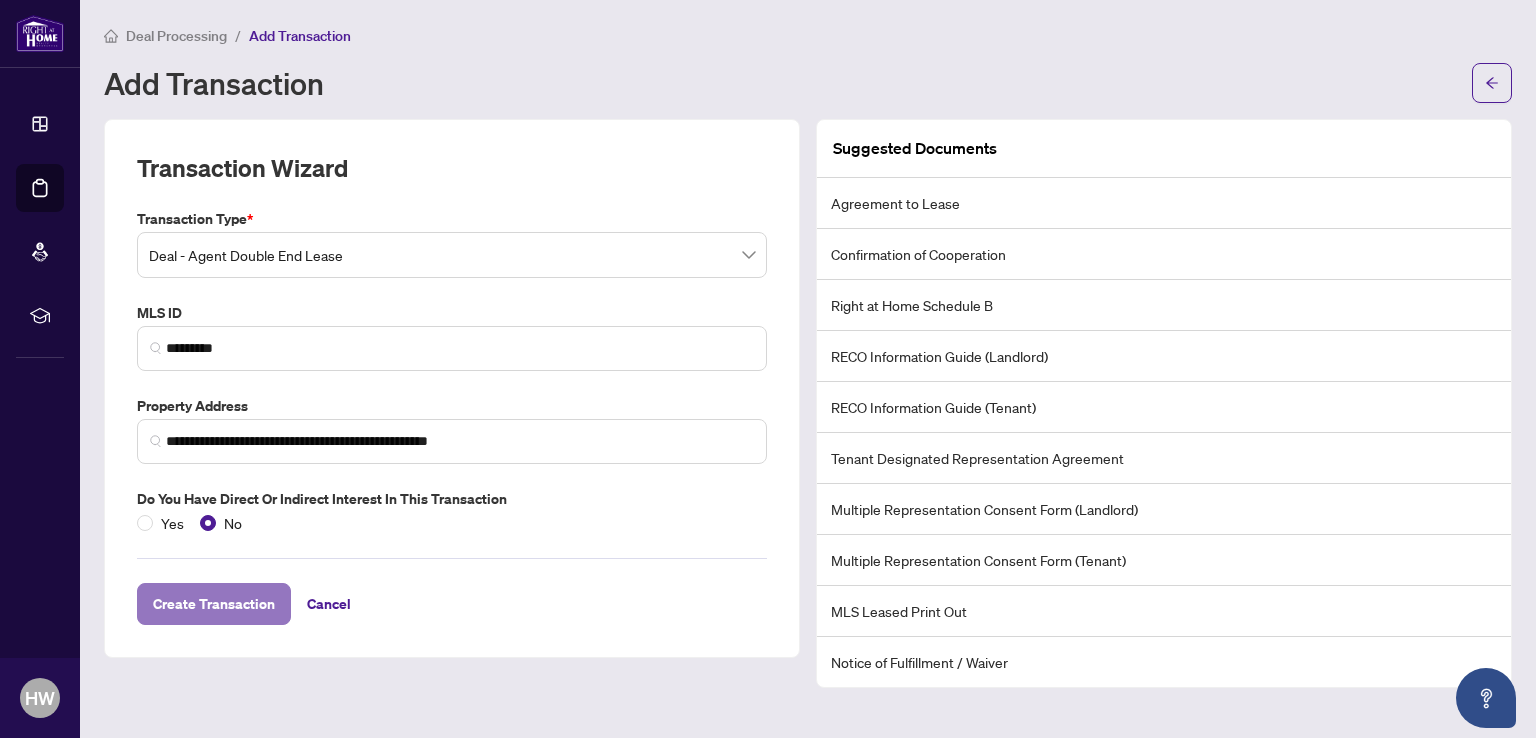 click on "Create Transaction" at bounding box center [214, 604] 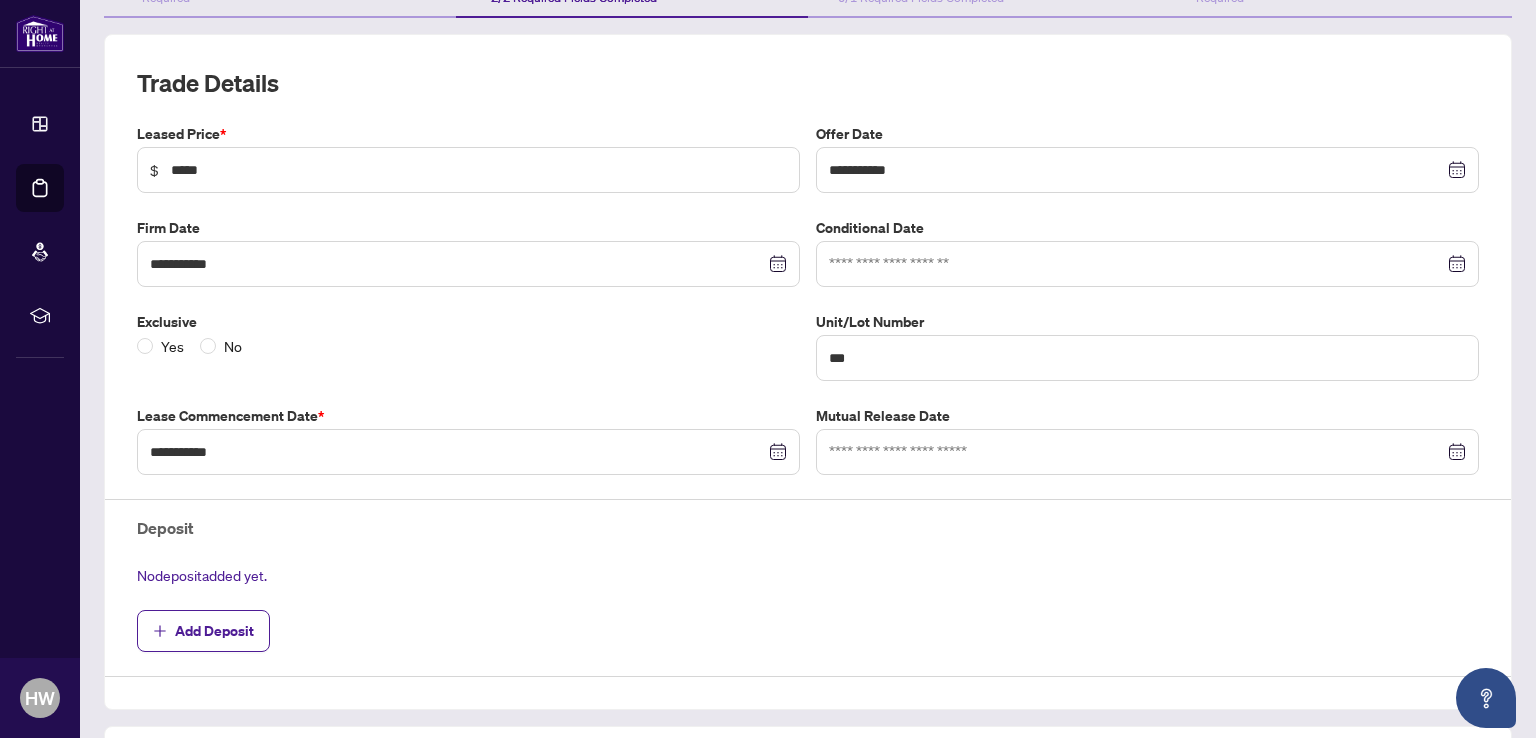 scroll, scrollTop: 300, scrollLeft: 0, axis: vertical 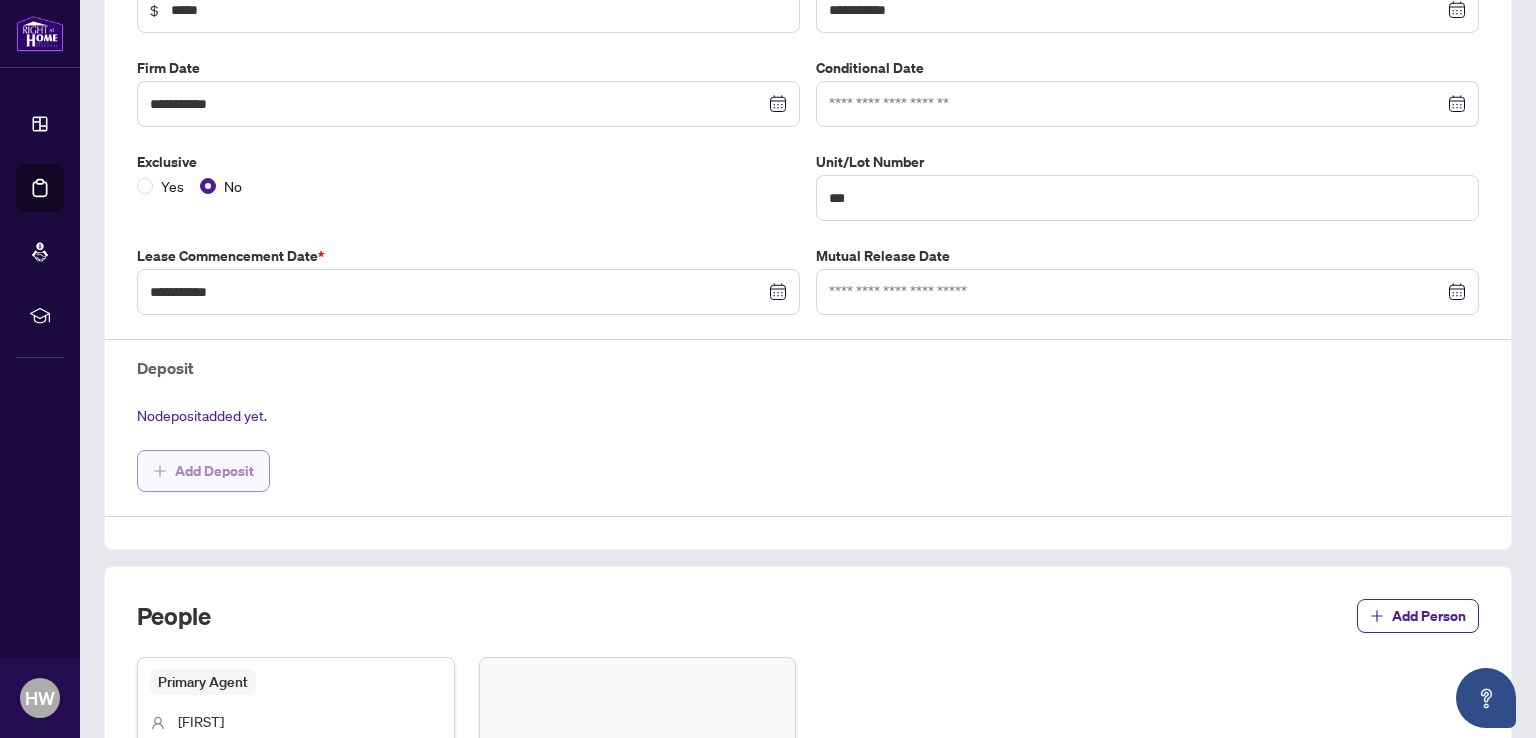 click on "Add Deposit" at bounding box center (214, 471) 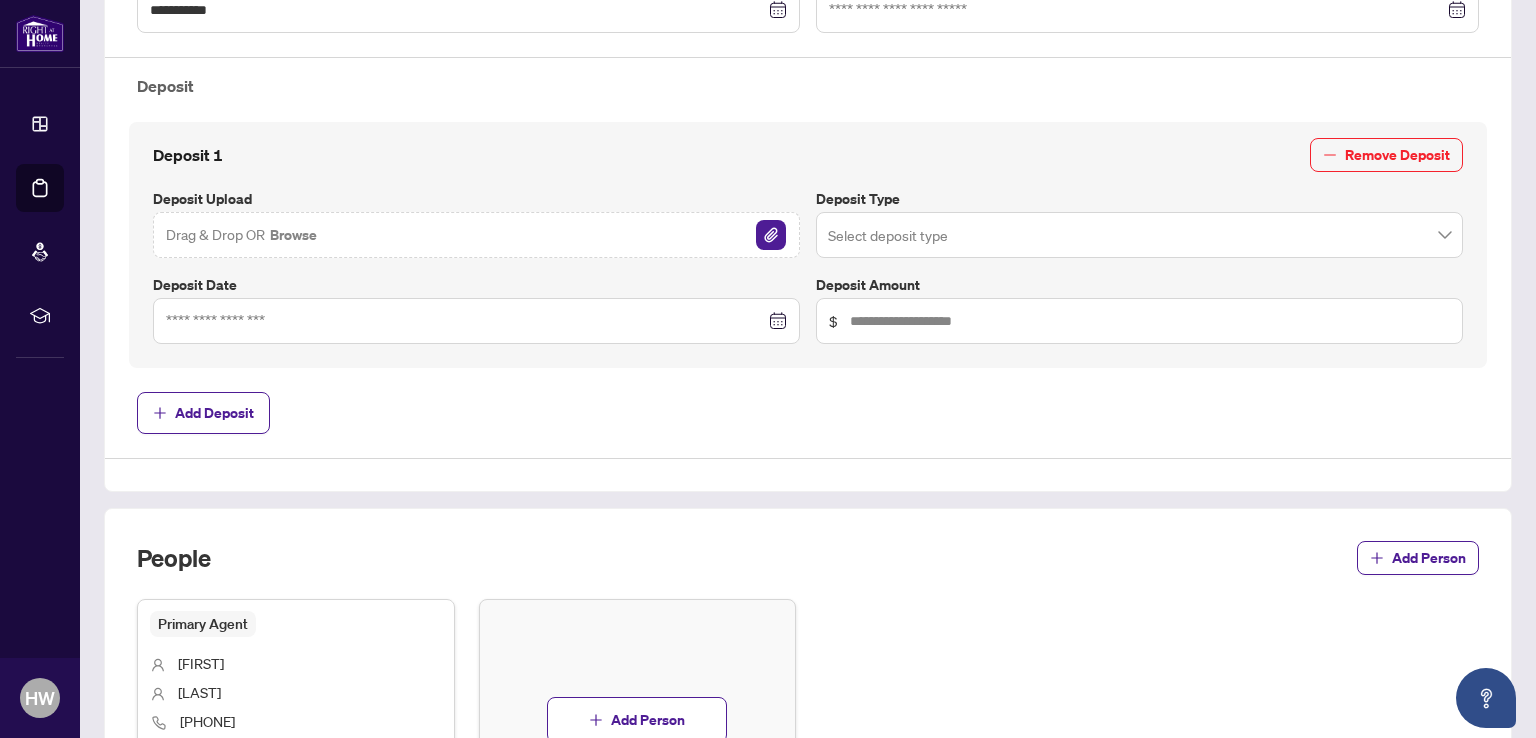 scroll, scrollTop: 700, scrollLeft: 0, axis: vertical 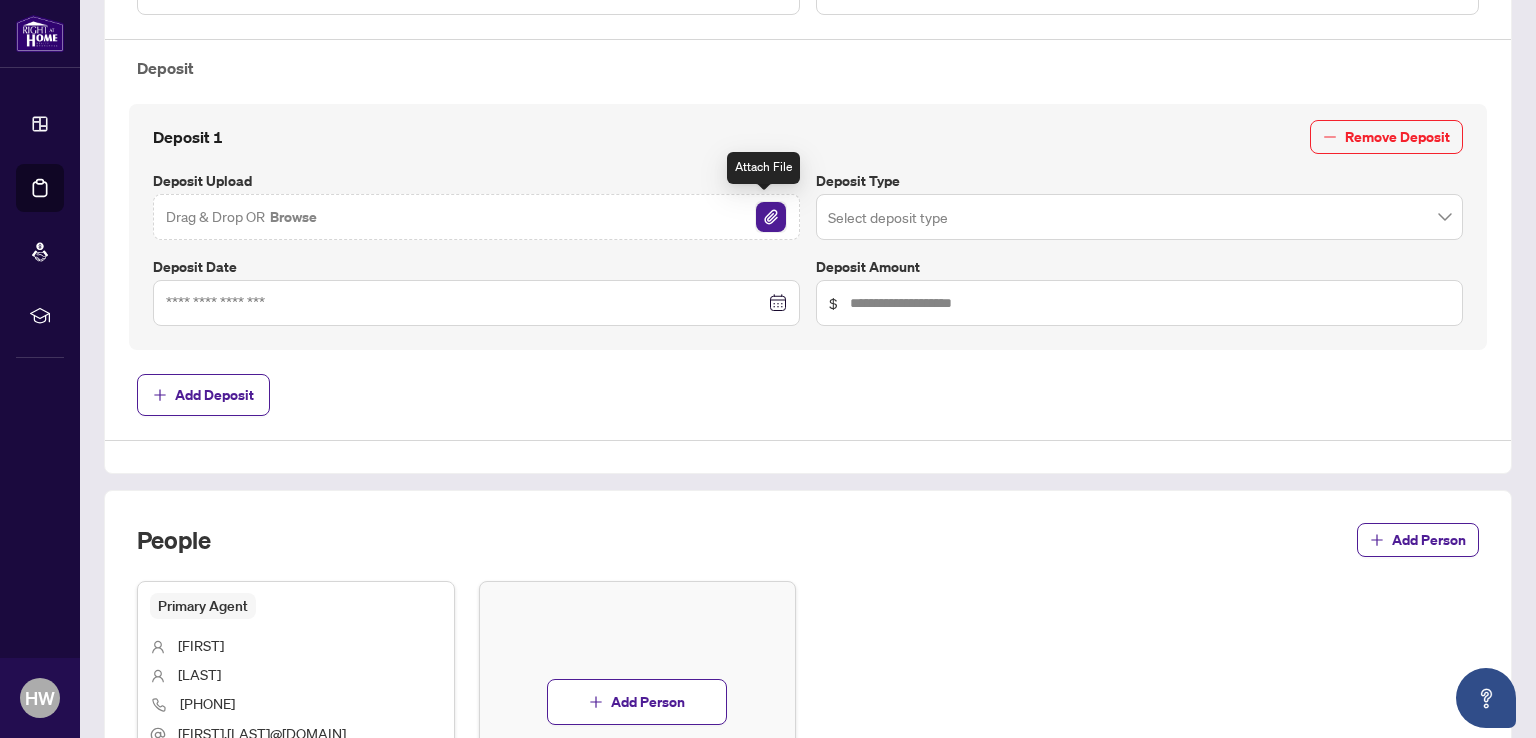 click at bounding box center [771, 217] 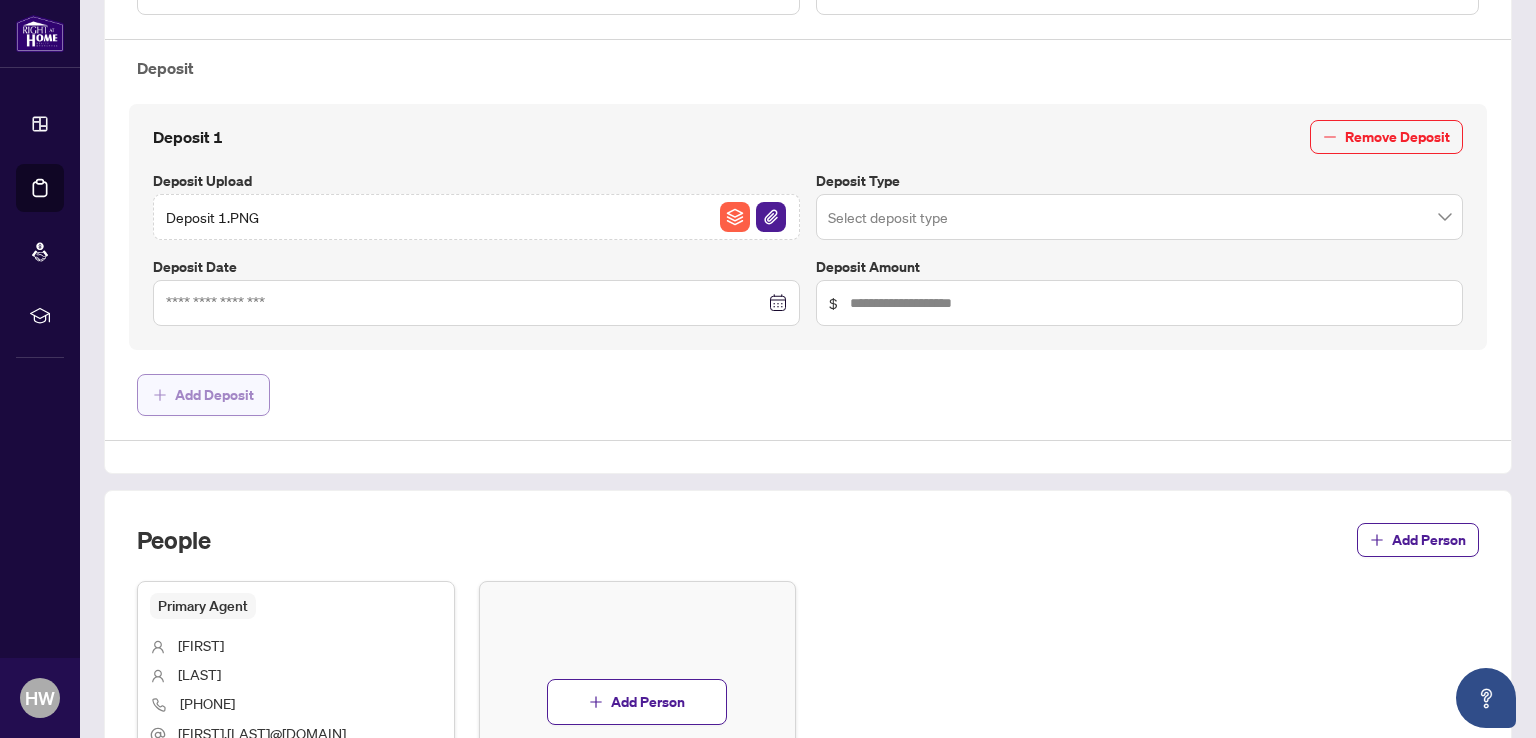 click on "Add Deposit" at bounding box center [214, 395] 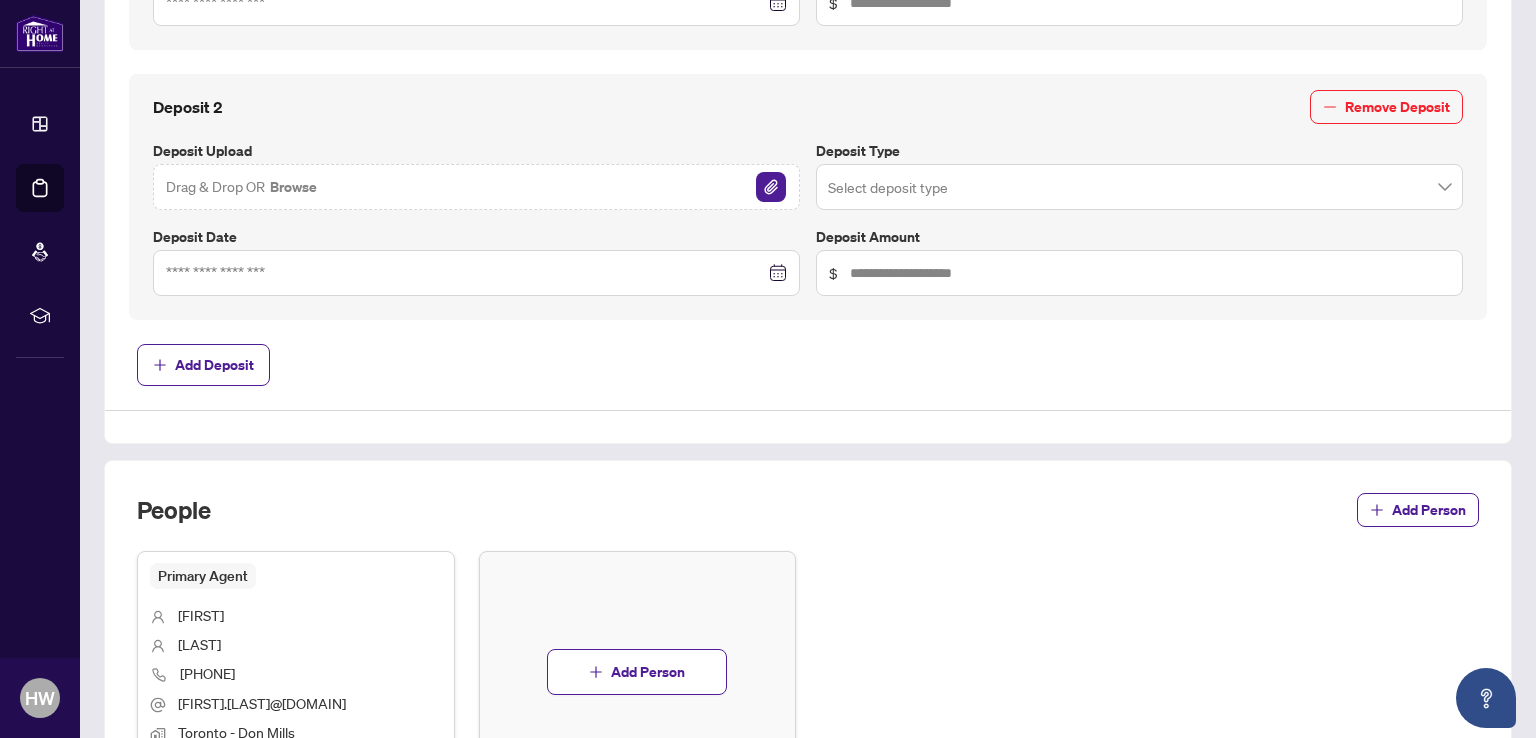 scroll, scrollTop: 700, scrollLeft: 0, axis: vertical 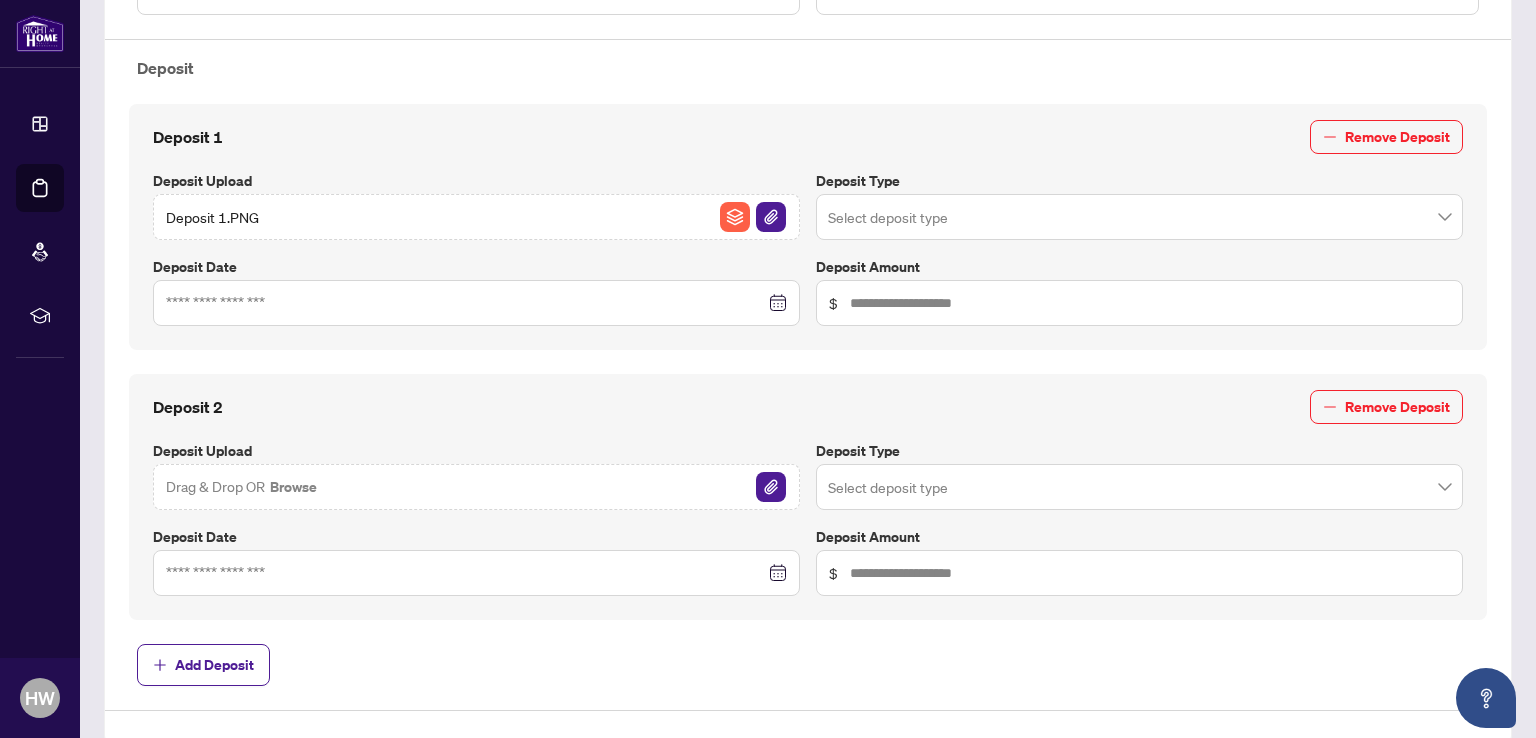 click at bounding box center [1139, 217] 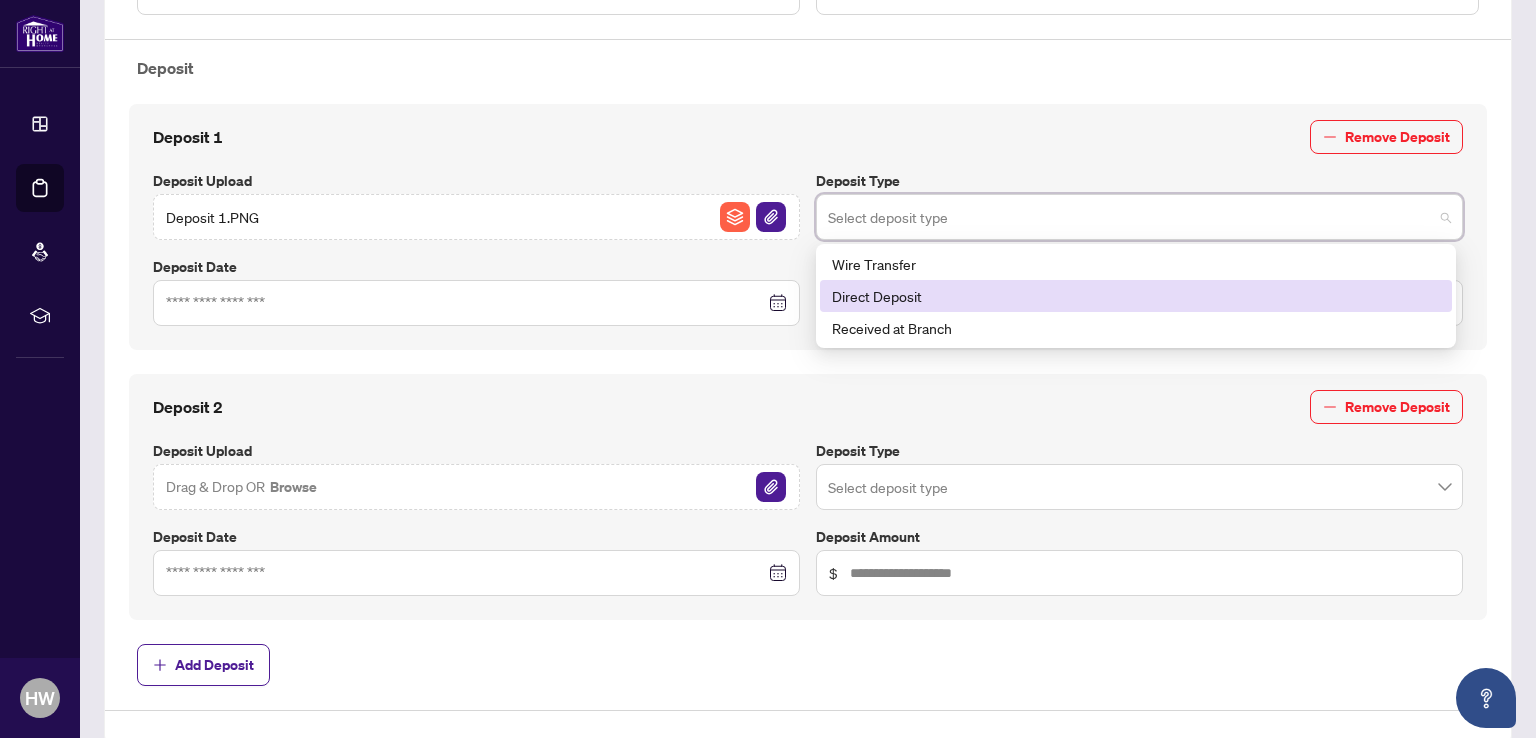 click on "Direct Deposit" at bounding box center [1136, 296] 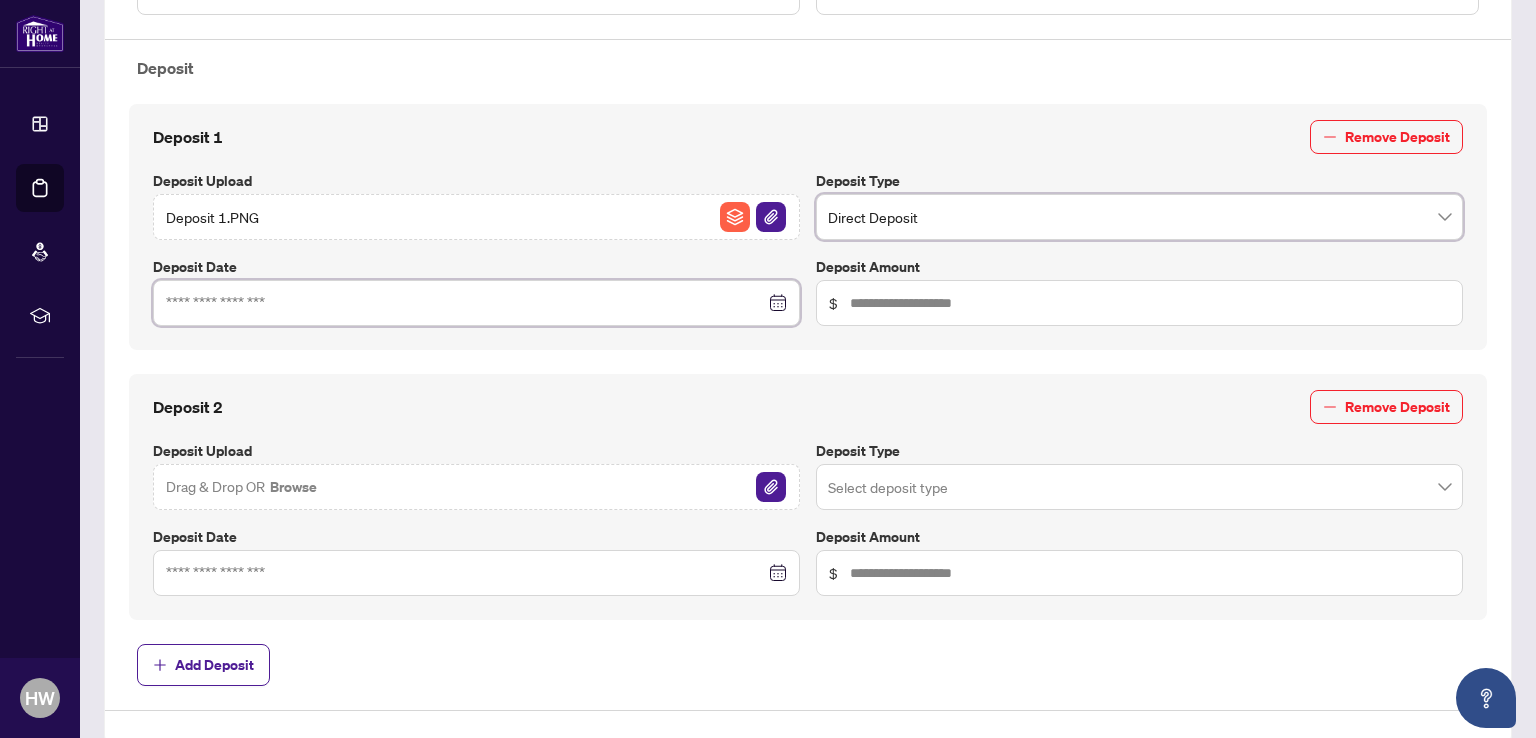 click at bounding box center (465, 303) 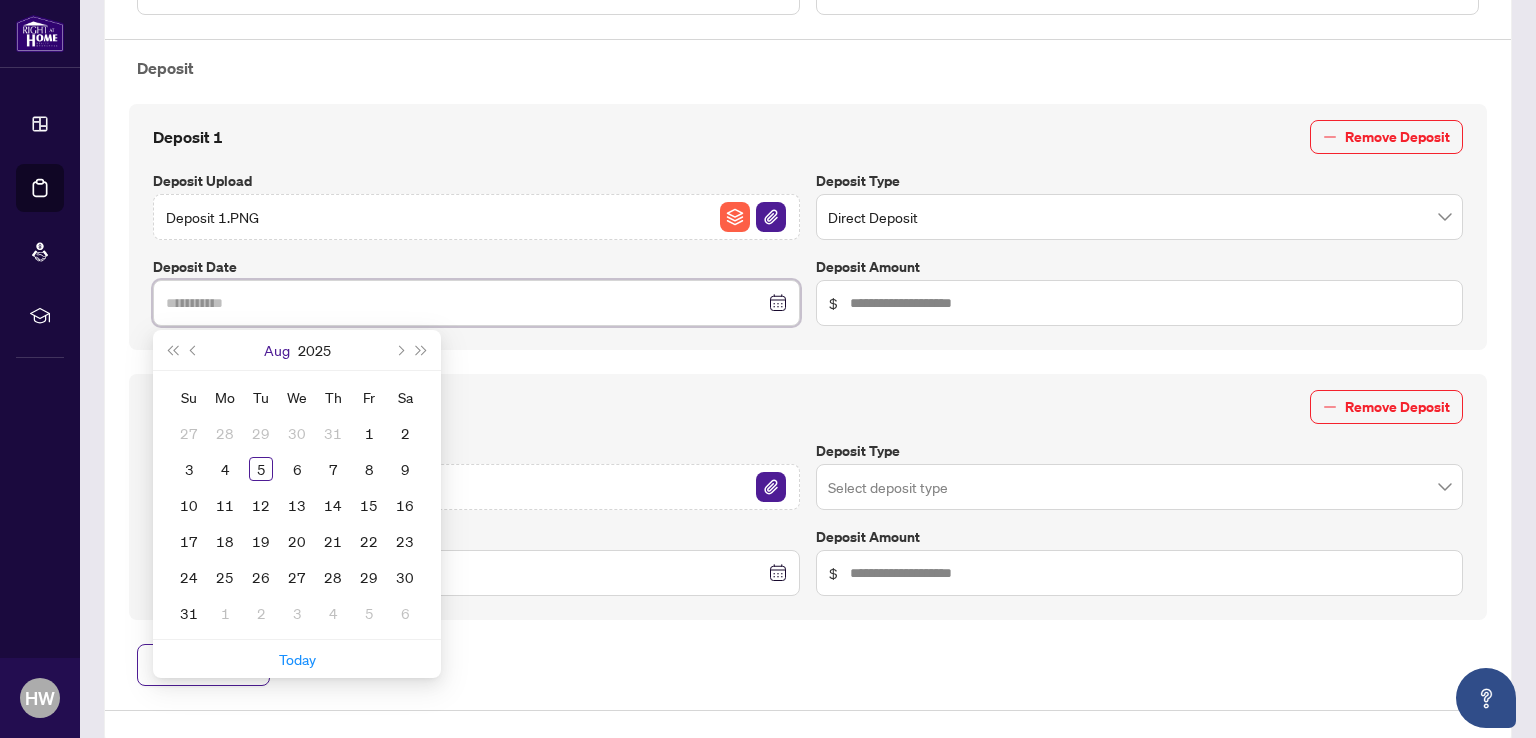 type on "**********" 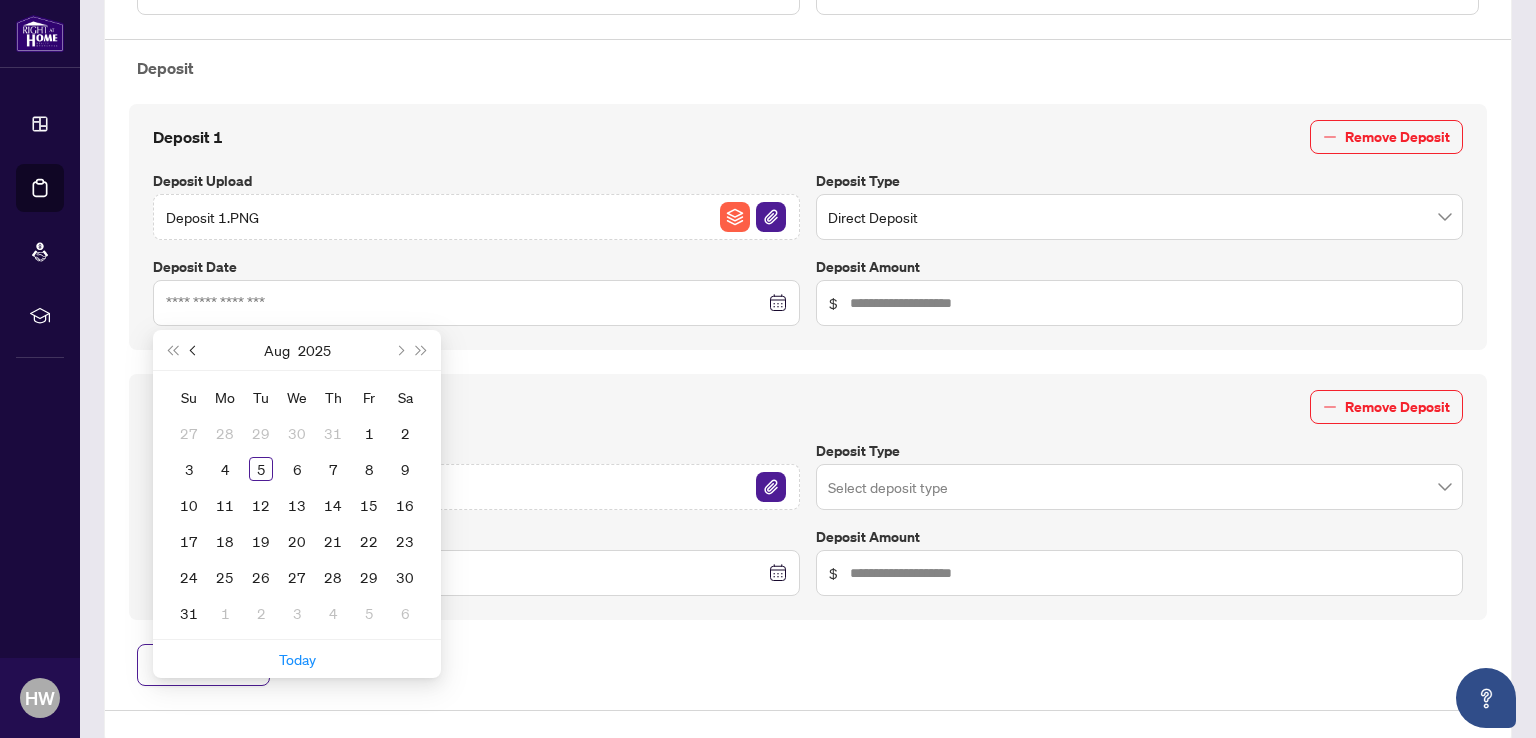 click at bounding box center (195, 350) 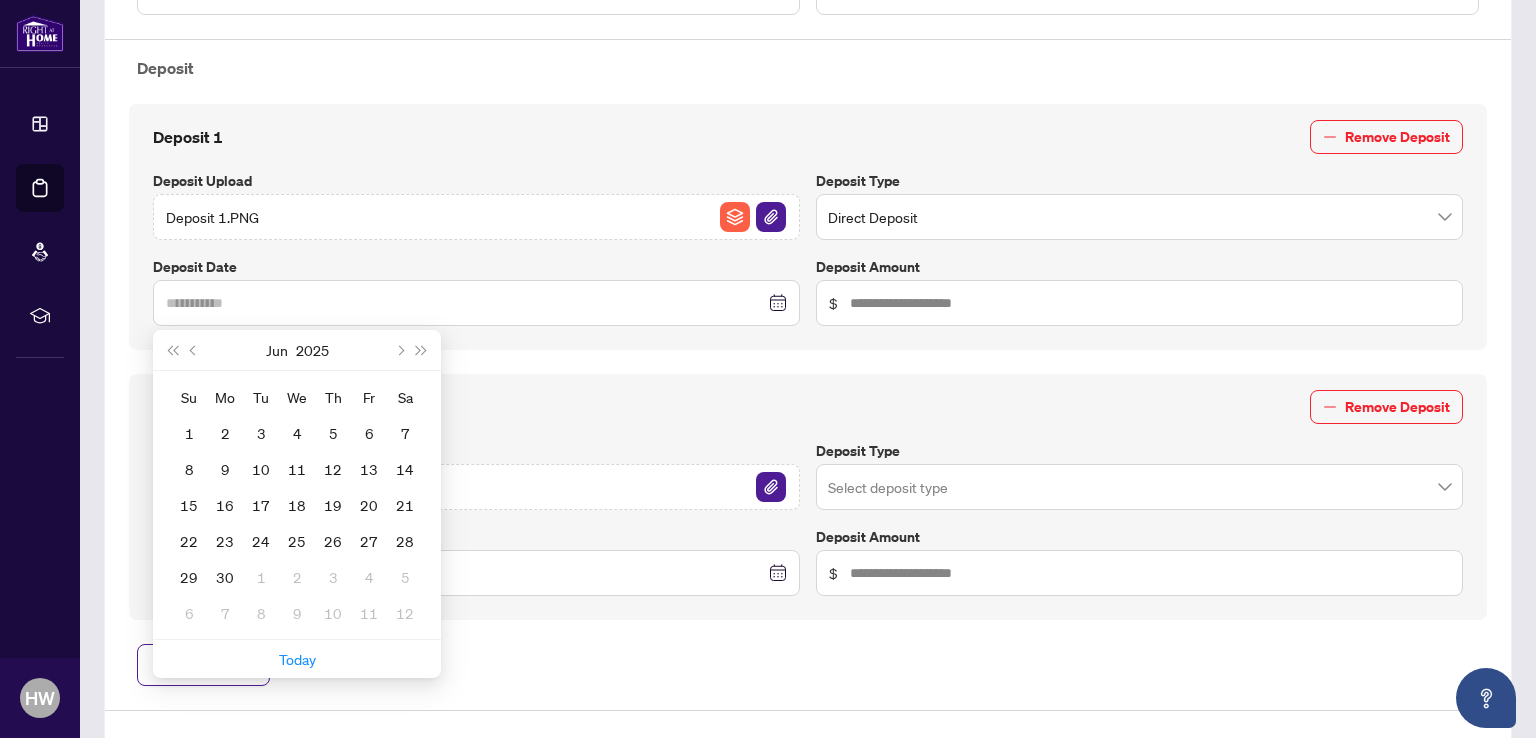 type on "**********" 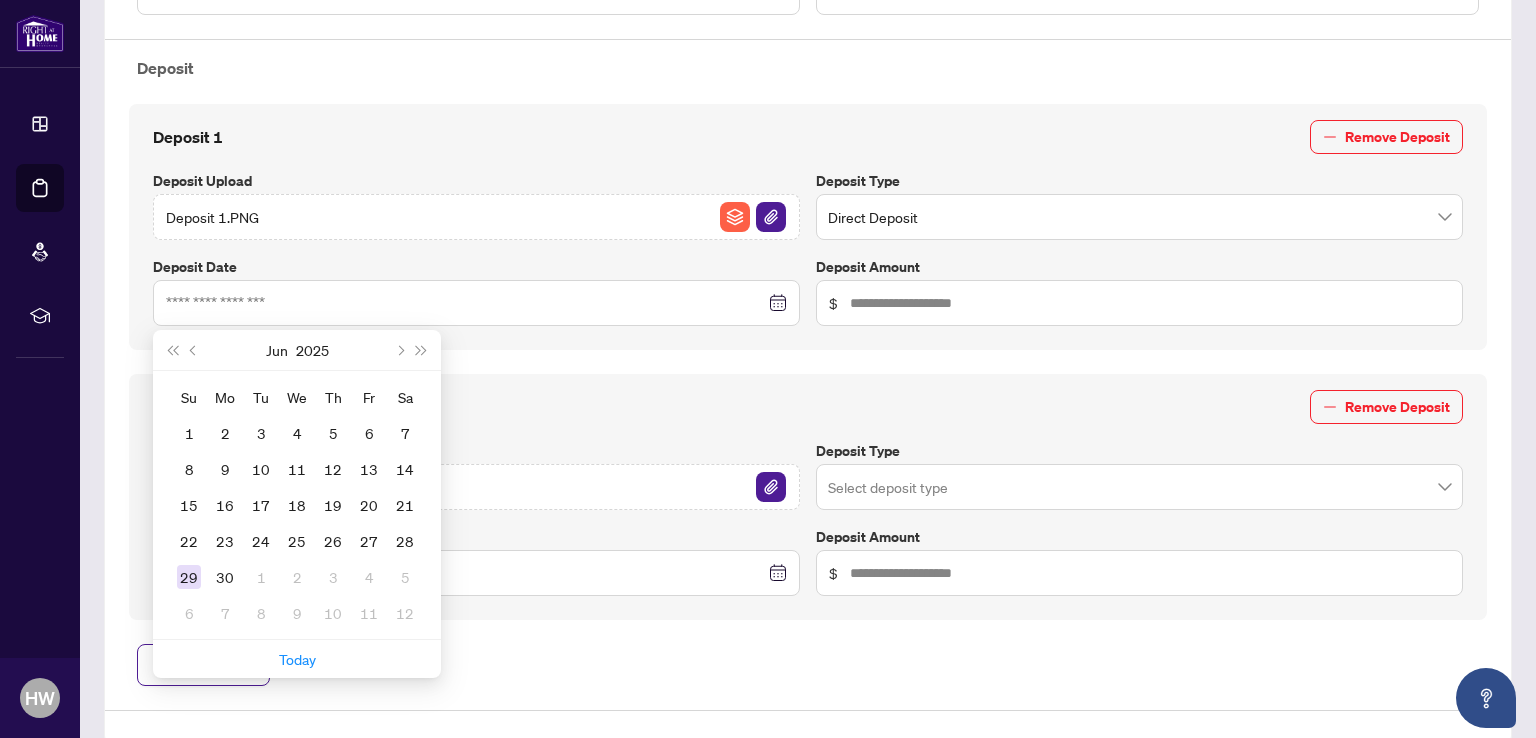 type on "**********" 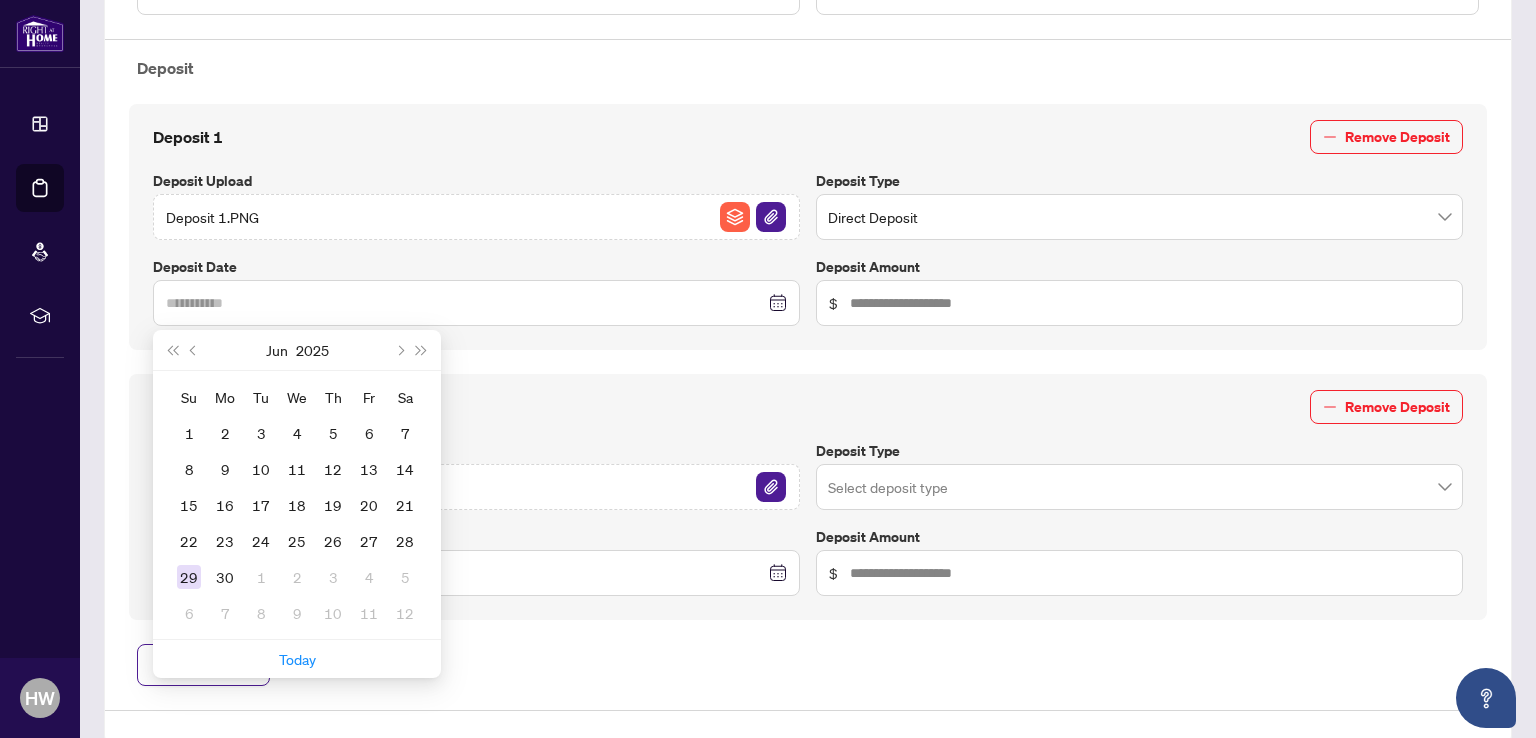 click on "29" at bounding box center [189, 577] 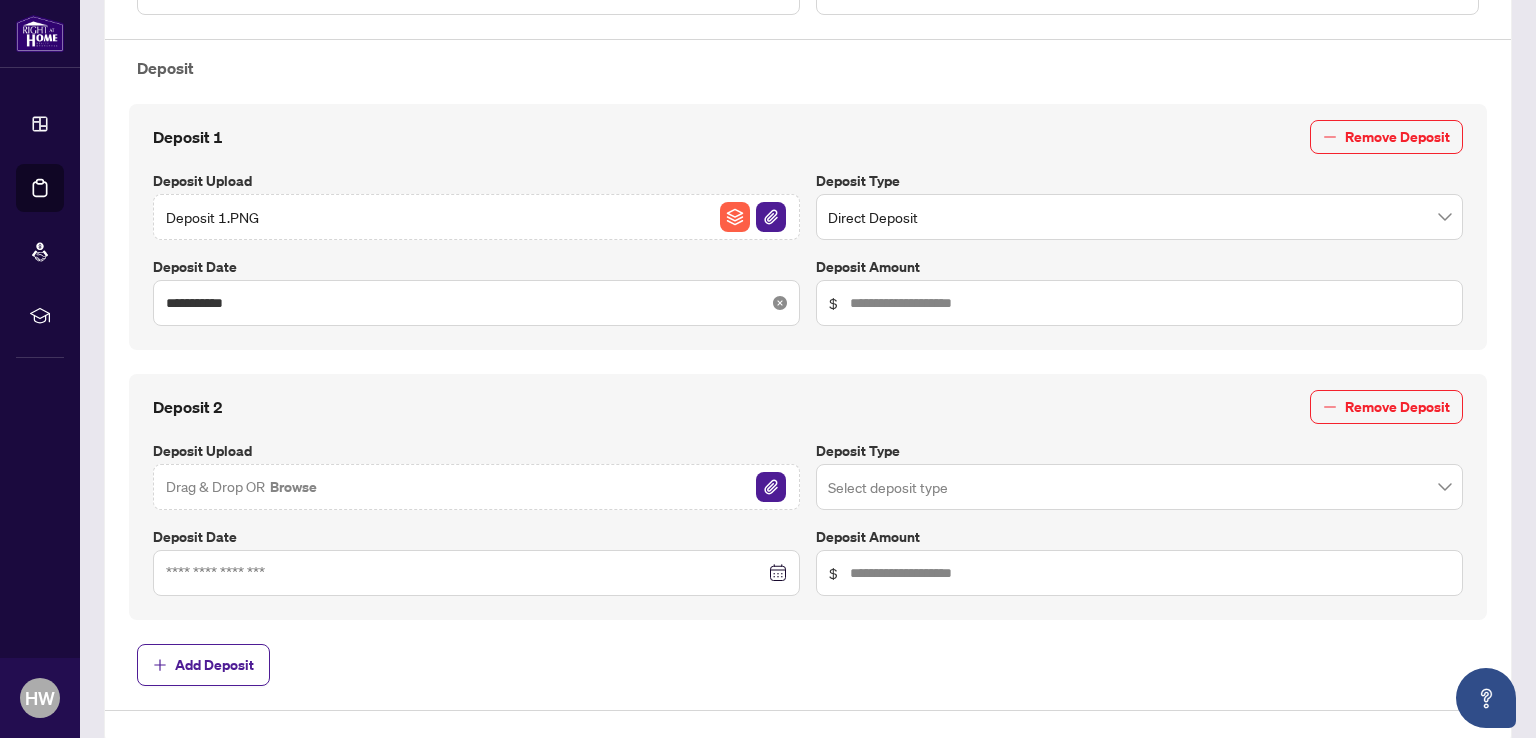 click 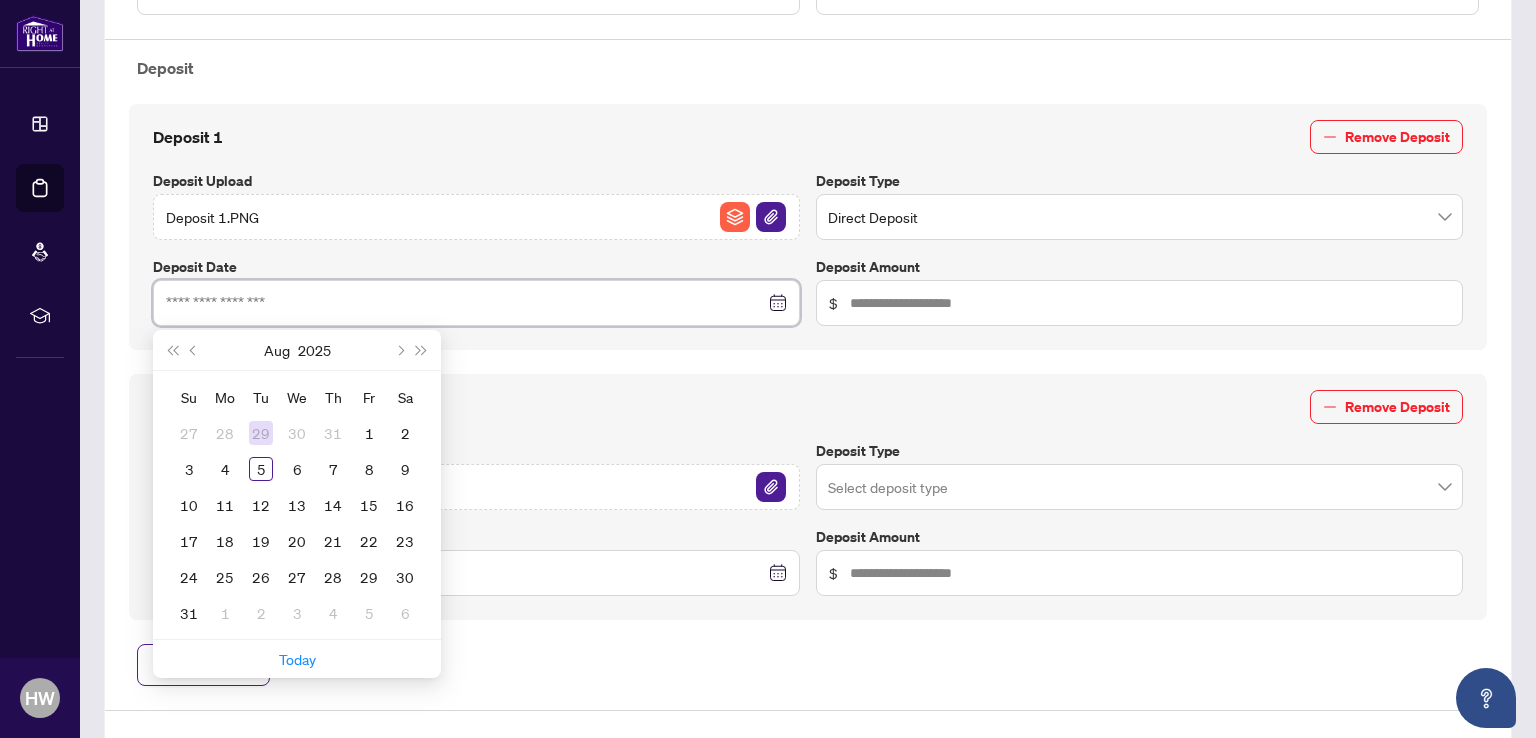type on "**********" 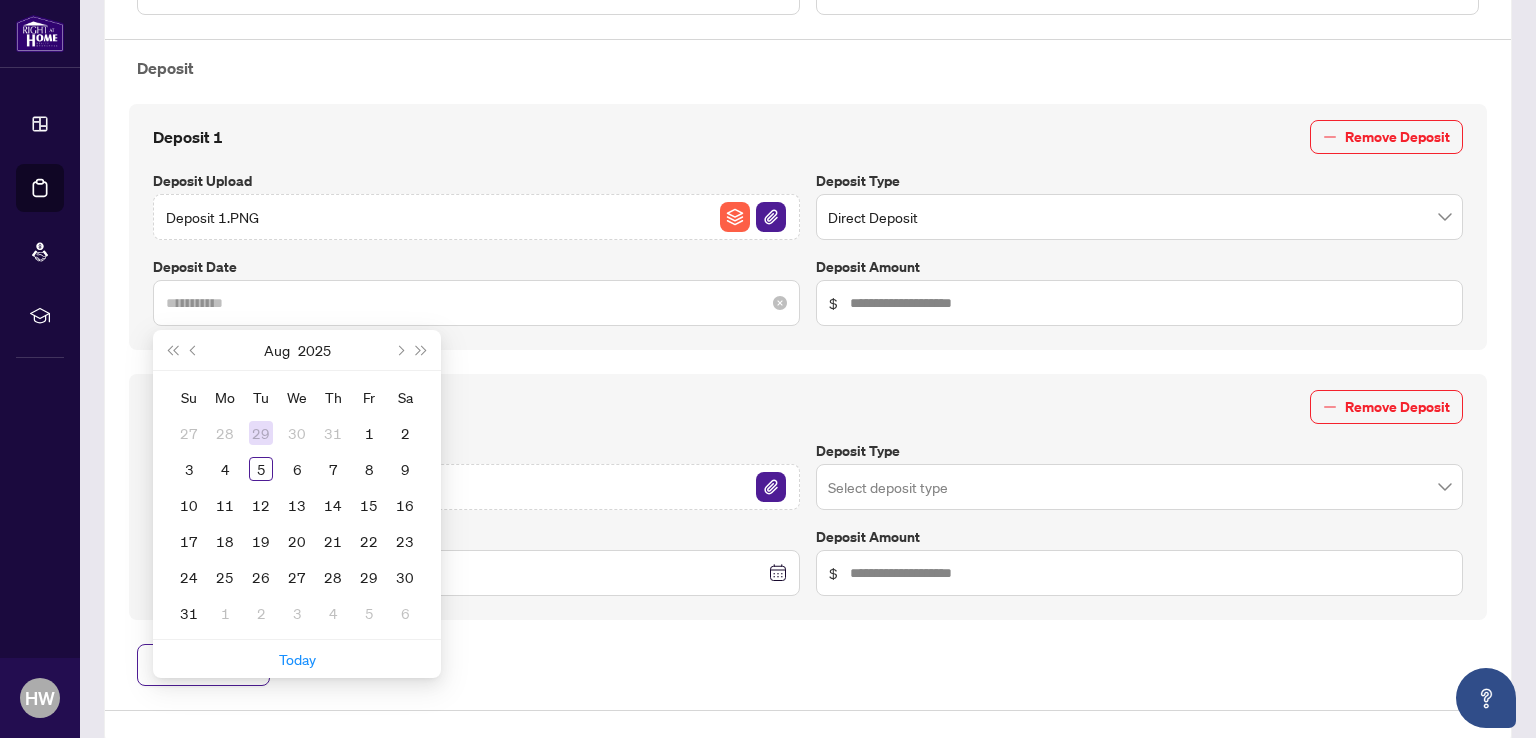 click on "29" at bounding box center (261, 433) 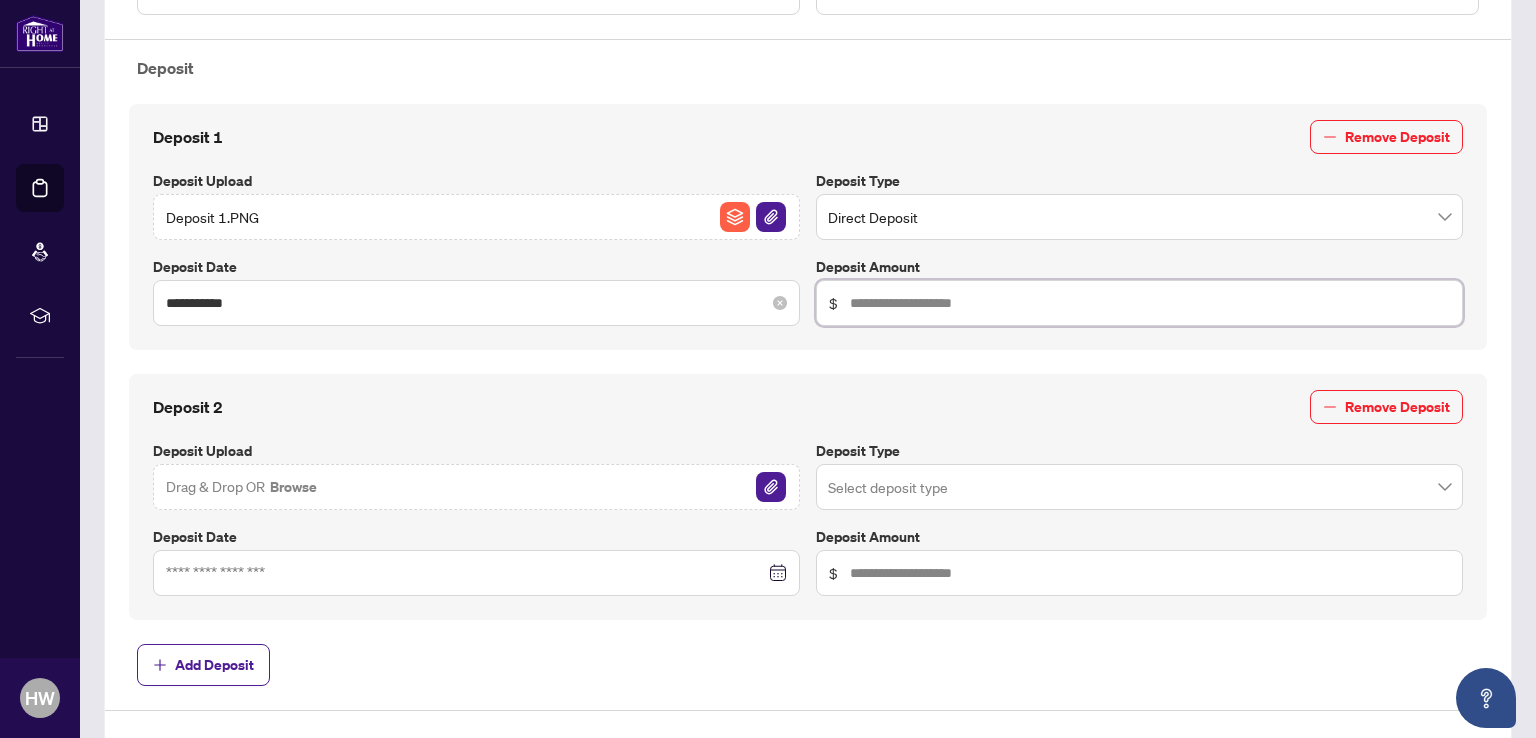 click at bounding box center (1150, 303) 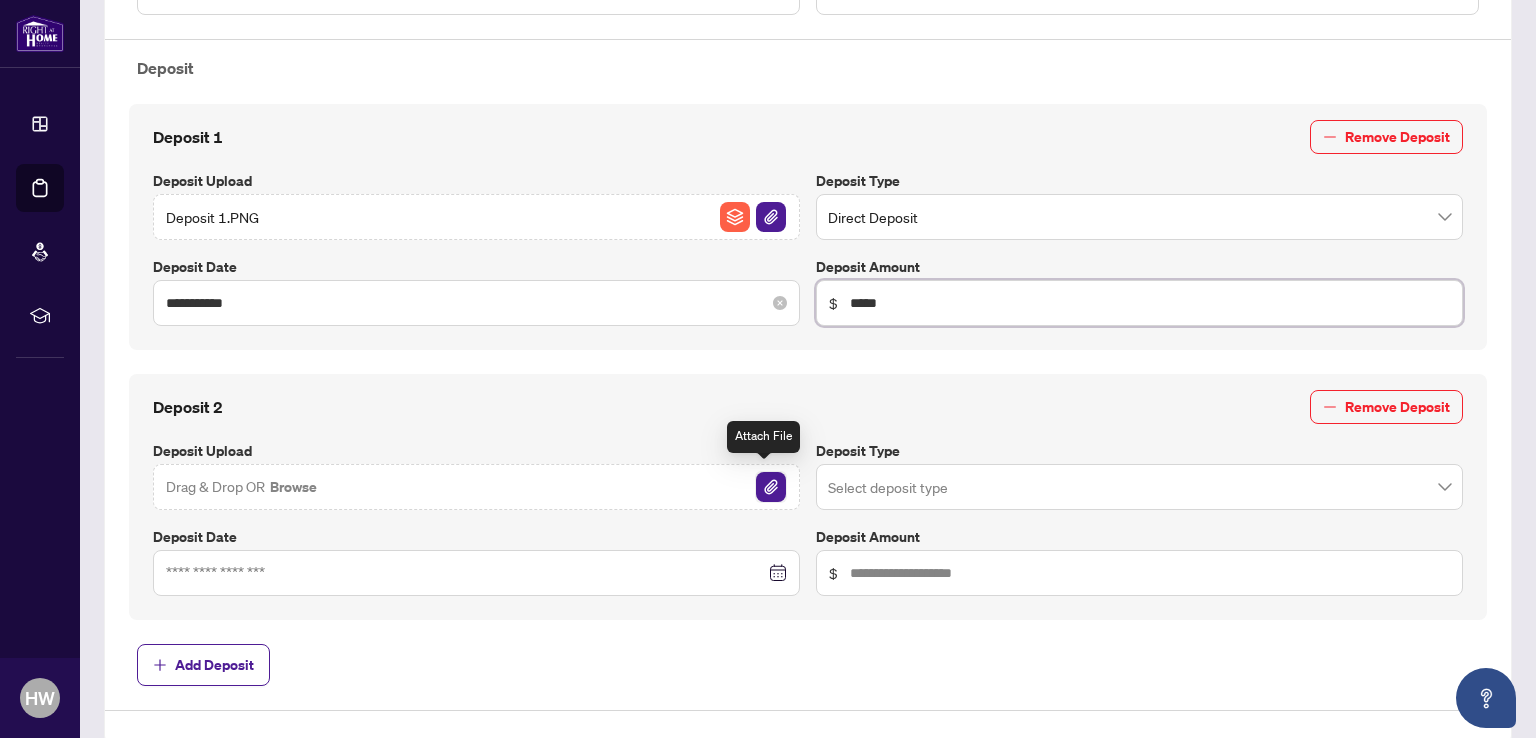 type on "*****" 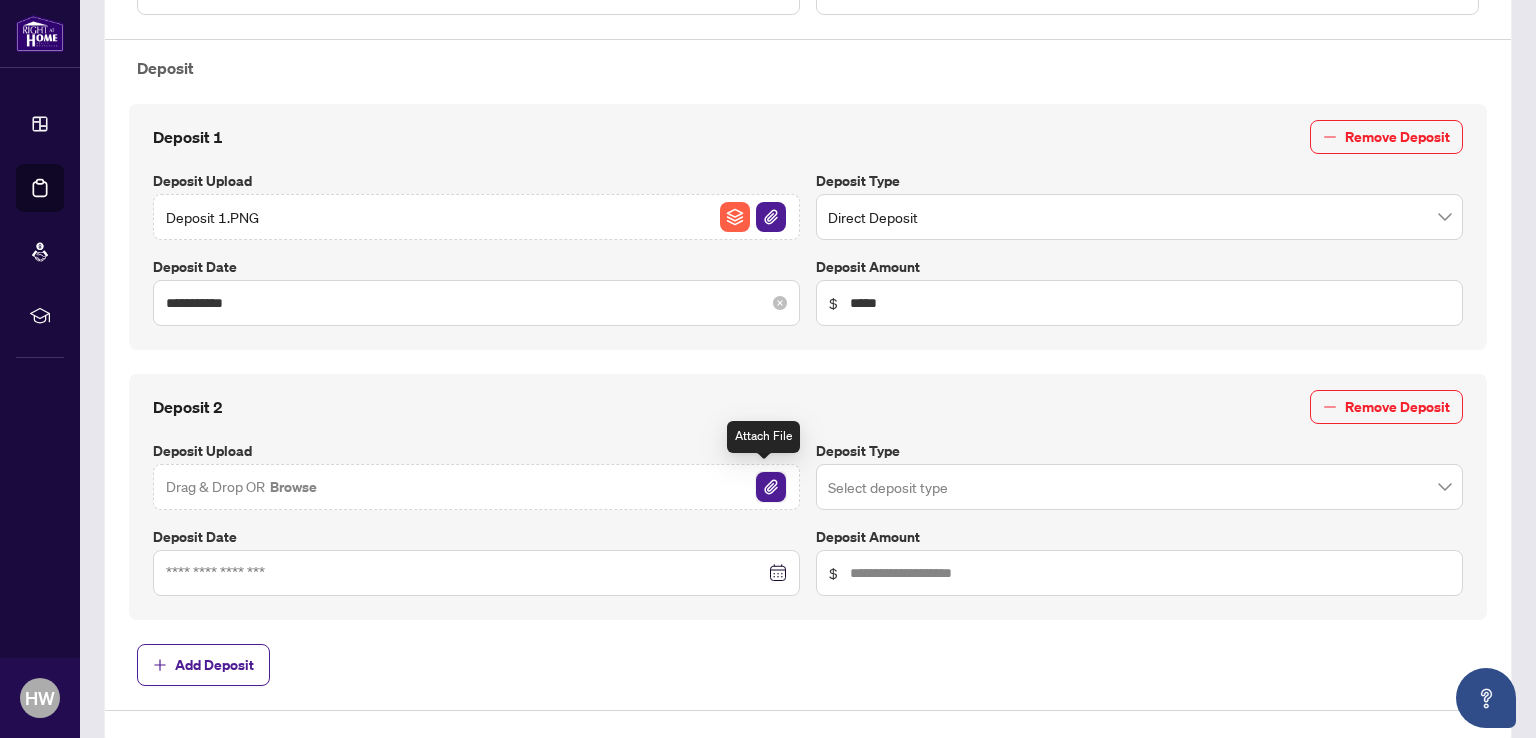 click at bounding box center [771, 487] 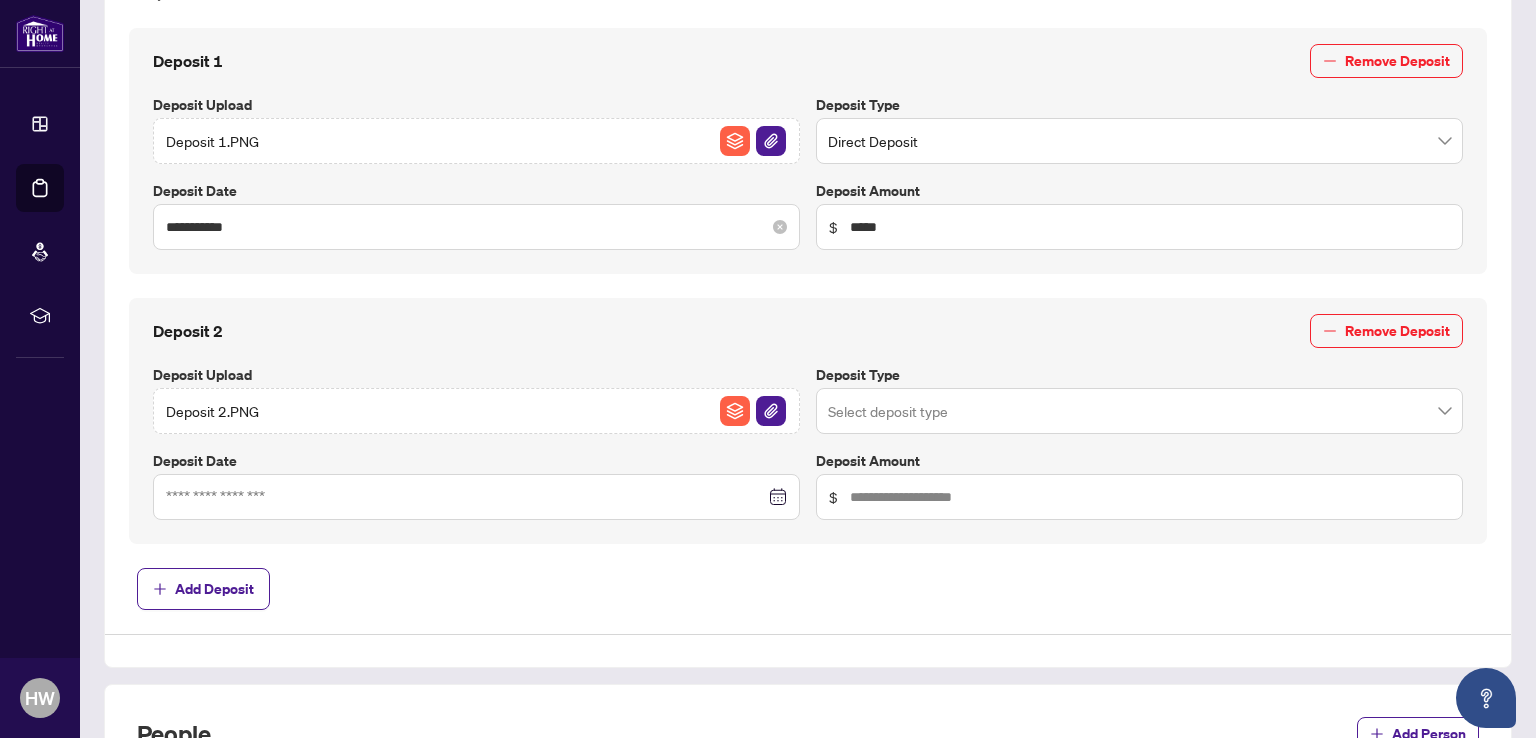 scroll, scrollTop: 800, scrollLeft: 0, axis: vertical 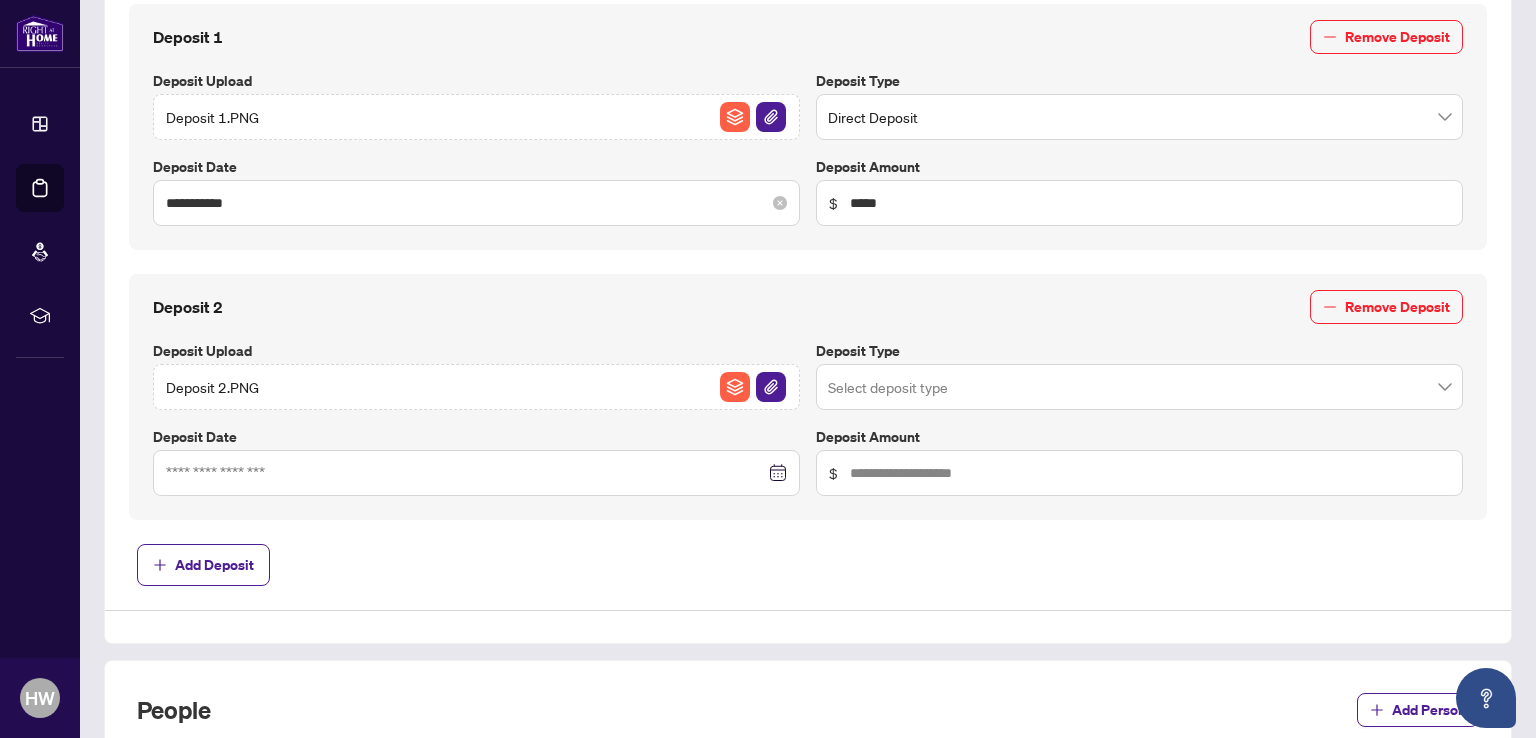 click at bounding box center [1139, 117] 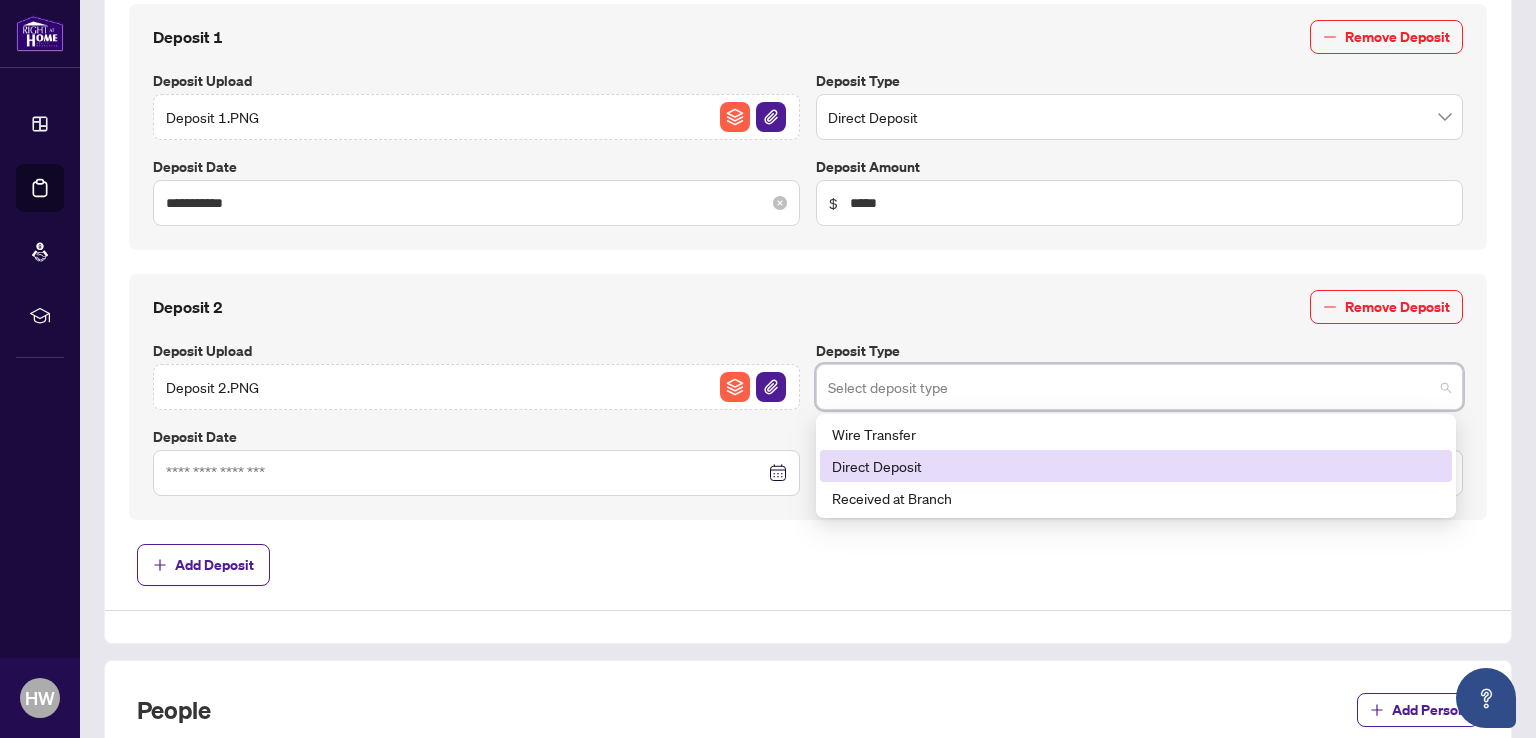 click on "Direct Deposit" at bounding box center [1136, 466] 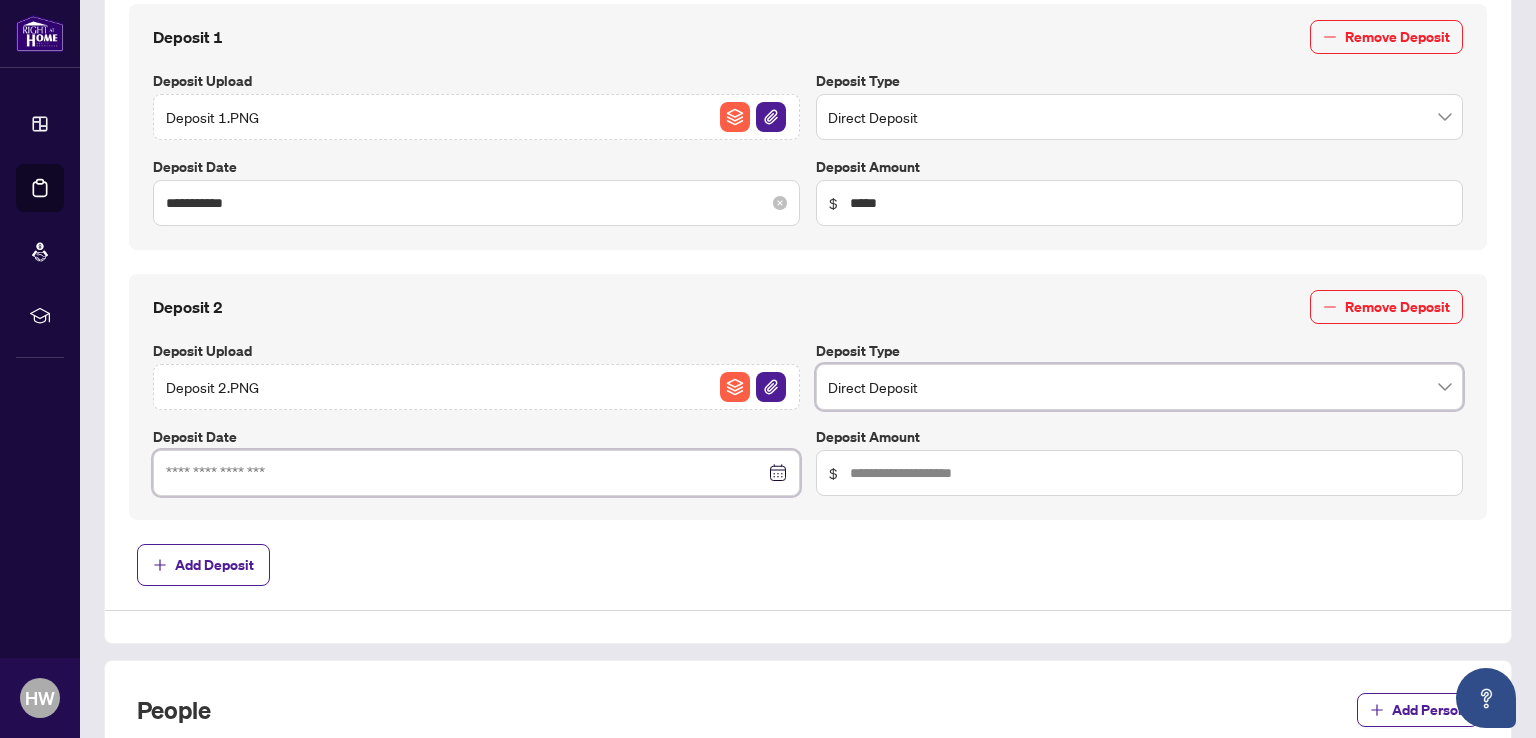 click at bounding box center (465, 203) 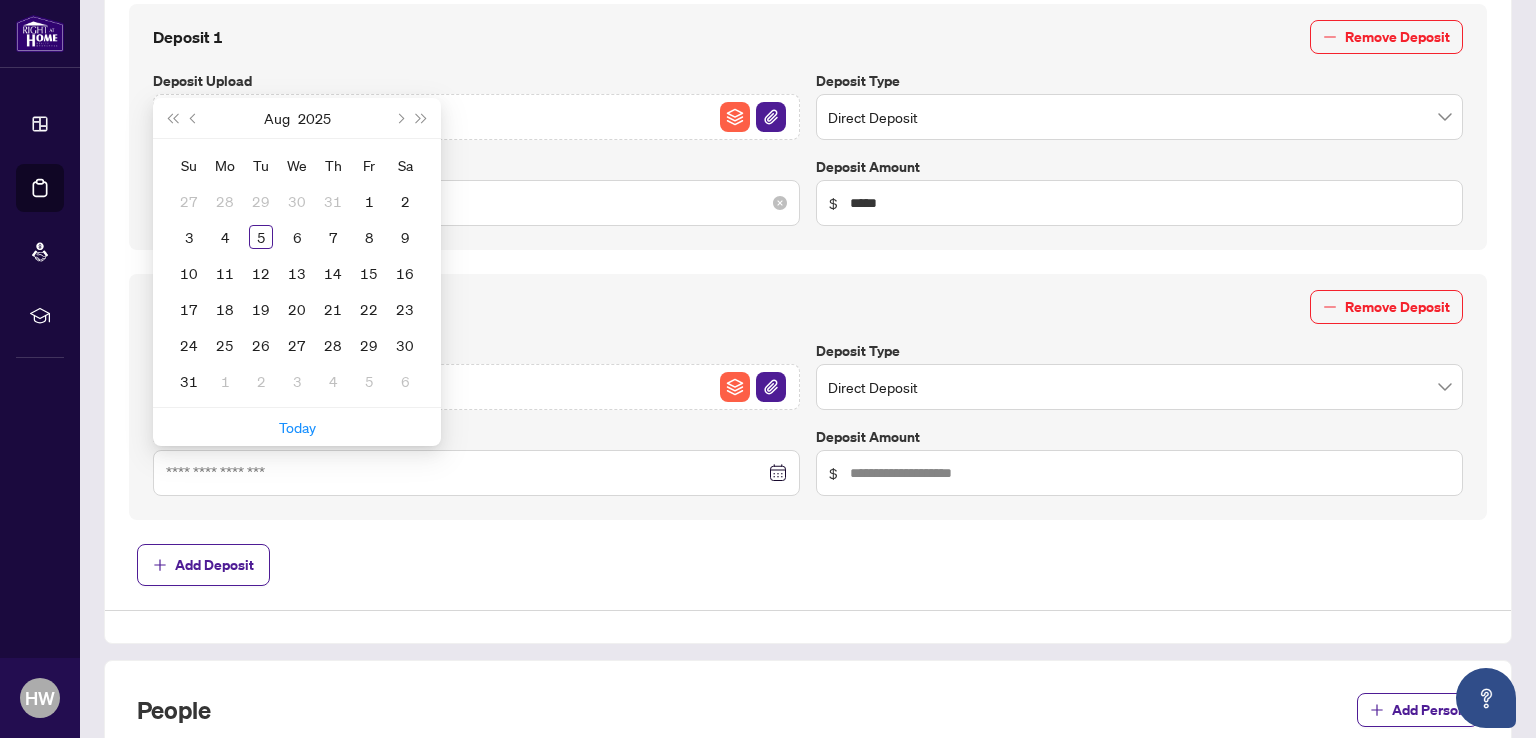 click on "Deposit 2 Remove Deposit Deposit Upload Deposit 2.PNG Deposit Type Direct Deposit 76 77 78 Wire Transfer Direct Deposit Received at Branch Deposit Date Aug 2025 Su Mo Tu We Th Fr Sa 27 28 29 30 31 1 2 3 4 5 6 7 8 9 10 11 12 13 14 15 16 17 18 19 20 21 22 23 24 25 26 27 28 29 30 31 1 2 3 4 5 6 Today Deposit Amount $" at bounding box center [808, 393] 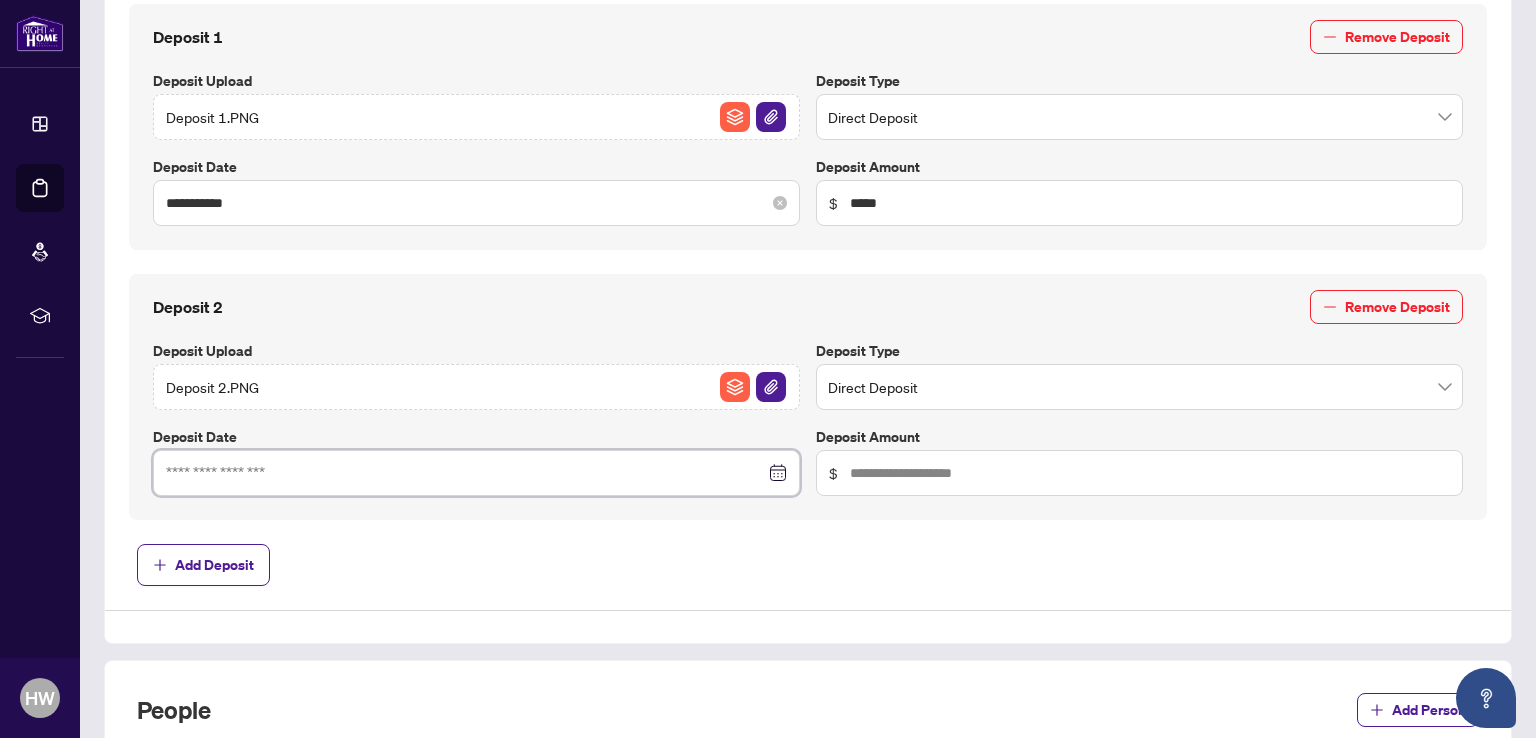 click at bounding box center [465, 203] 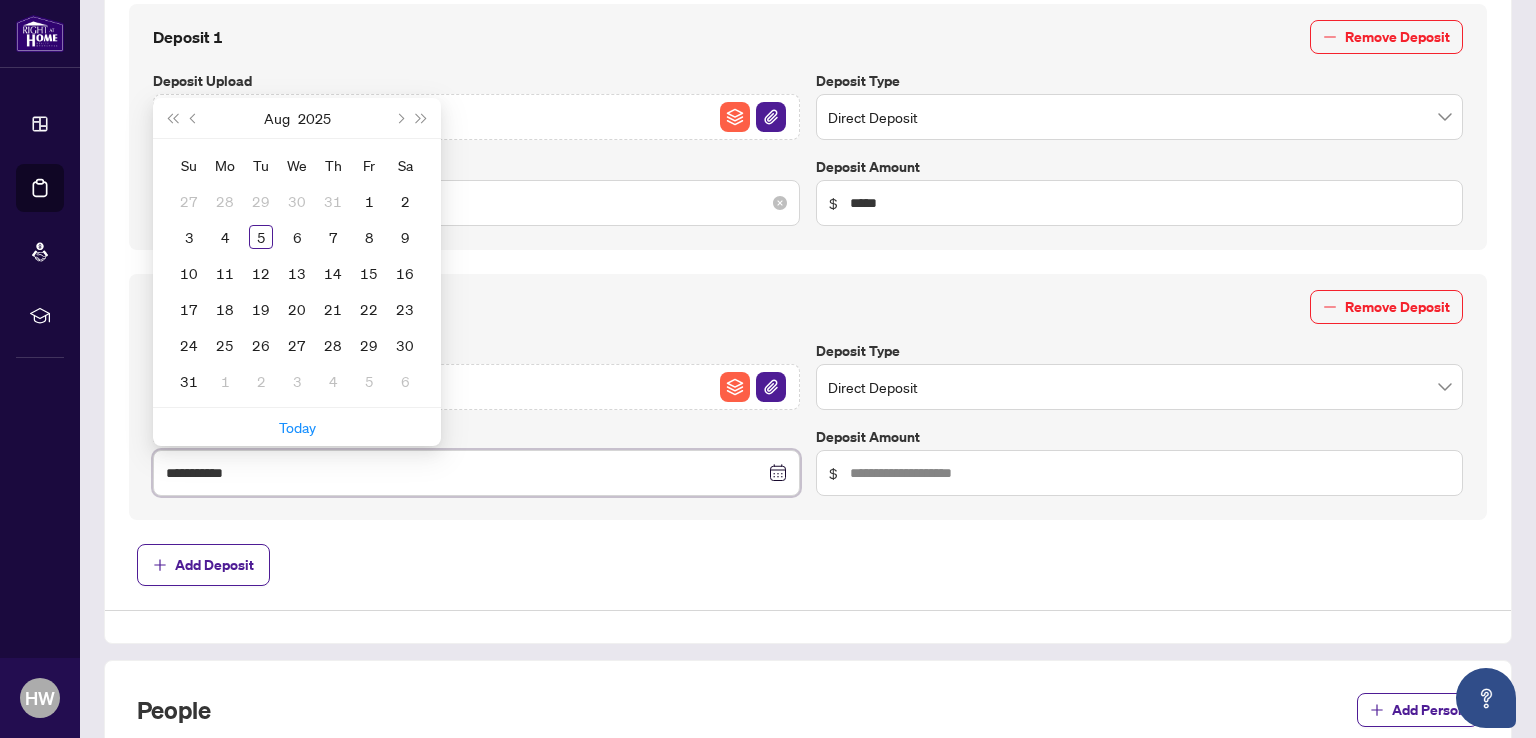 type on "**********" 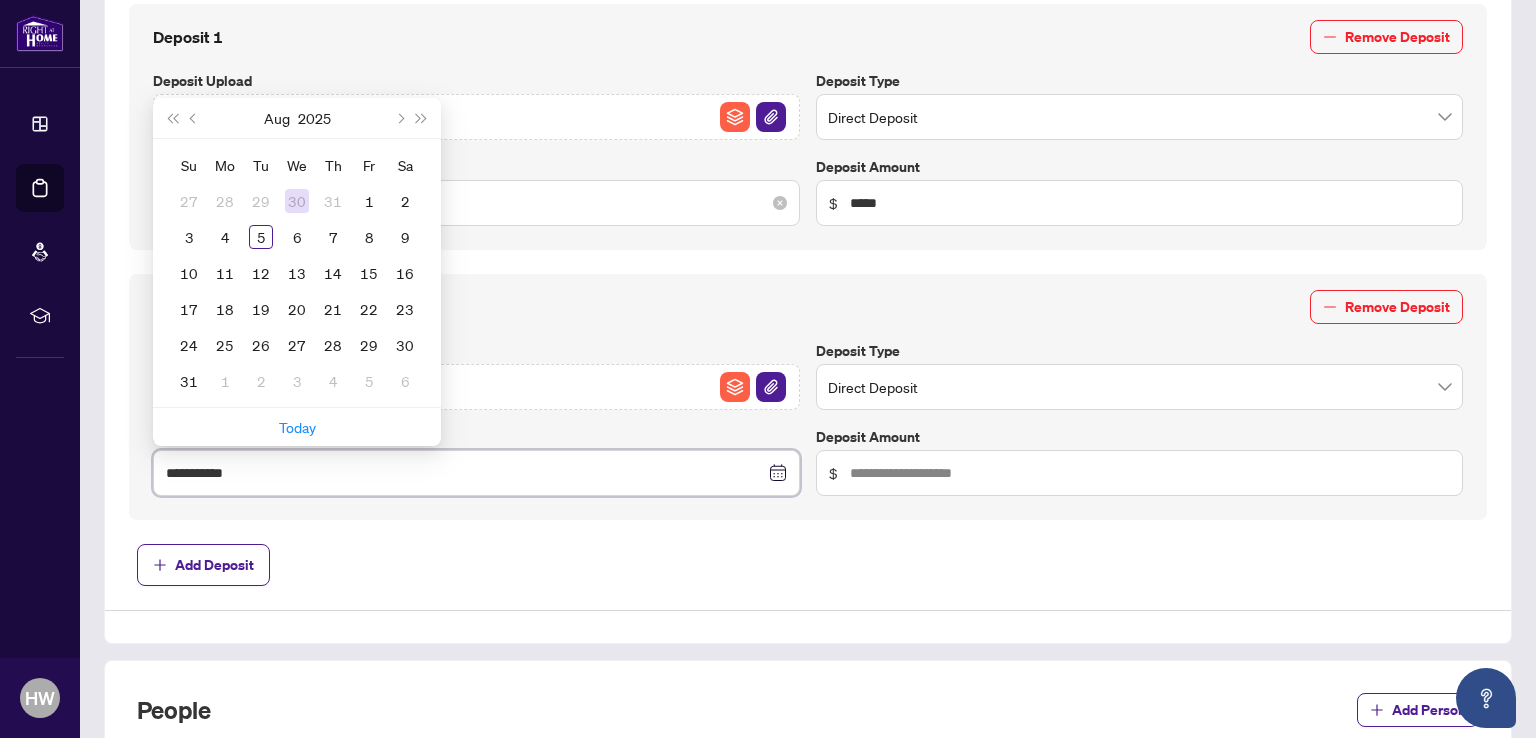 type on "**********" 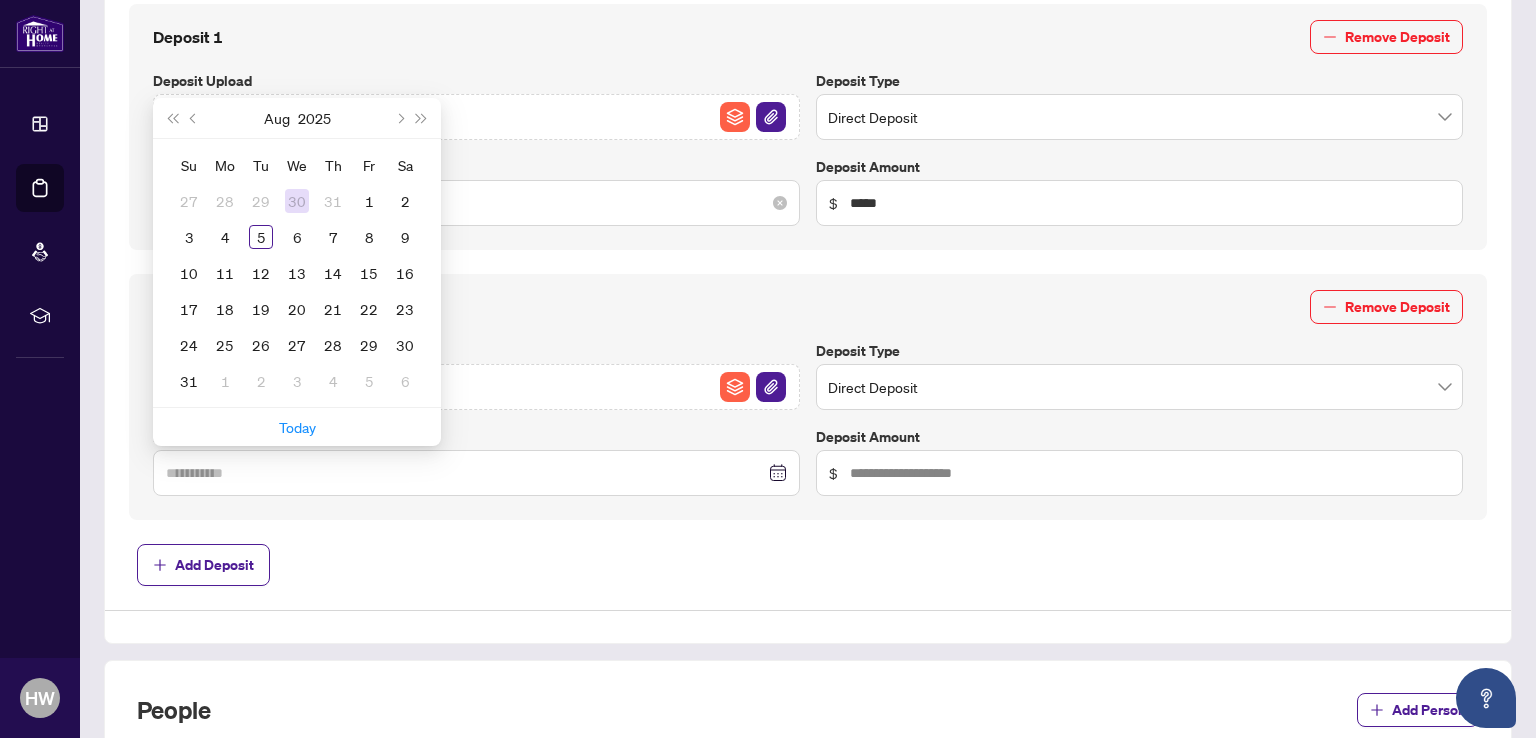 click on "30" at bounding box center (297, 201) 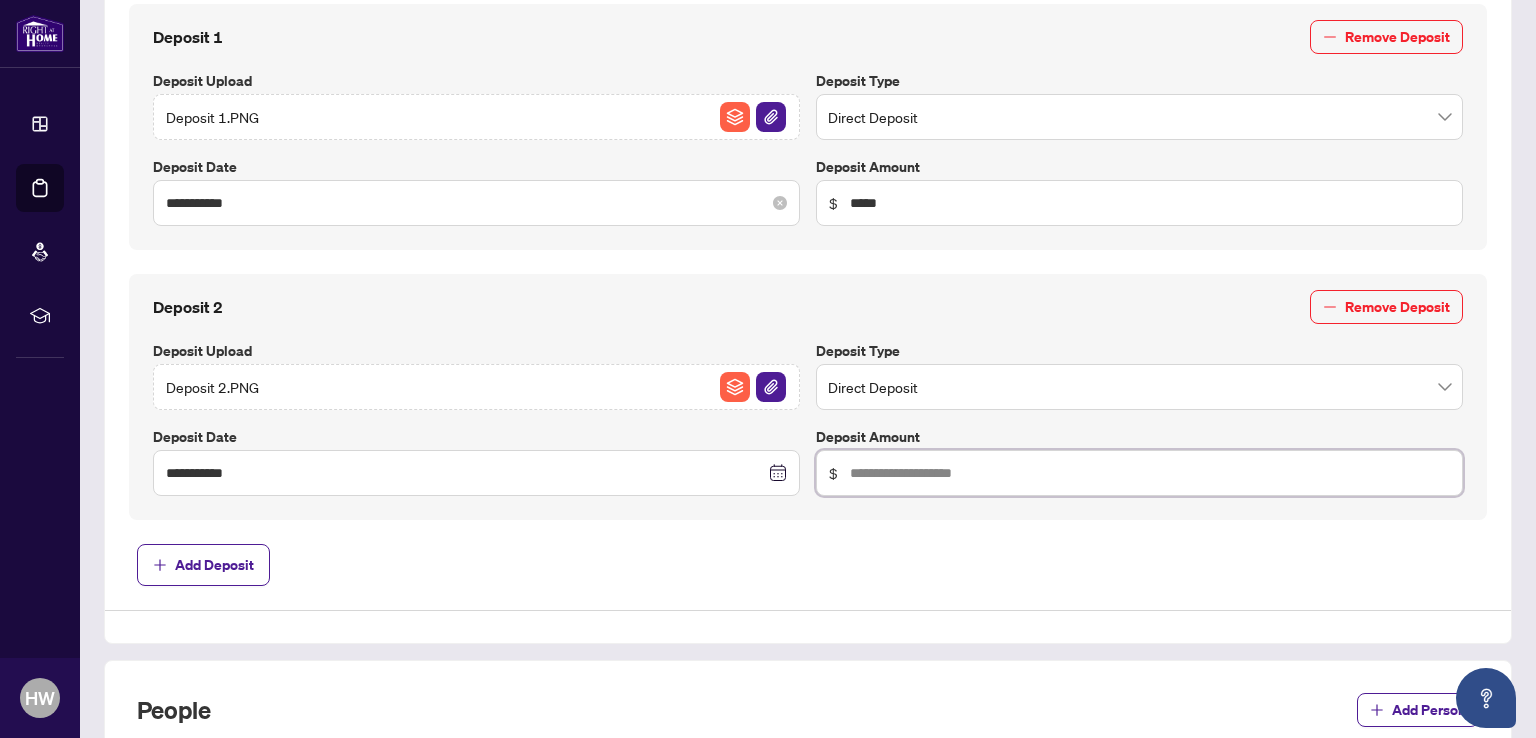 click at bounding box center [1150, 203] 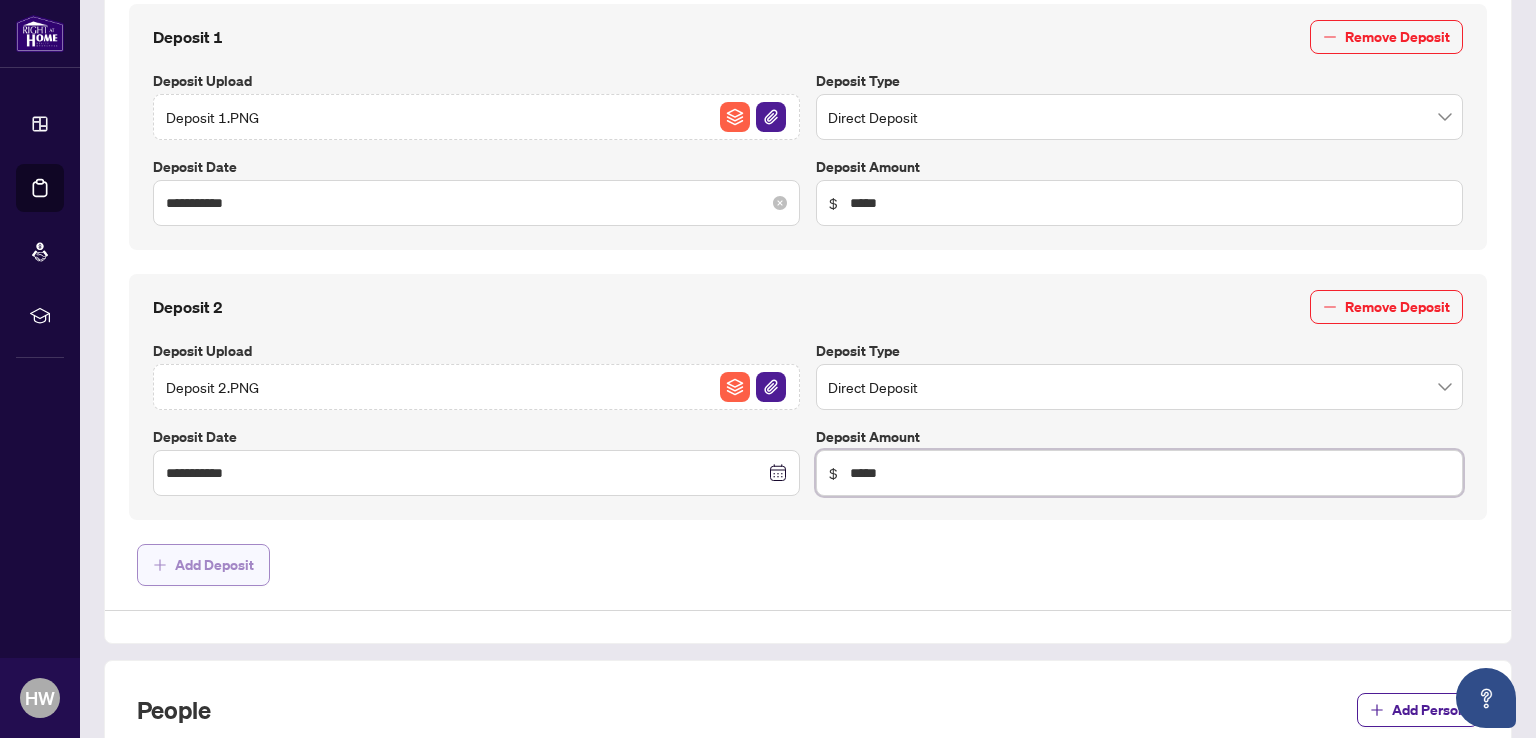 type on "*****" 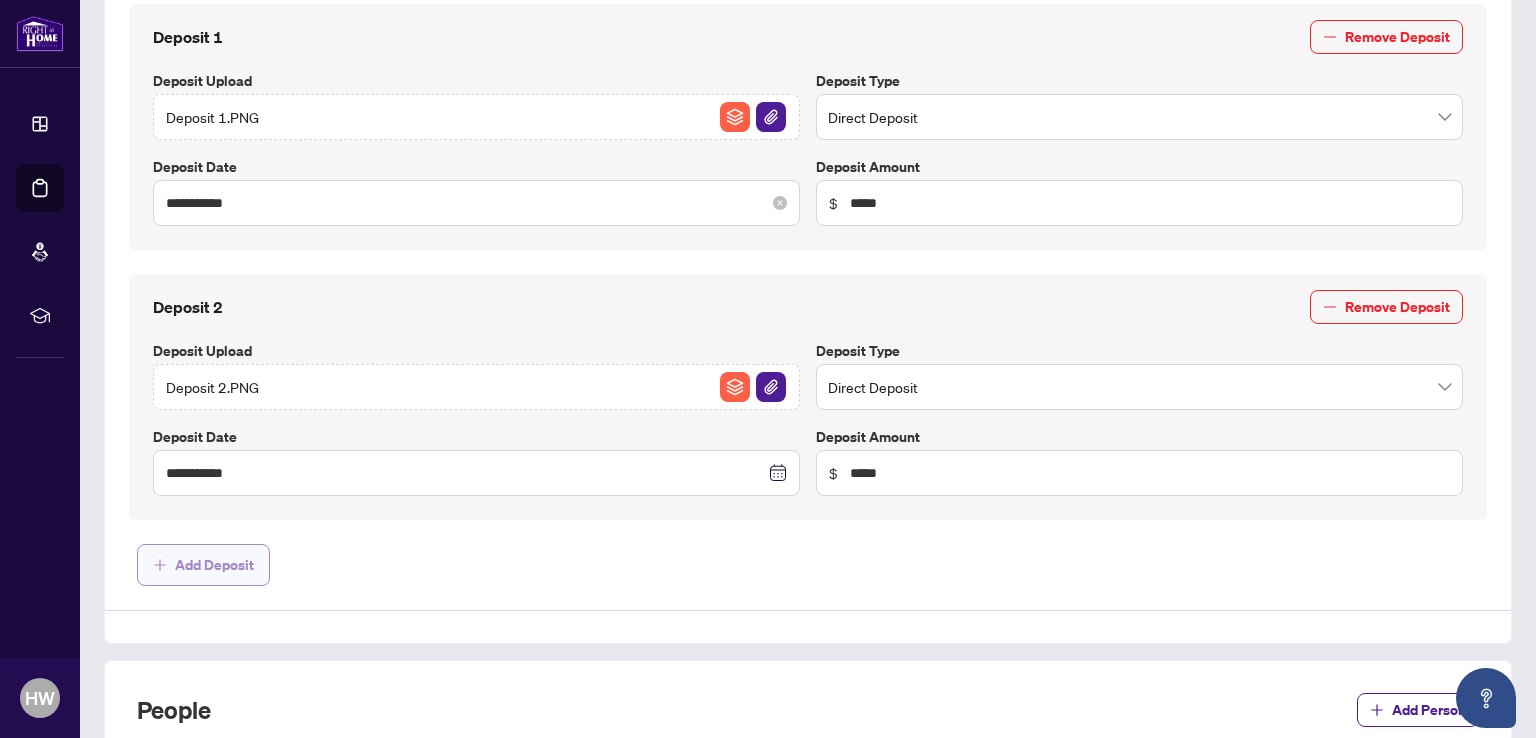 click on "Add Deposit" at bounding box center (214, 565) 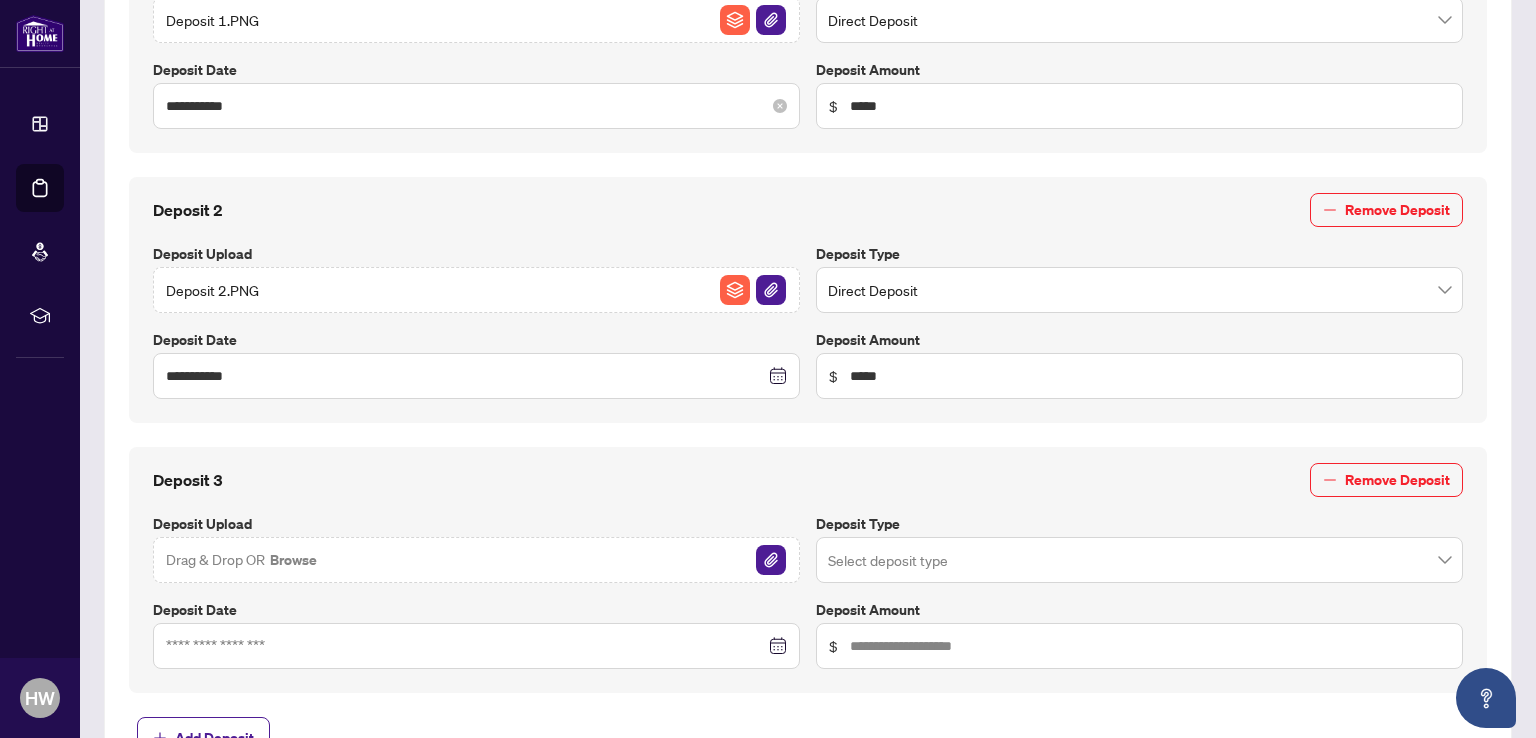 scroll, scrollTop: 1100, scrollLeft: 0, axis: vertical 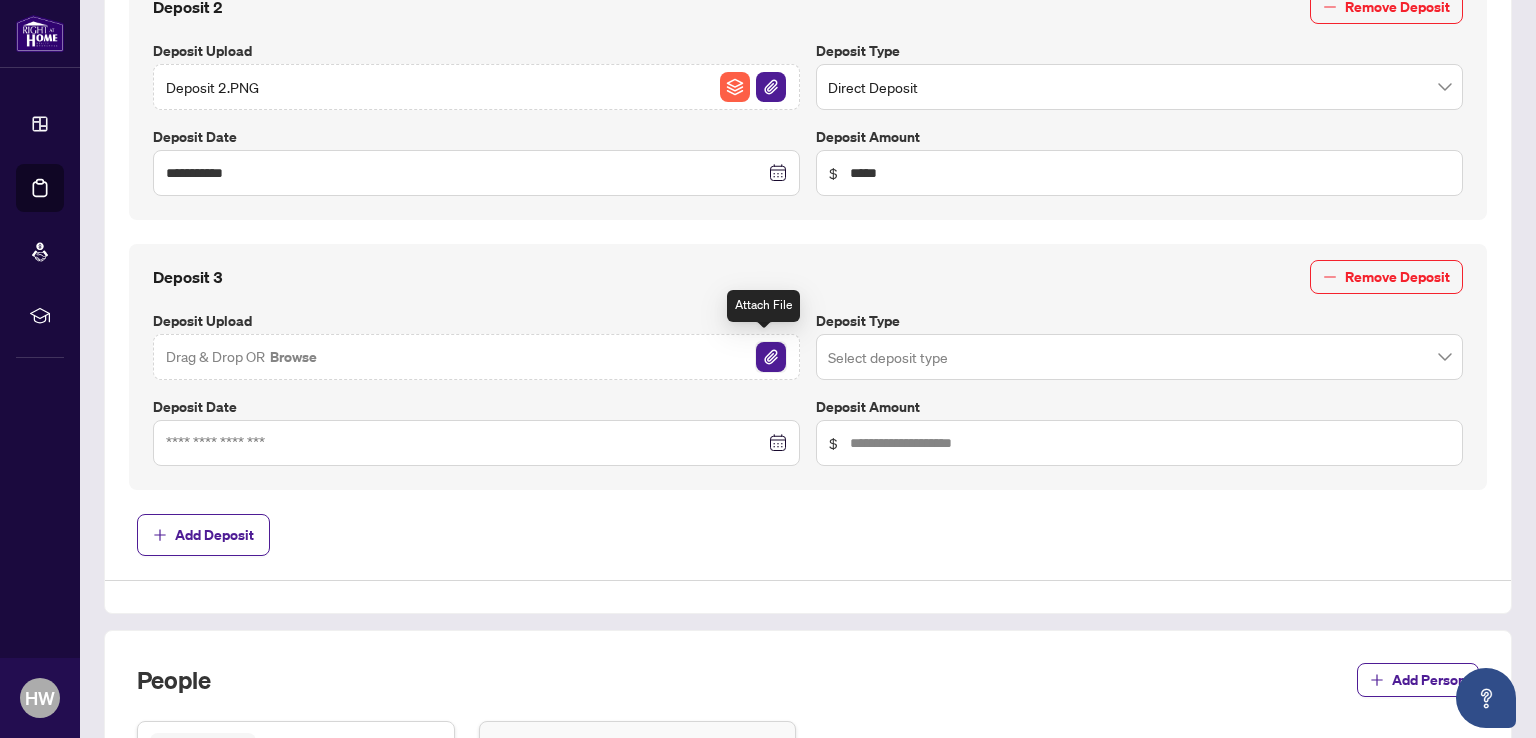 click at bounding box center (771, 357) 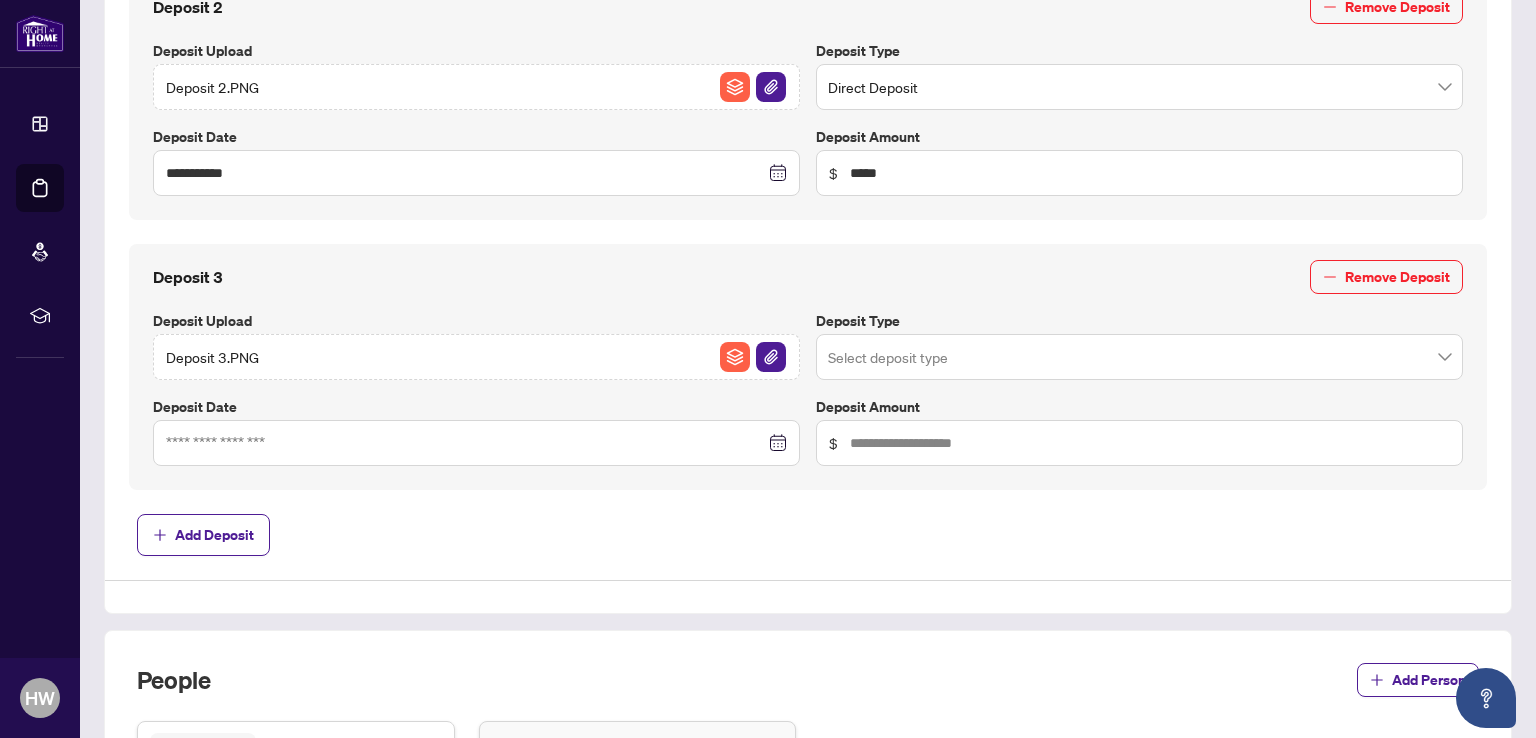 click at bounding box center [1139, -183] 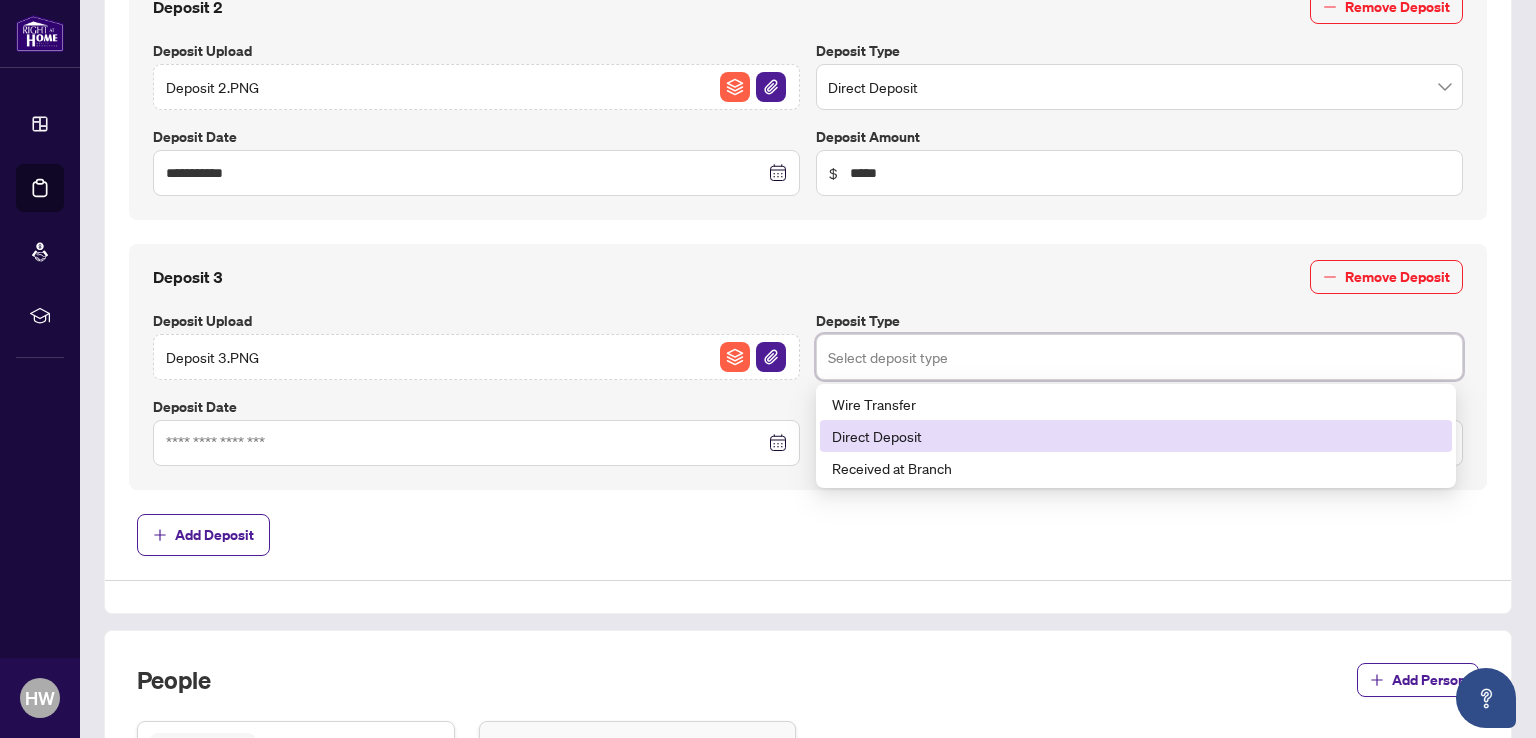 click on "Direct Deposit" at bounding box center (1136, 436) 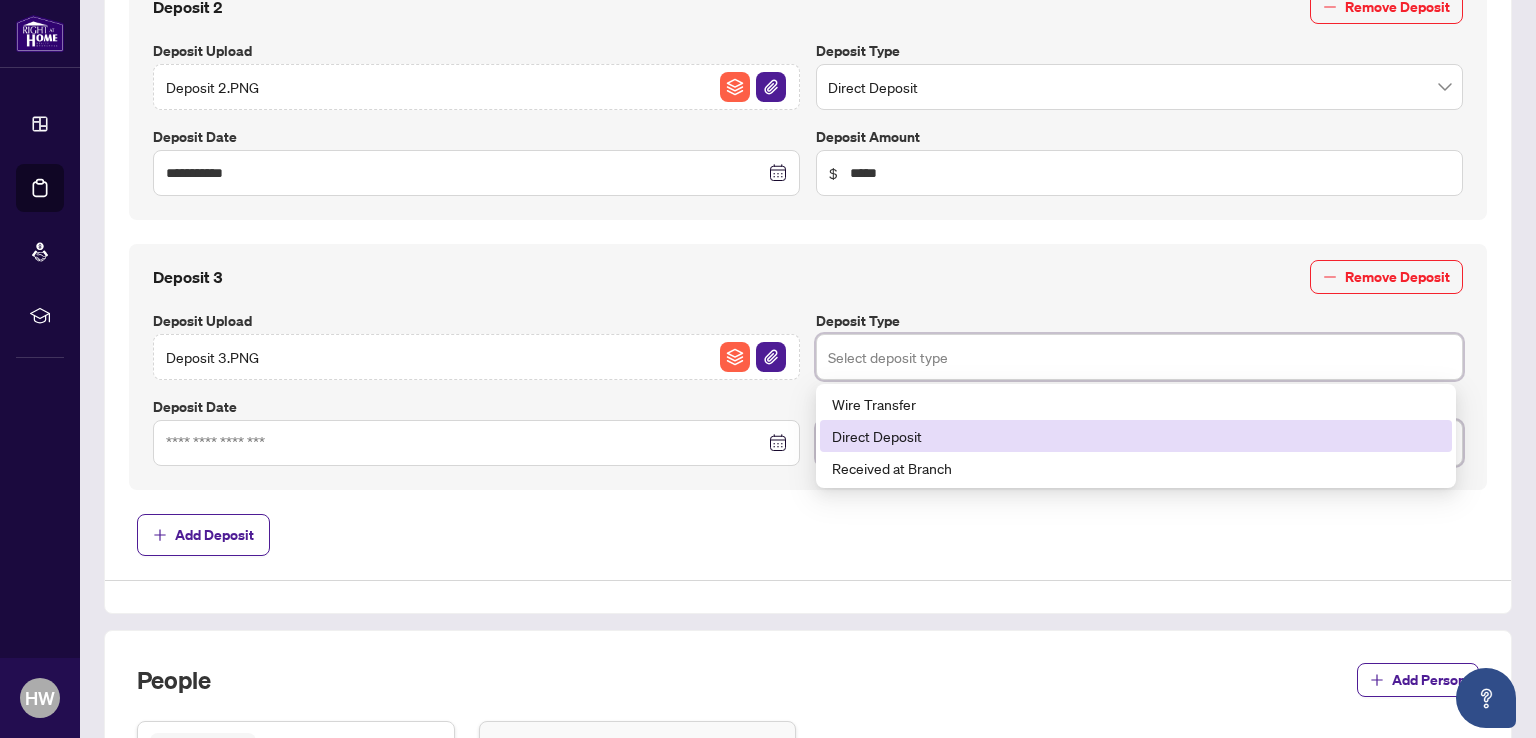click at bounding box center (1150, -97) 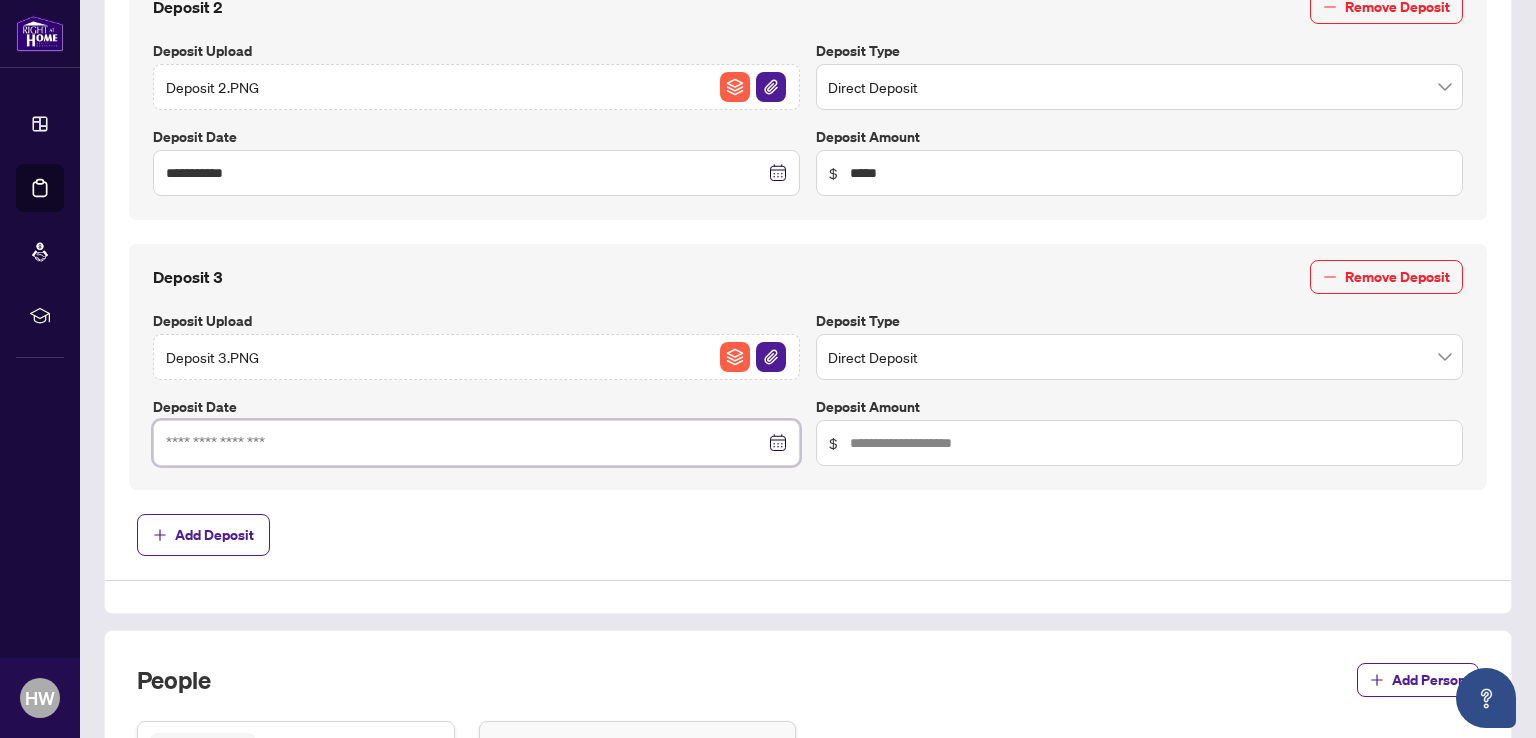 click at bounding box center (465, -97) 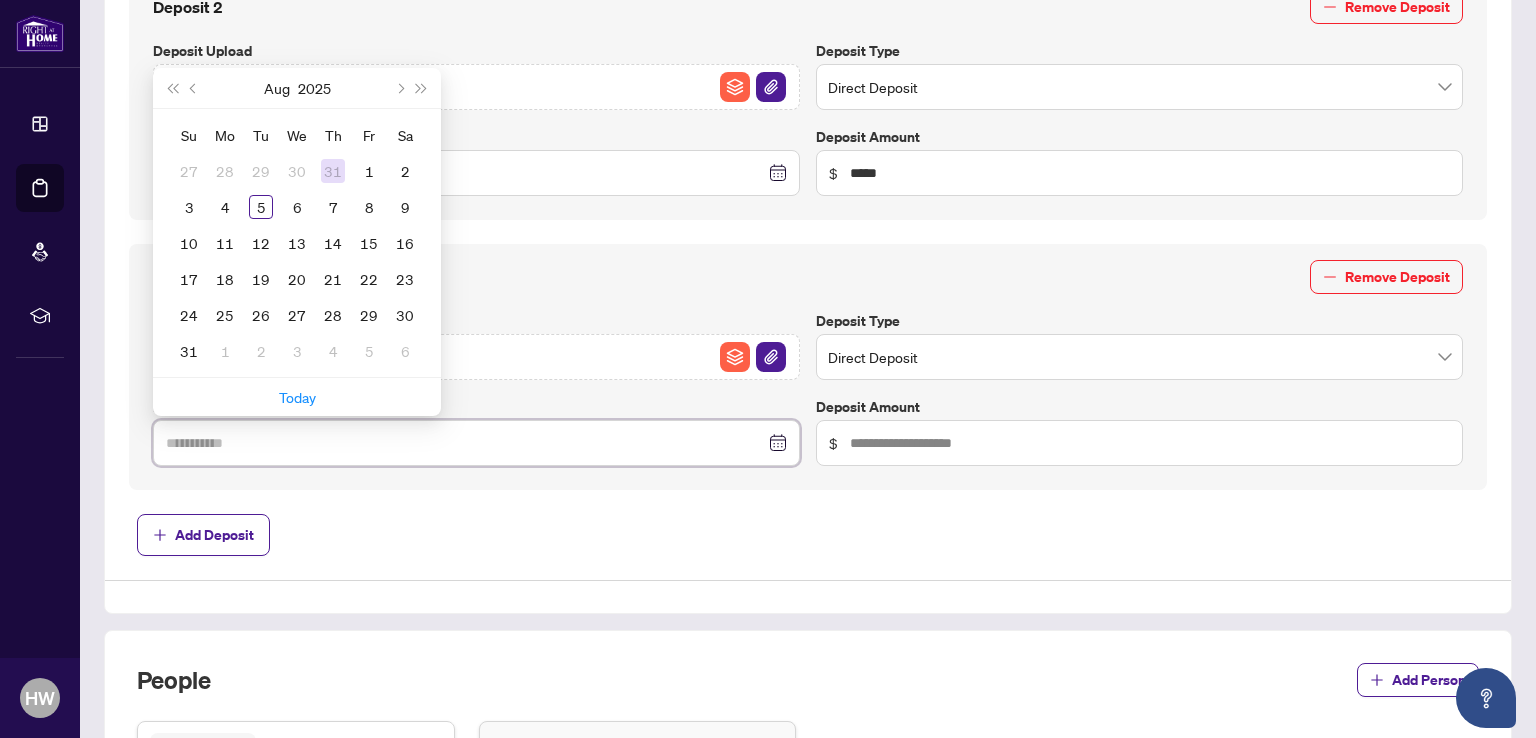 type on "**********" 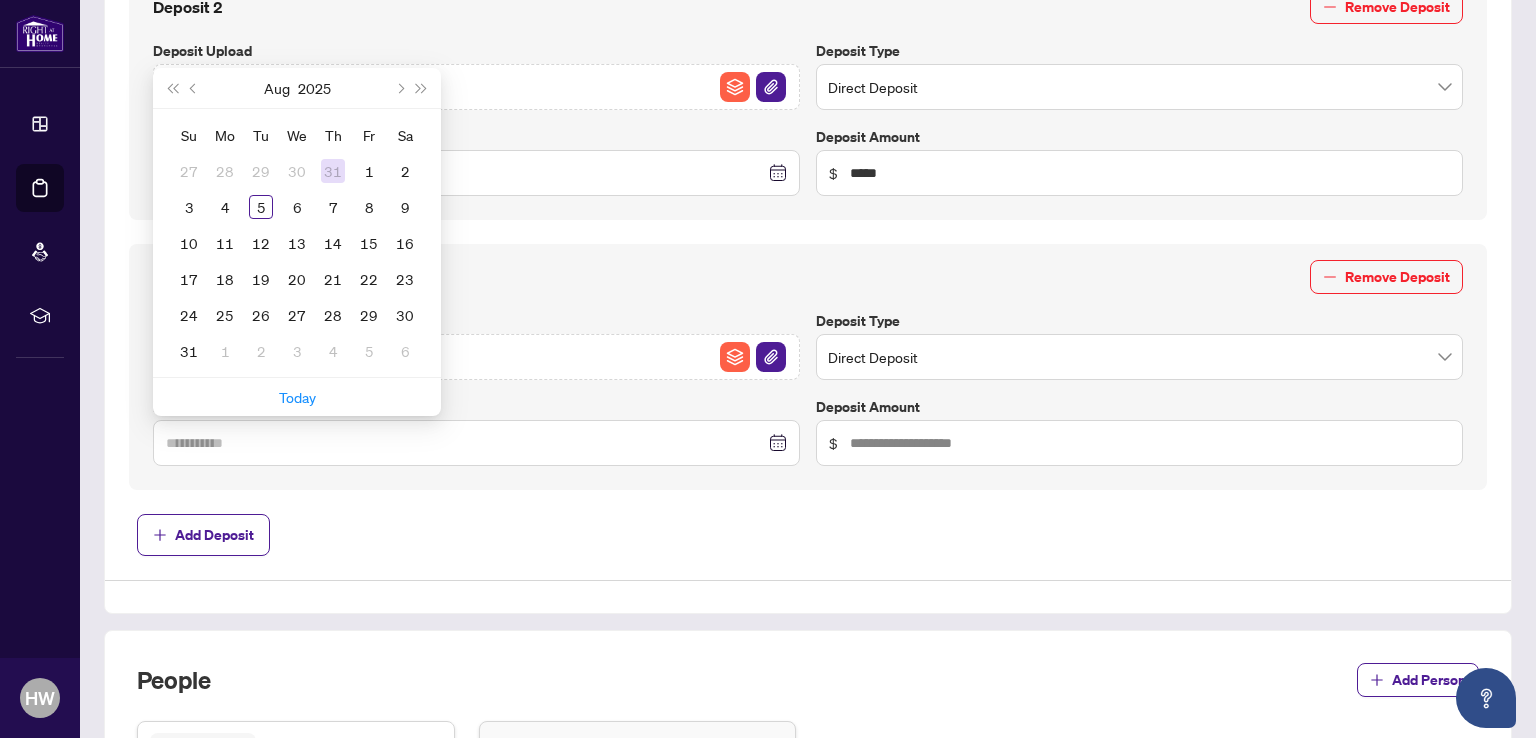 click on "31" at bounding box center [333, 171] 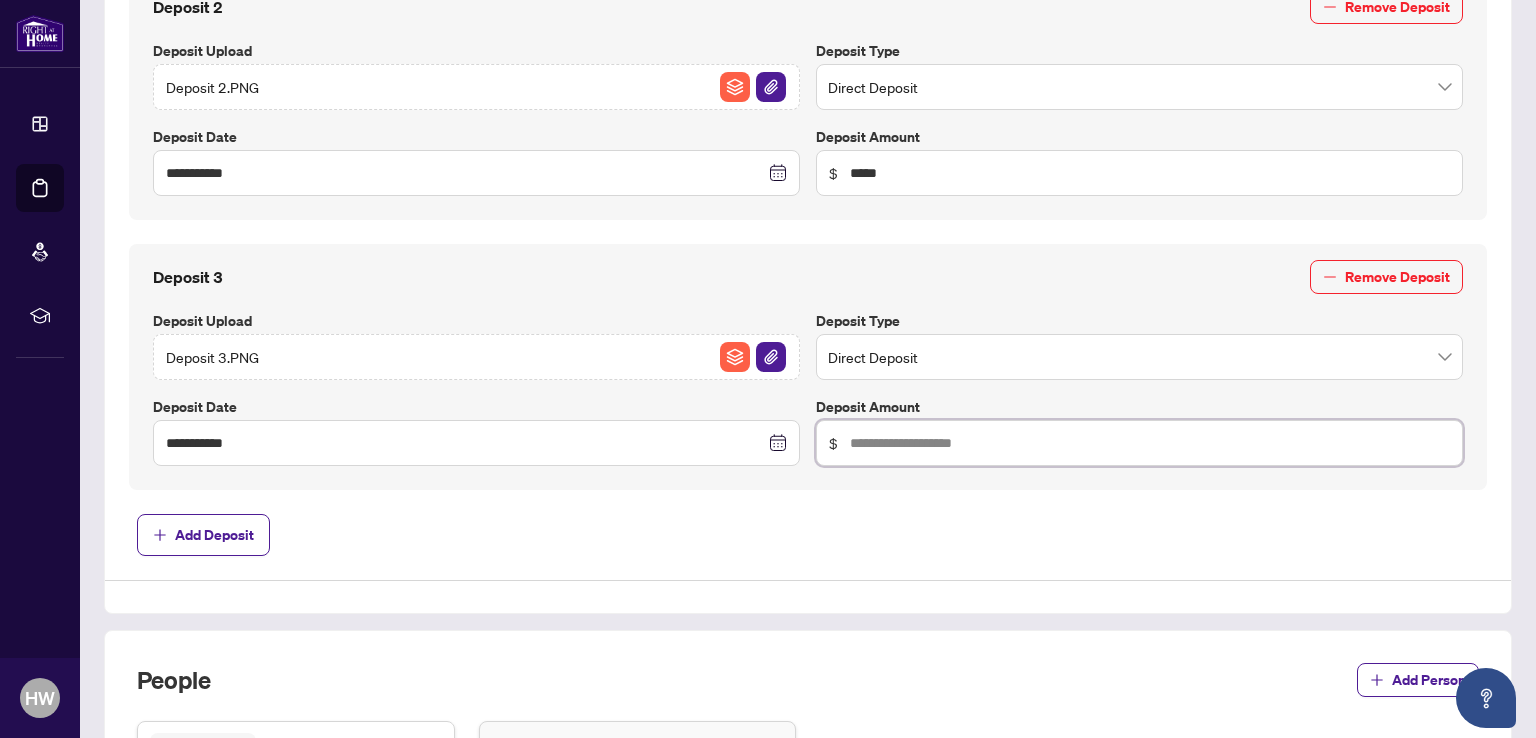 click at bounding box center [1150, -97] 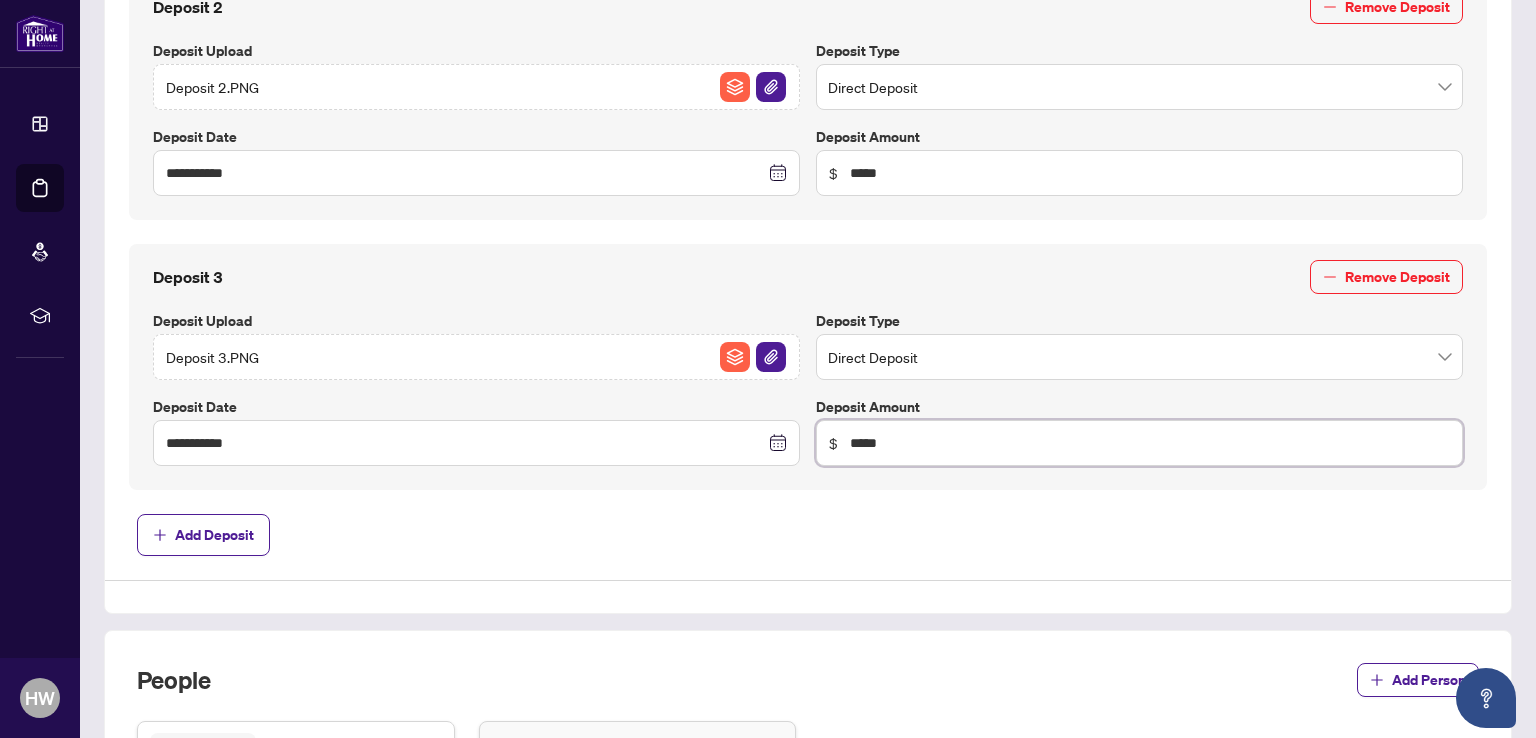 type on "*****" 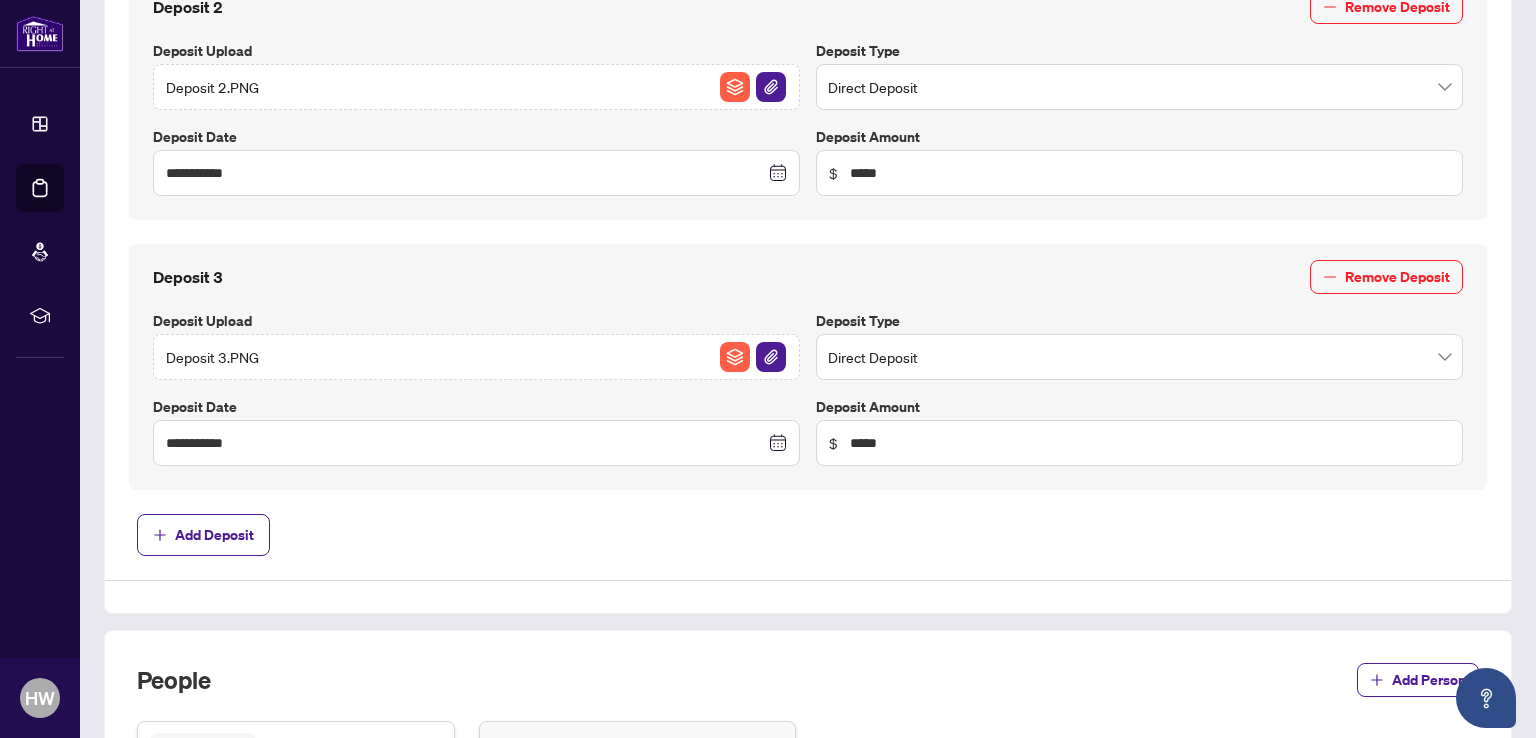 click on "Add Deposit" at bounding box center (808, 535) 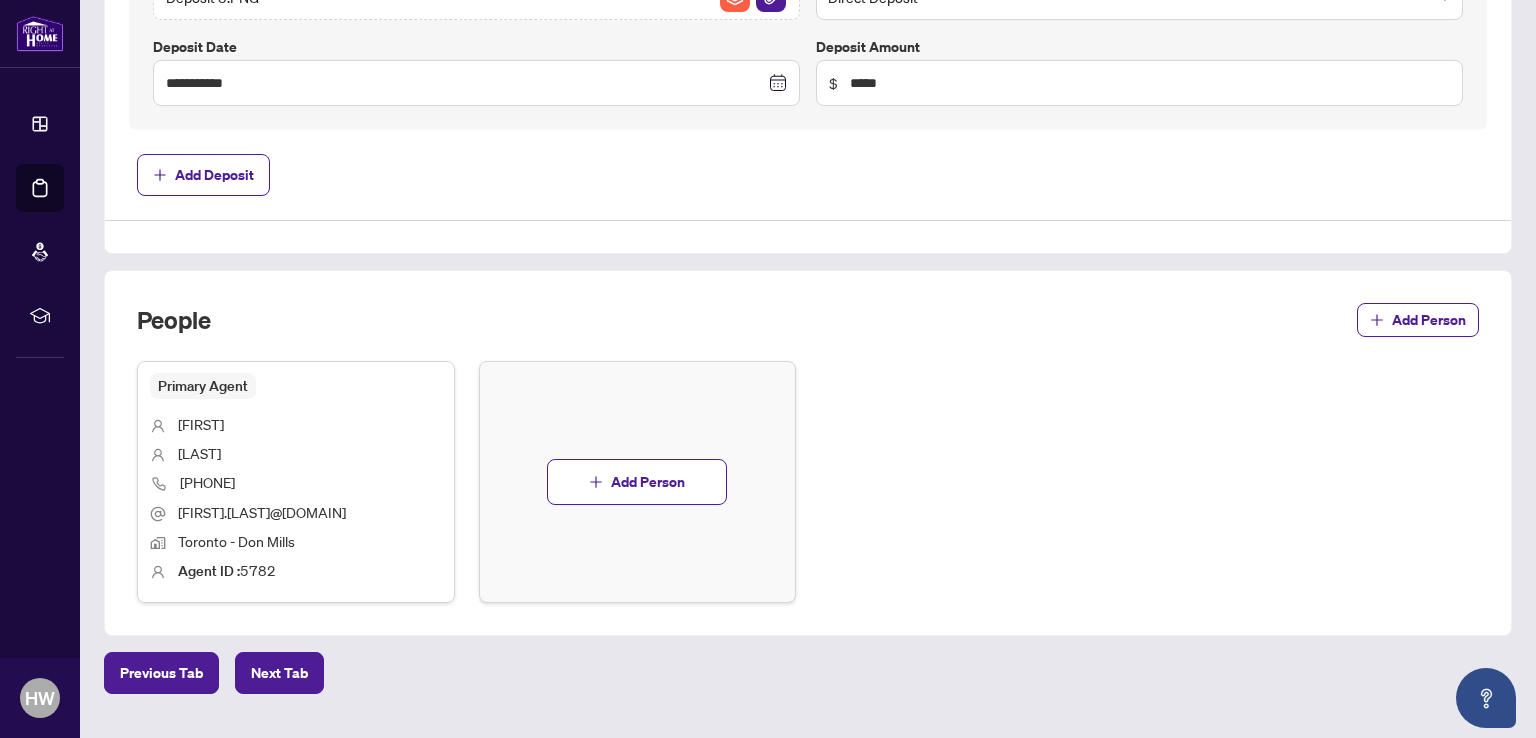 scroll, scrollTop: 1500, scrollLeft: 0, axis: vertical 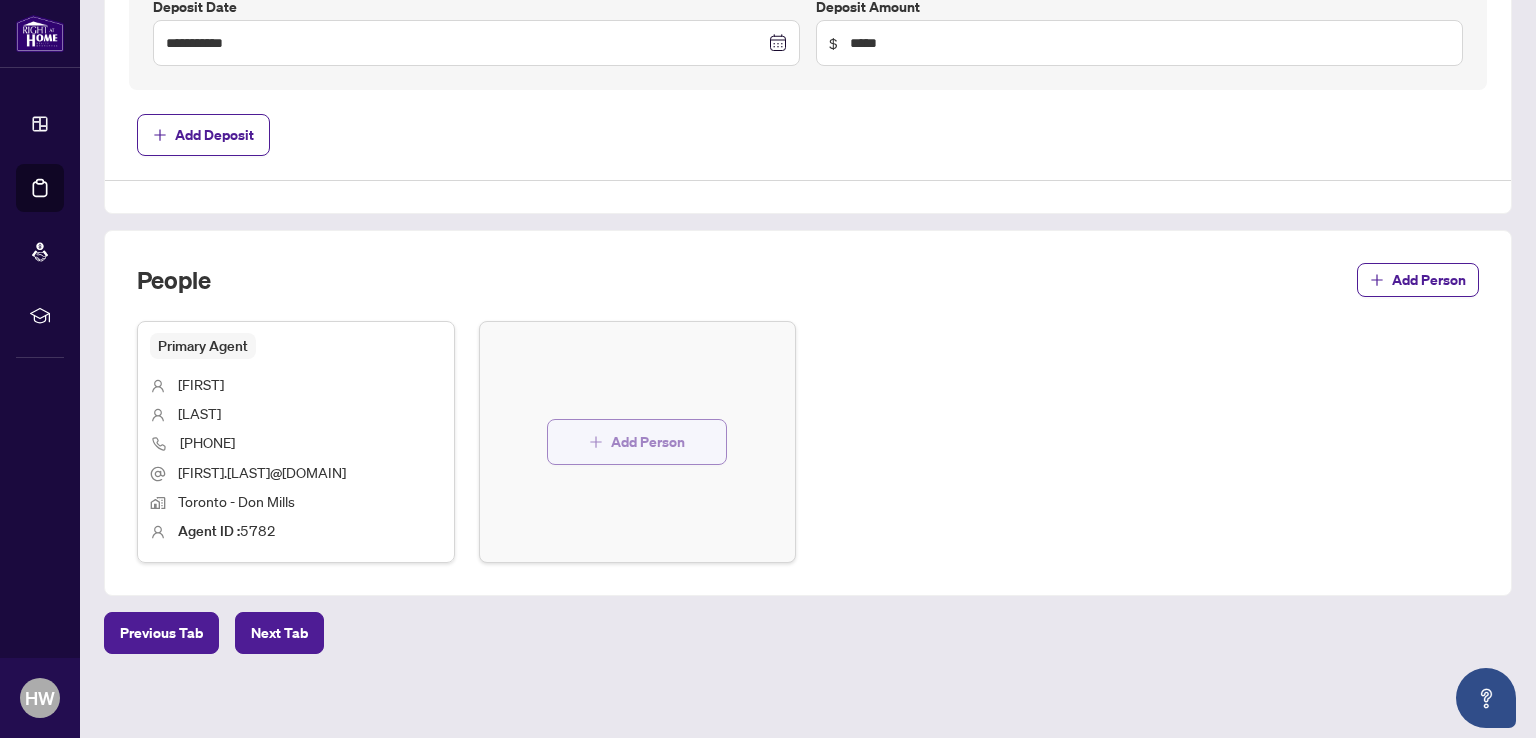 click on "Add Person" at bounding box center (648, 442) 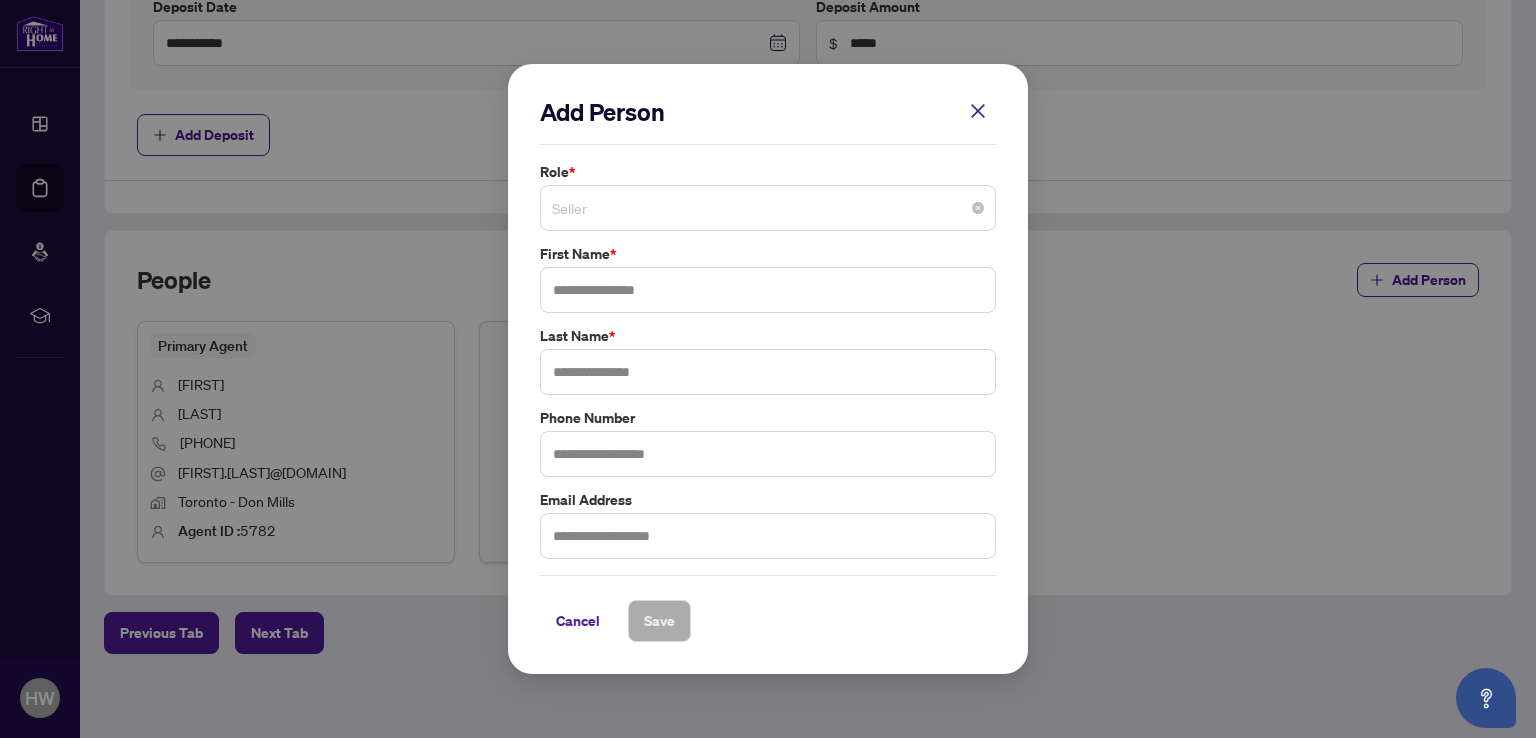 click on "Seller" at bounding box center [768, 208] 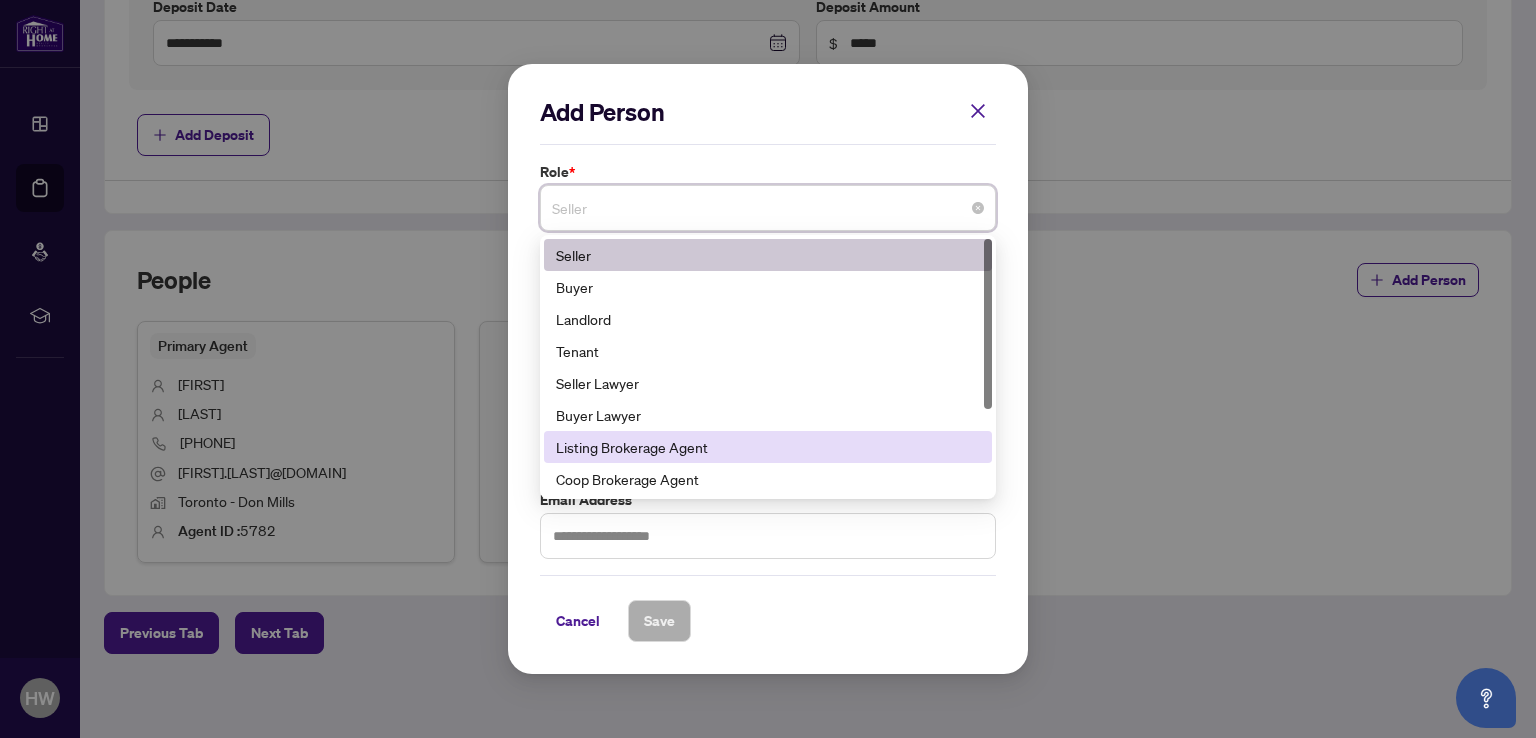click on "Listing Brokerage Agent" at bounding box center [768, 447] 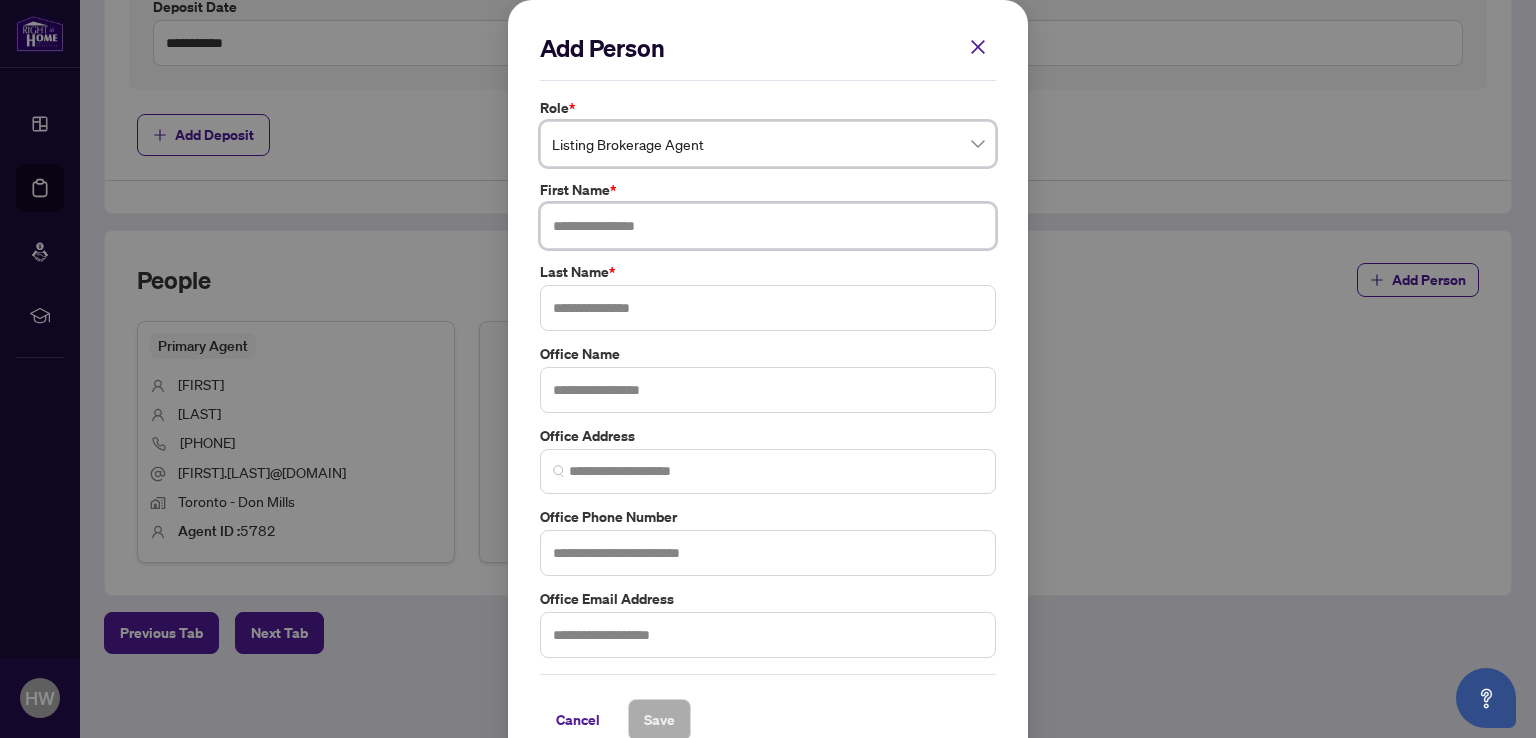 click at bounding box center (768, 226) 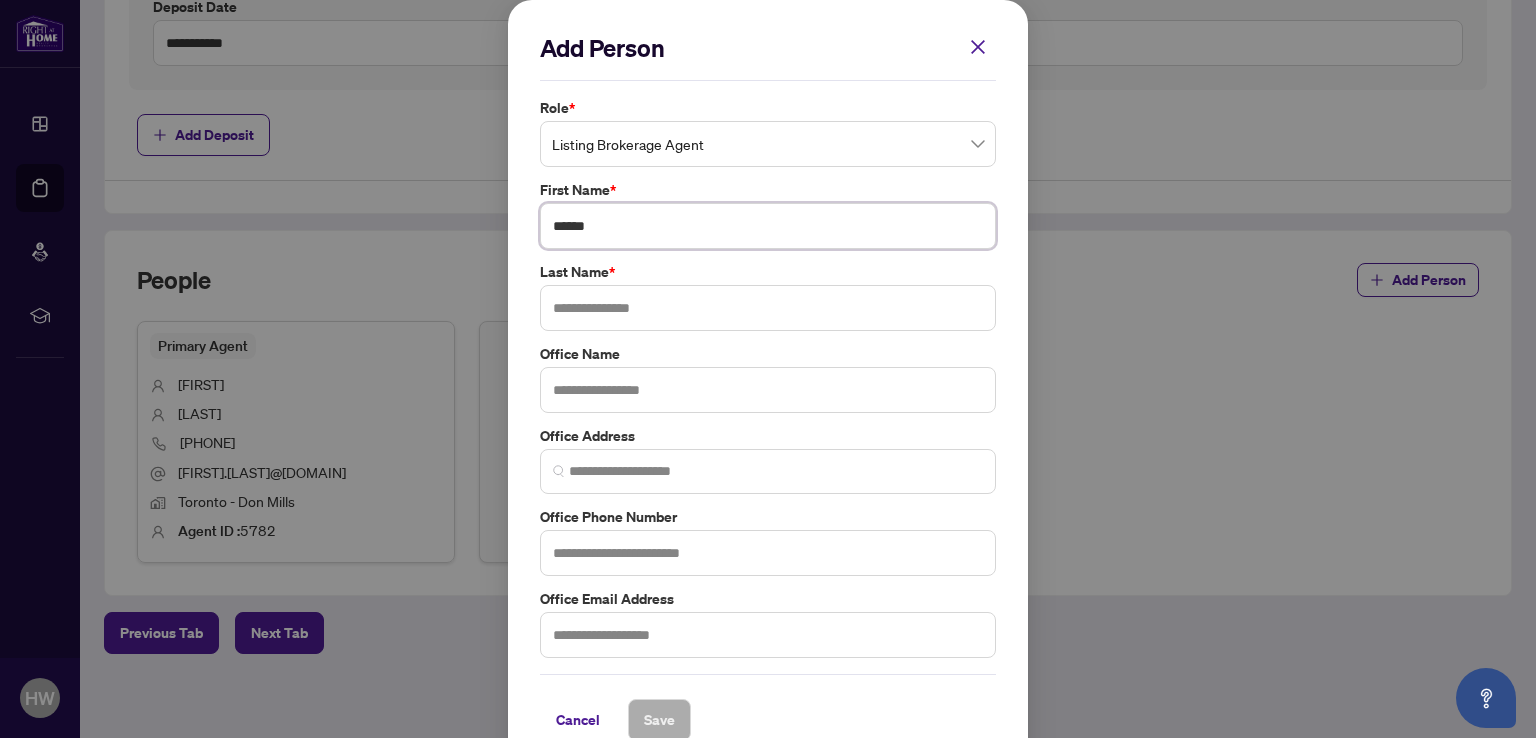 type on "*****" 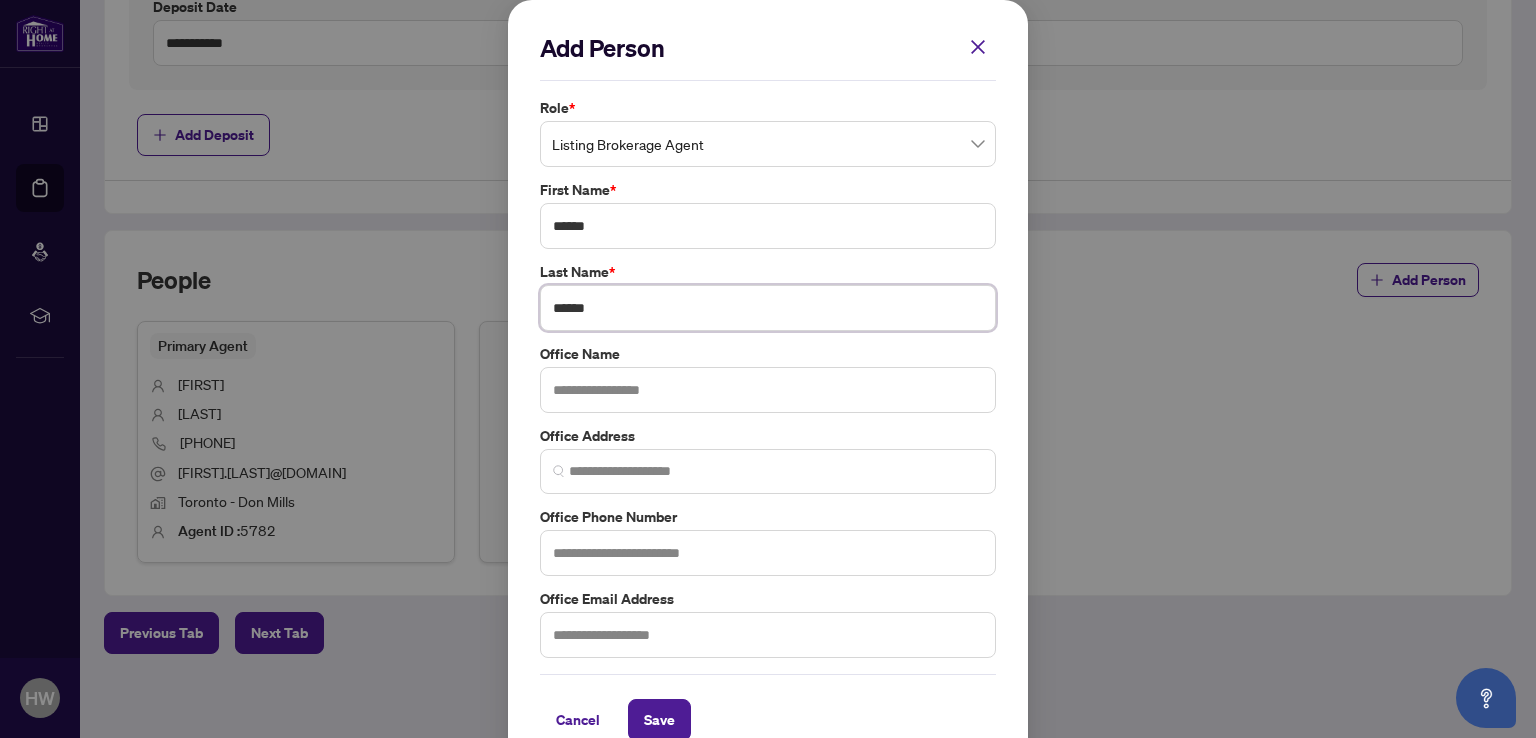 type on "******" 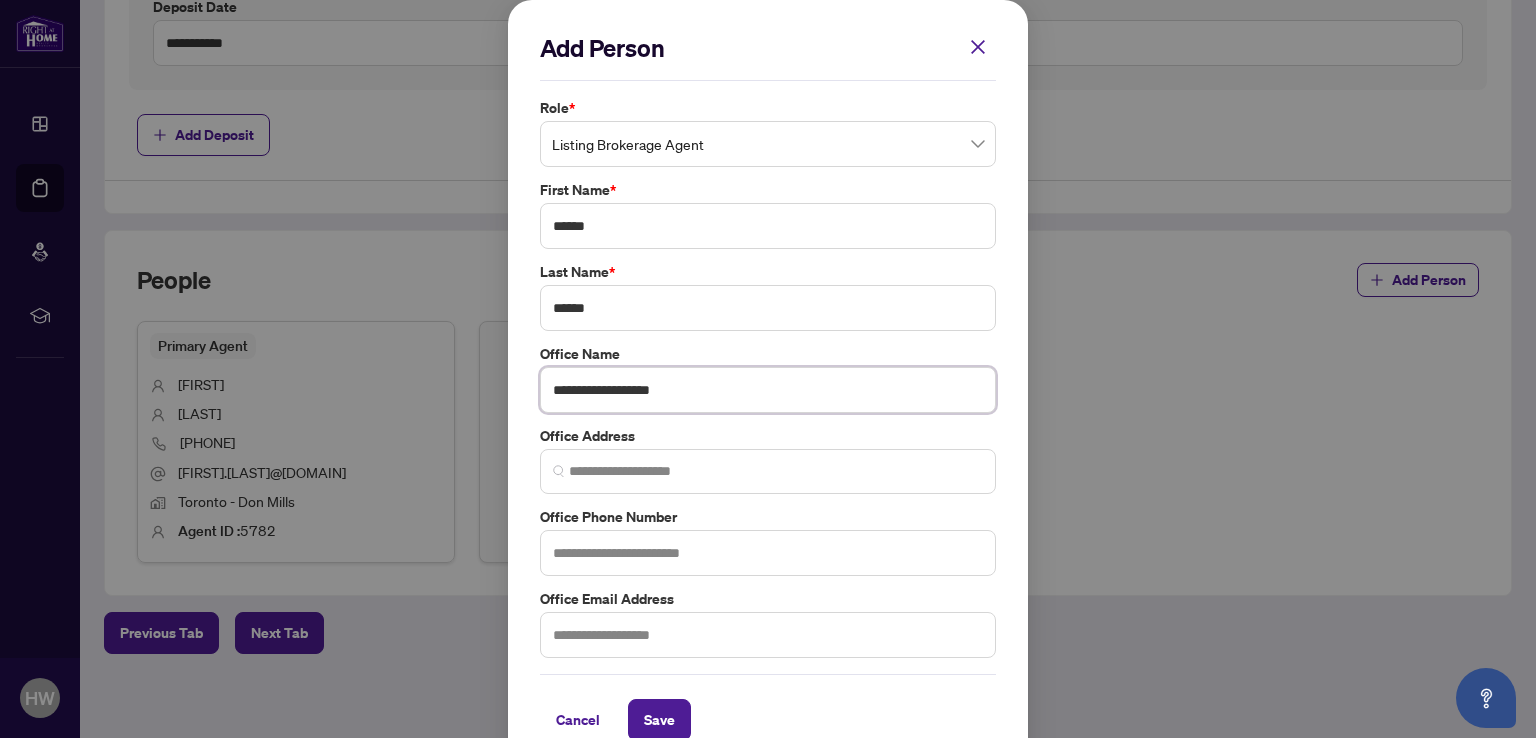 type on "**********" 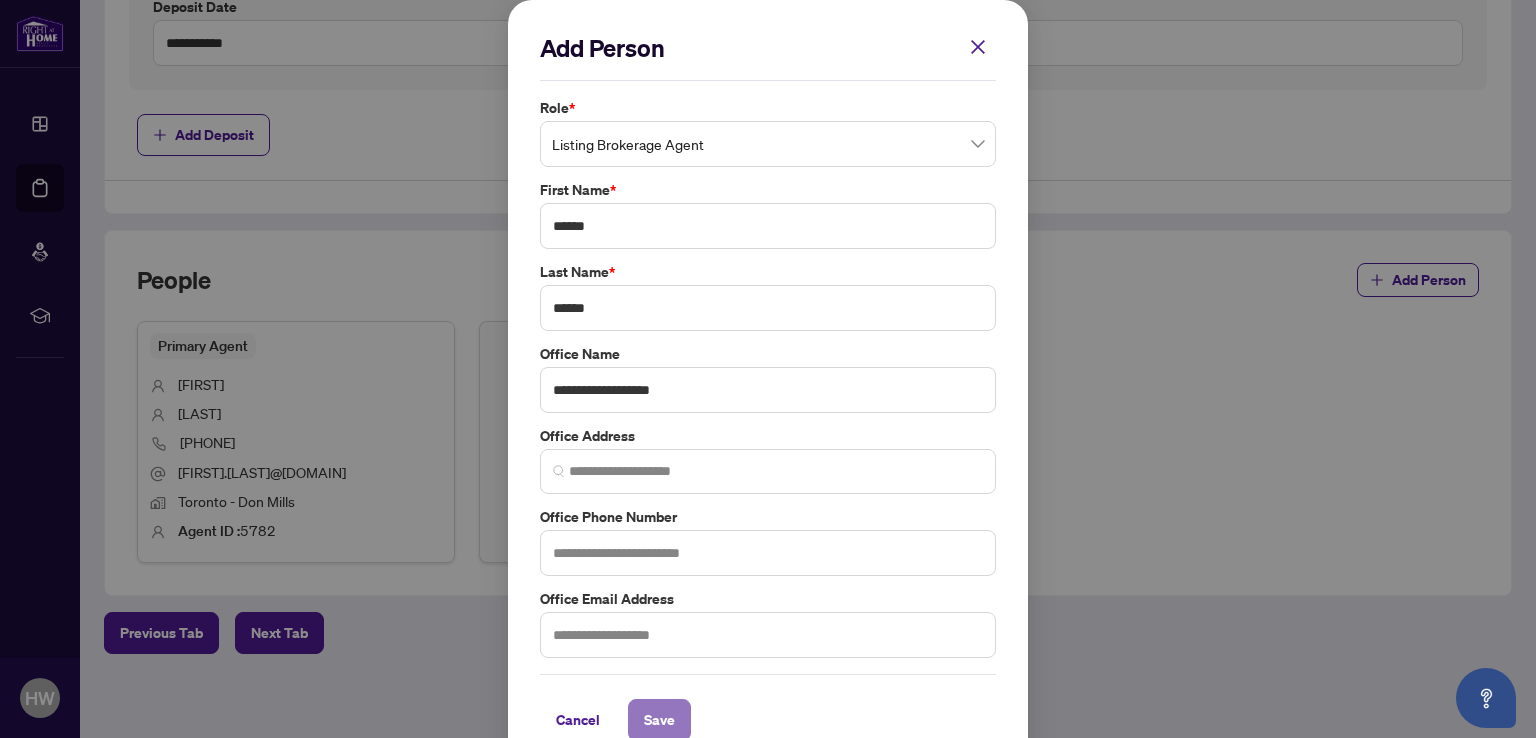 click on "Save" at bounding box center (659, 720) 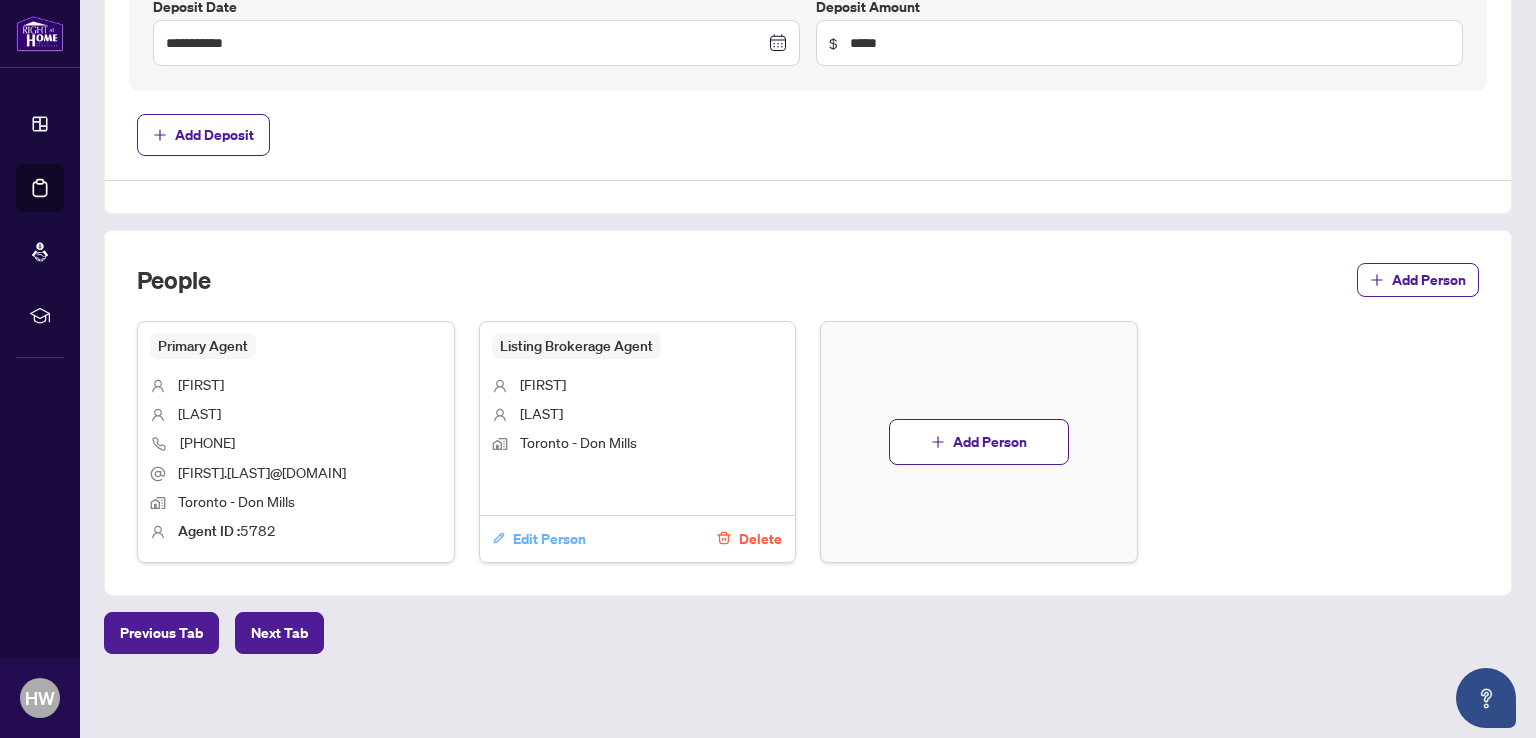 click on "Edit Person" at bounding box center [549, 539] 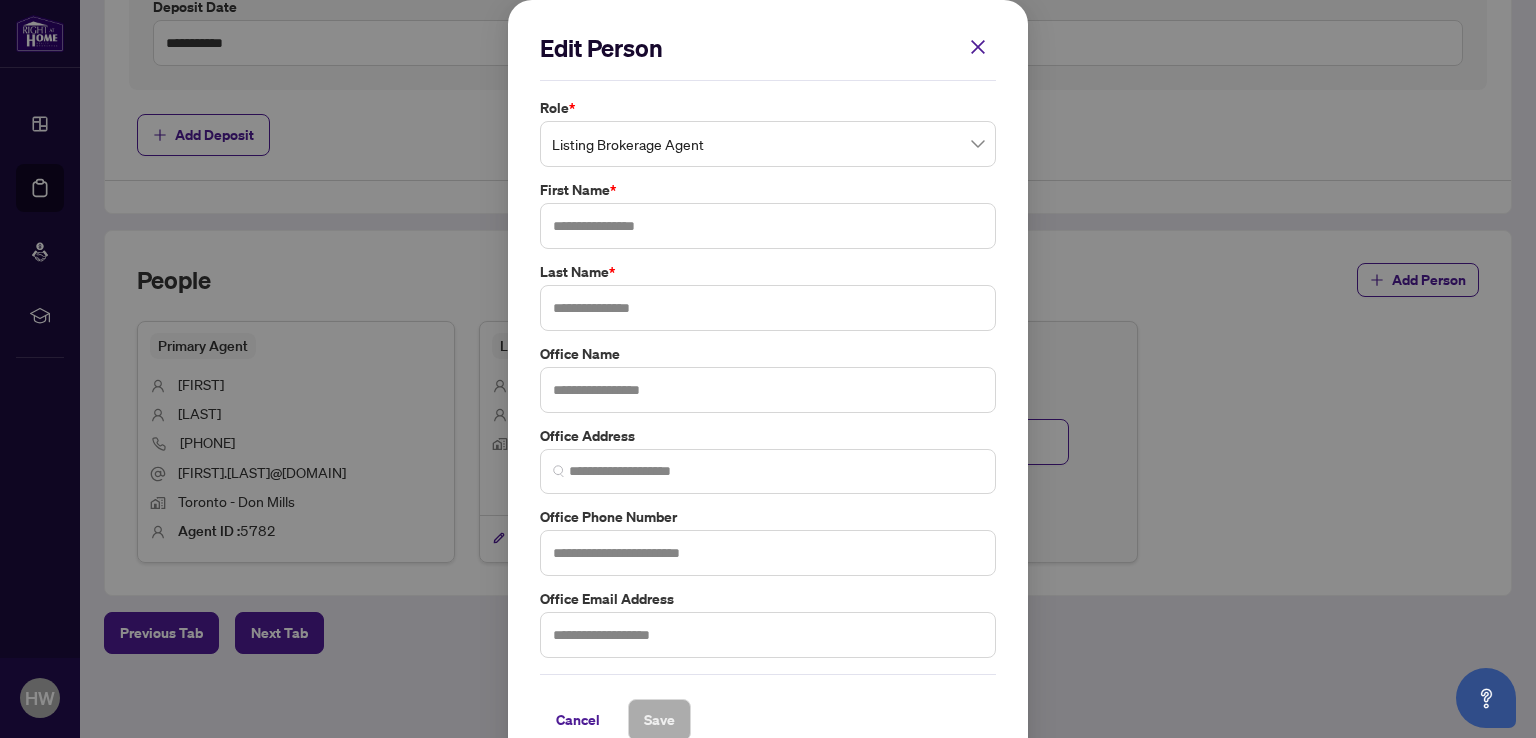 type on "*****" 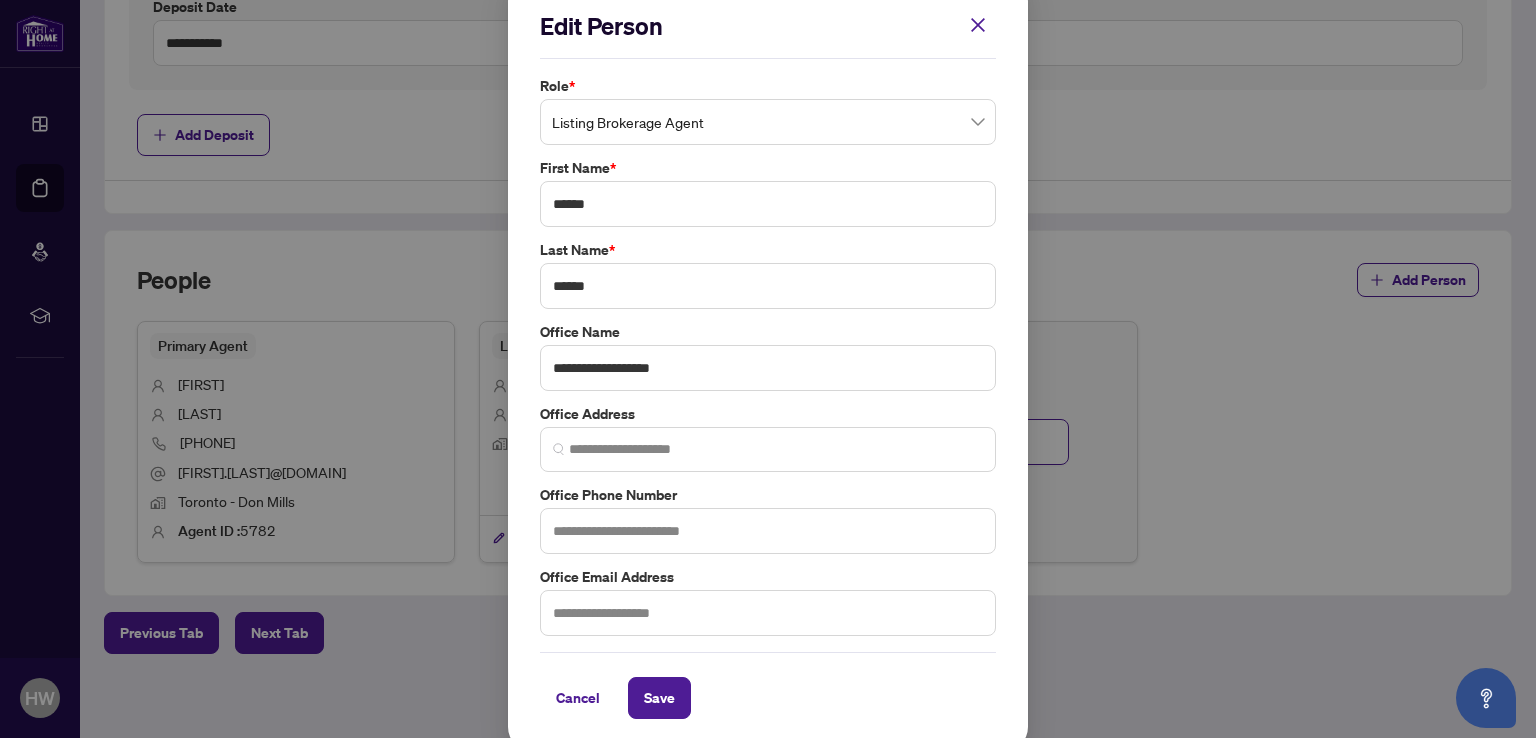 scroll, scrollTop: 32, scrollLeft: 0, axis: vertical 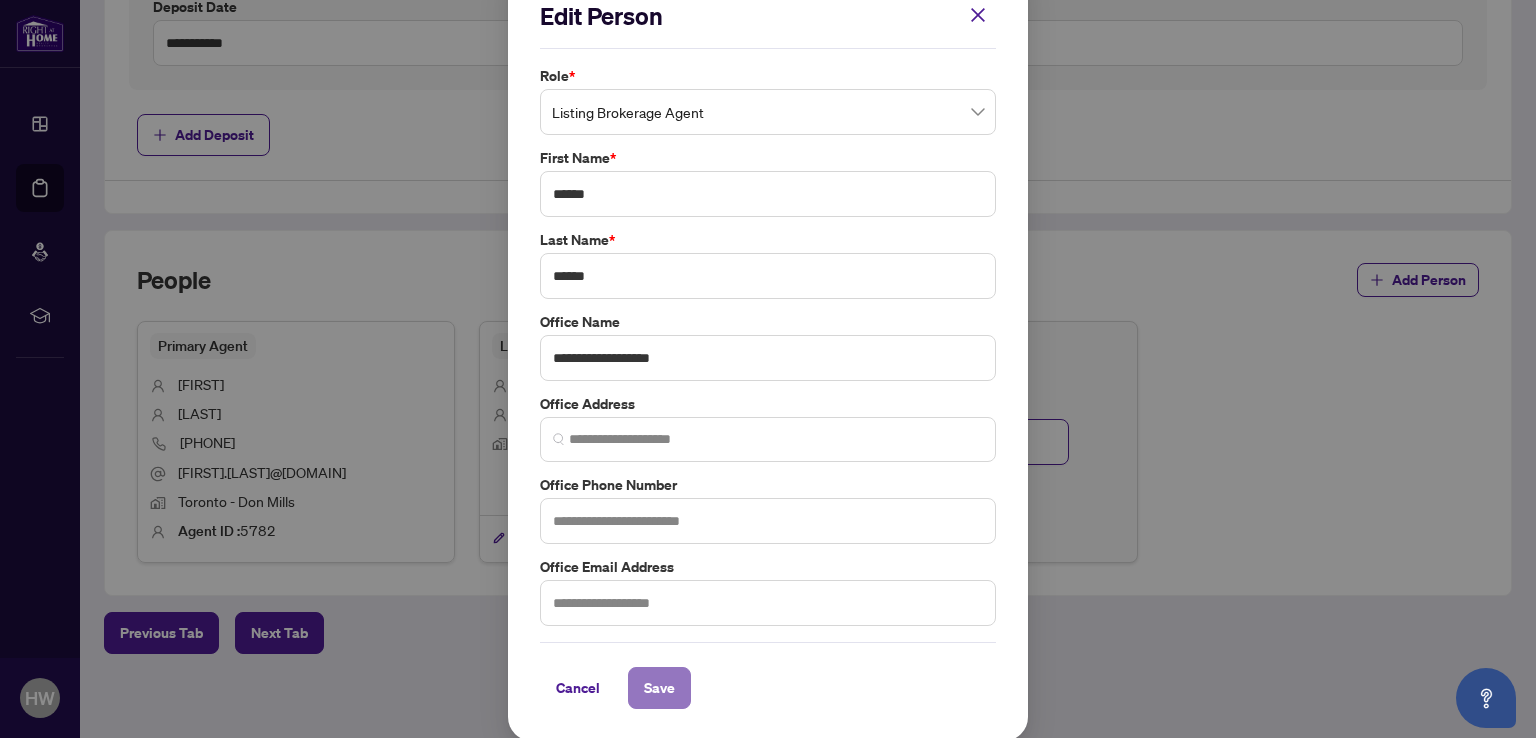 click on "Save" at bounding box center (659, 688) 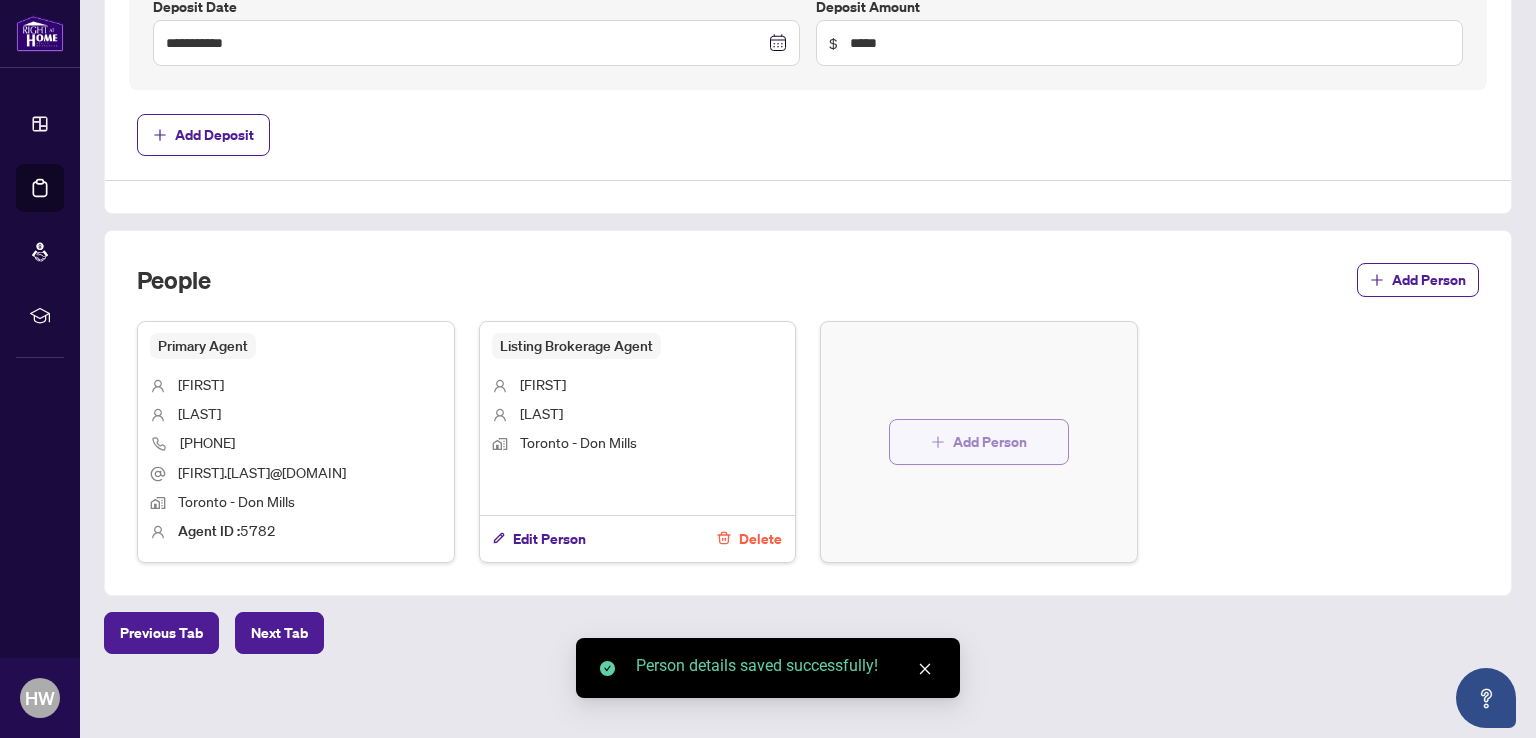 click on "Add Person" at bounding box center [990, 442] 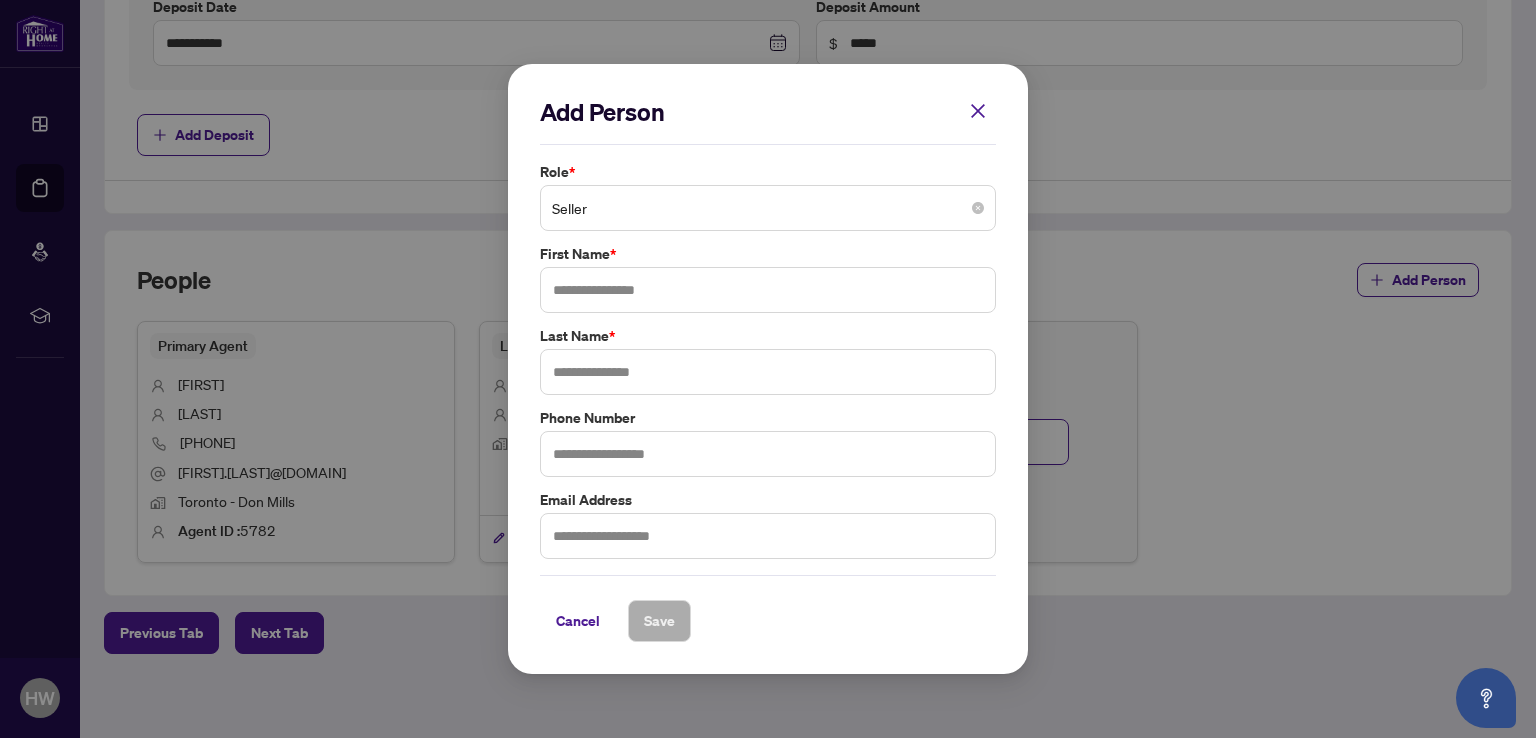 drag, startPoint x: 946, startPoint y: 214, endPoint x: 911, endPoint y: 208, distance: 35.510563 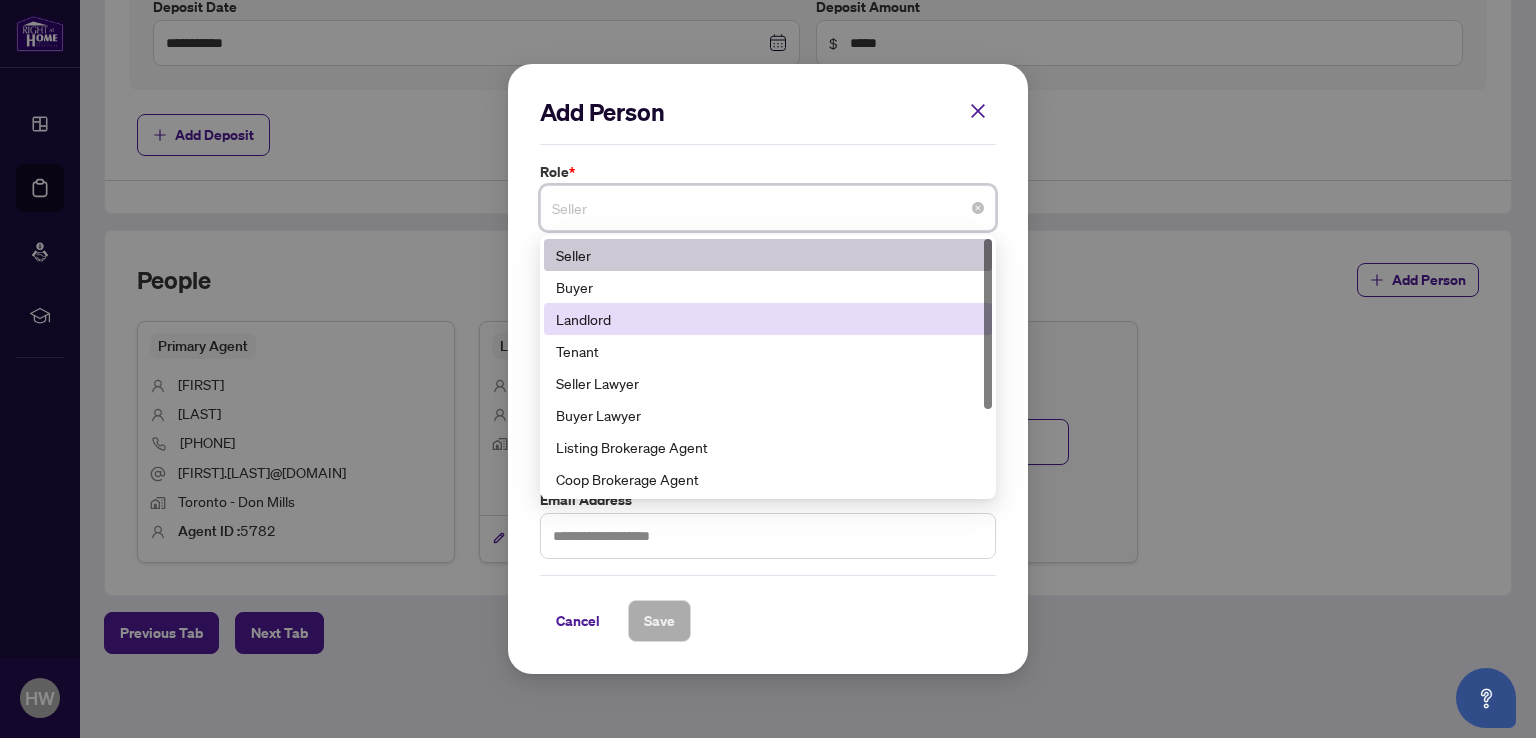 click on "Landlord" at bounding box center [768, 319] 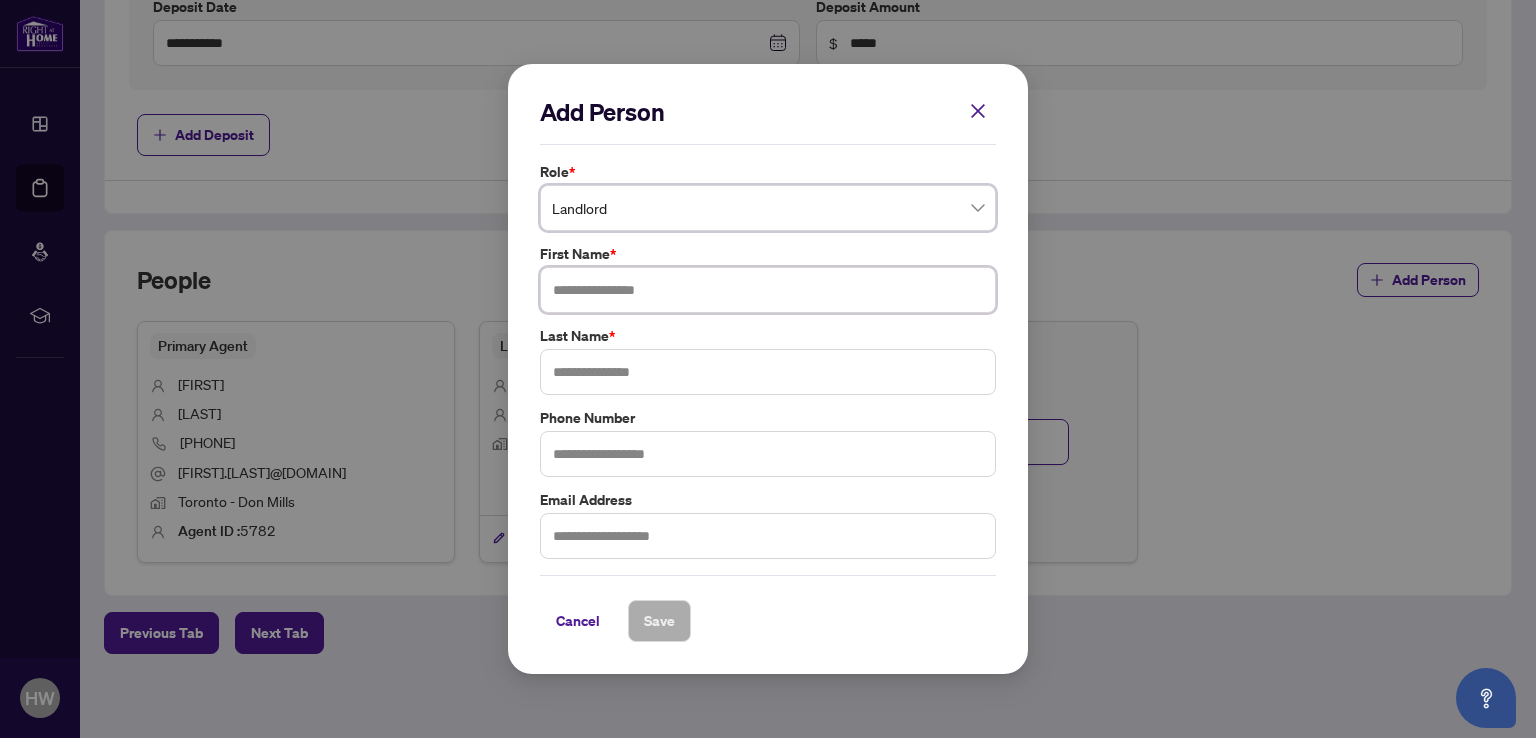 click at bounding box center [768, 290] 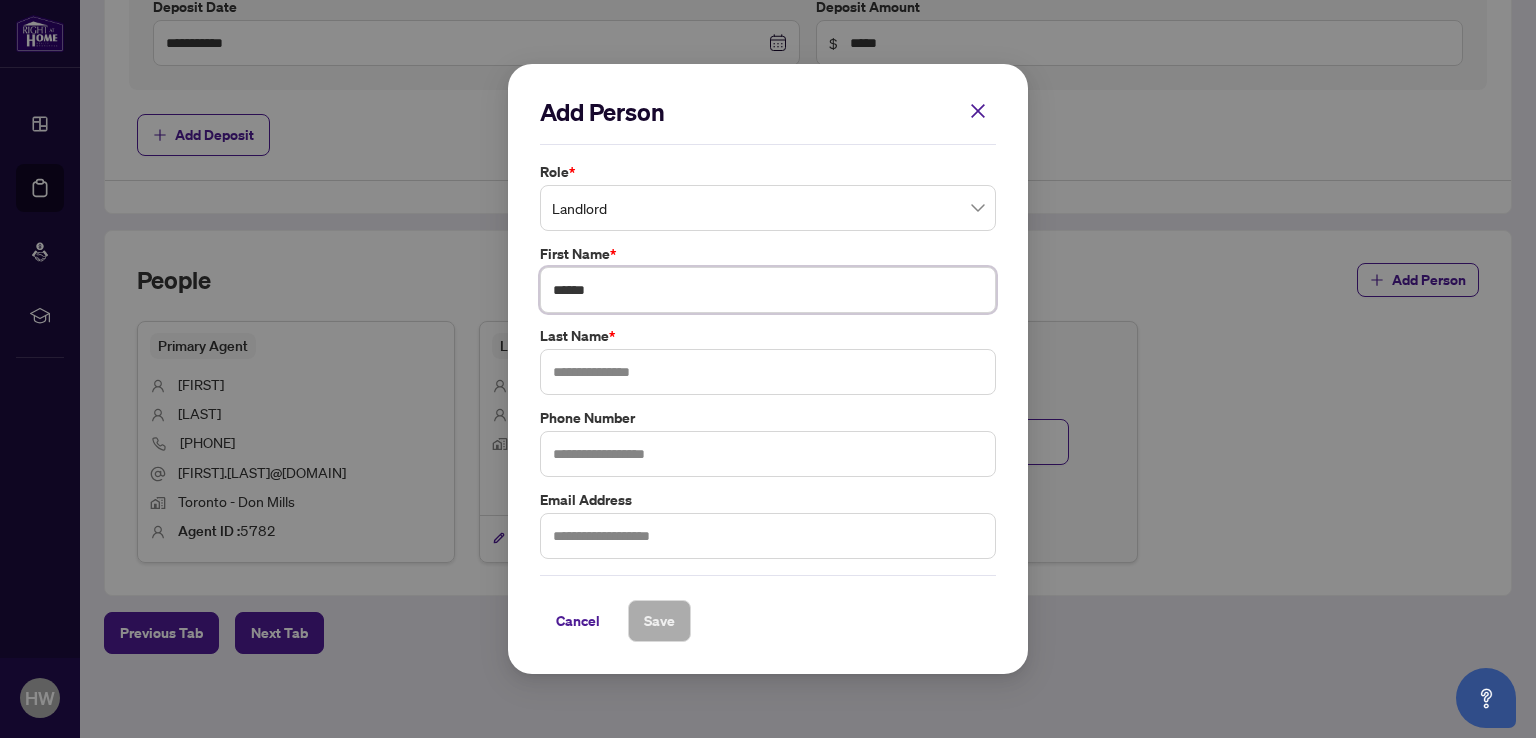 type on "*****" 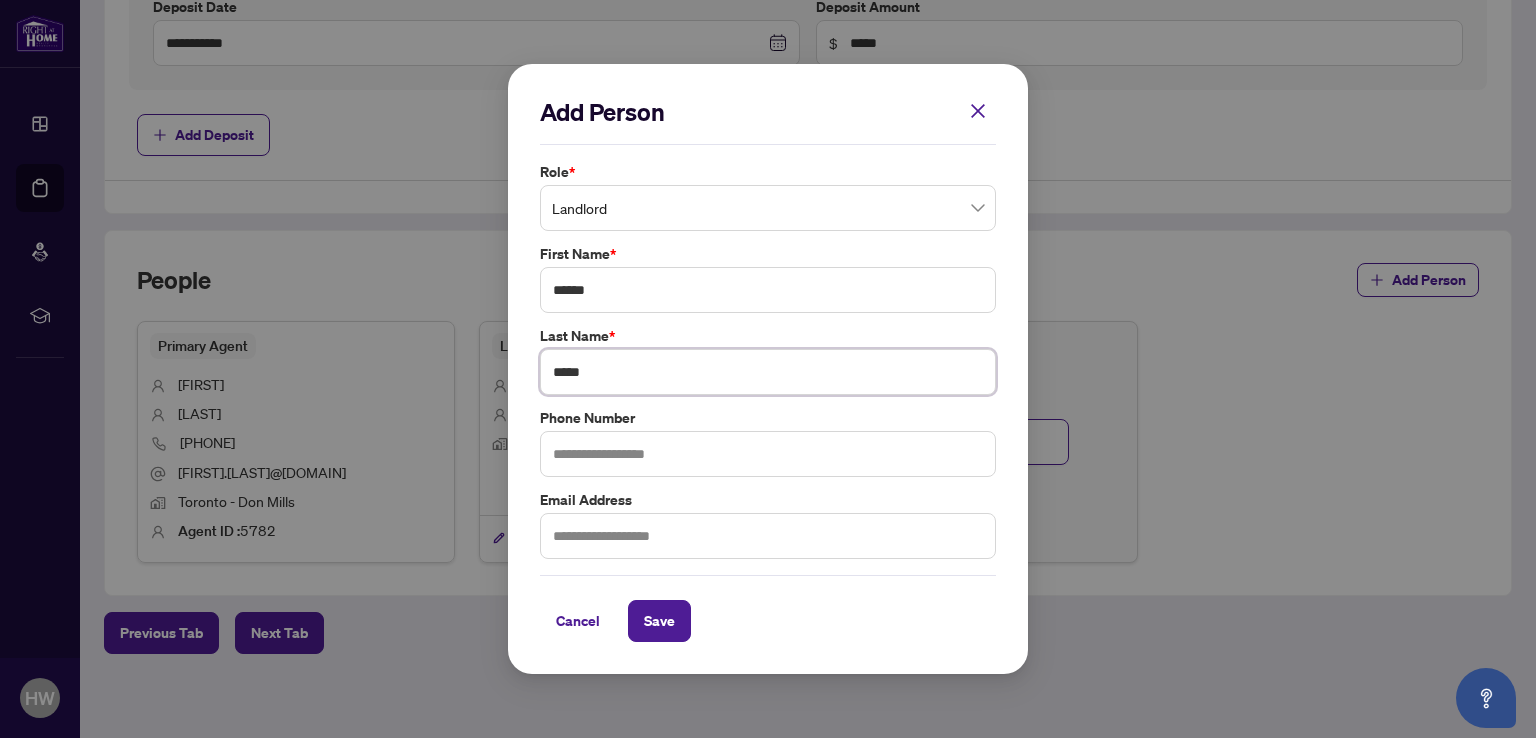 type on "*****" 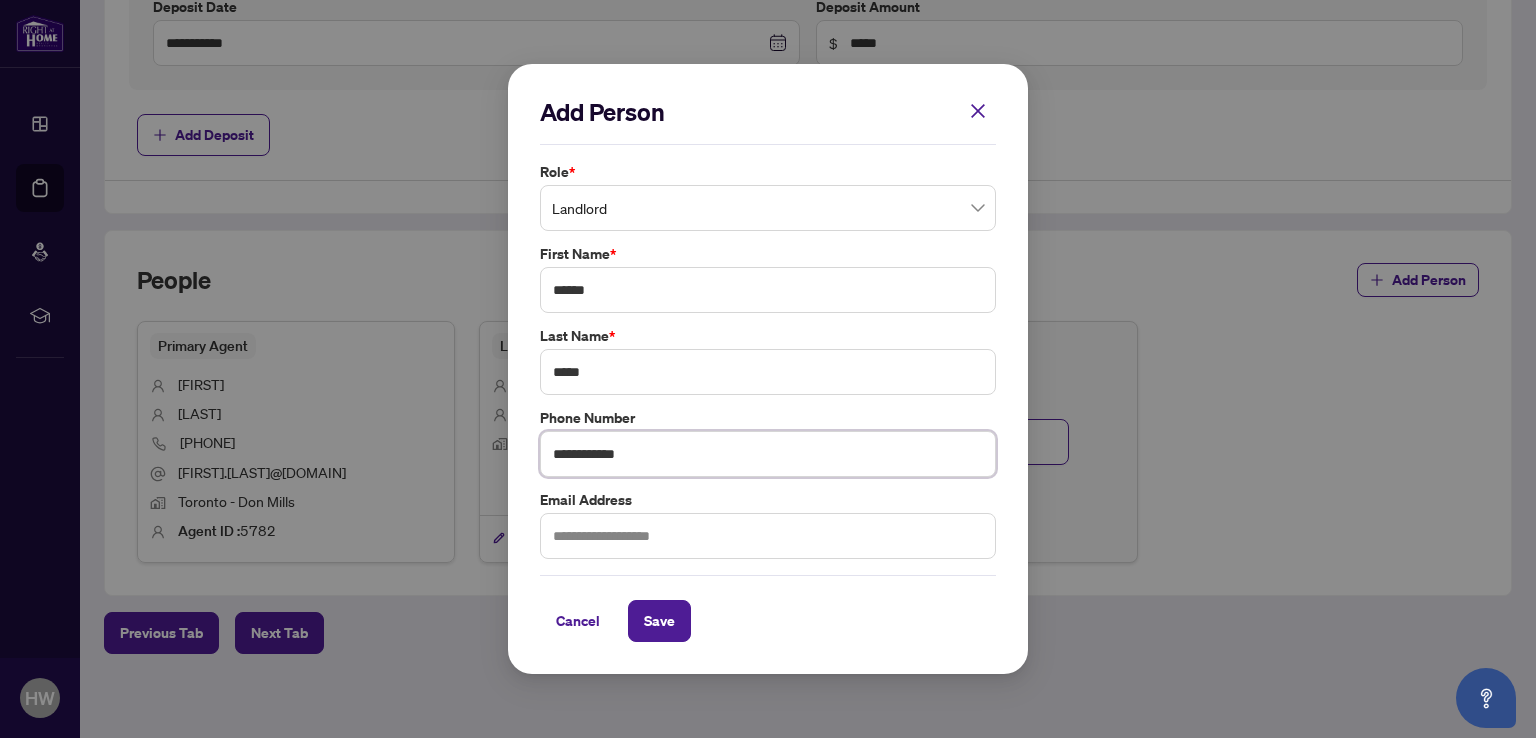 type on "**********" 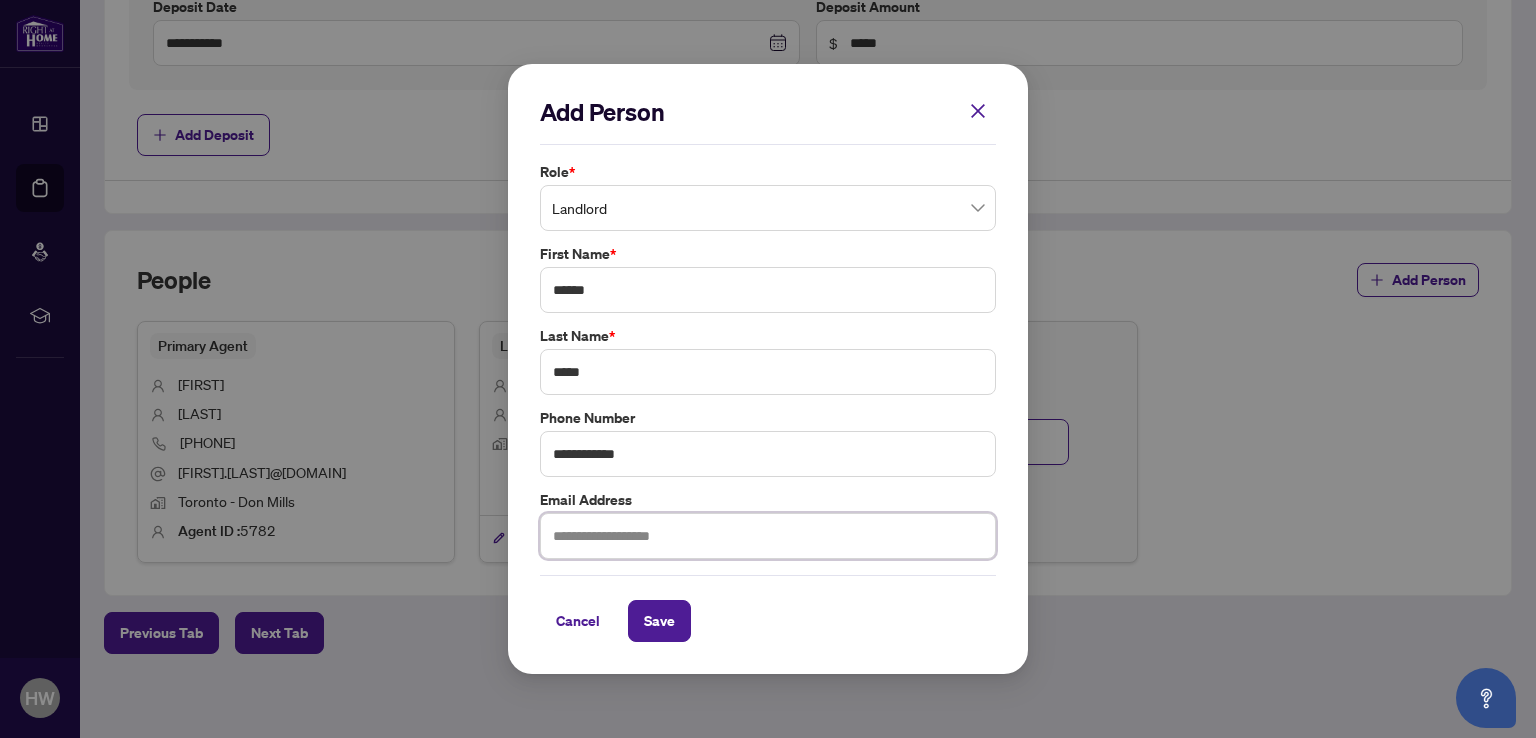click at bounding box center (768, 536) 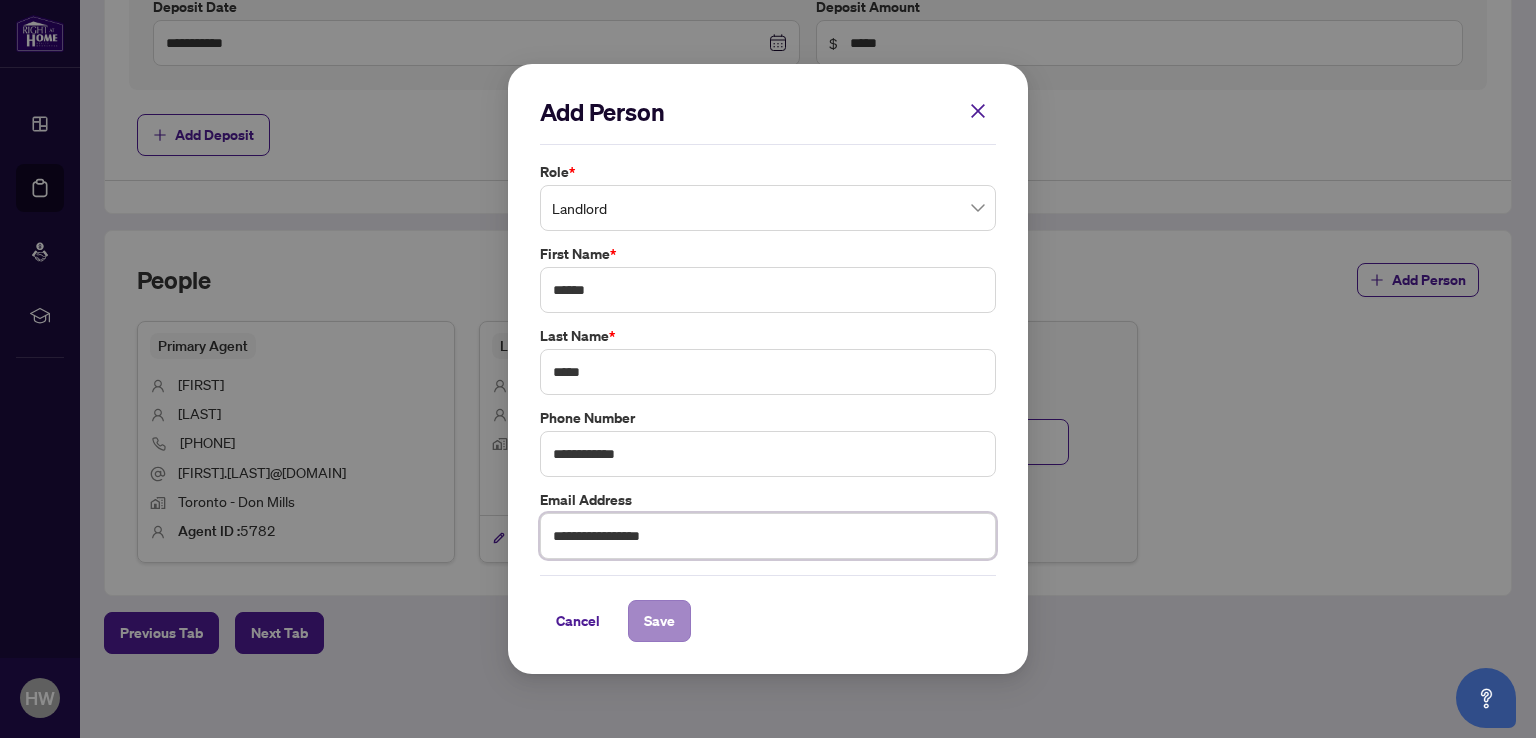 type on "**********" 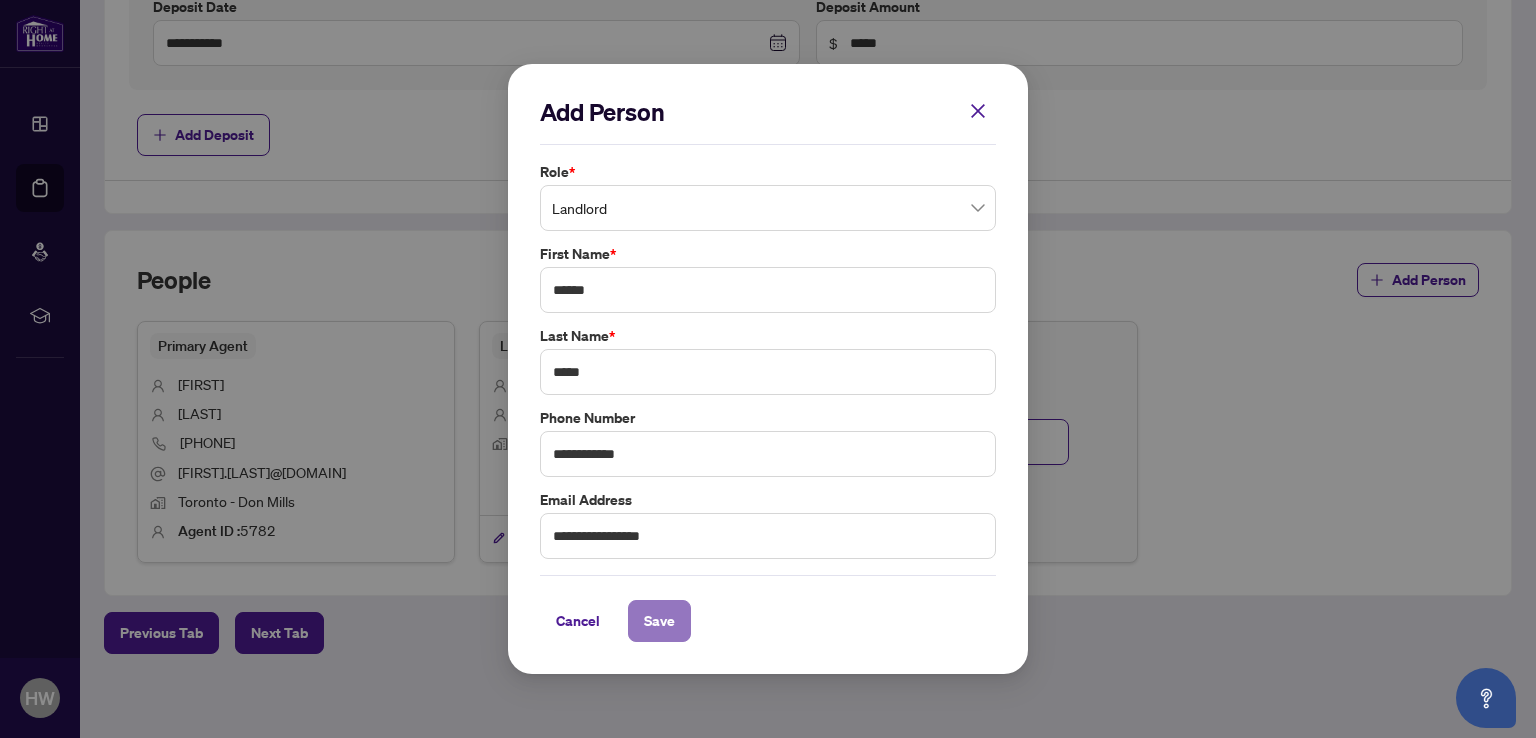 click on "Save" at bounding box center [659, 621] 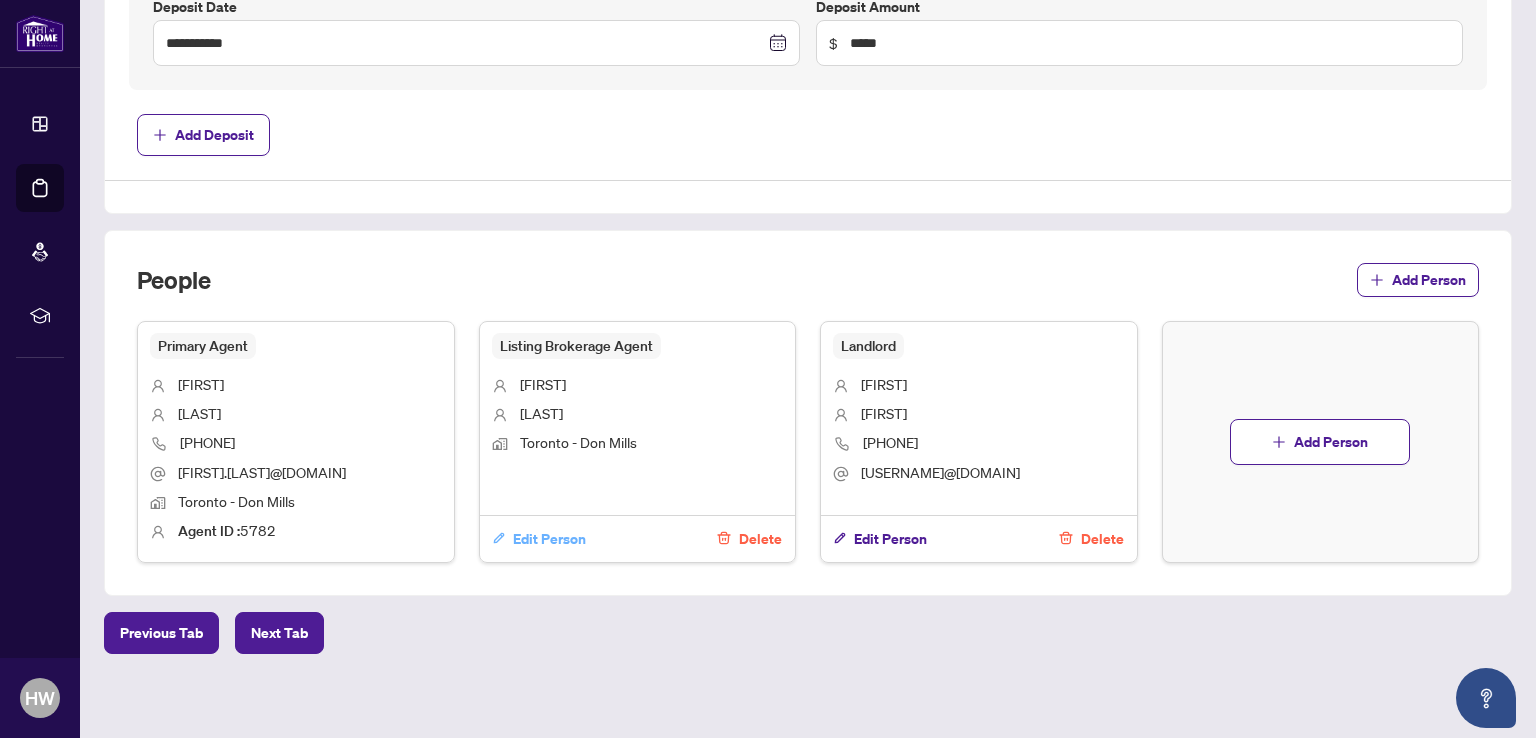 click on "Edit Person" at bounding box center (549, 539) 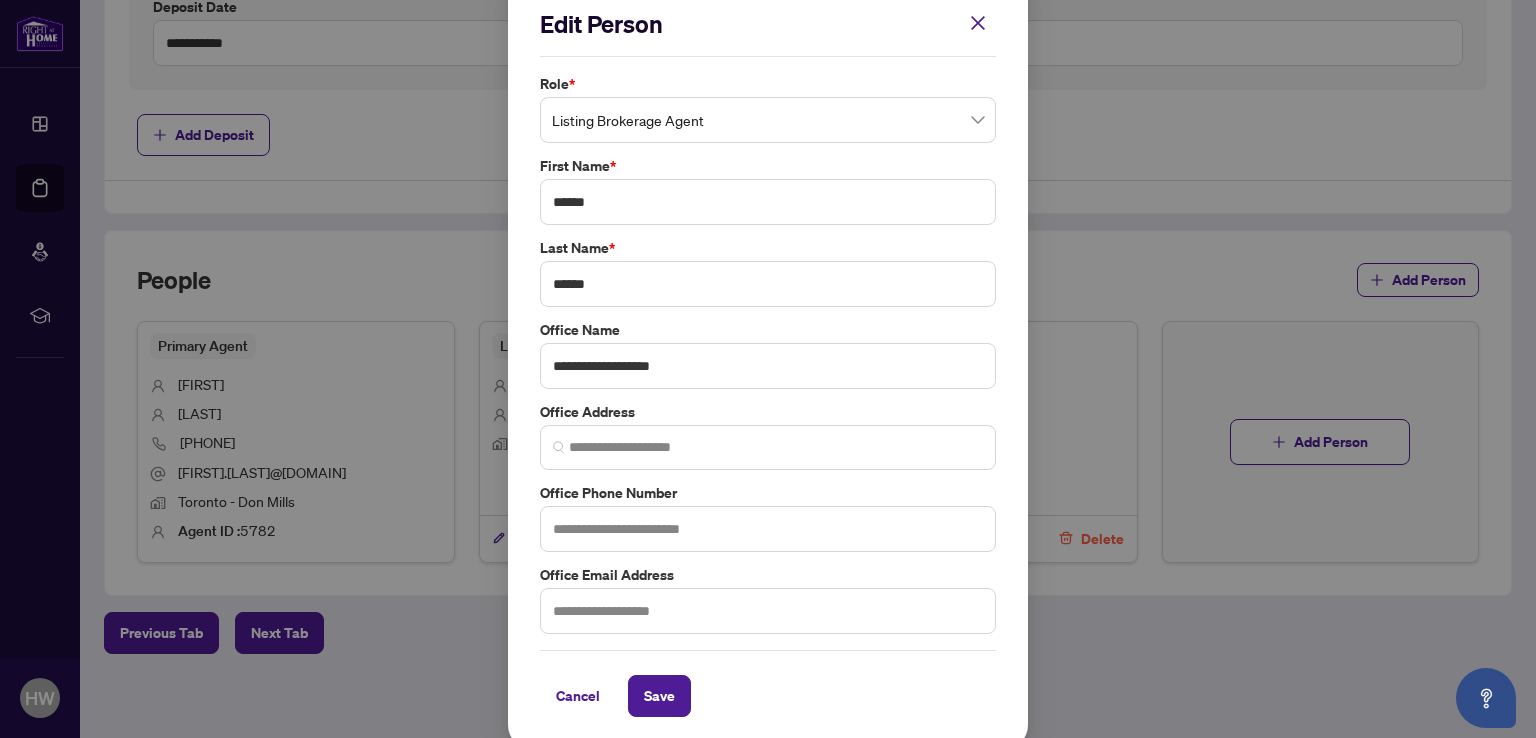 scroll, scrollTop: 32, scrollLeft: 0, axis: vertical 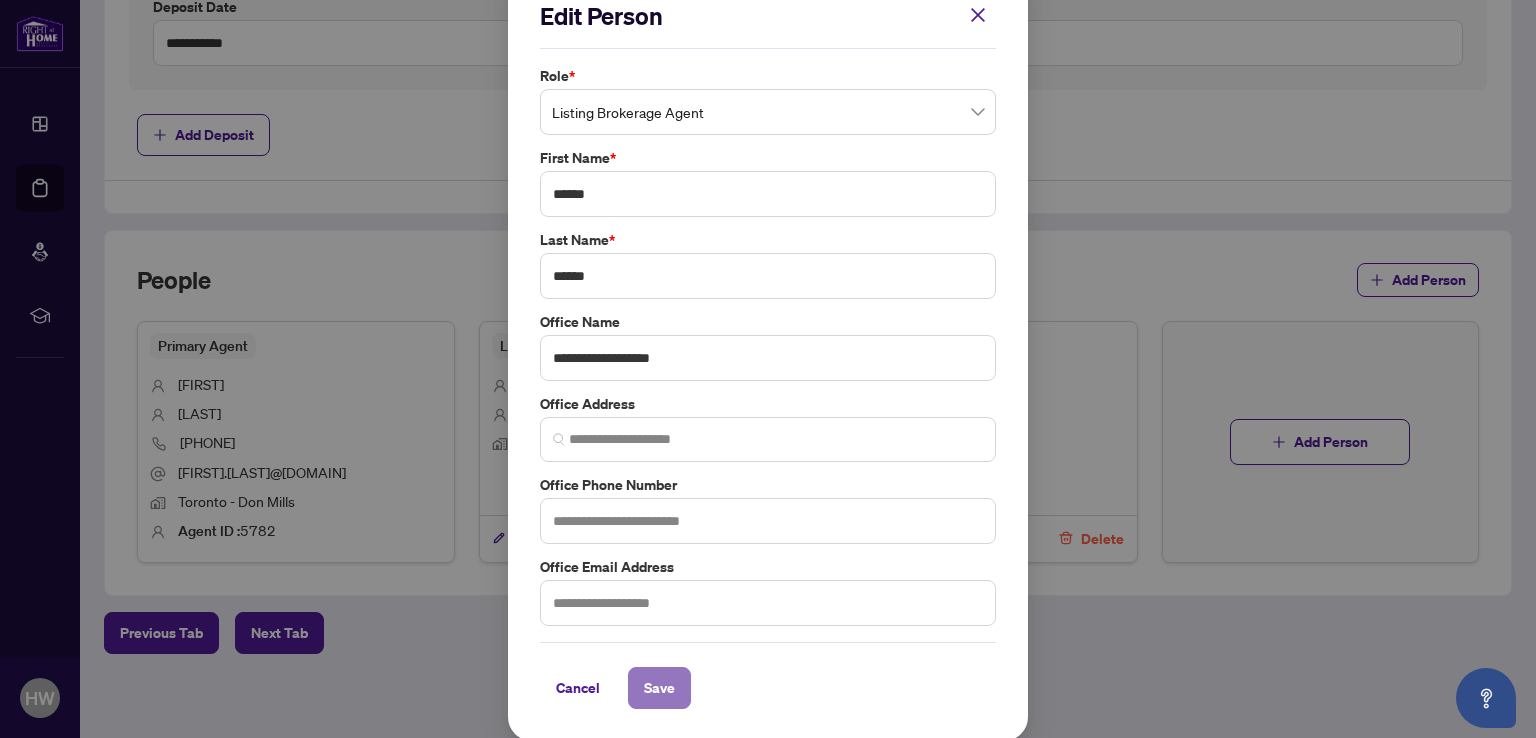 click on "Save" at bounding box center (659, 688) 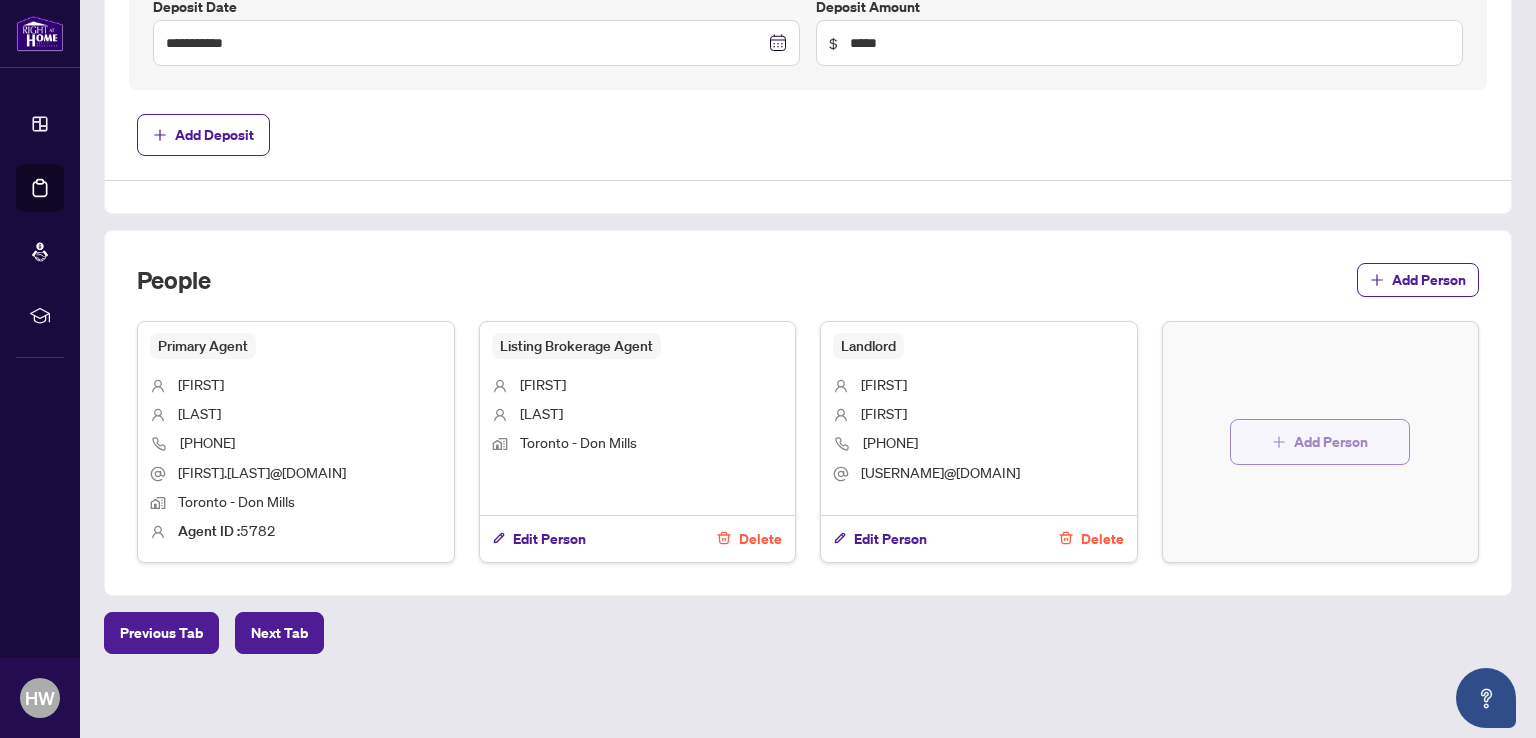 click 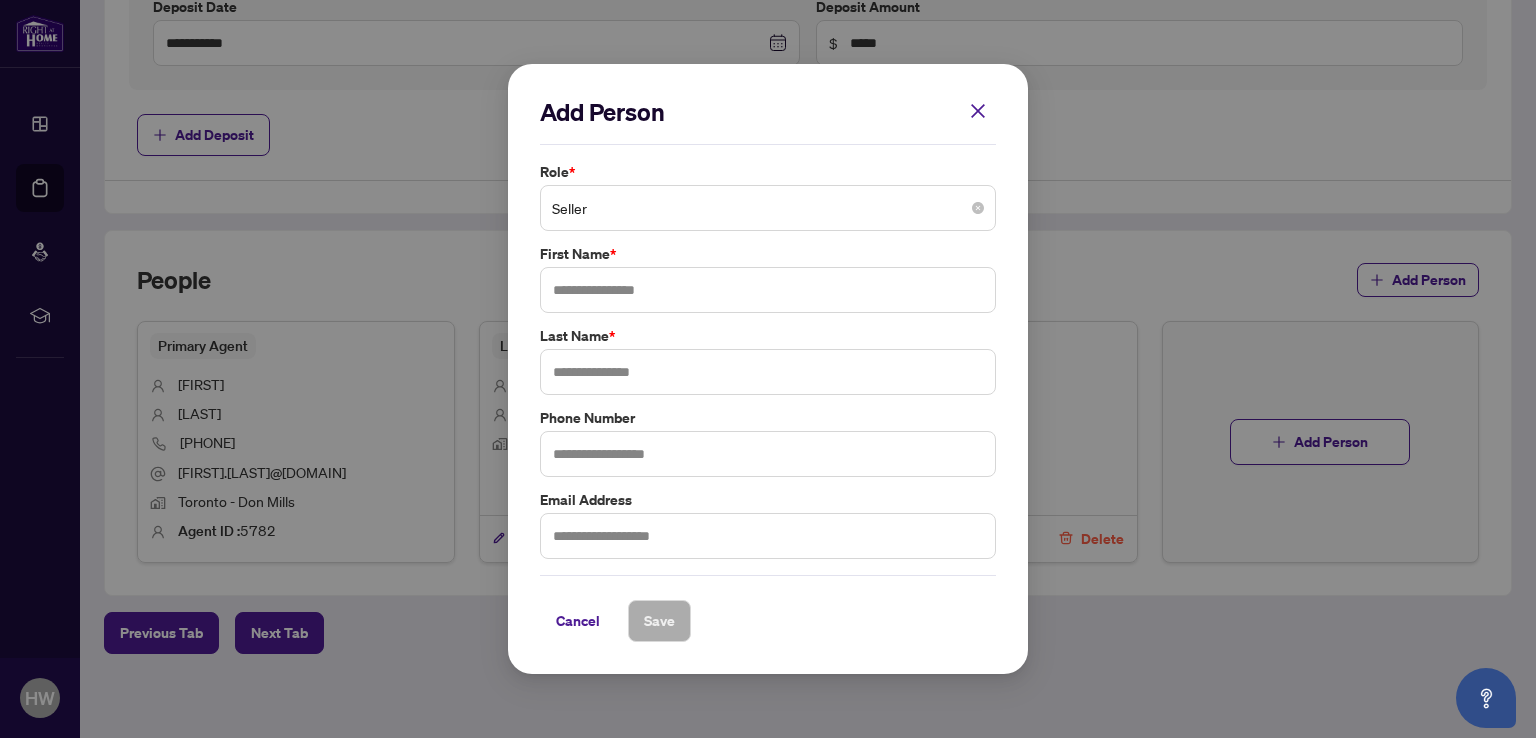 click on "Seller" at bounding box center [768, 208] 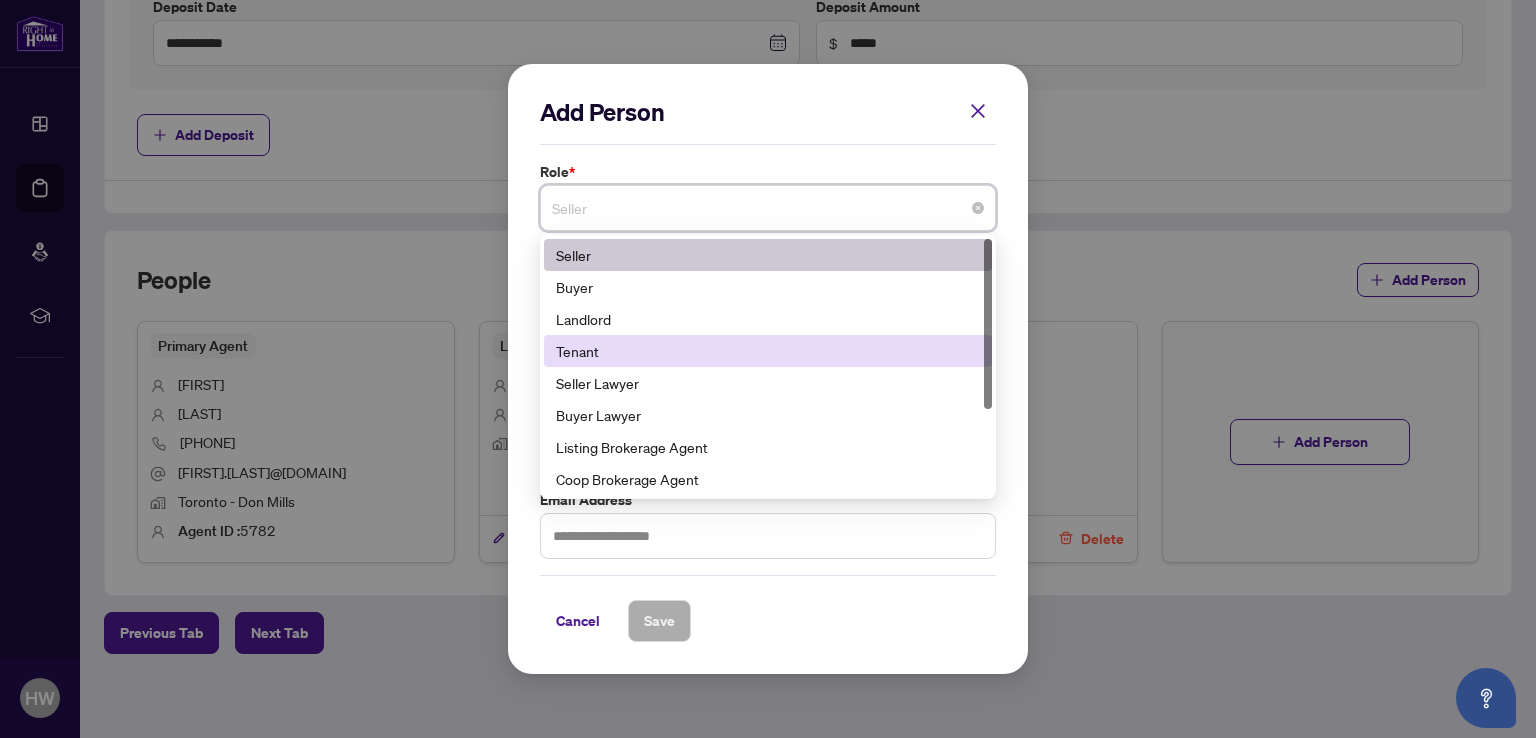 click on "Tenant" at bounding box center [768, 351] 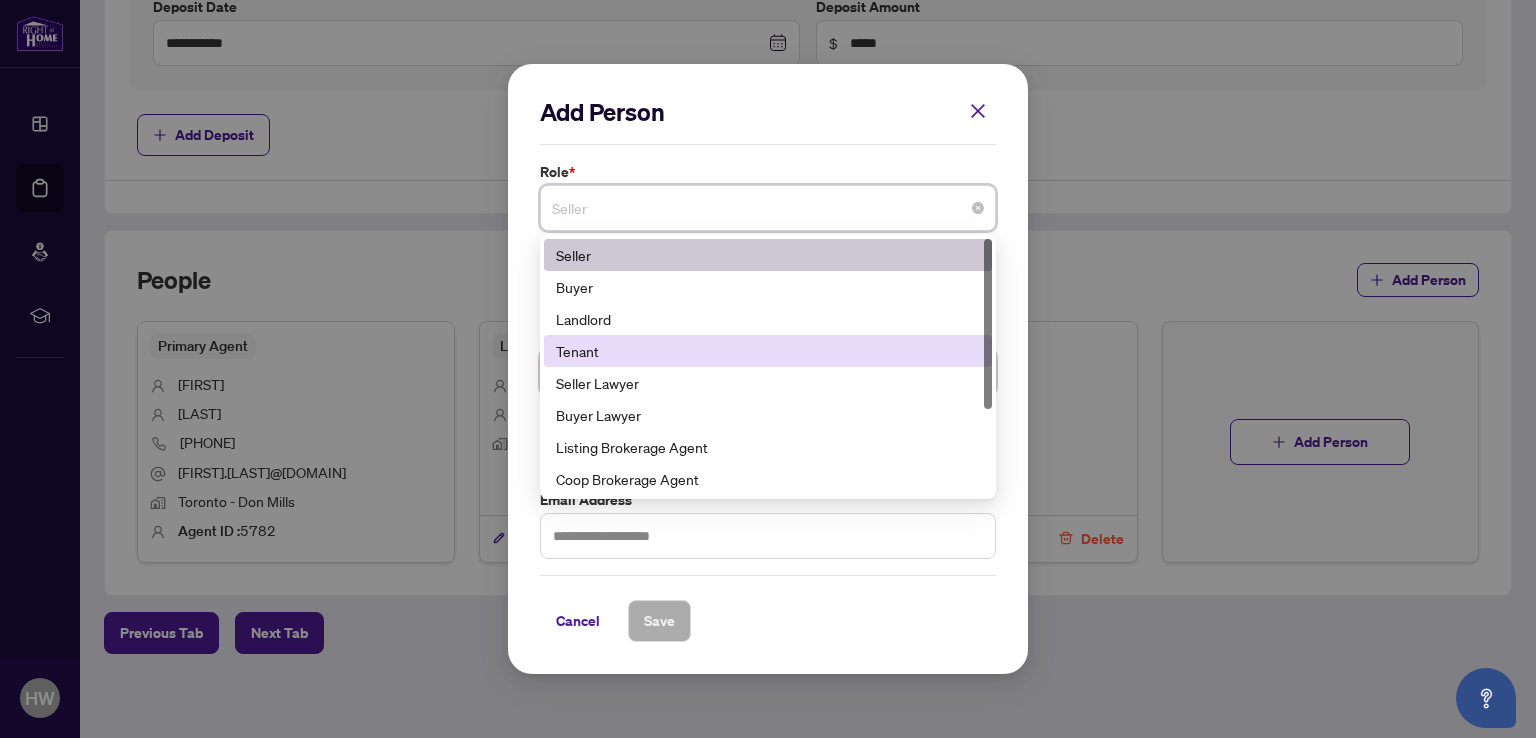 click at bounding box center (768, 372) 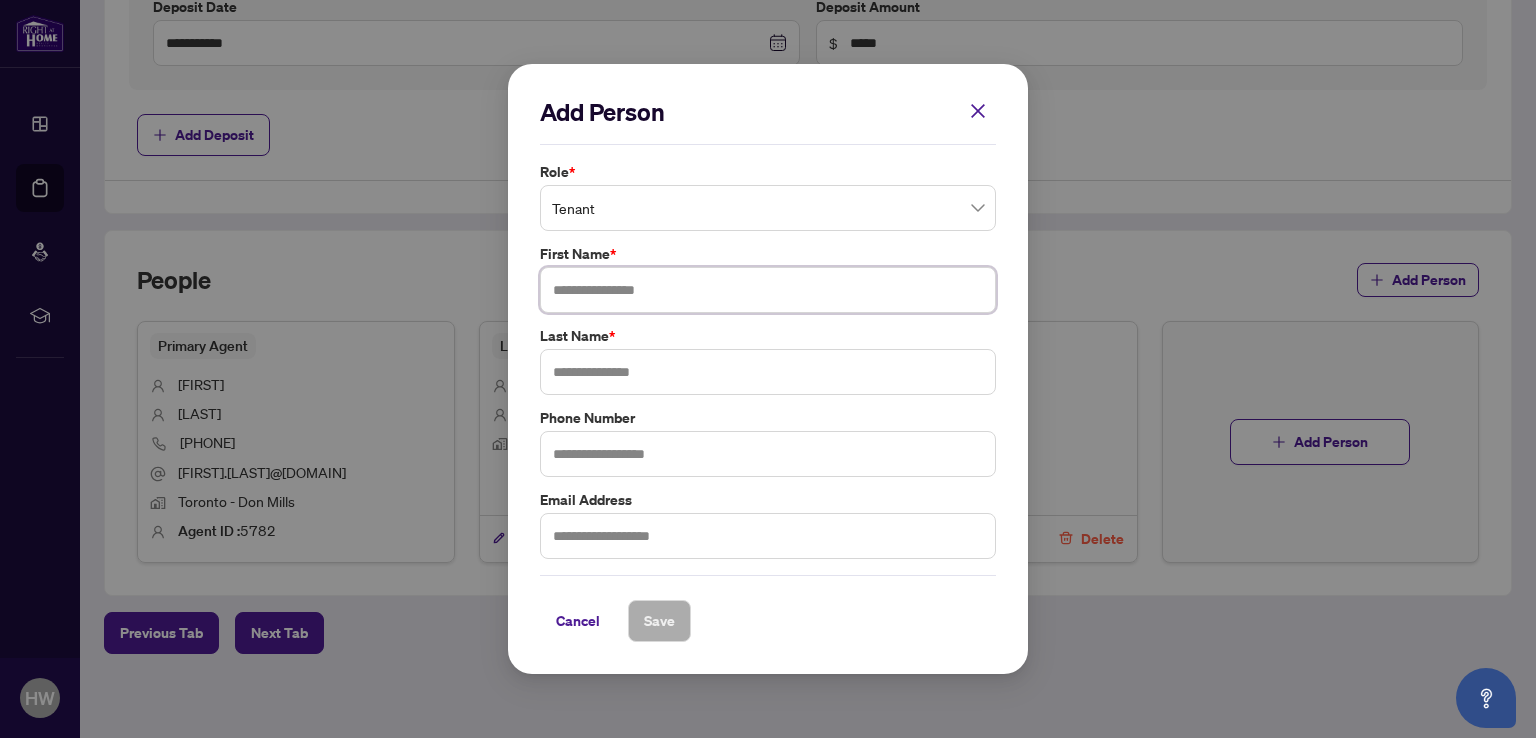 click at bounding box center [768, 290] 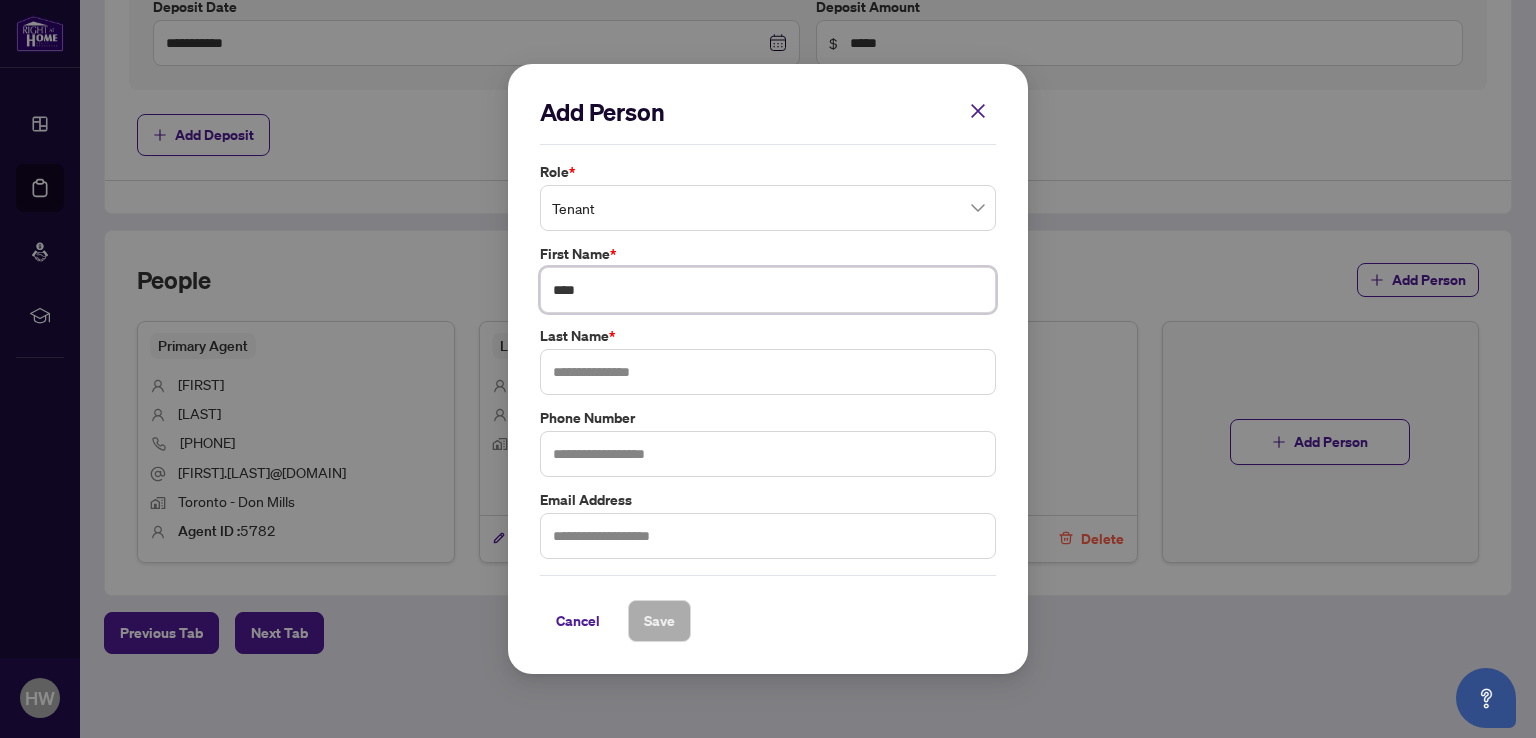 type on "****" 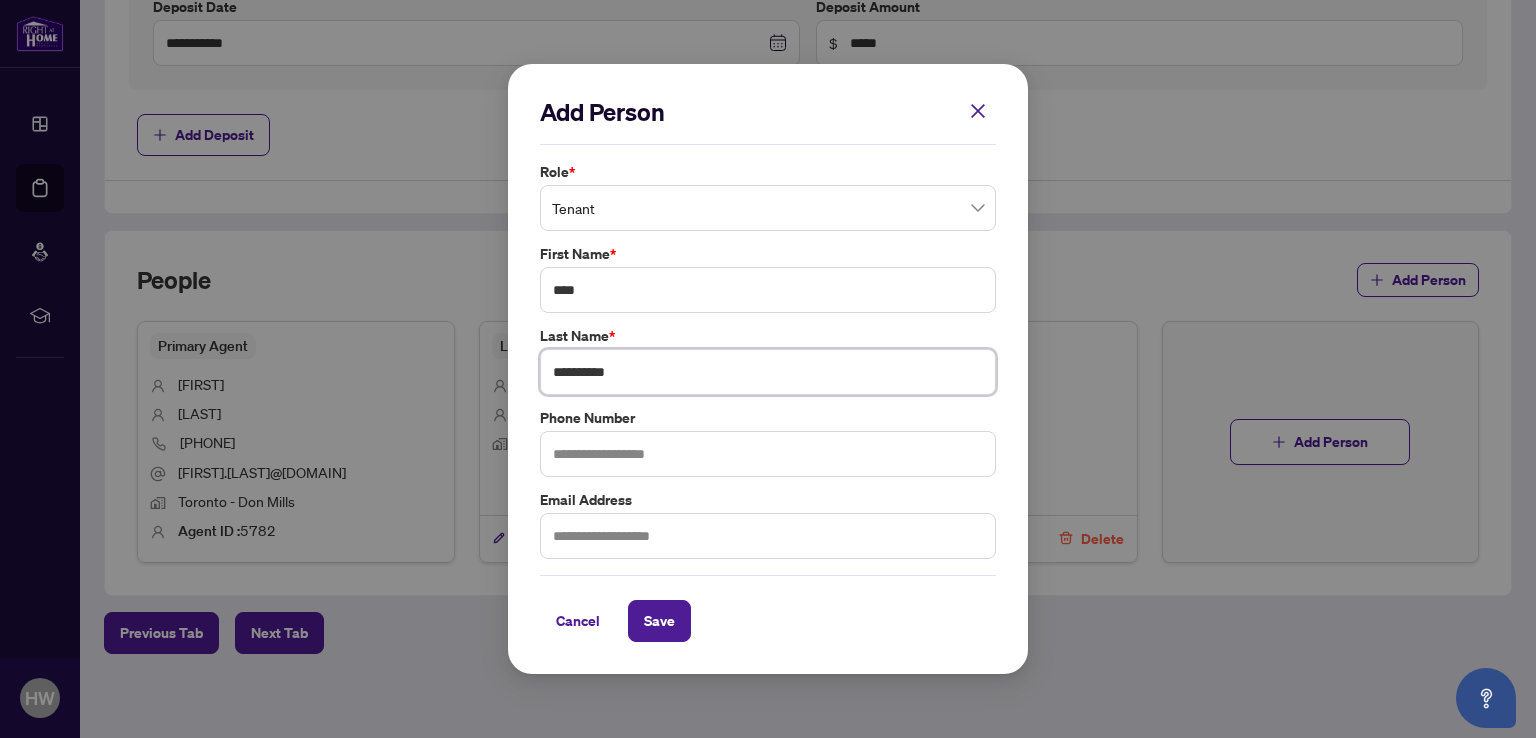 type on "**********" 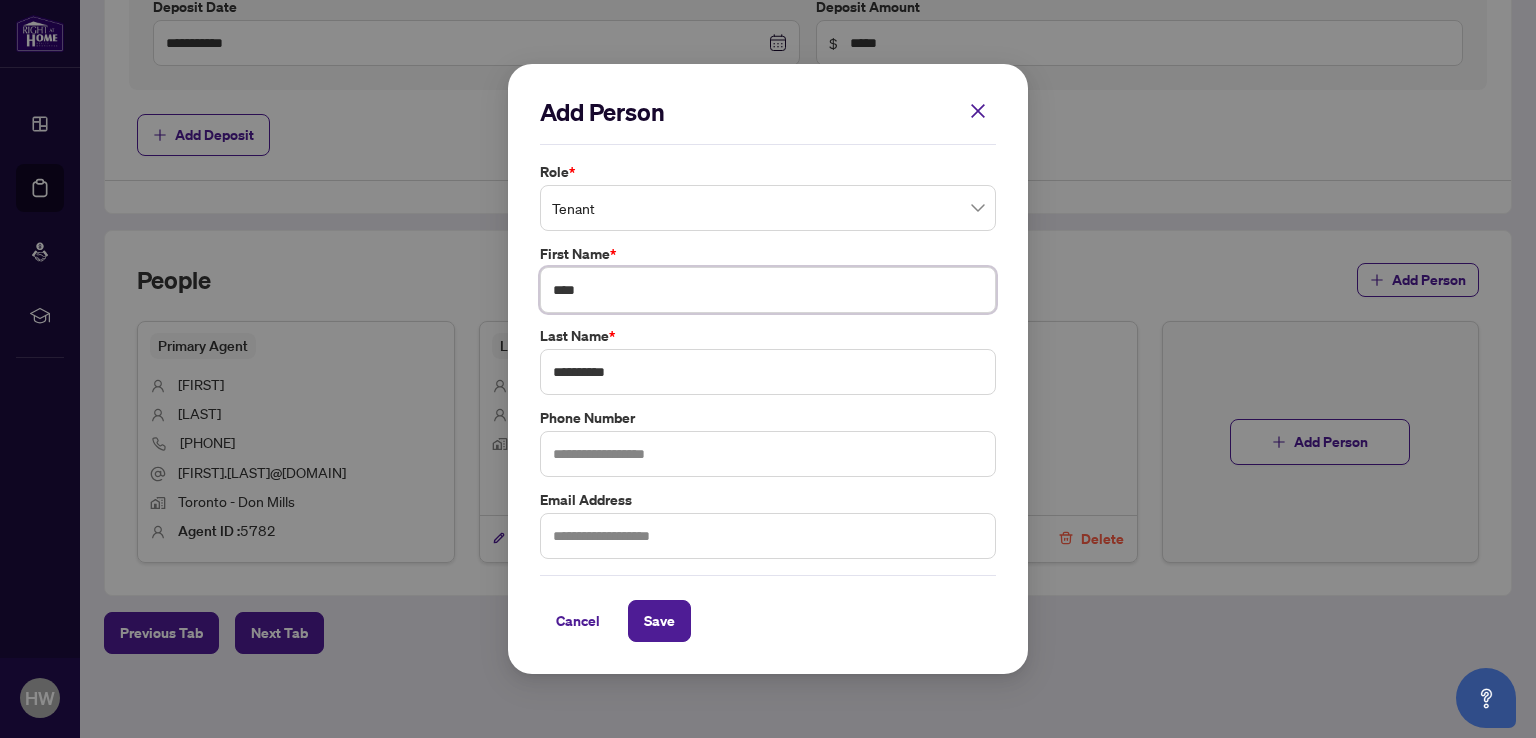 click on "****" at bounding box center [768, 290] 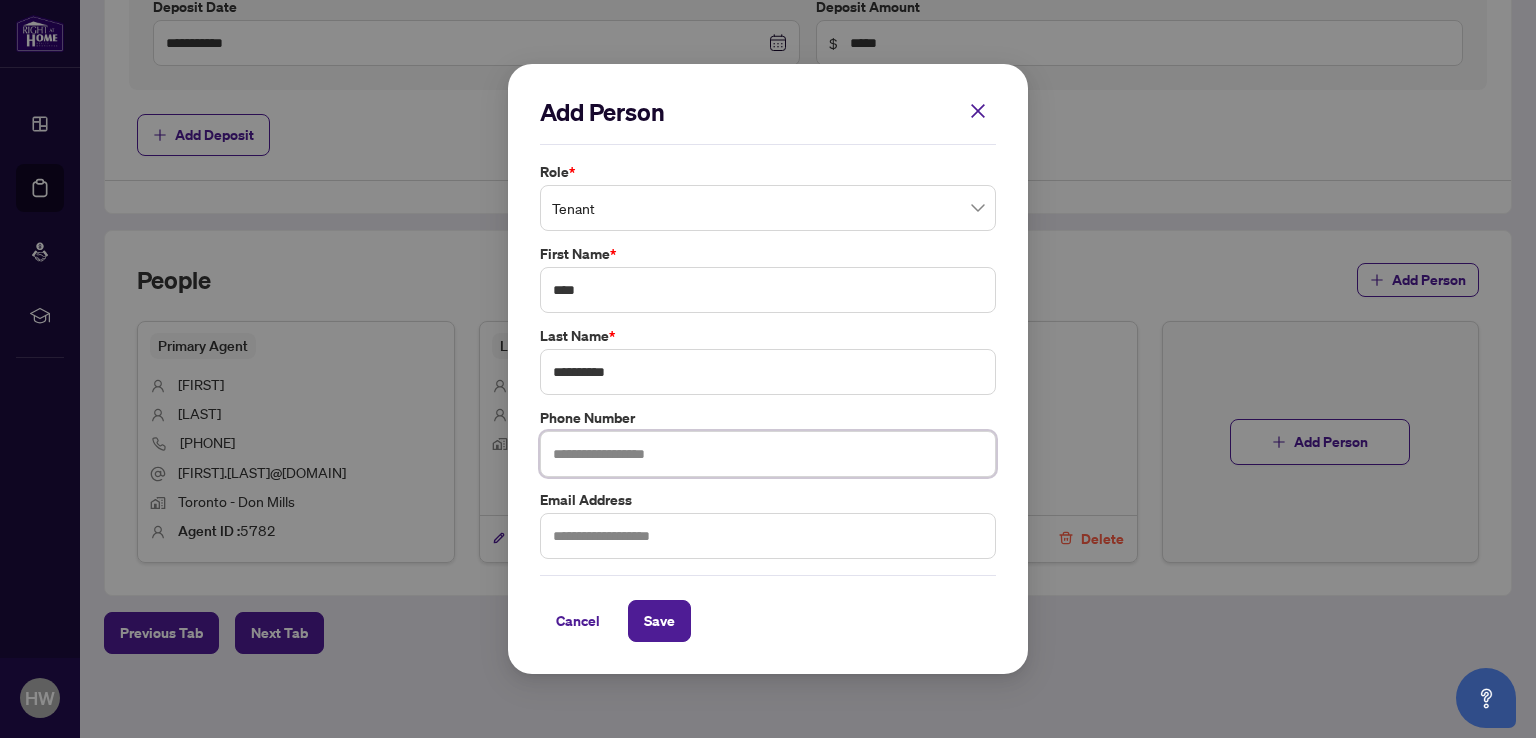 click at bounding box center [768, 454] 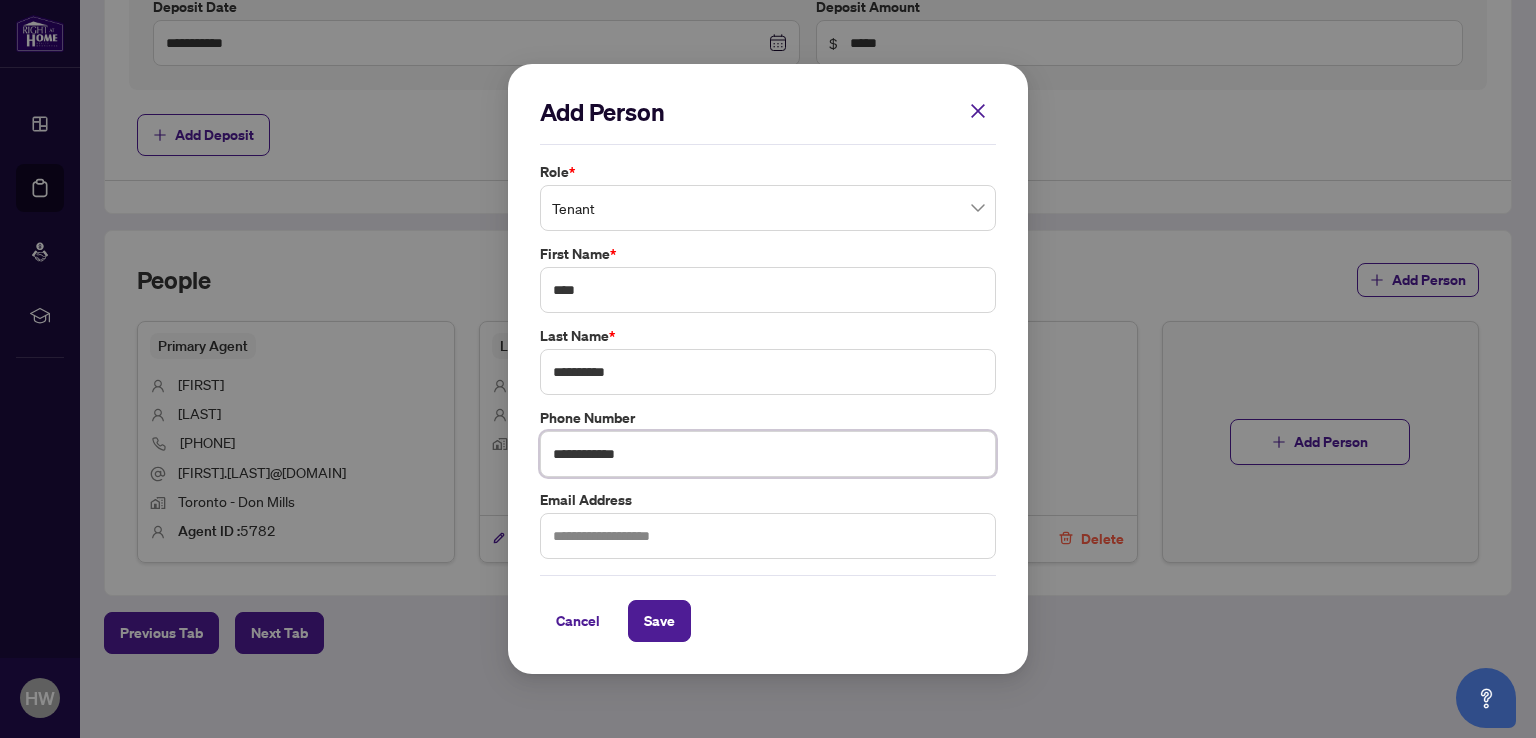 type on "**********" 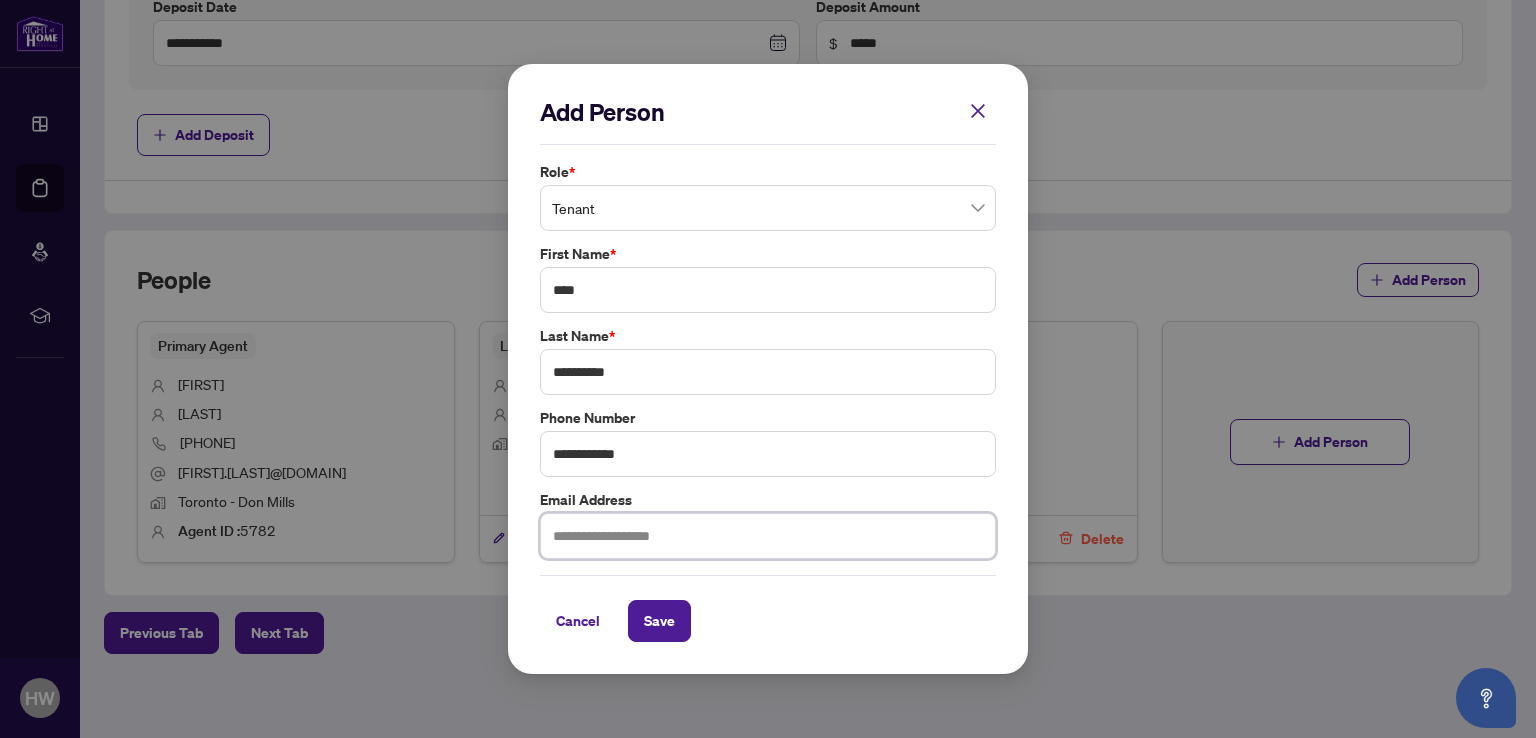 click at bounding box center (768, 536) 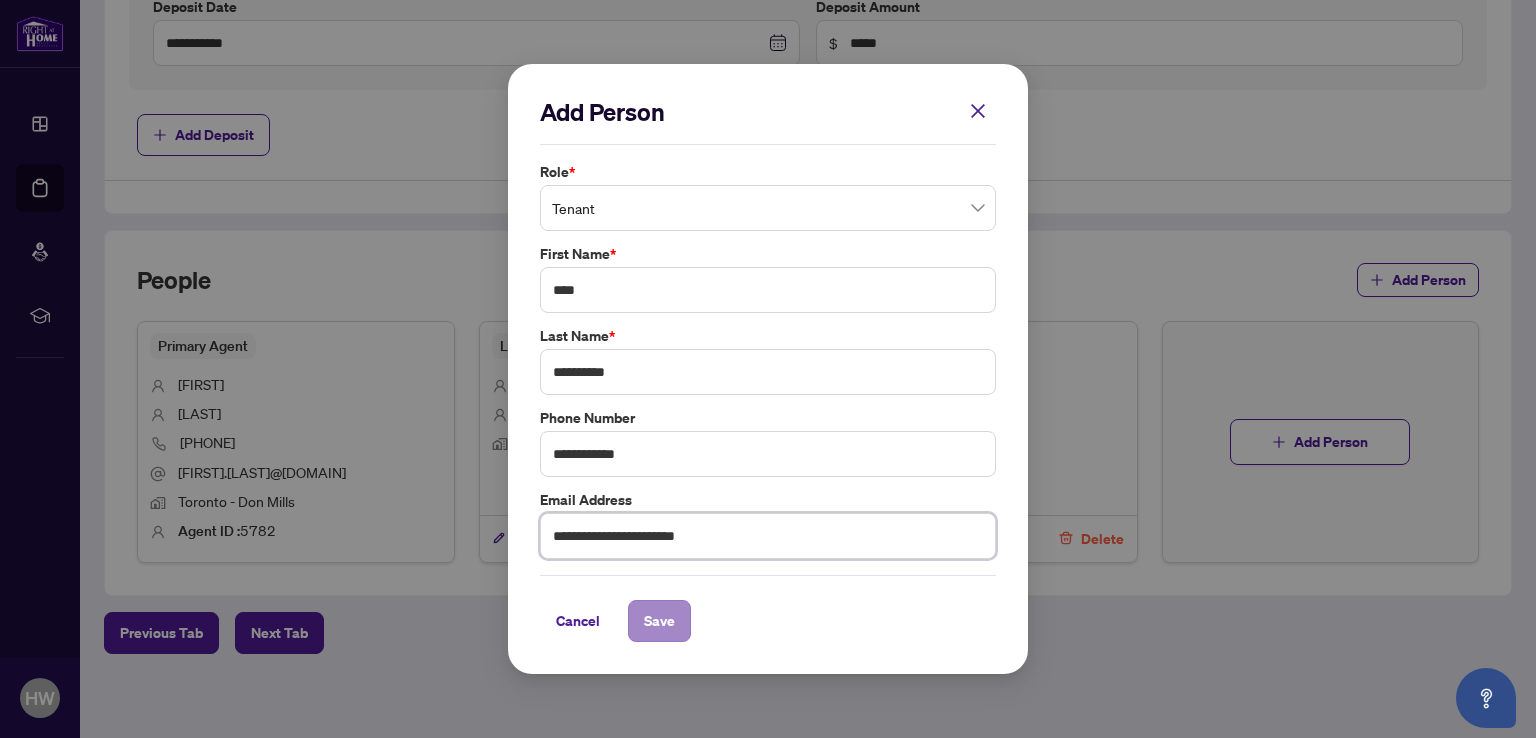 type on "**********" 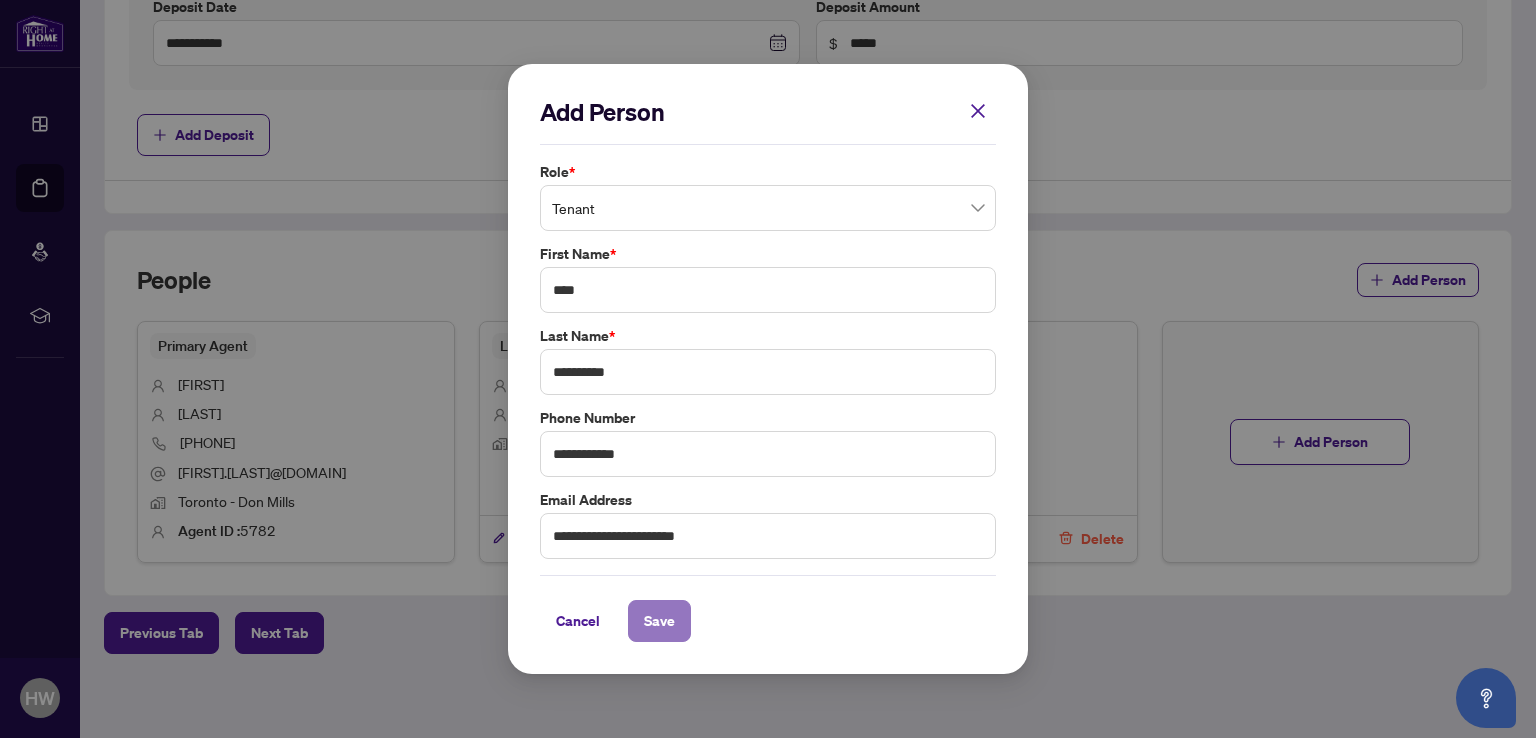 click on "Save" at bounding box center [659, 621] 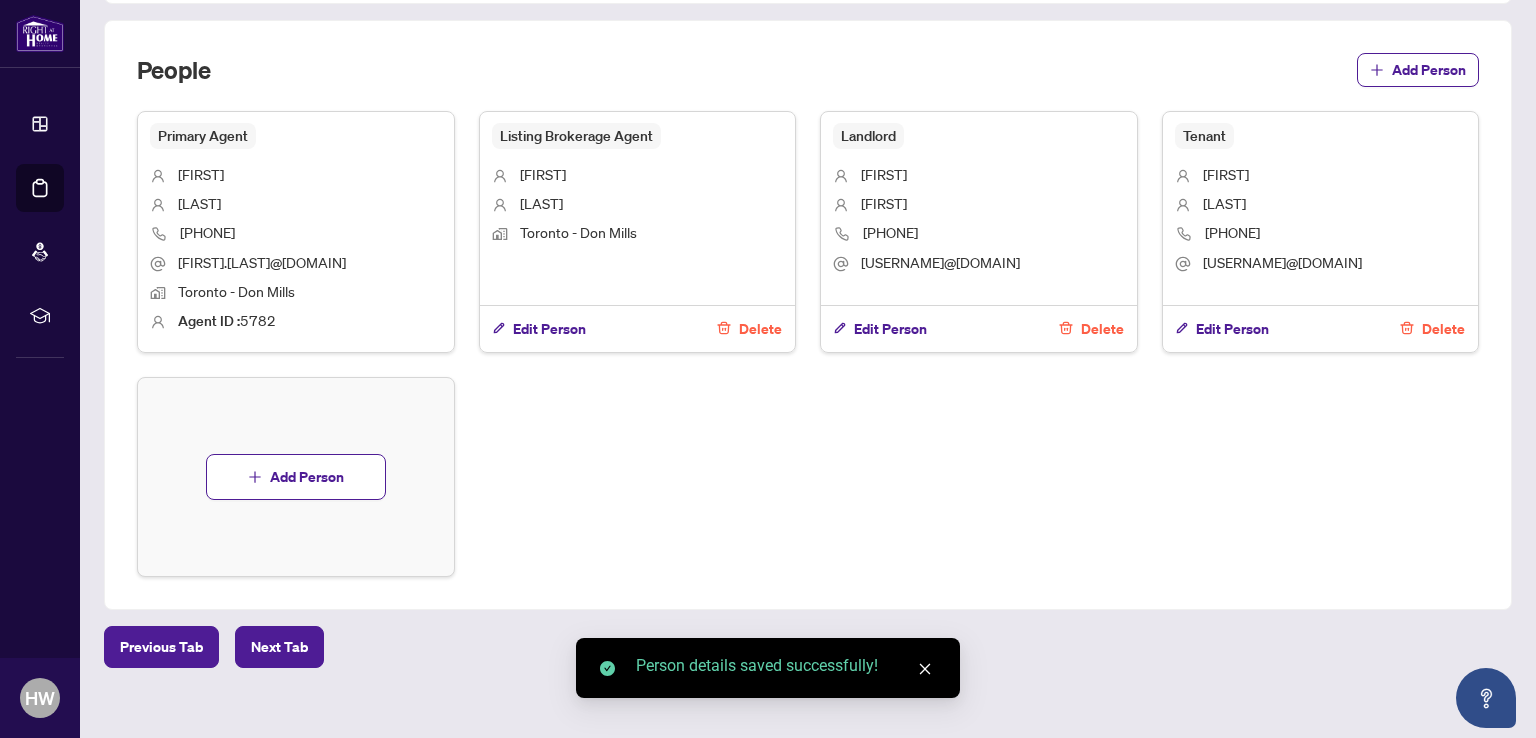 scroll, scrollTop: 1724, scrollLeft: 0, axis: vertical 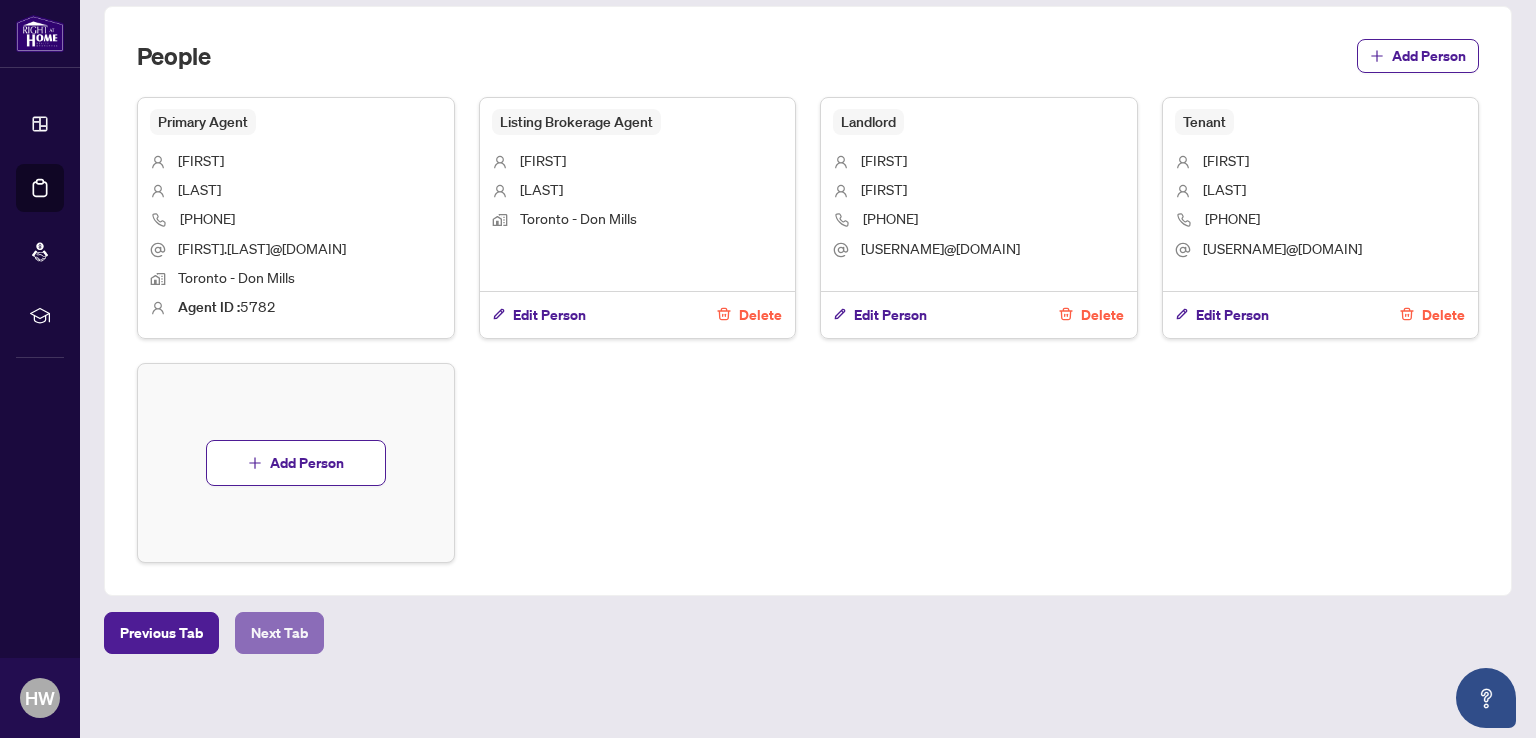 click on "Next Tab" at bounding box center (279, 633) 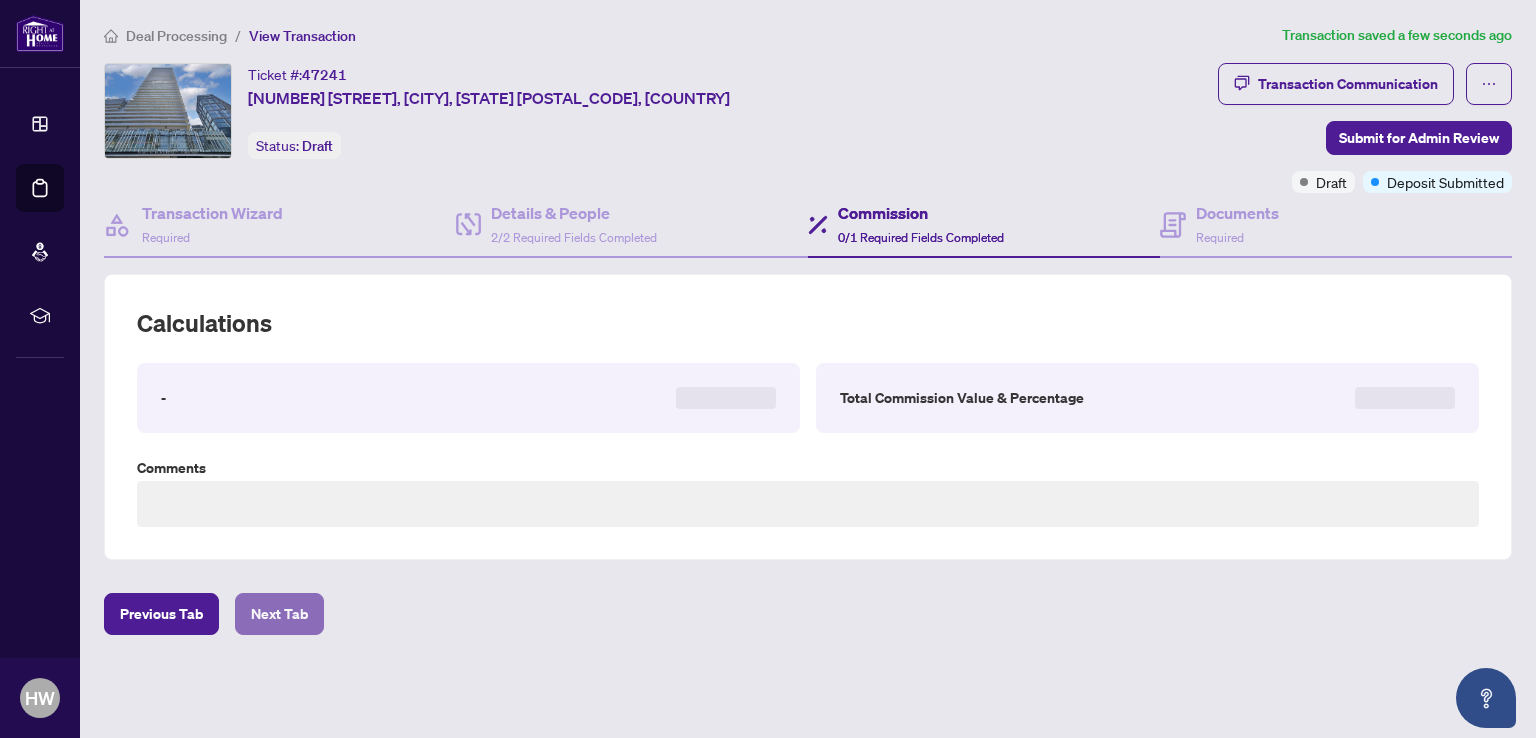 scroll, scrollTop: 0, scrollLeft: 0, axis: both 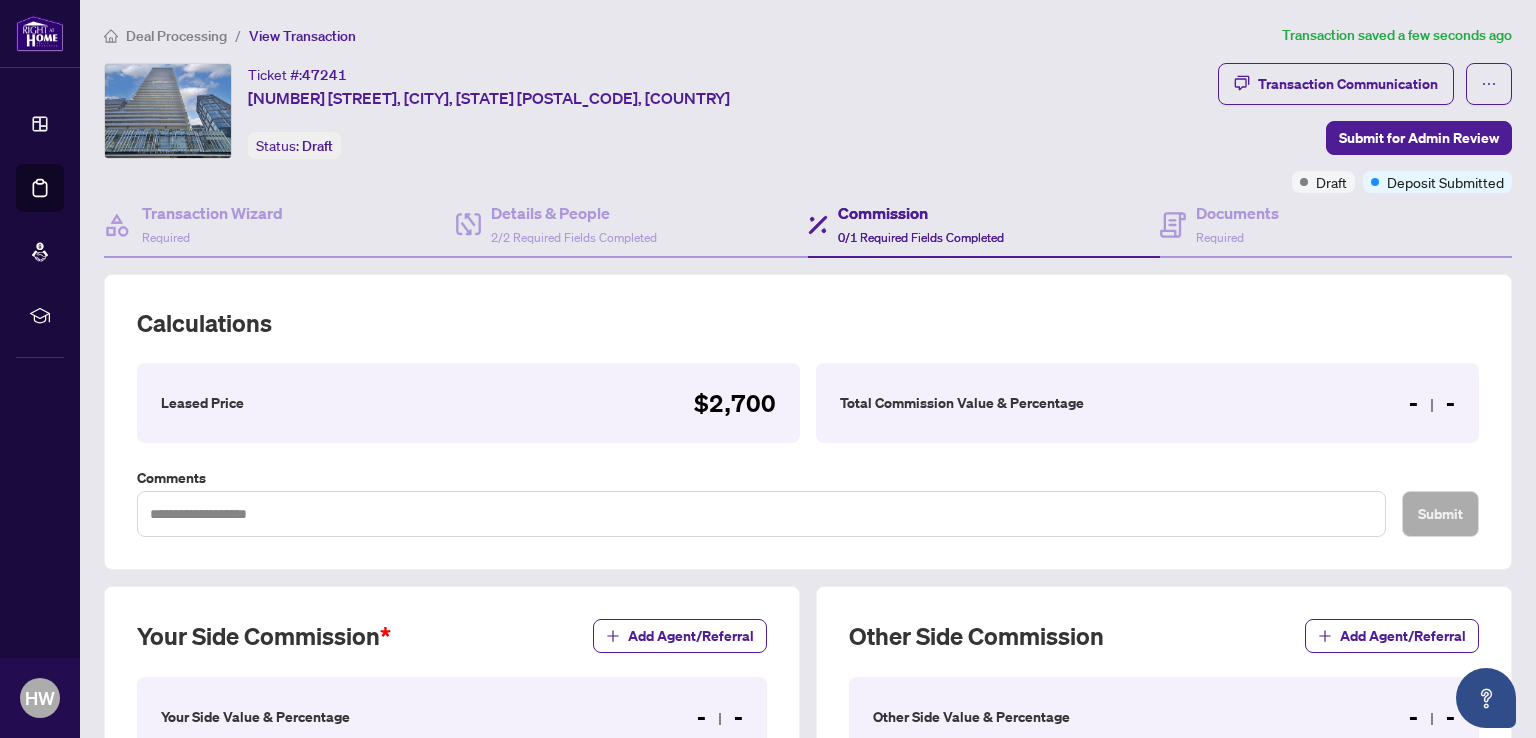 click on "Total Commission Value & Percentage -     -" at bounding box center (1147, 403) 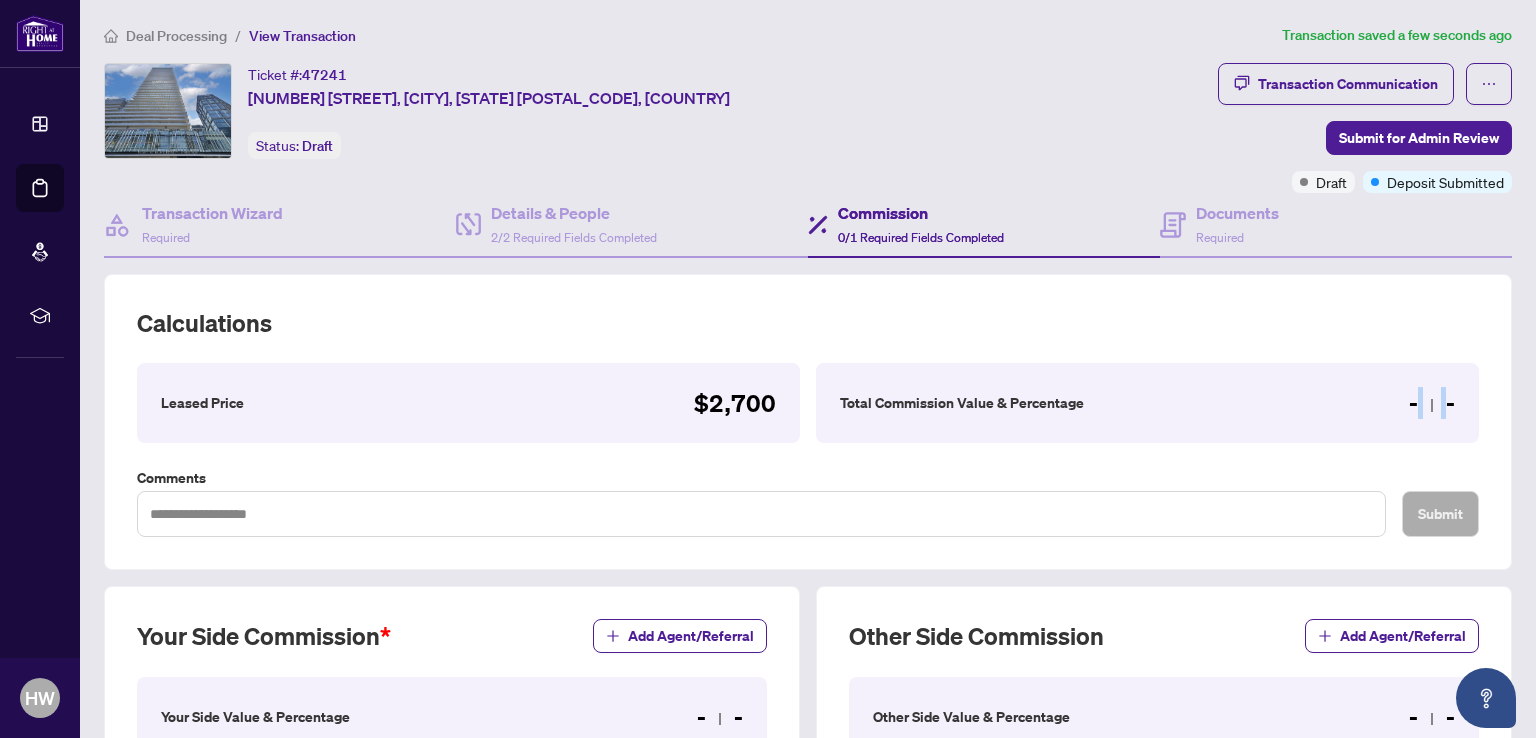 click on "Total Commission Value & Percentage" at bounding box center [962, 403] 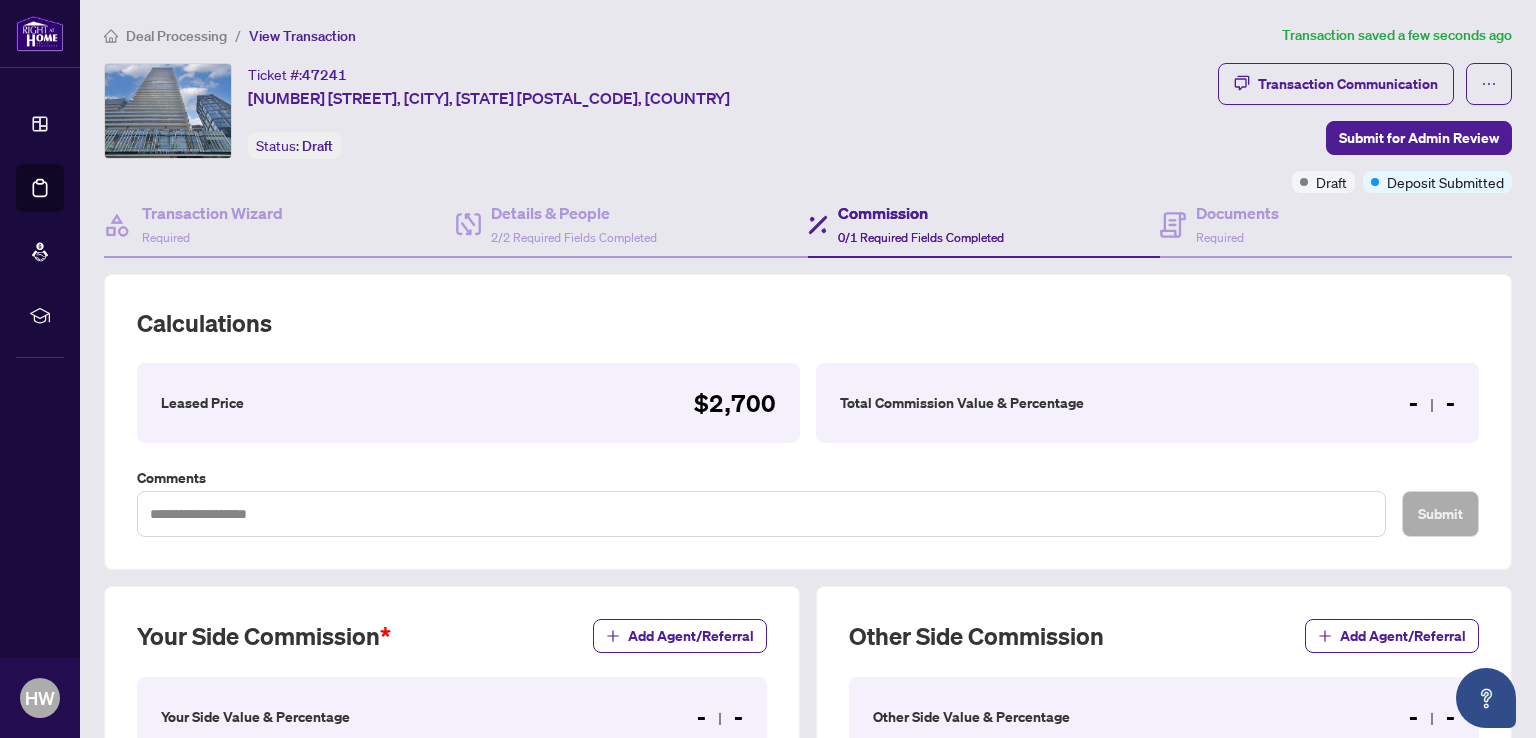 click on "Total Commission Value & Percentage" at bounding box center [962, 403] 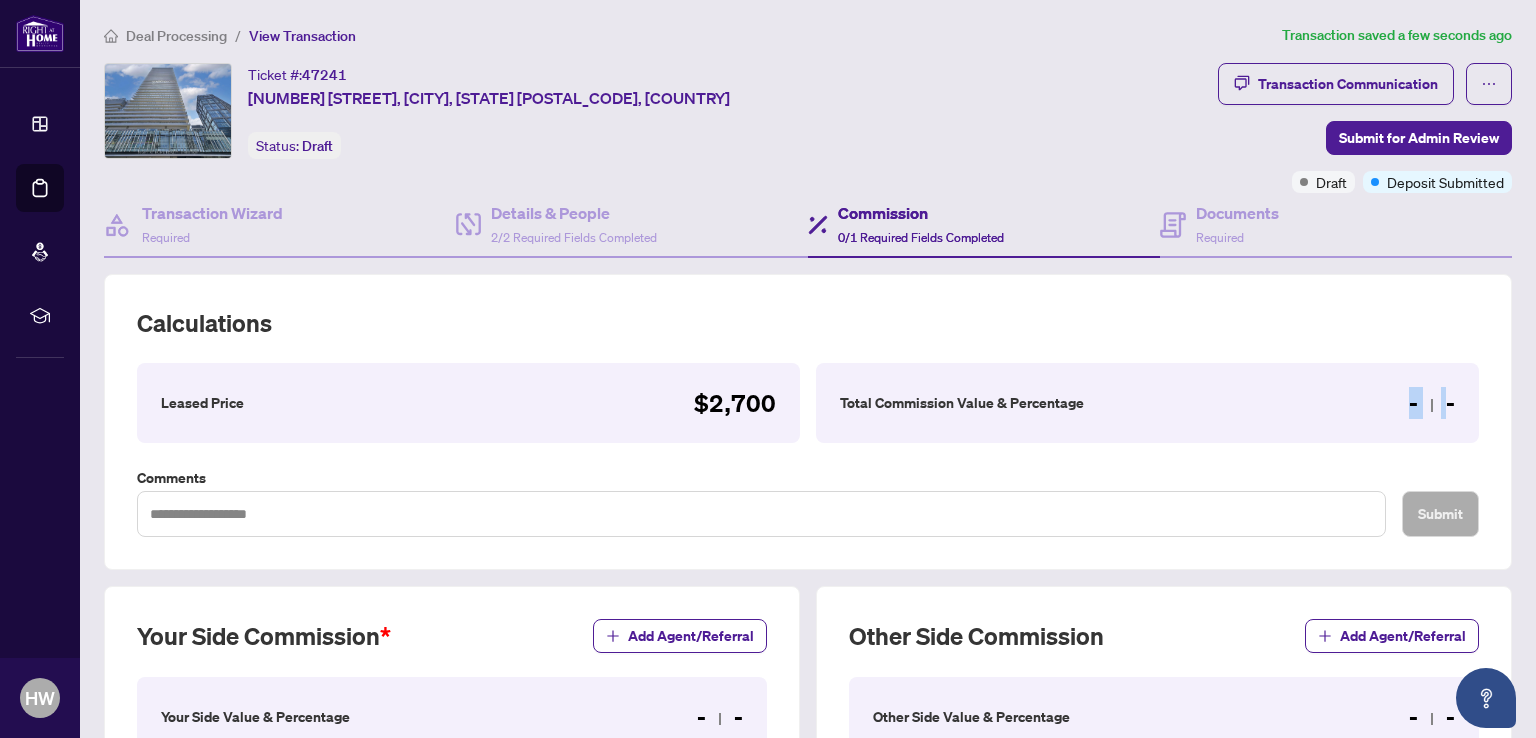 click on "-     -" at bounding box center [1432, 403] 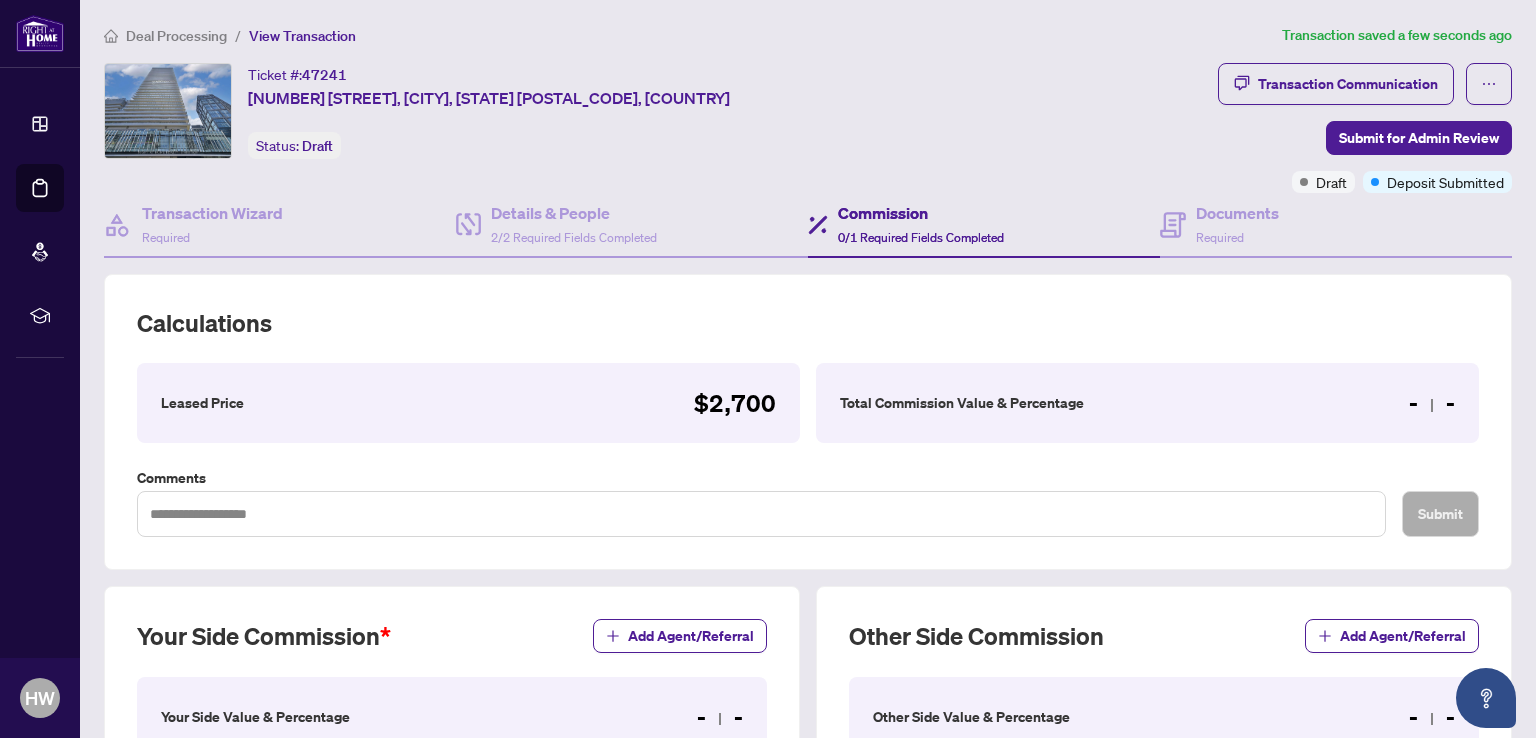 click on "Total Commission Value & Percentage -     -" at bounding box center (1147, 403) 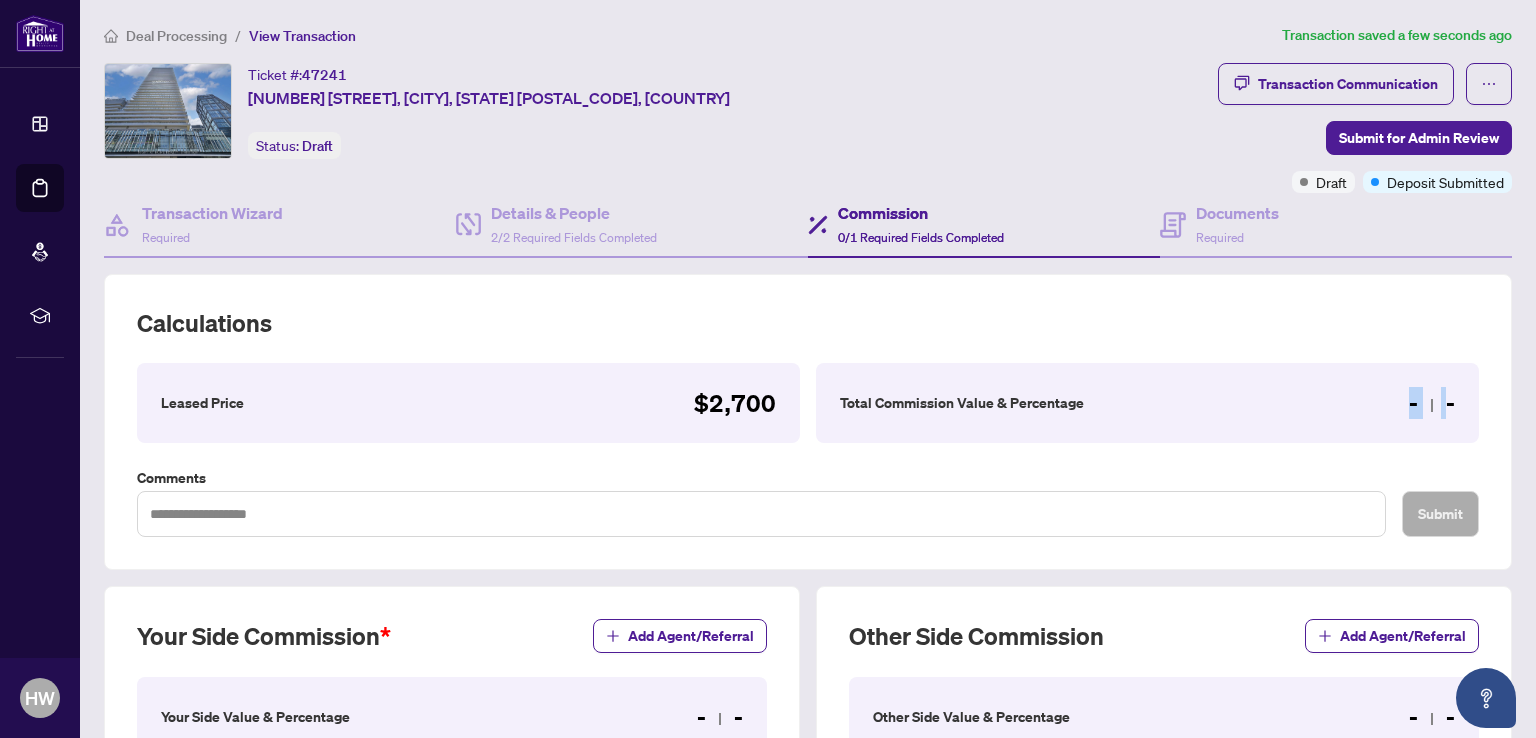 click on "Total Commission Value & Percentage -     -" at bounding box center (1147, 403) 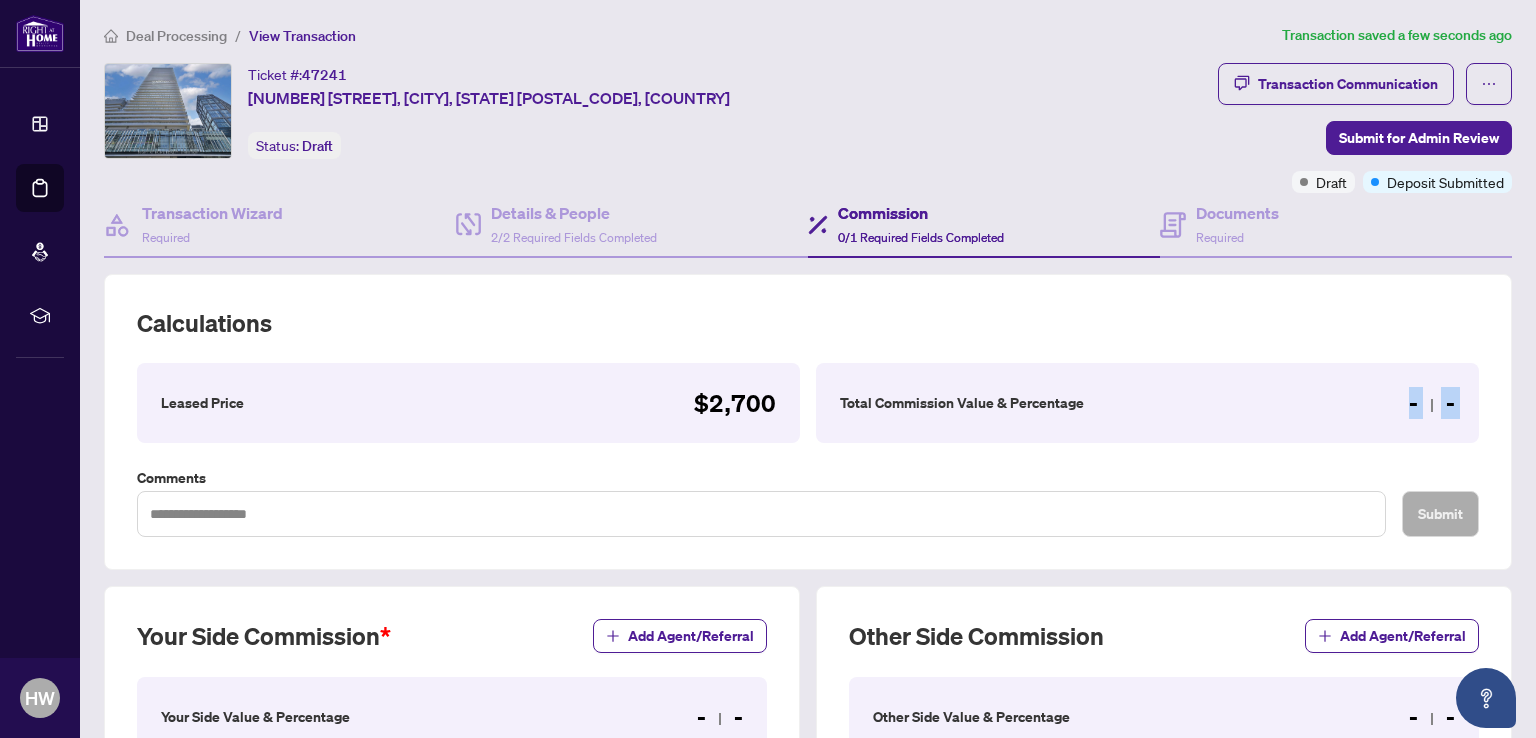 click on "Total Commission Value & Percentage -     -" at bounding box center [1147, 403] 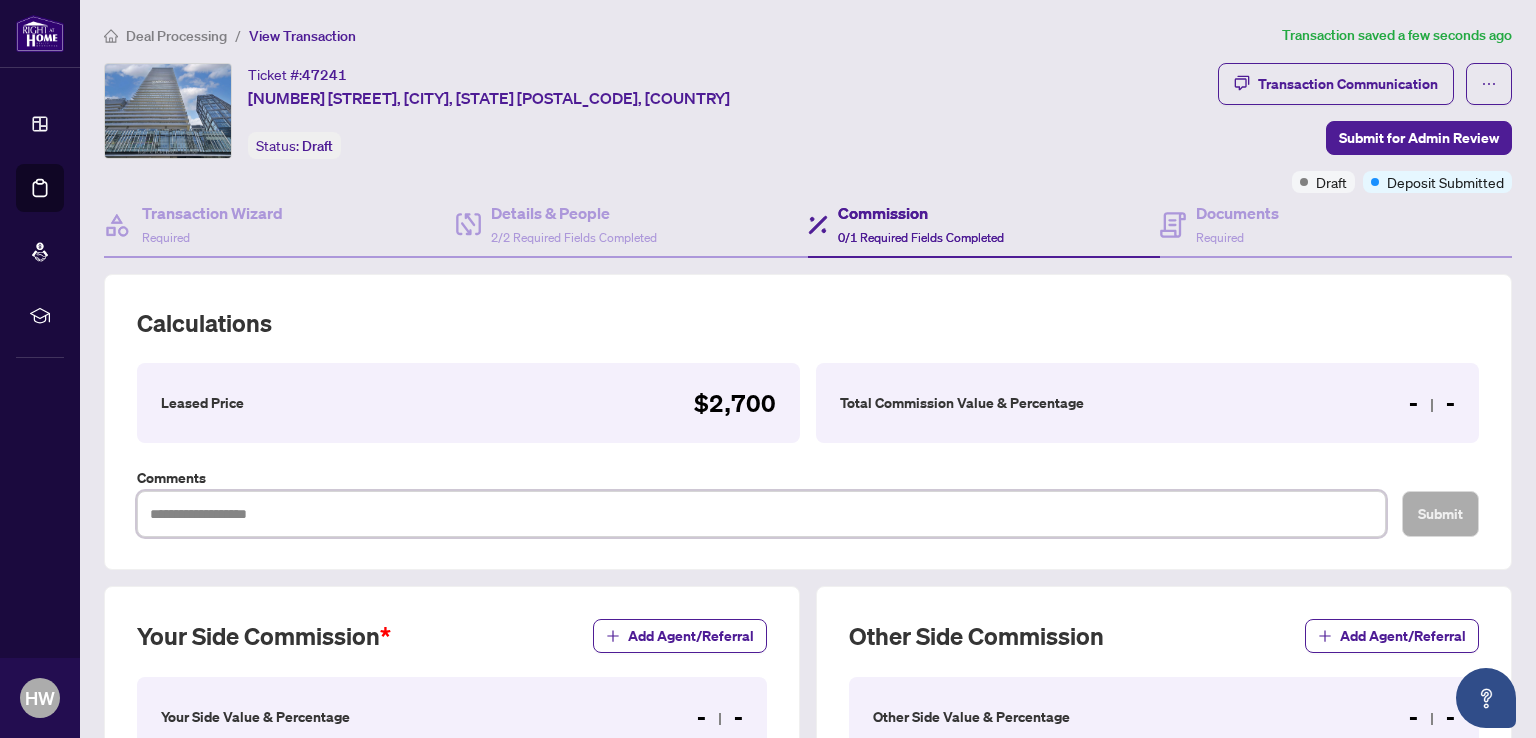 click at bounding box center [761, 514] 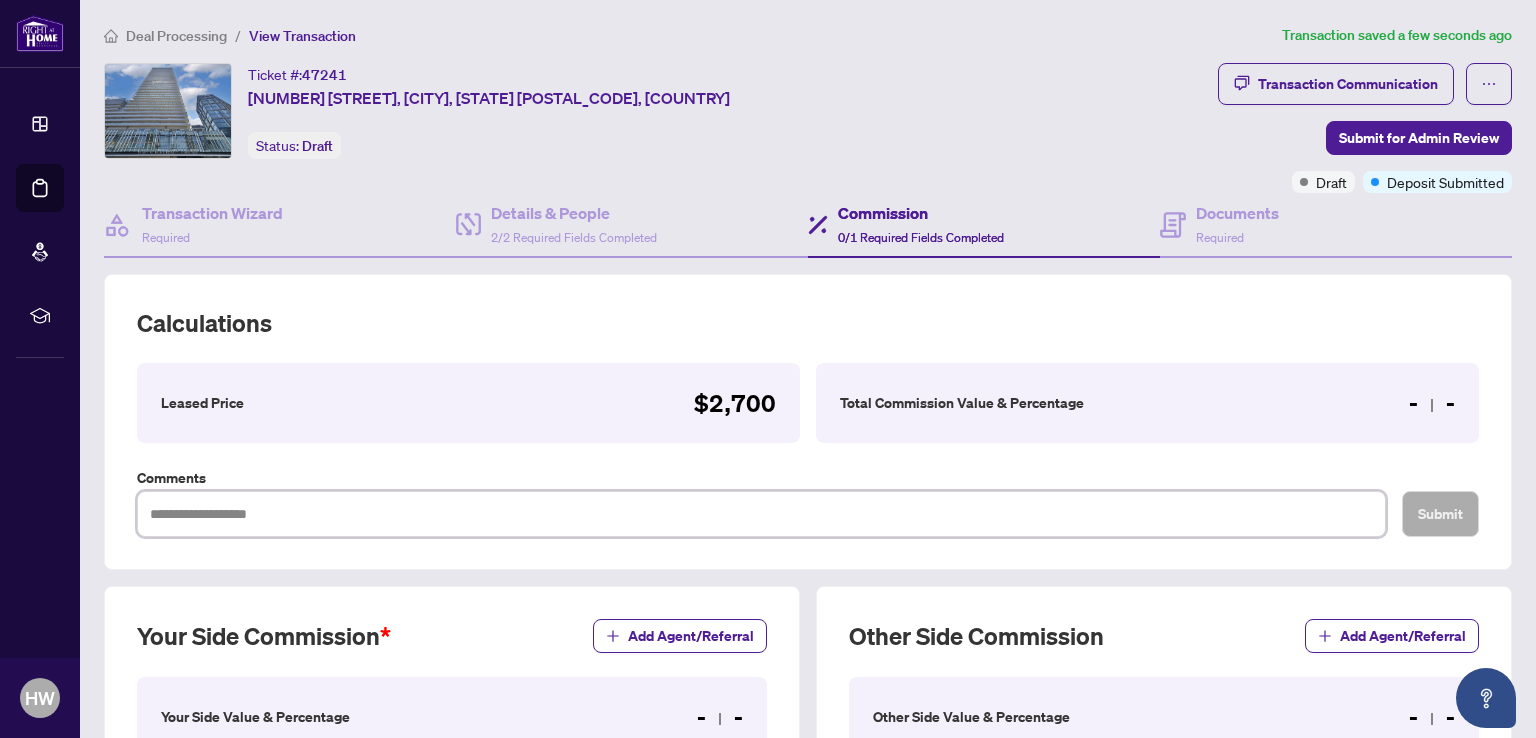 type on "*" 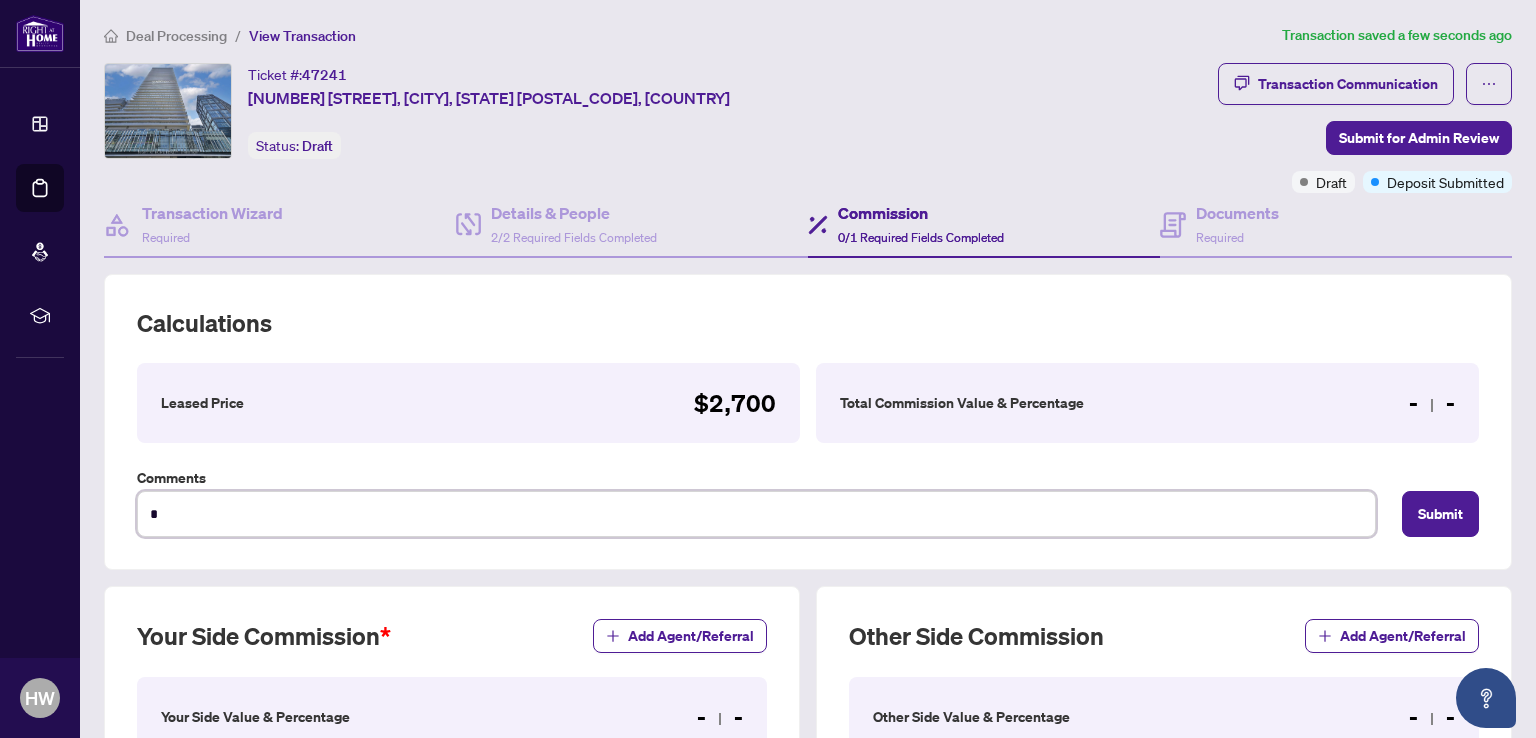 type on "**" 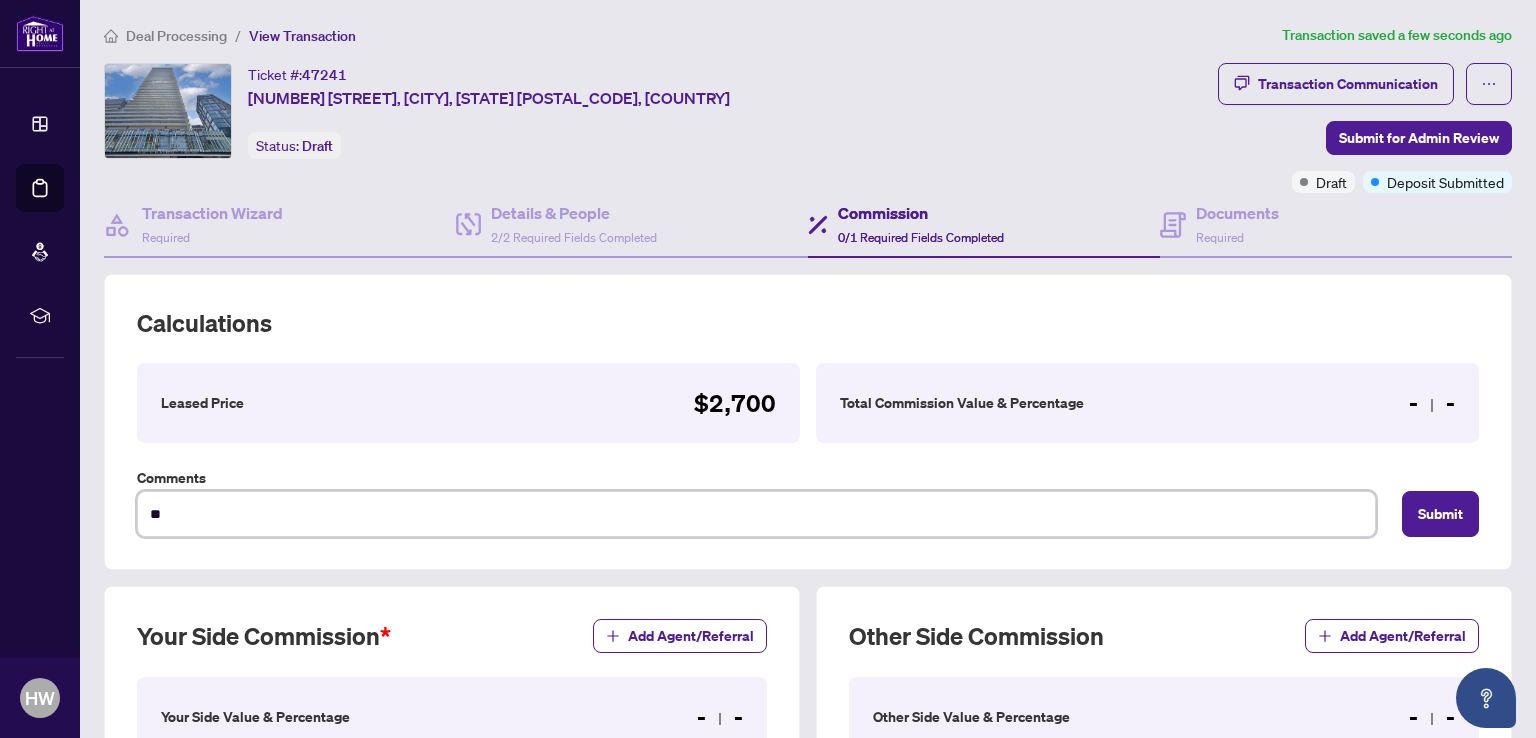 type on "***" 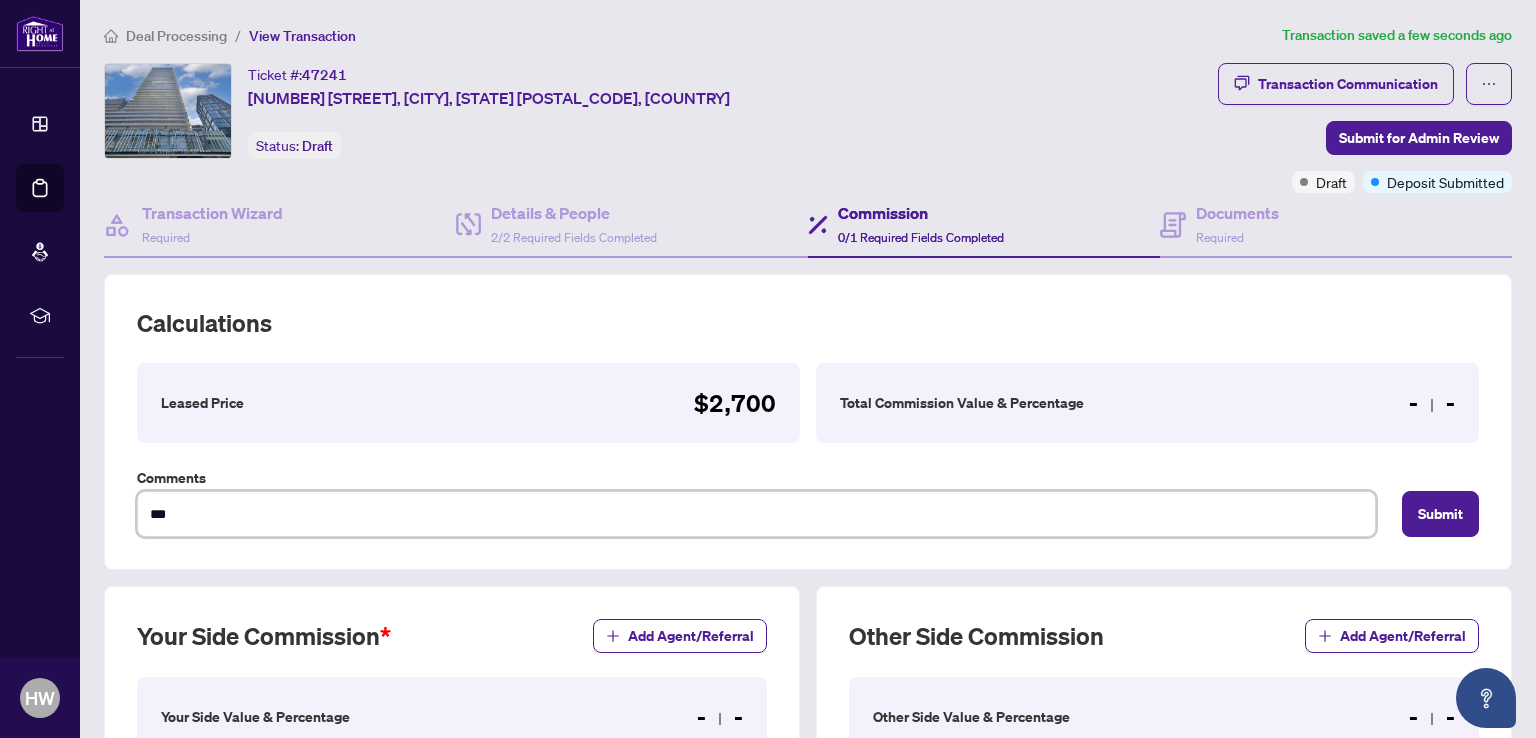 type on "****" 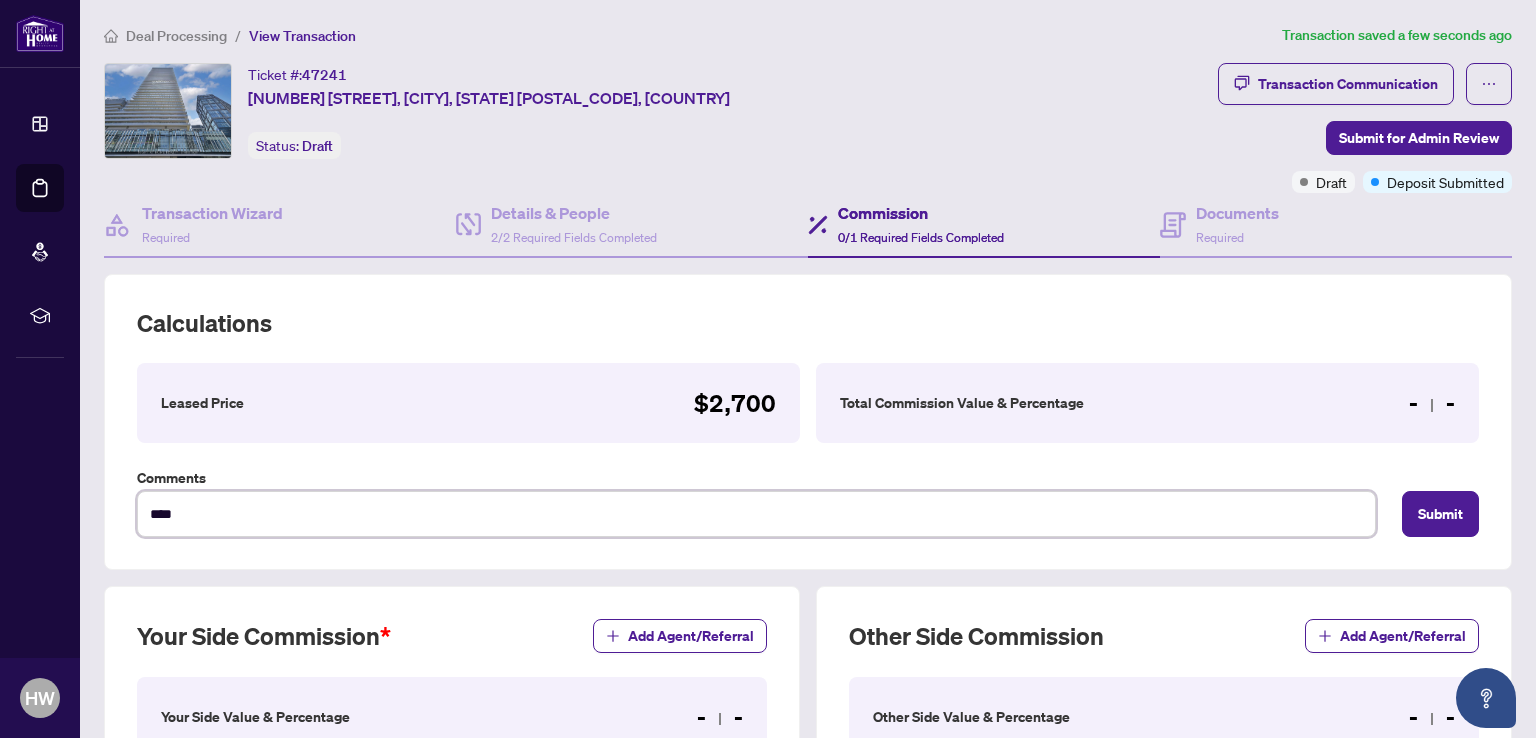type on "***" 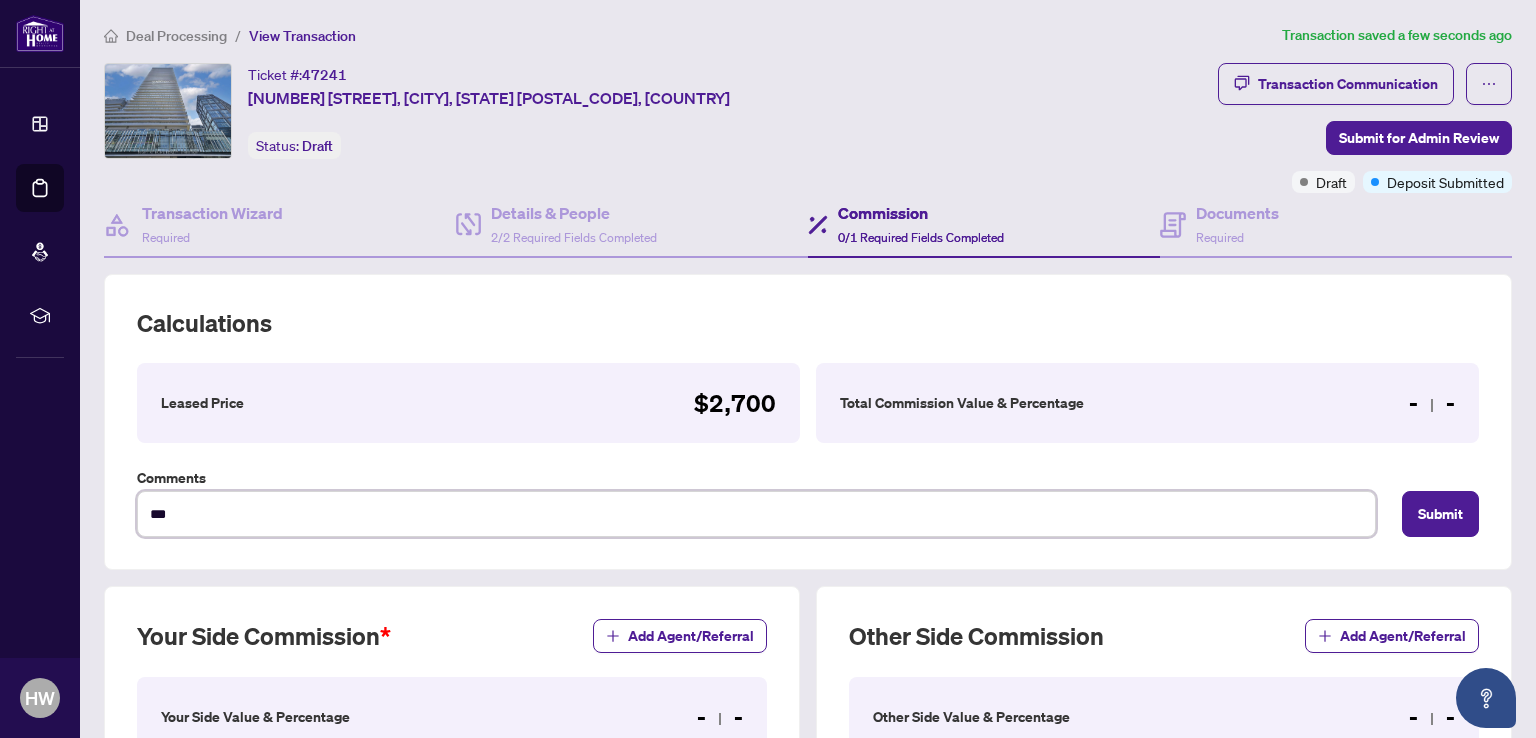 type on "**" 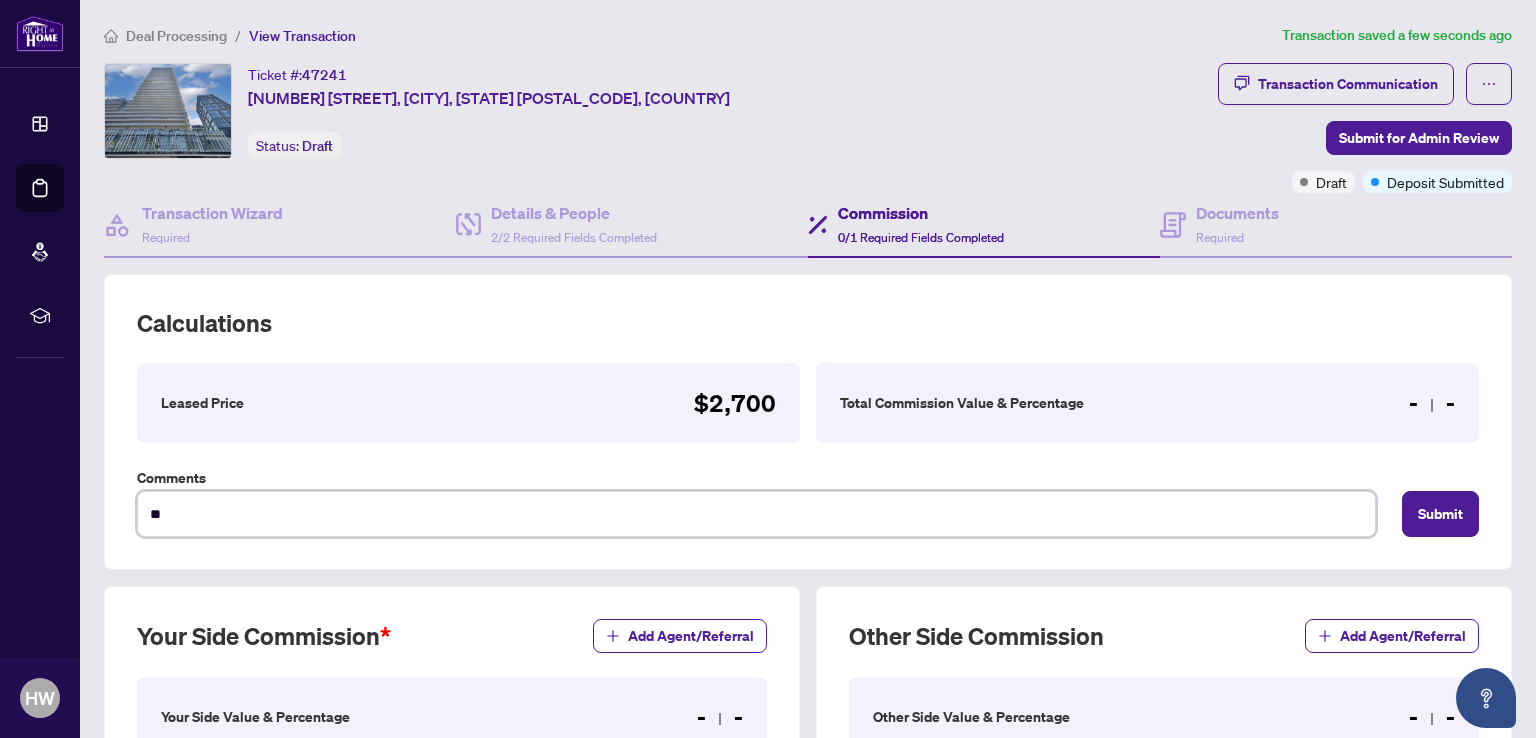 type on "*" 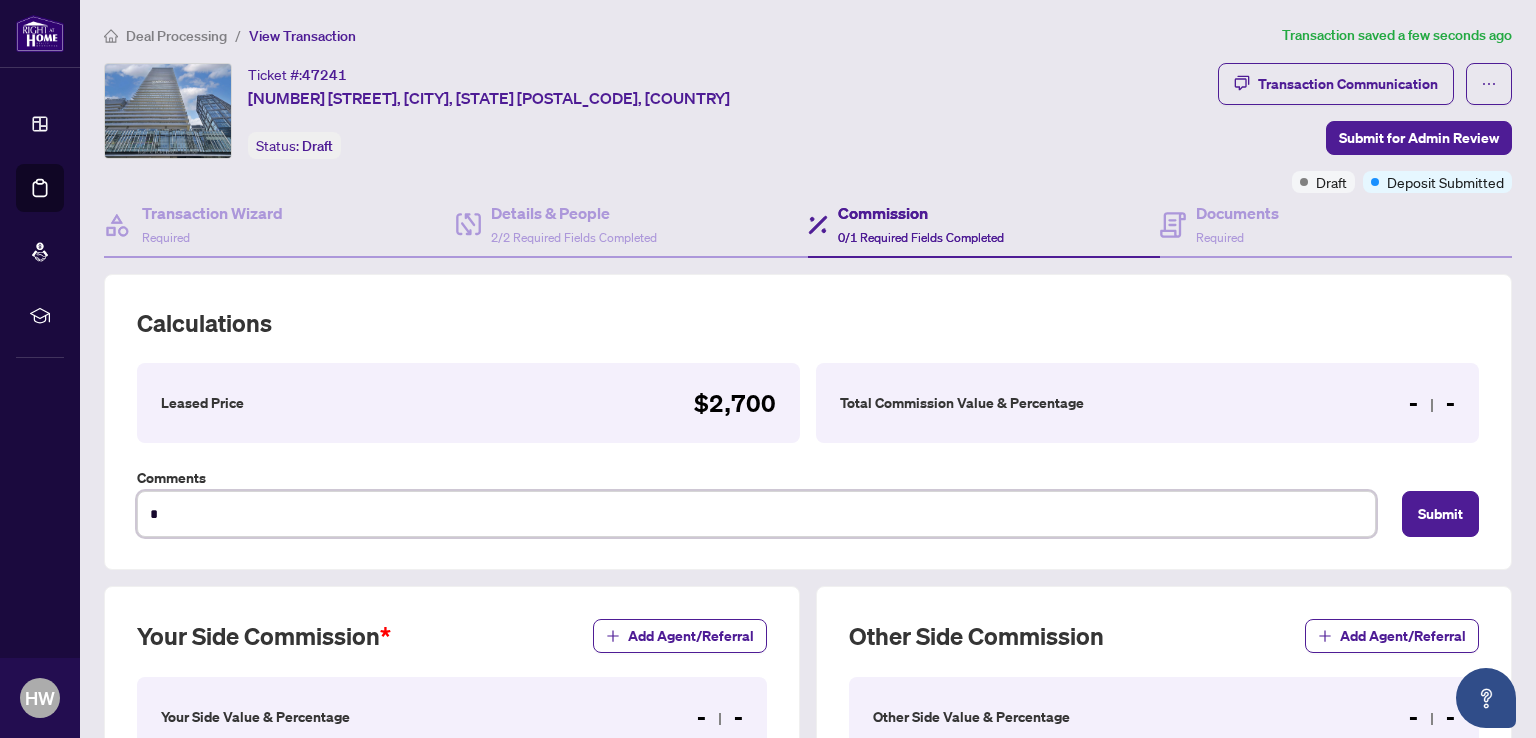 type on "**********" 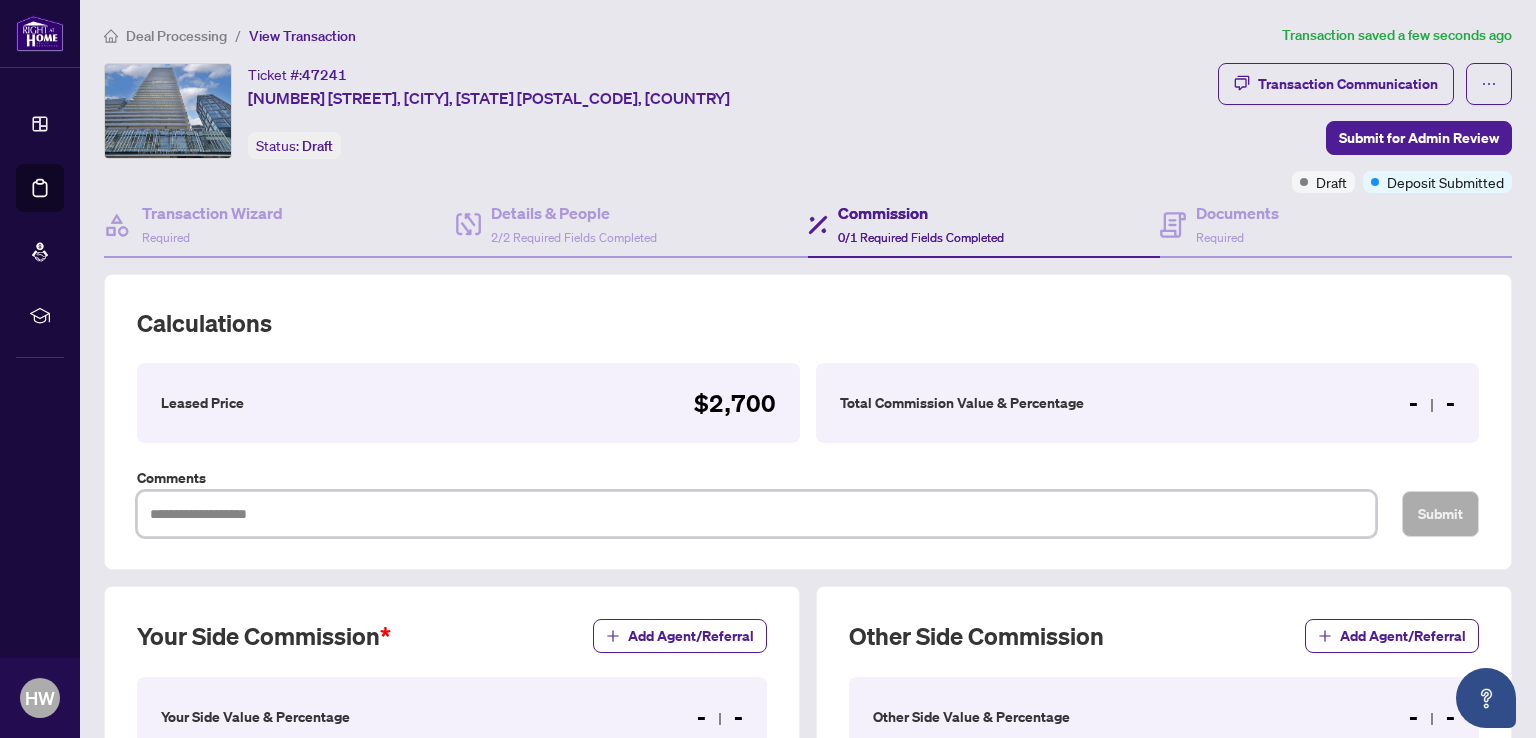type on "*" 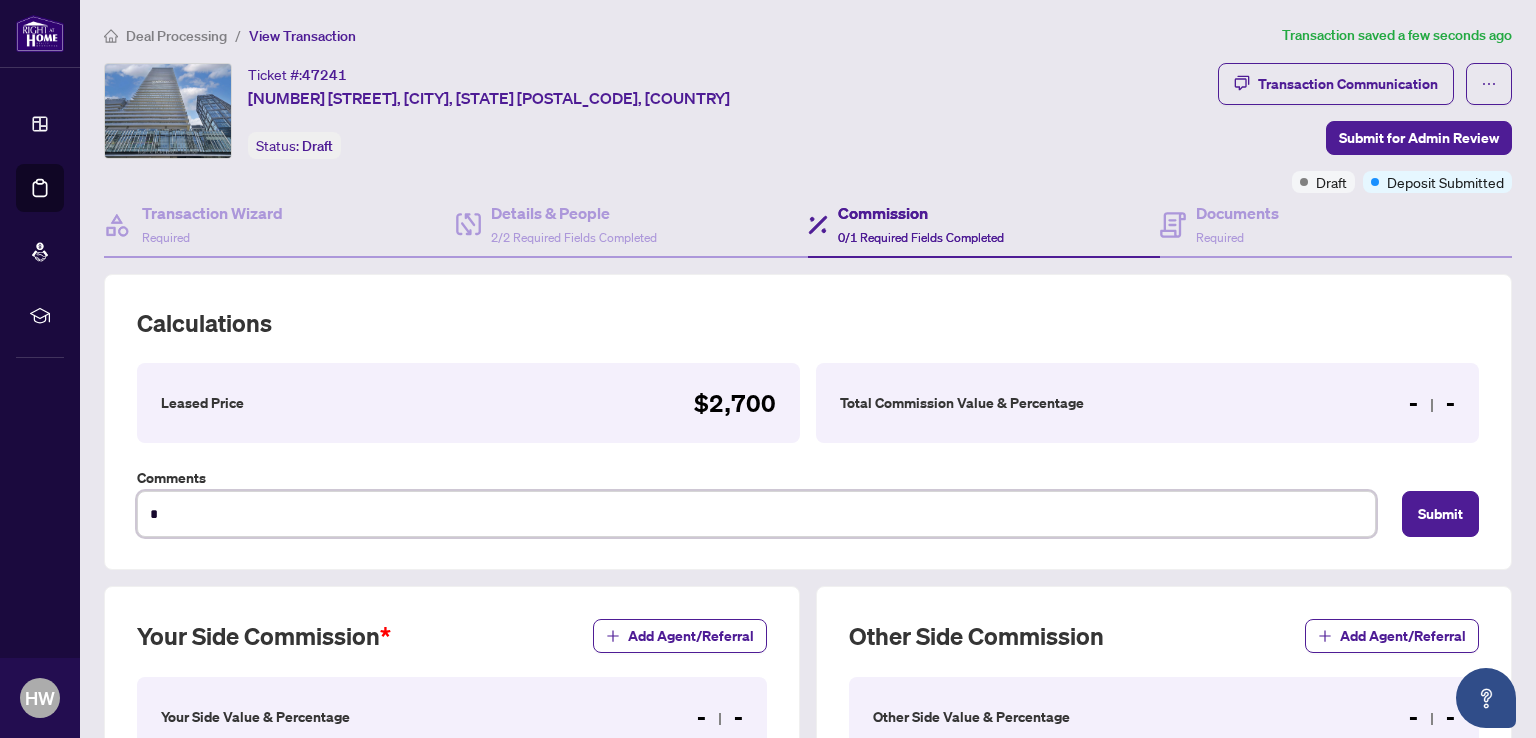 type on "**********" 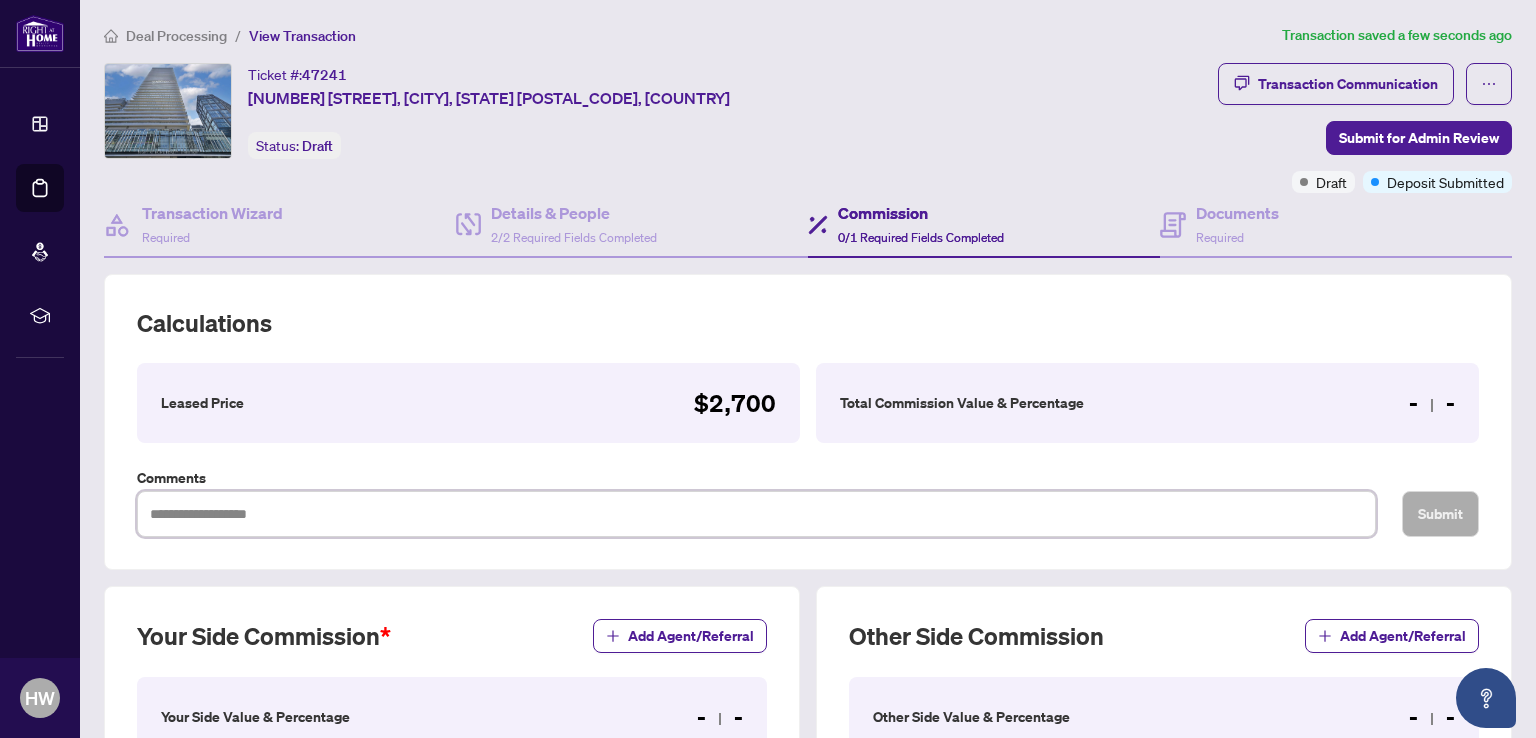 type on "*" 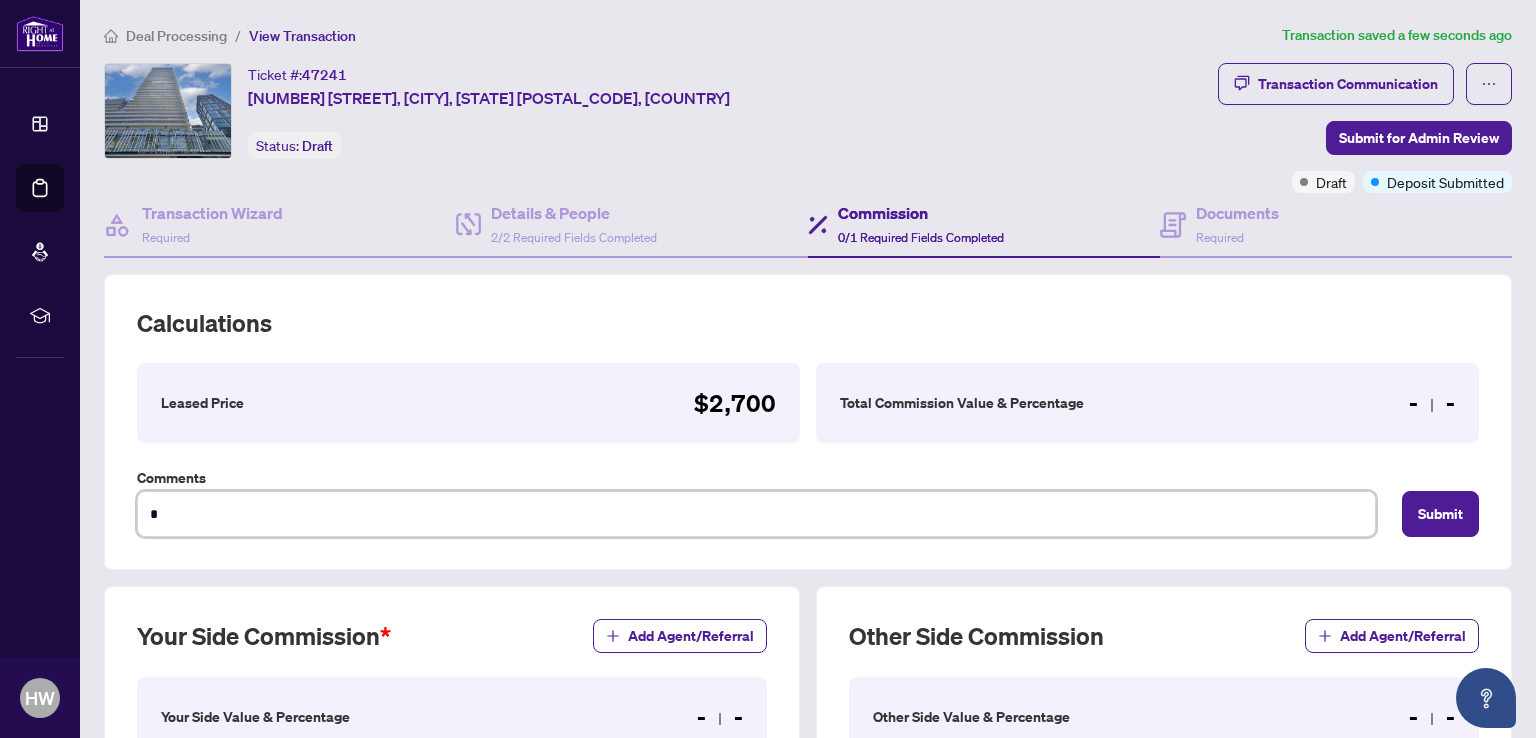 type on "**" 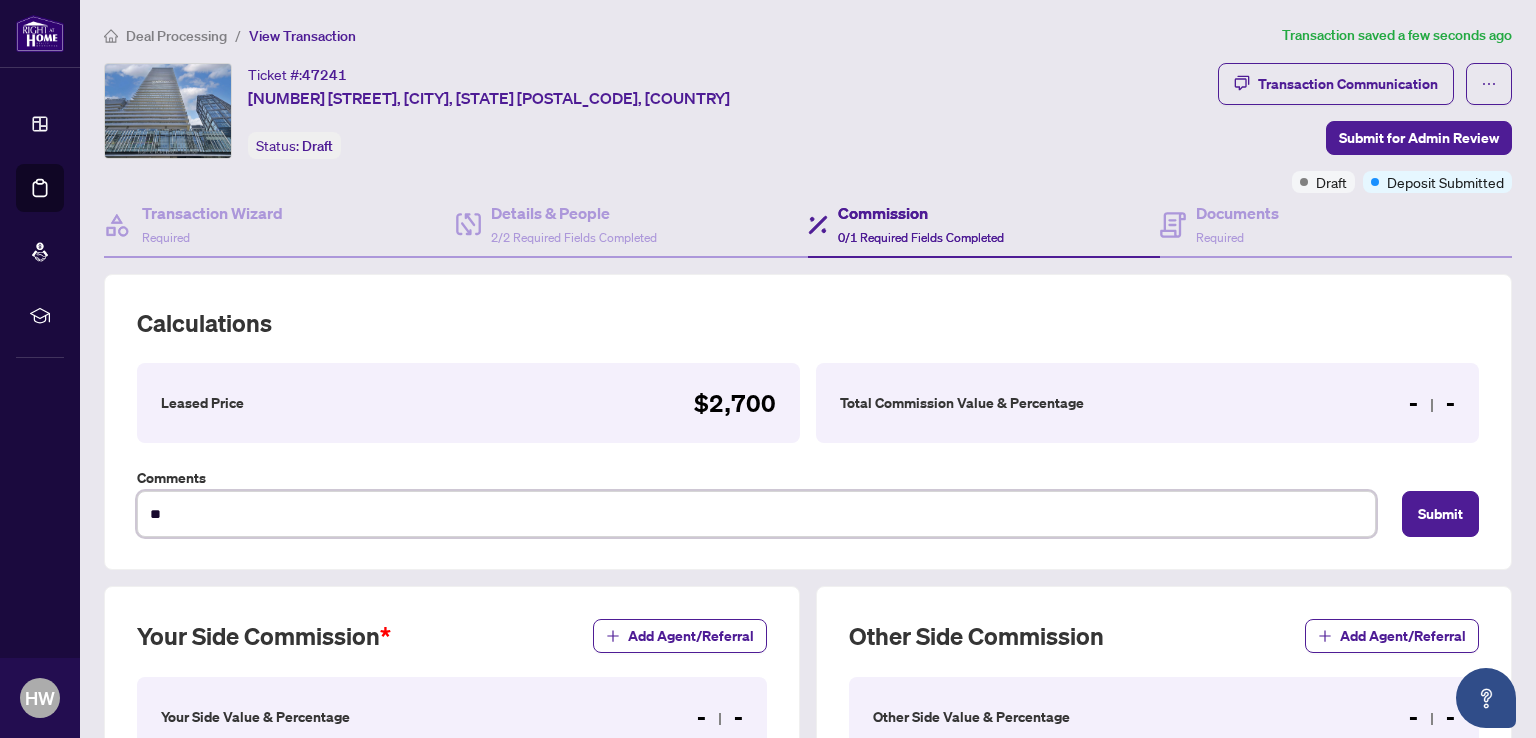 type on "***" 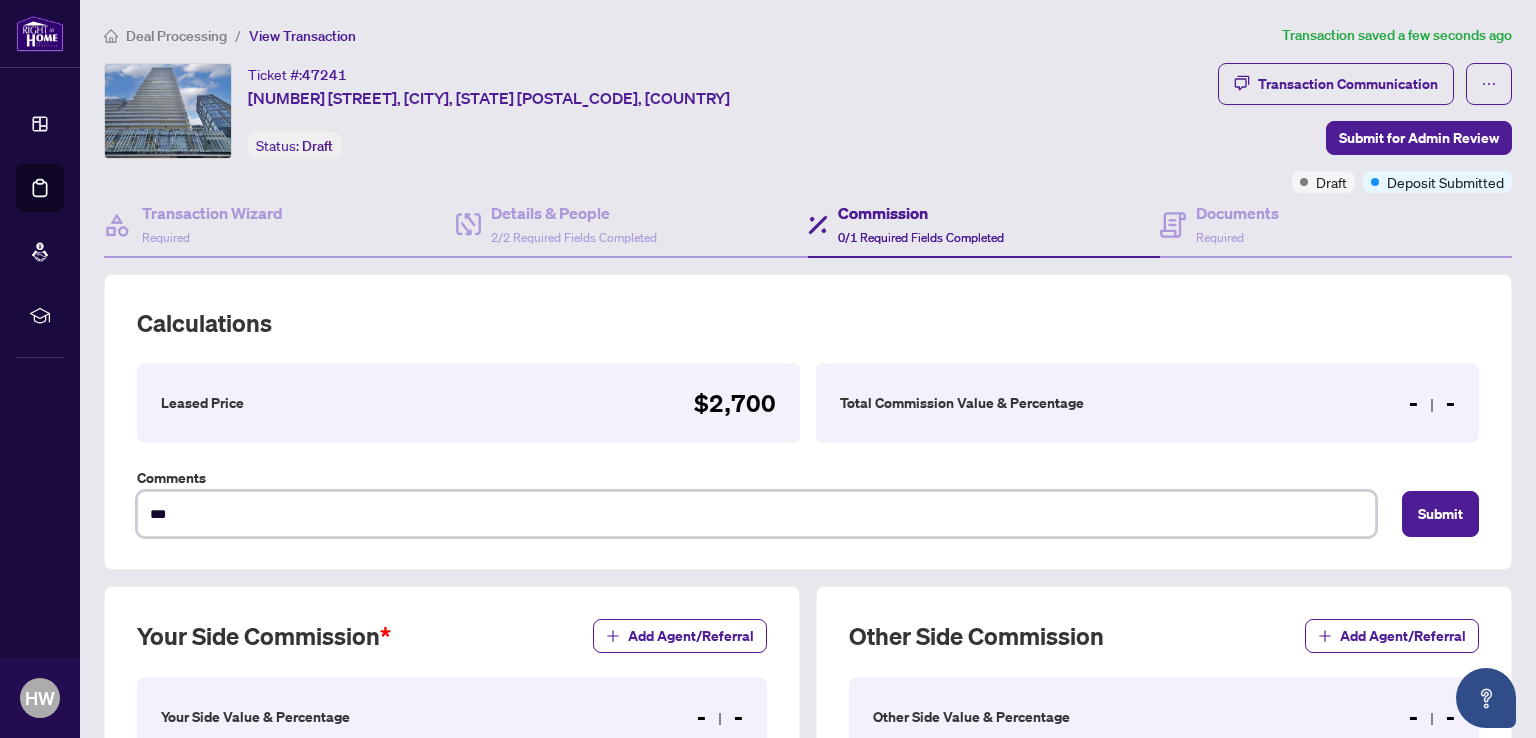 type on "****" 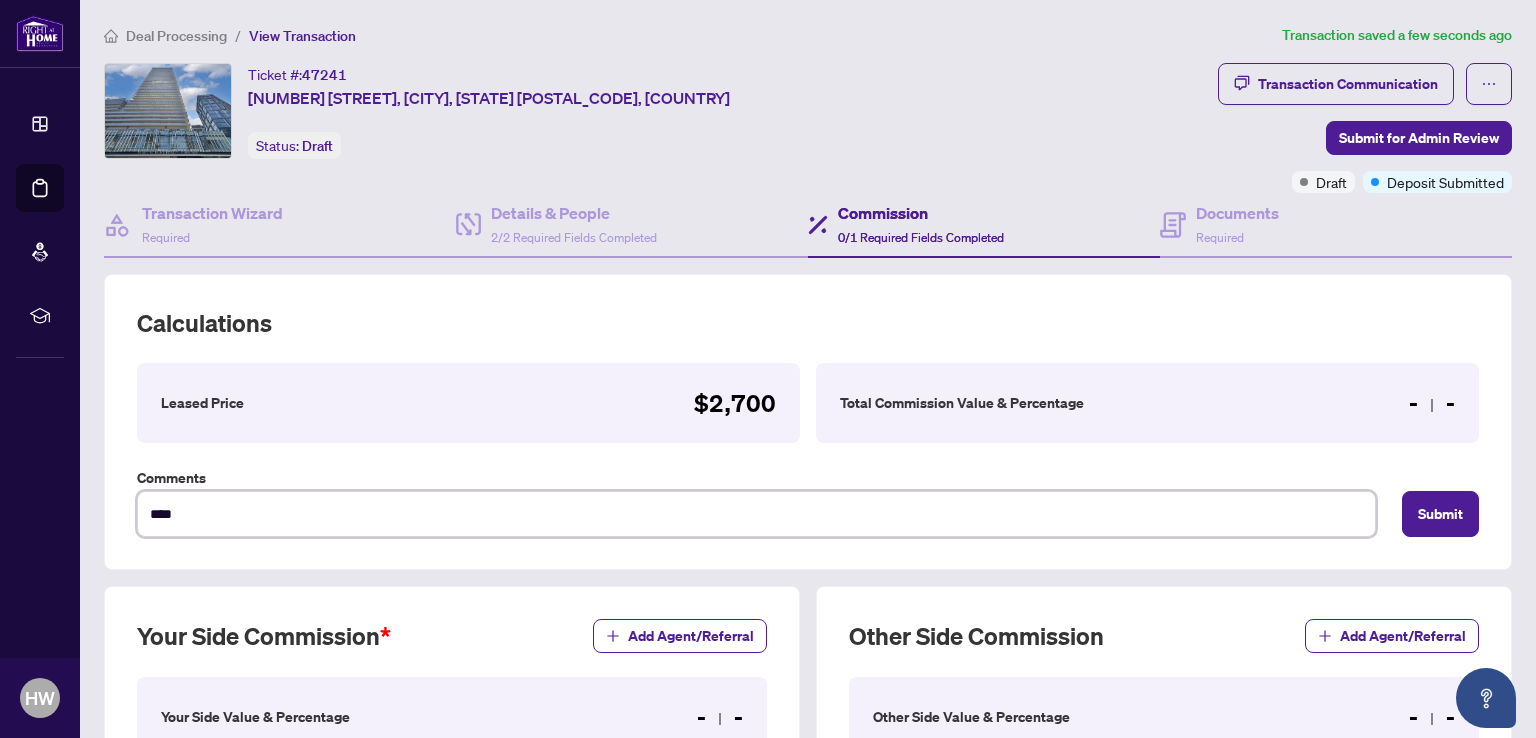 type on "*****" 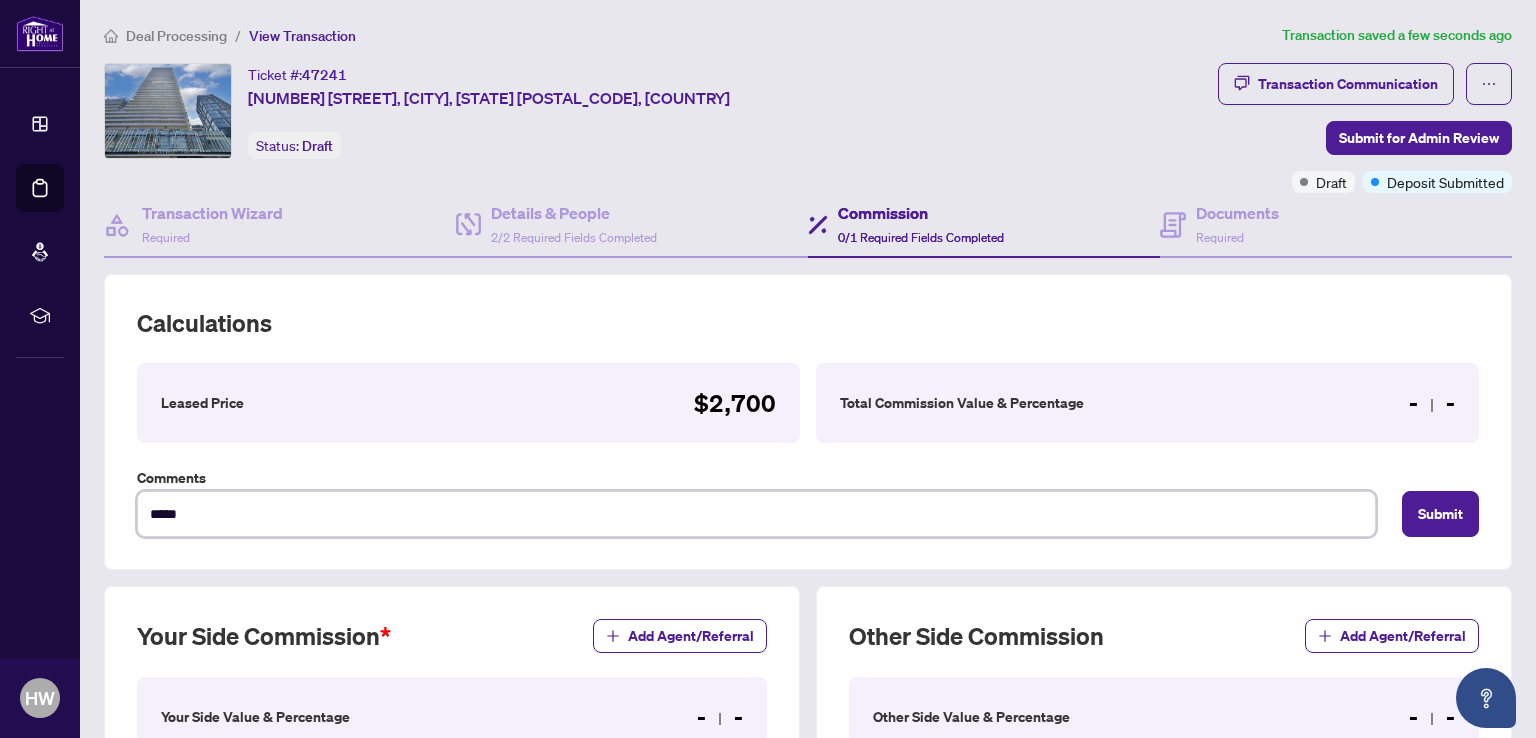 type on "******" 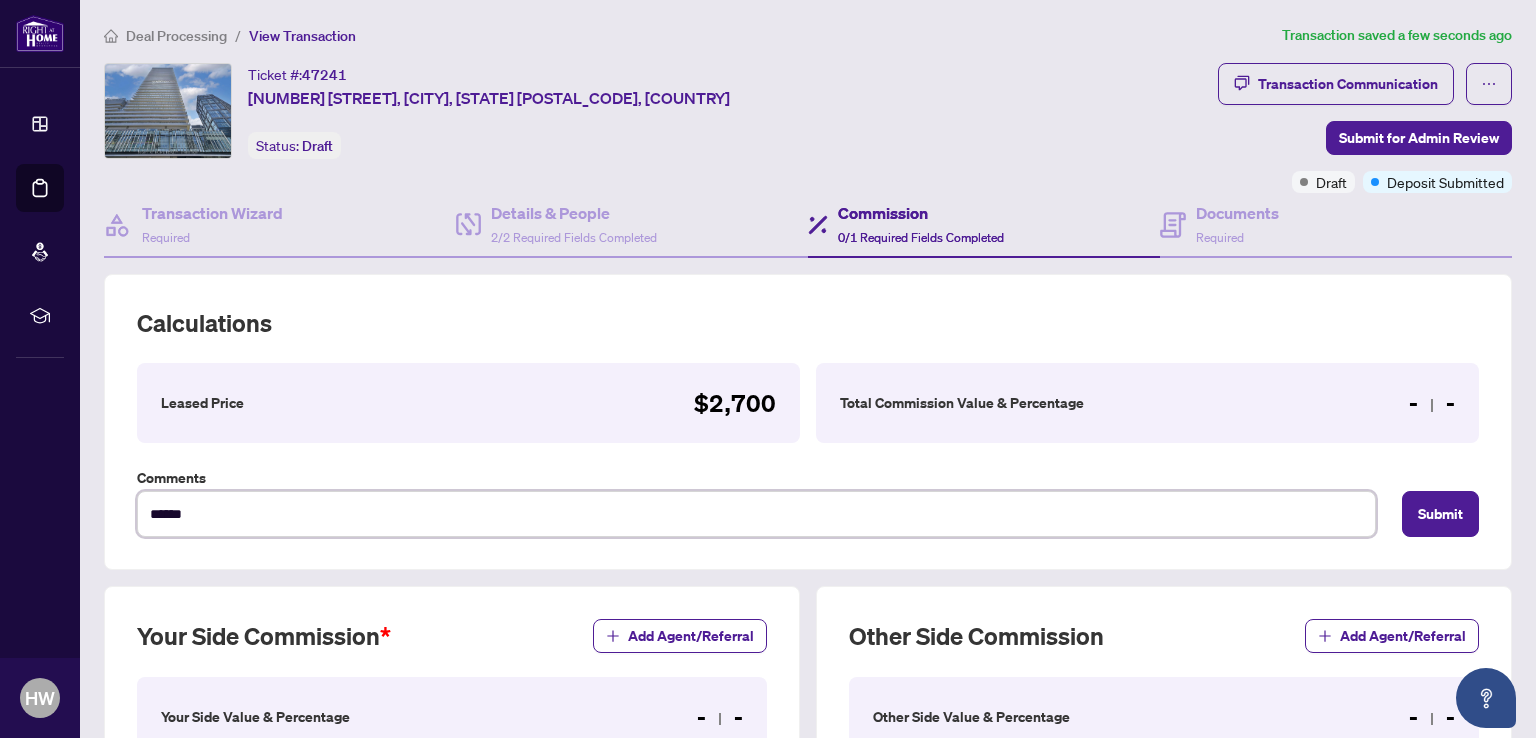 type on "*******" 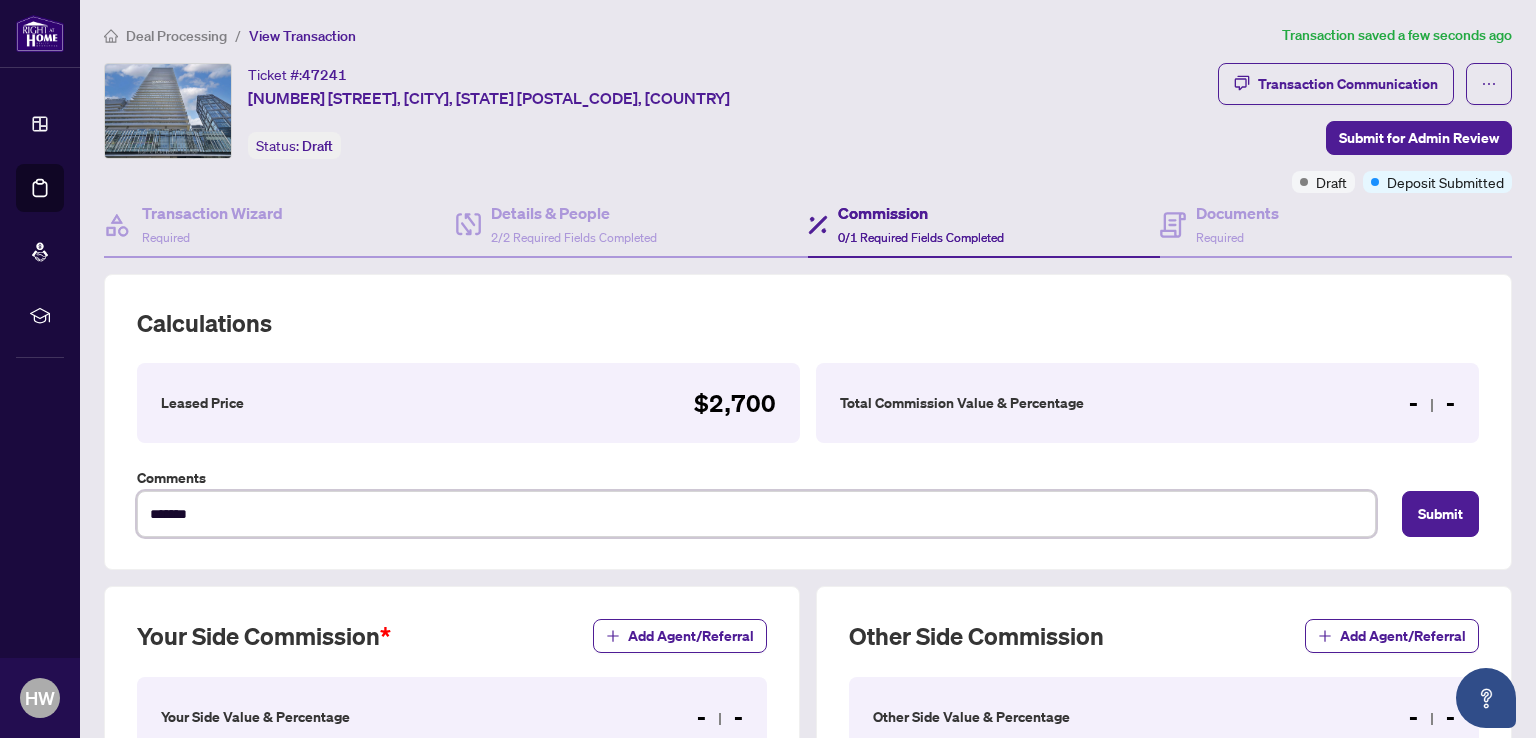 type on "********" 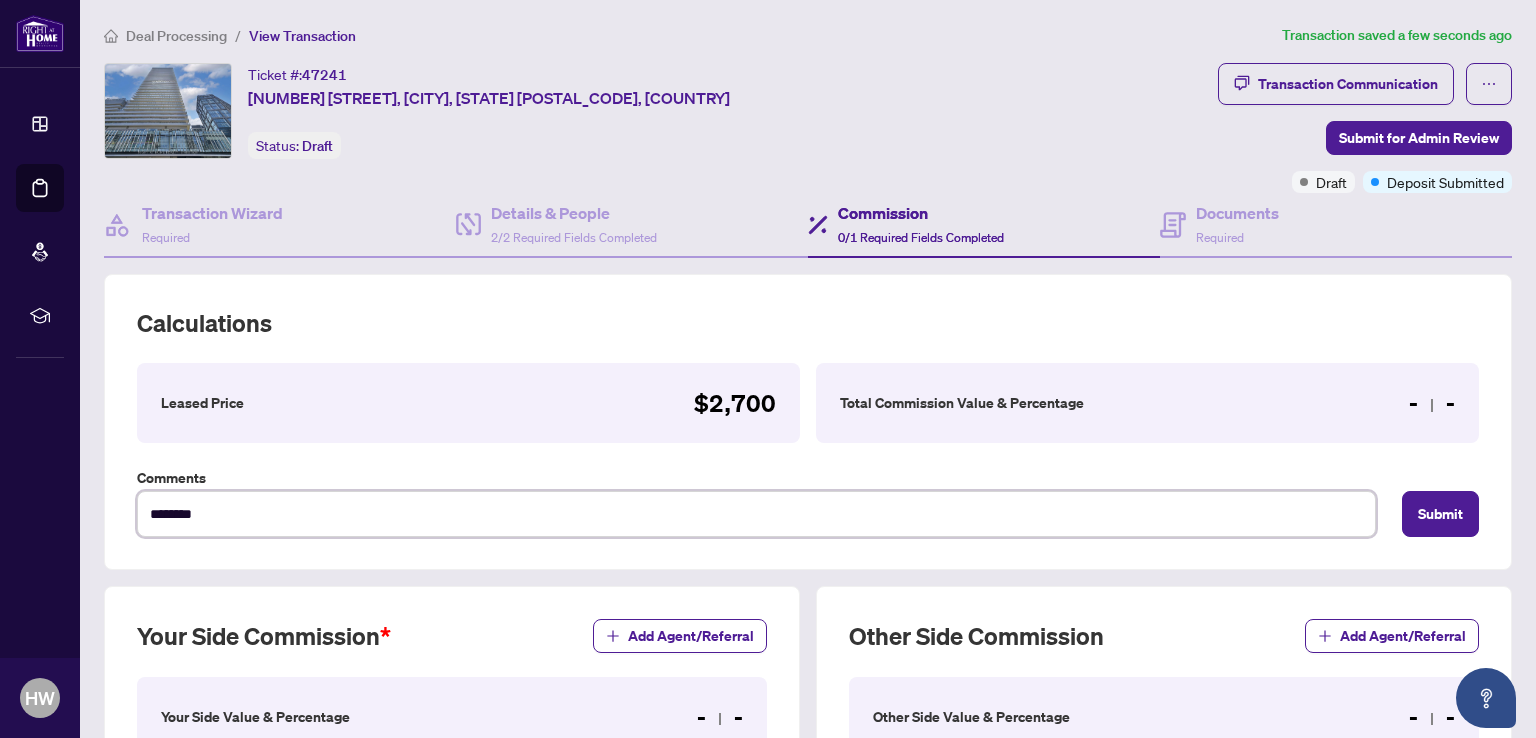type on "*********" 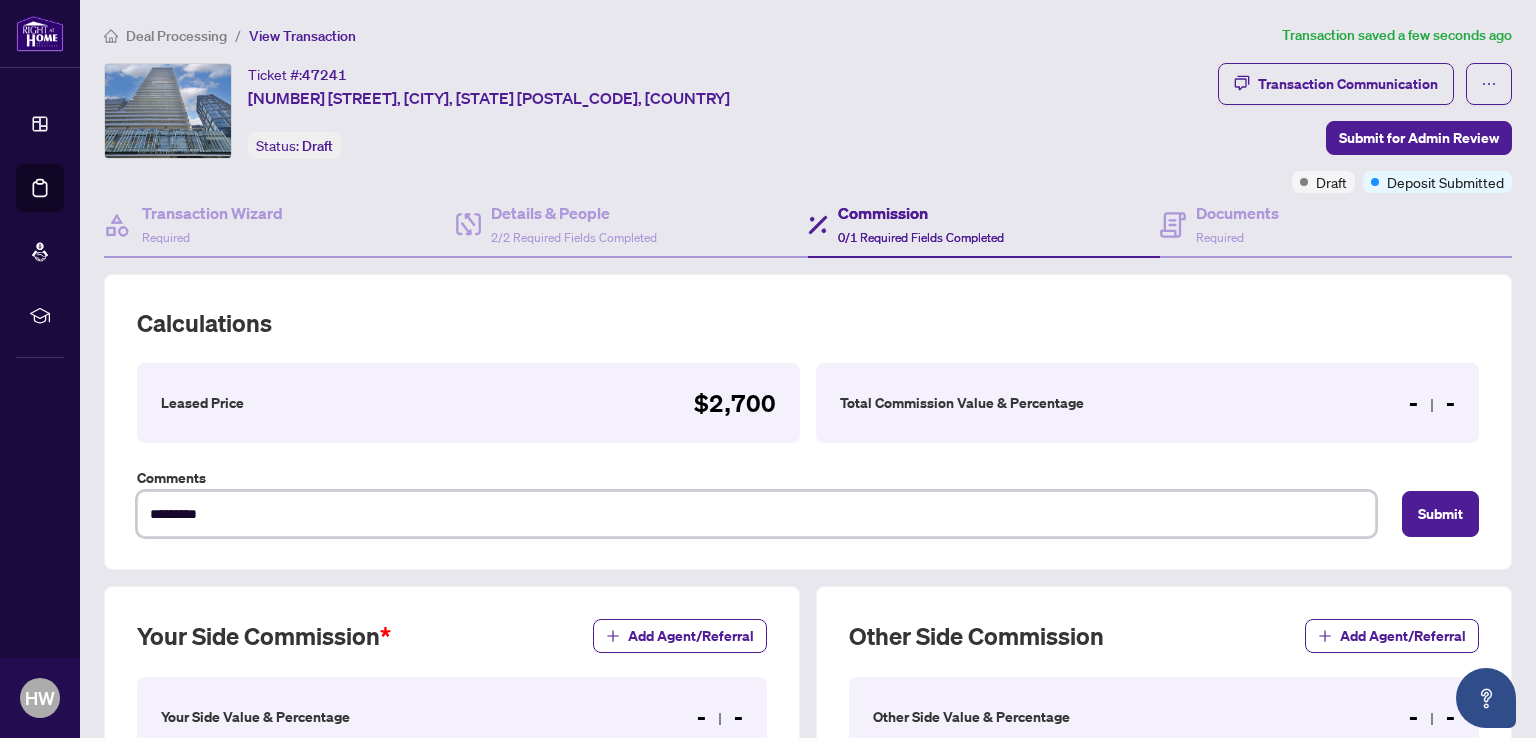 type on "*********" 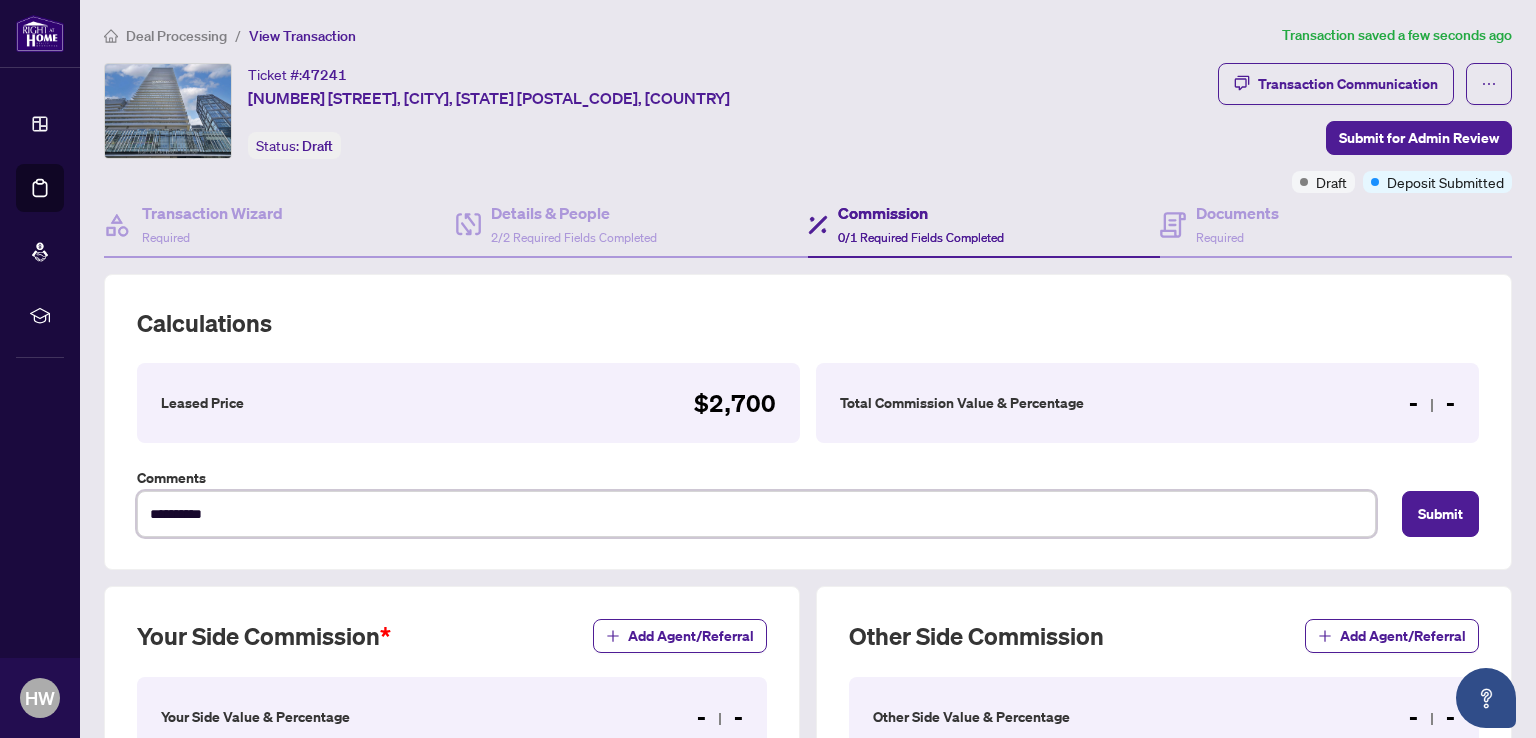 type on "**********" 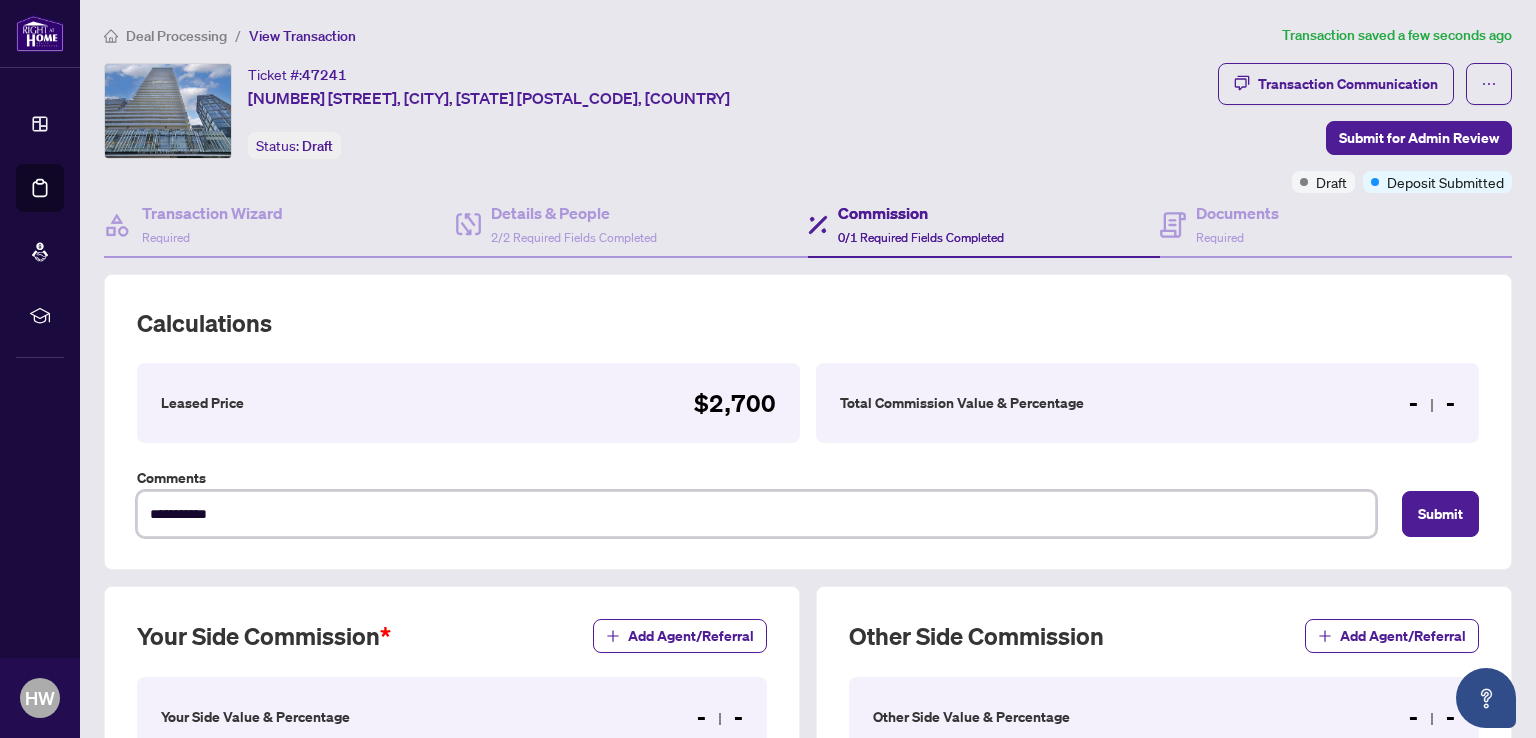 type on "**********" 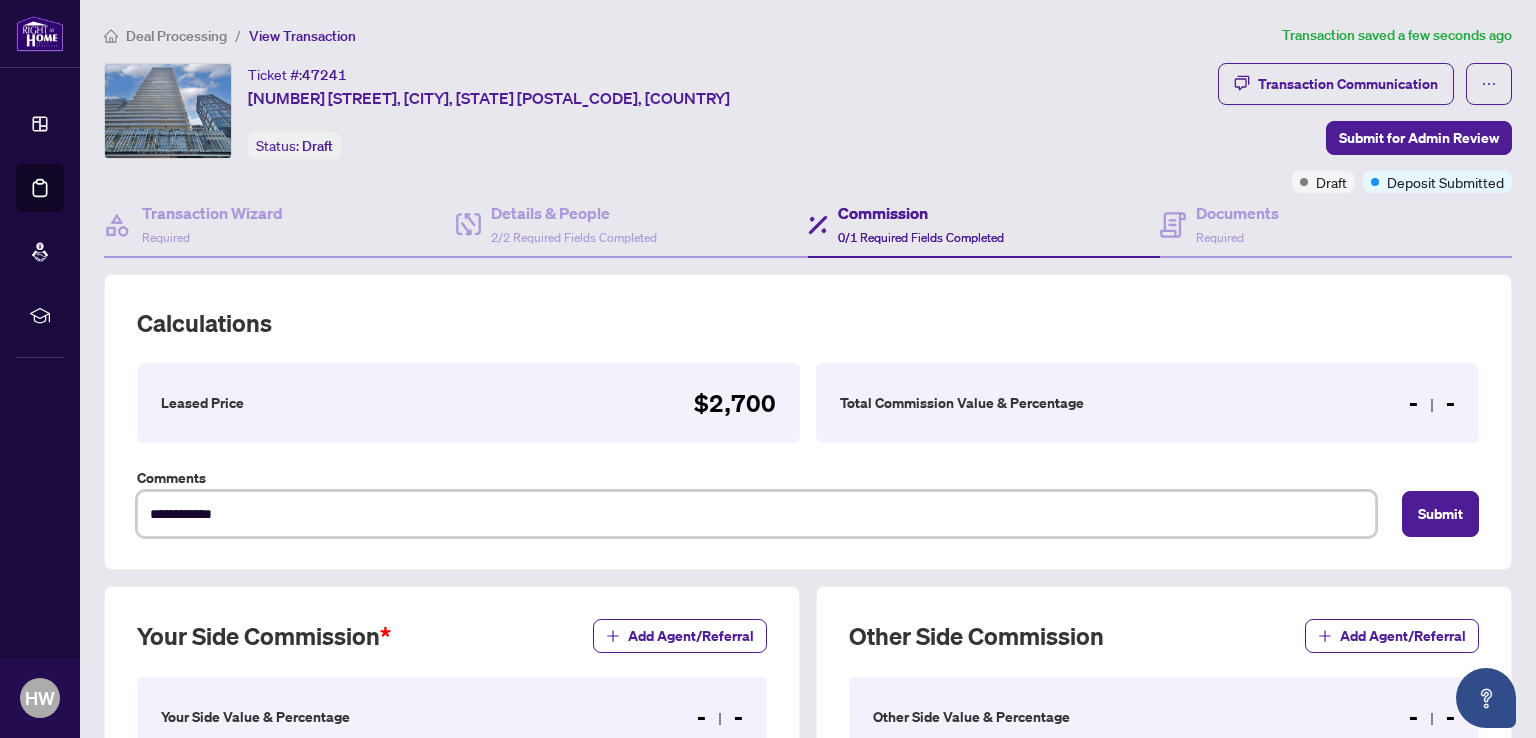 type on "**********" 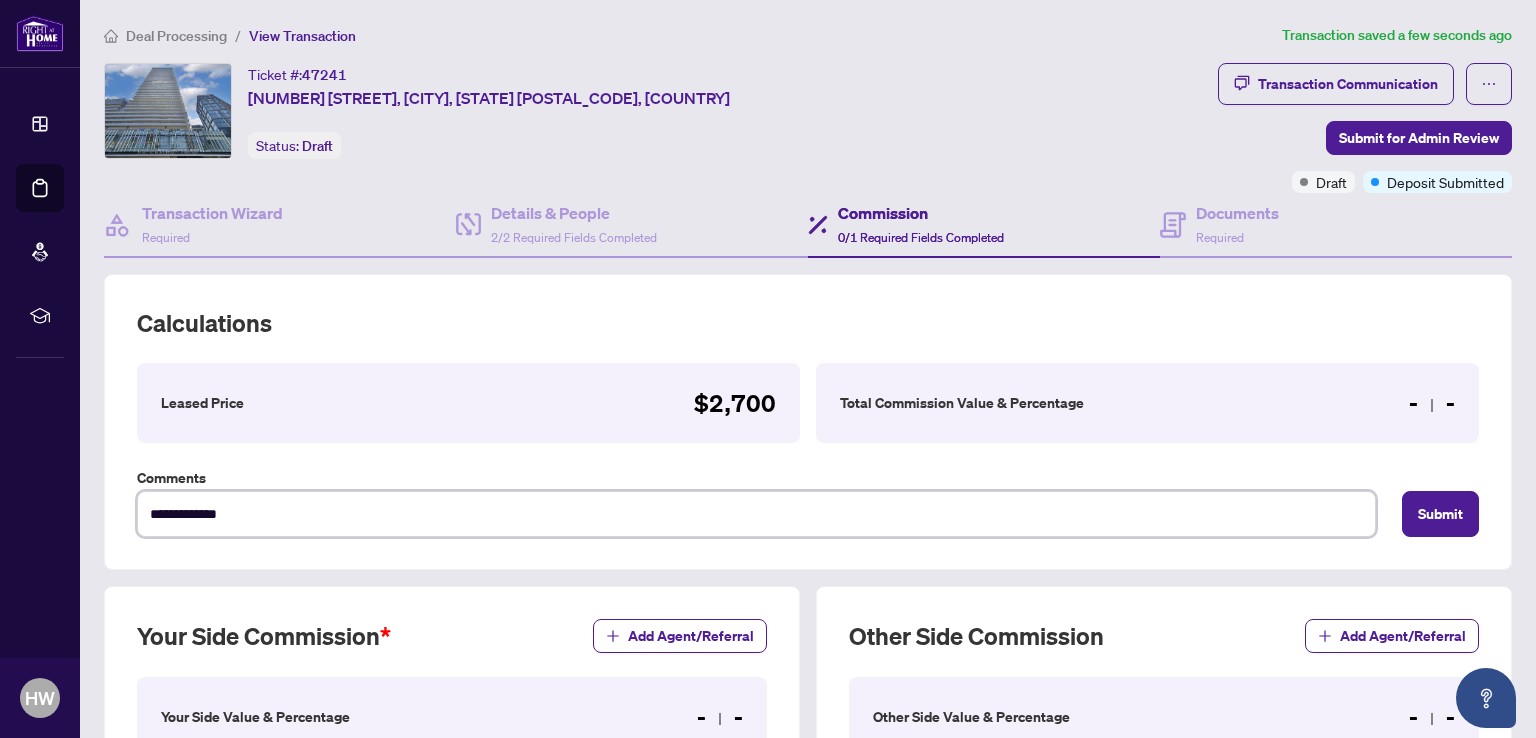 type on "**********" 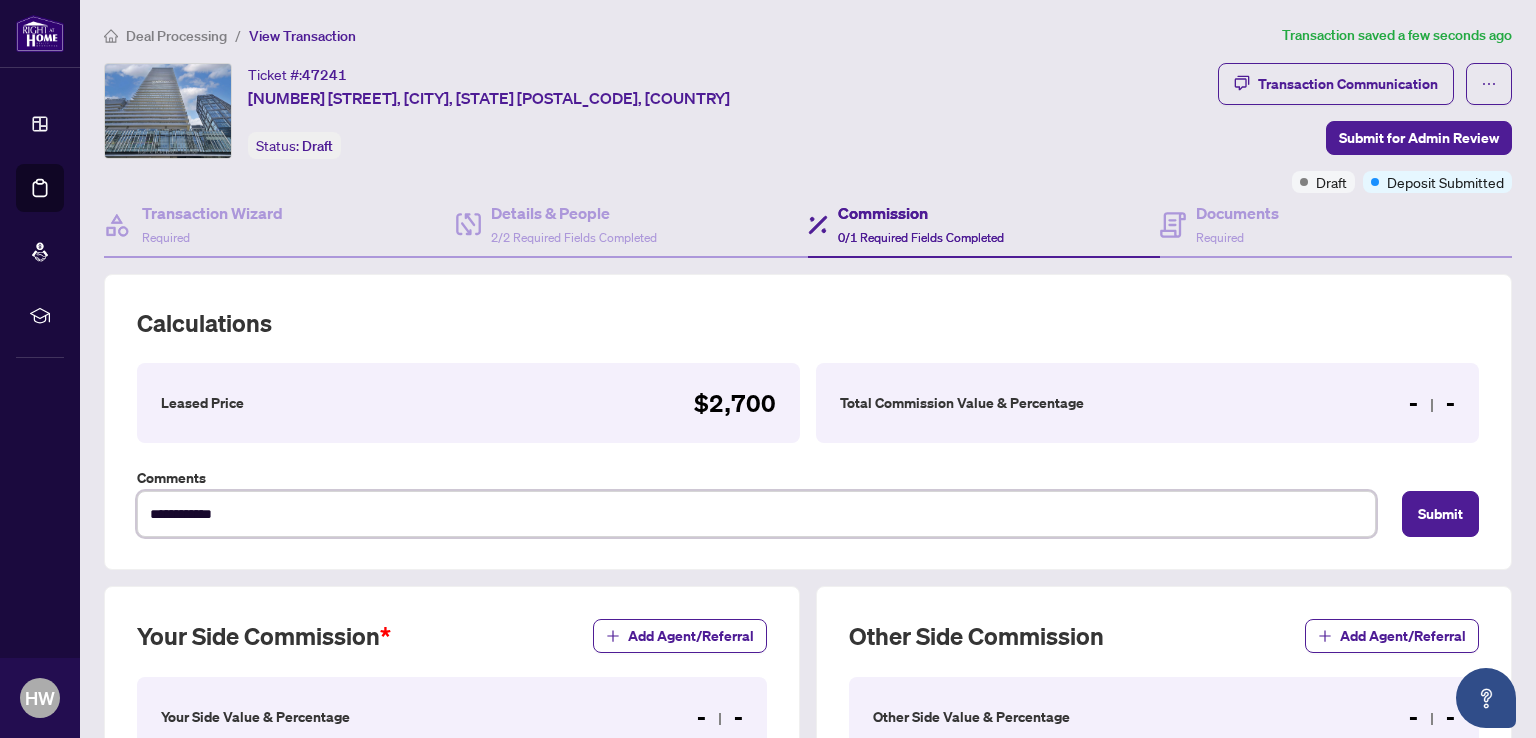 type on "**********" 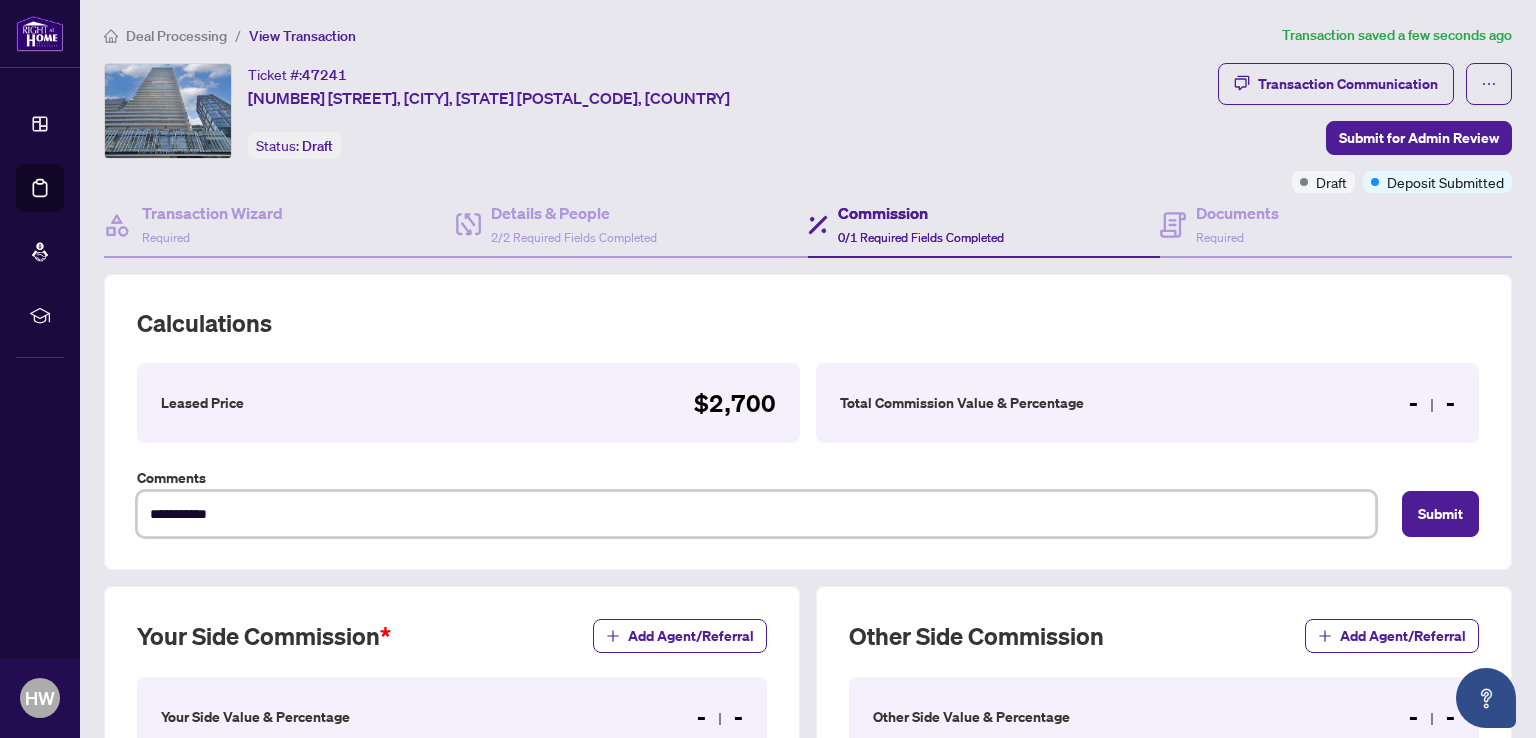 type on "*********" 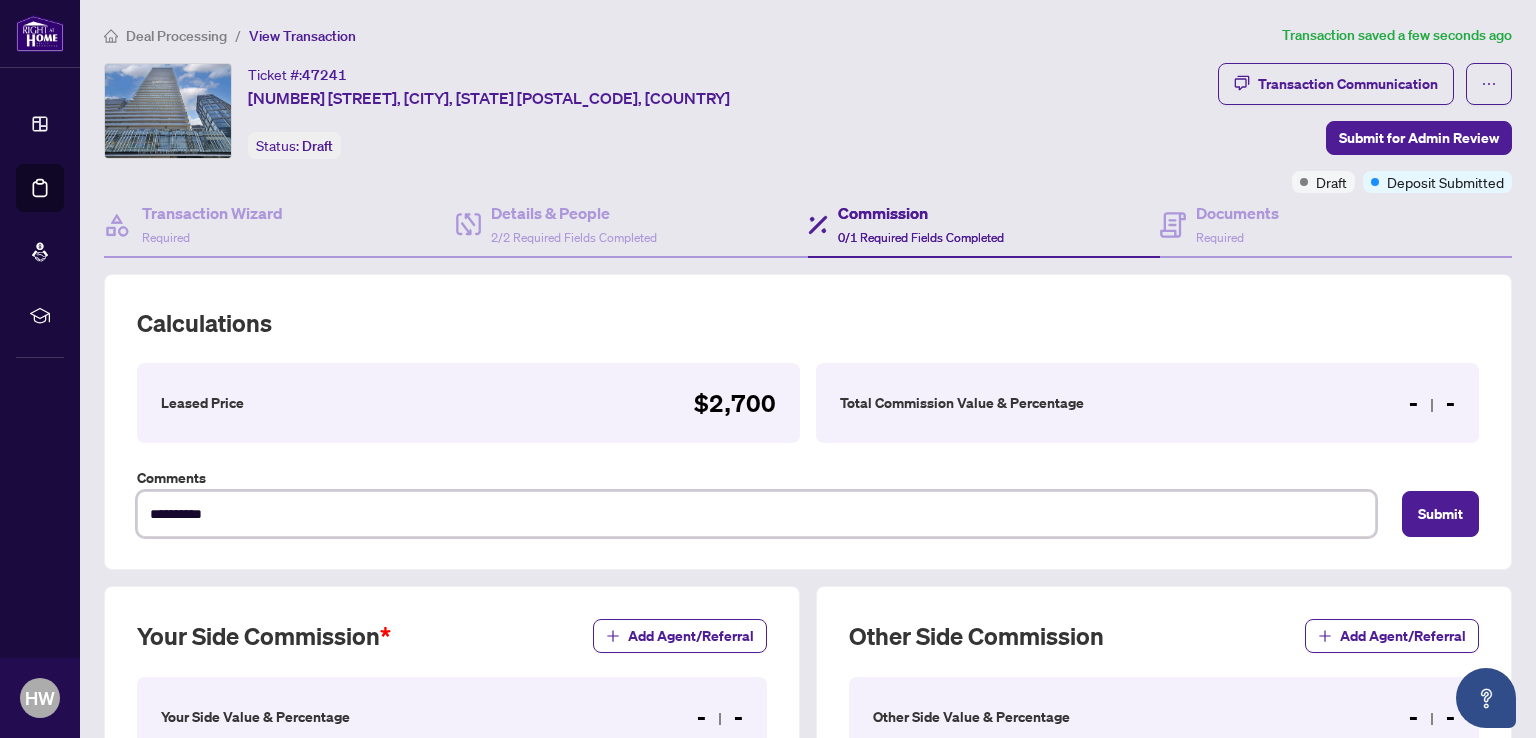 type on "*********" 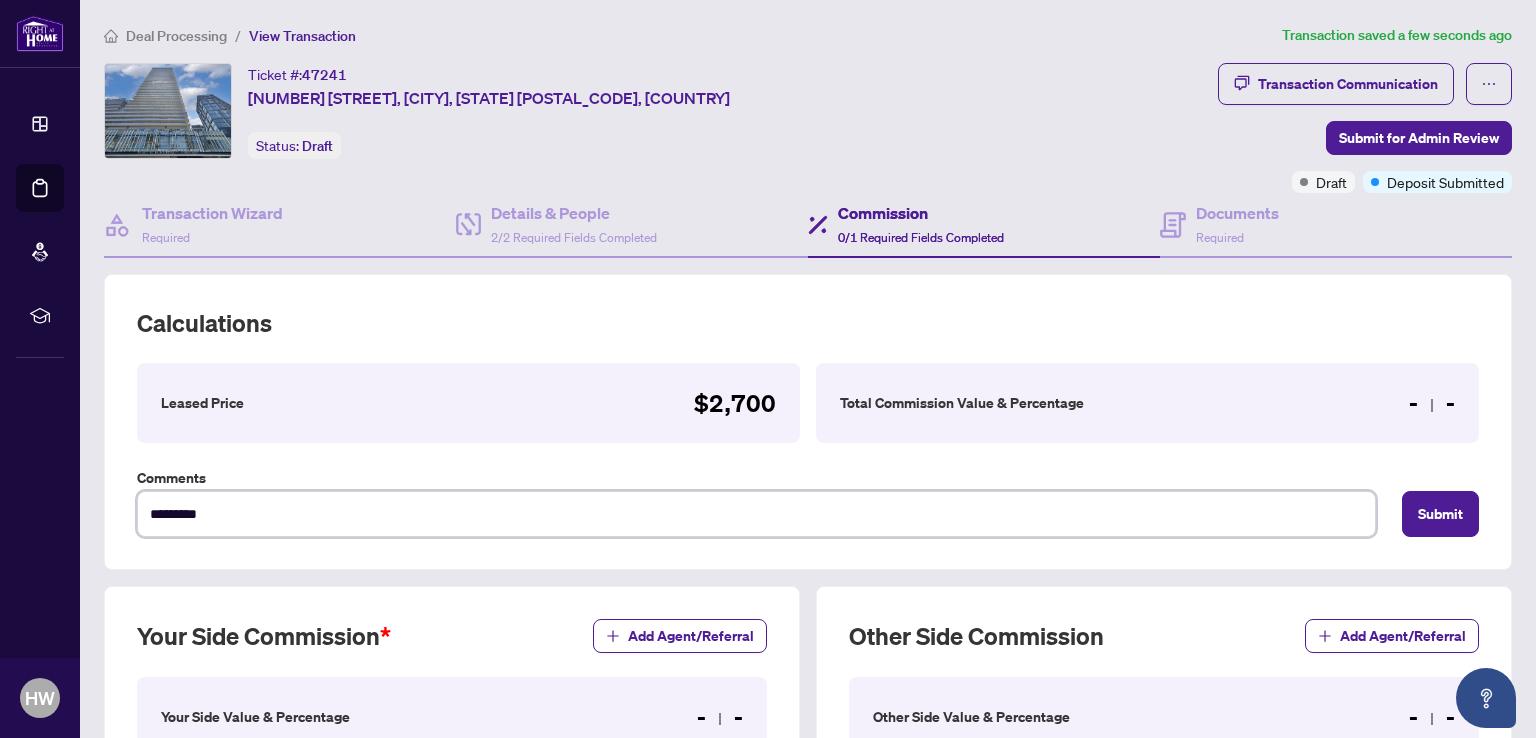 type on "********" 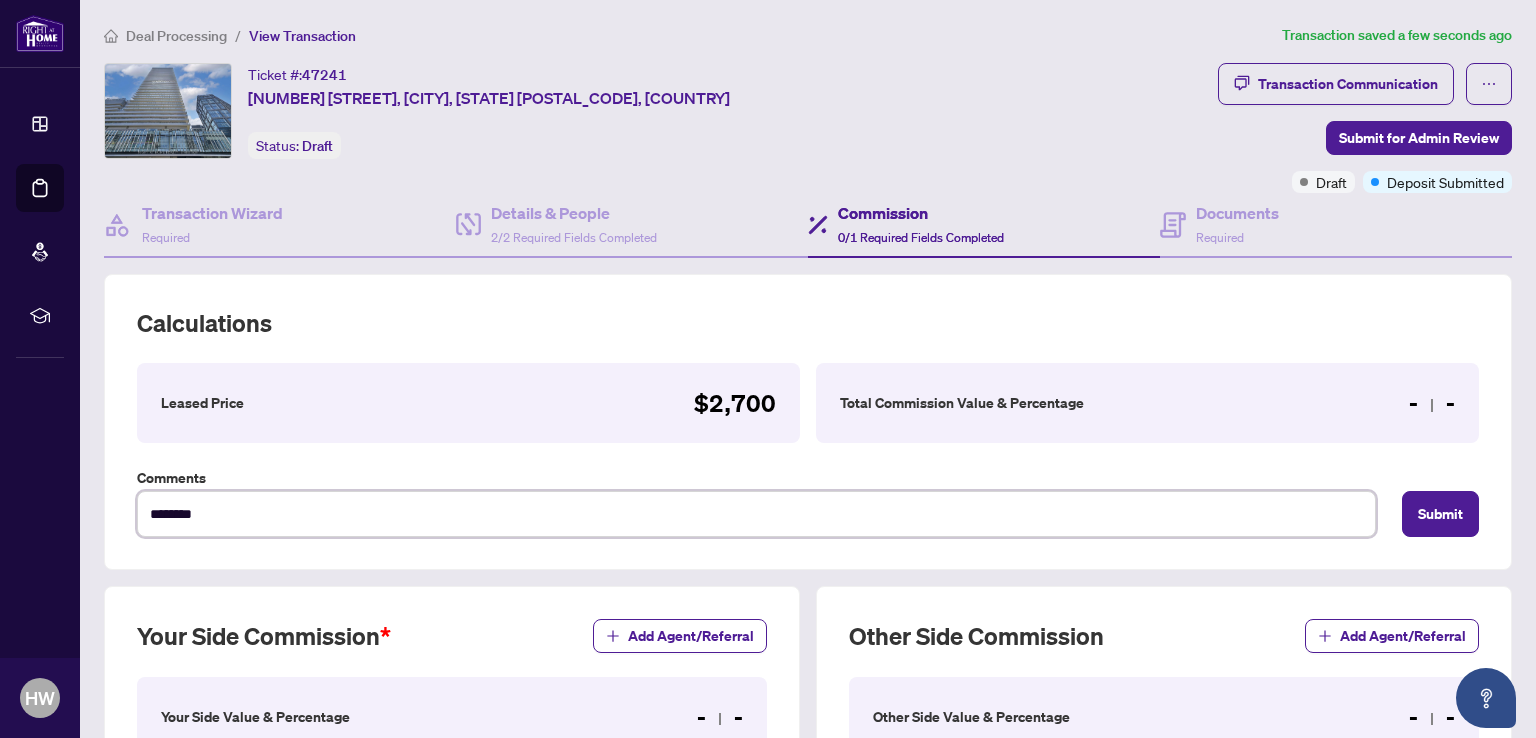type on "*******" 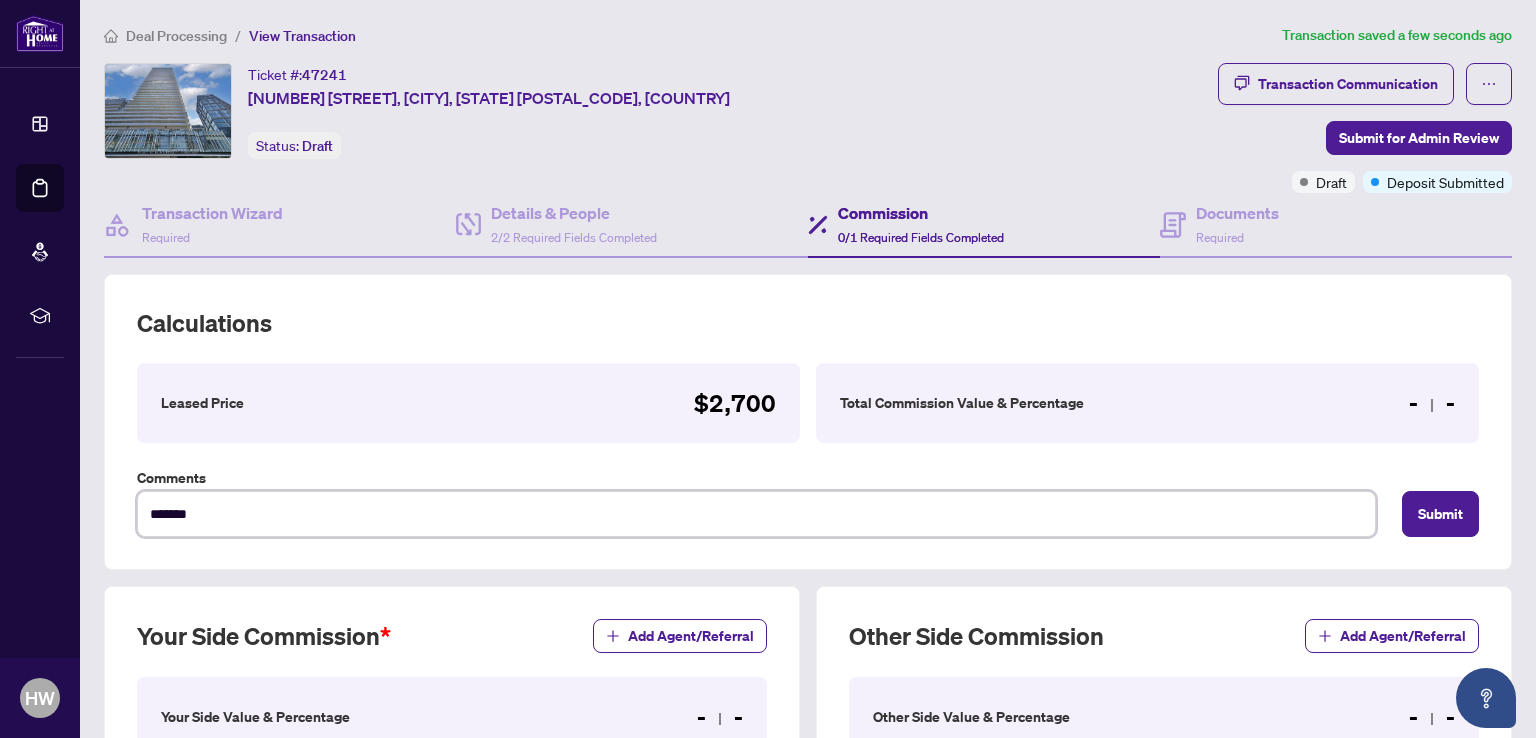 type on "******" 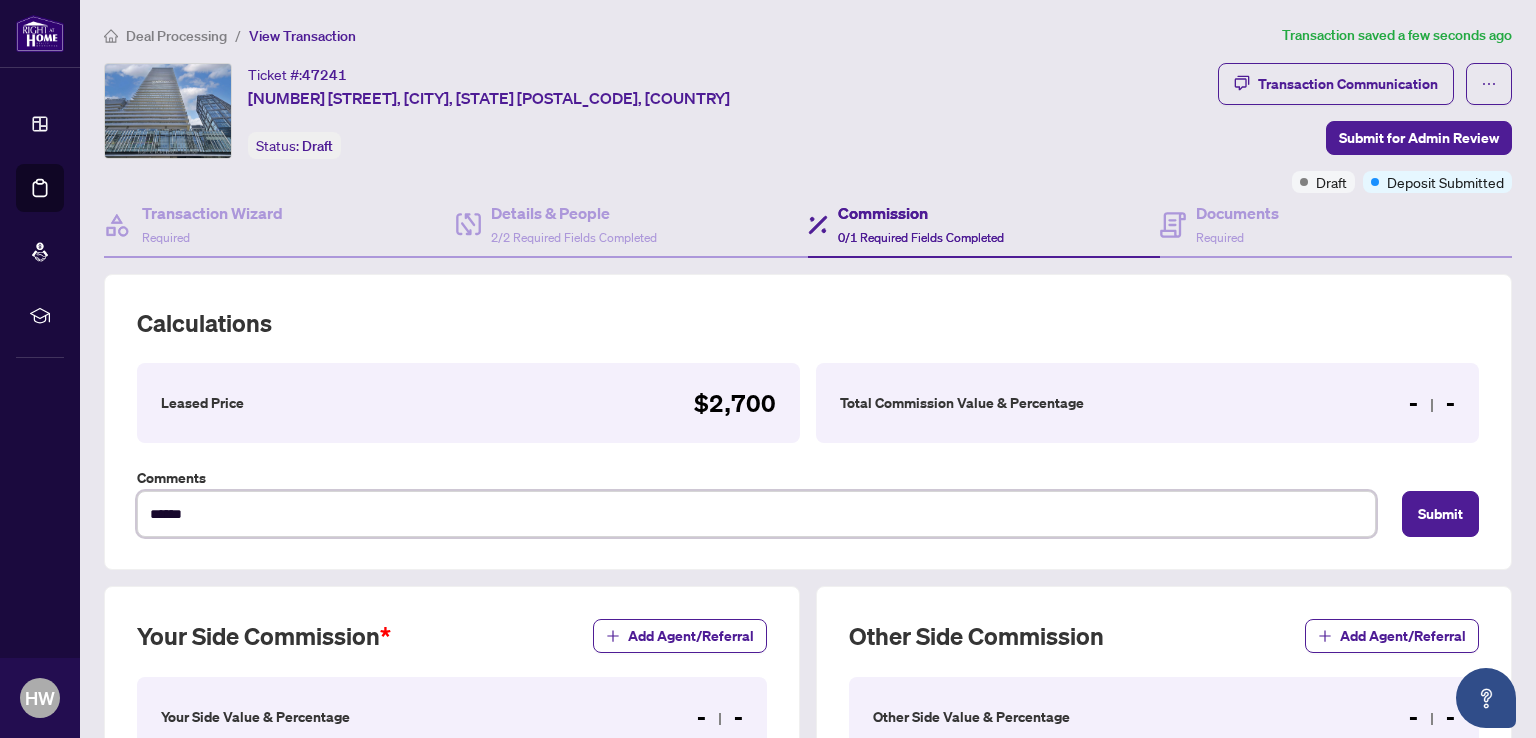 type on "*****" 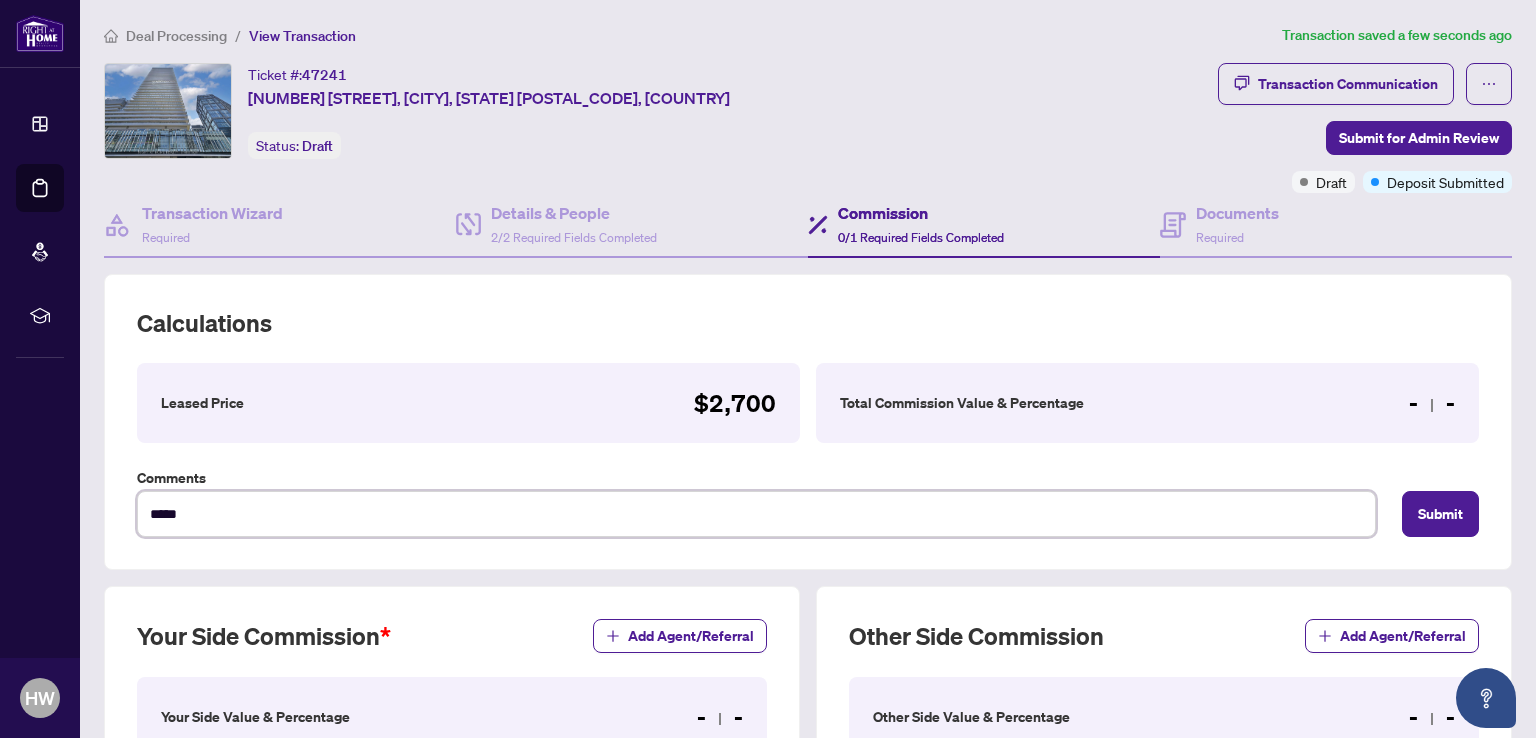 type on "****" 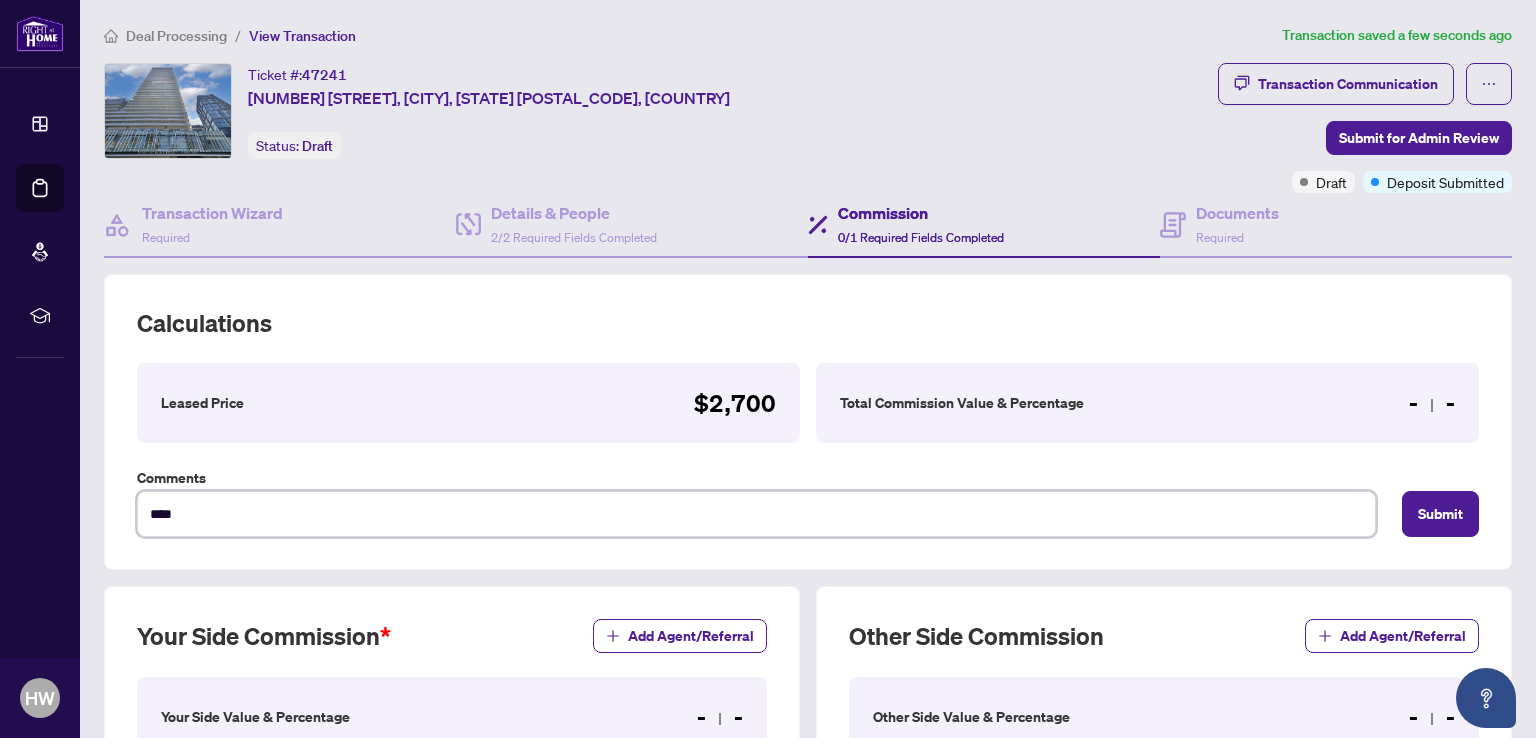 type on "***" 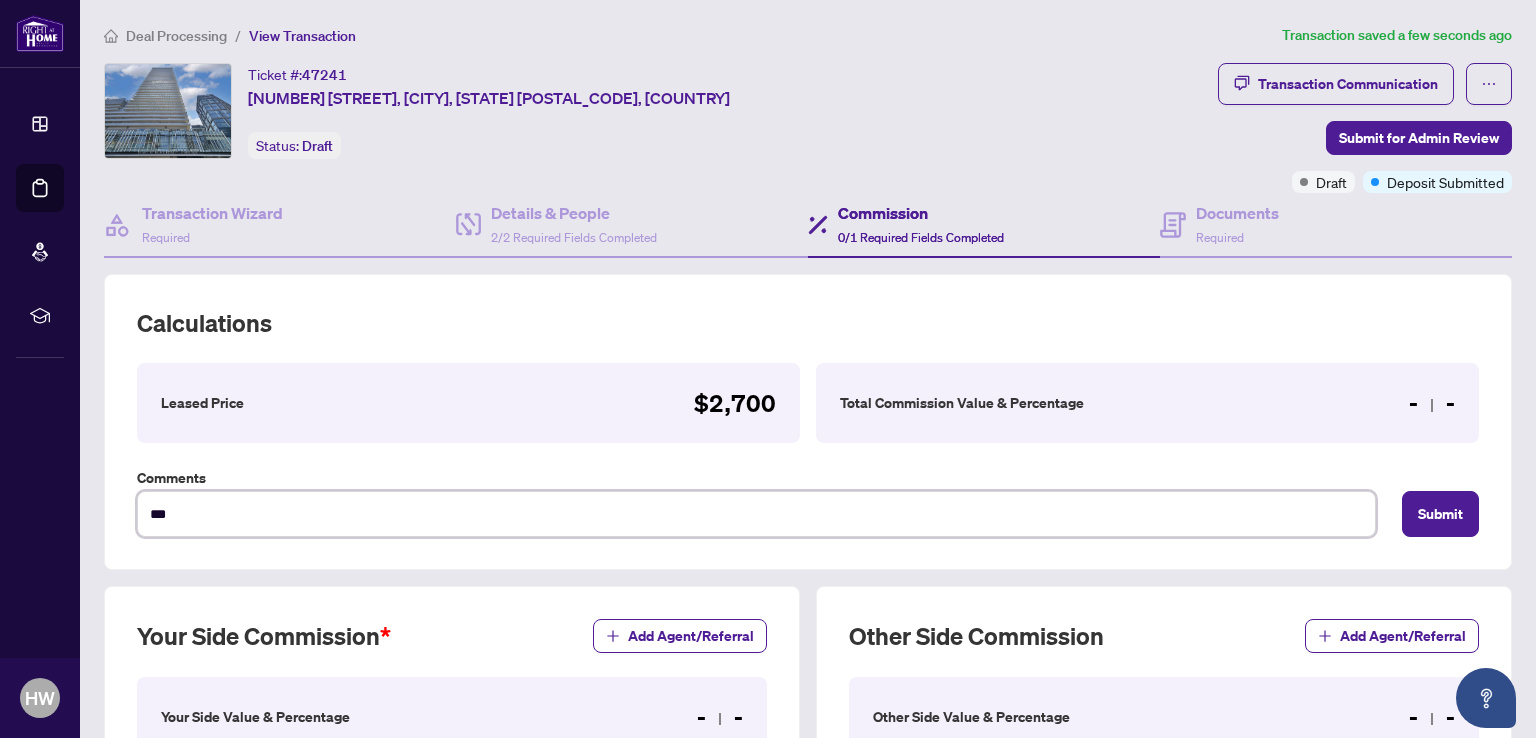 type on "**" 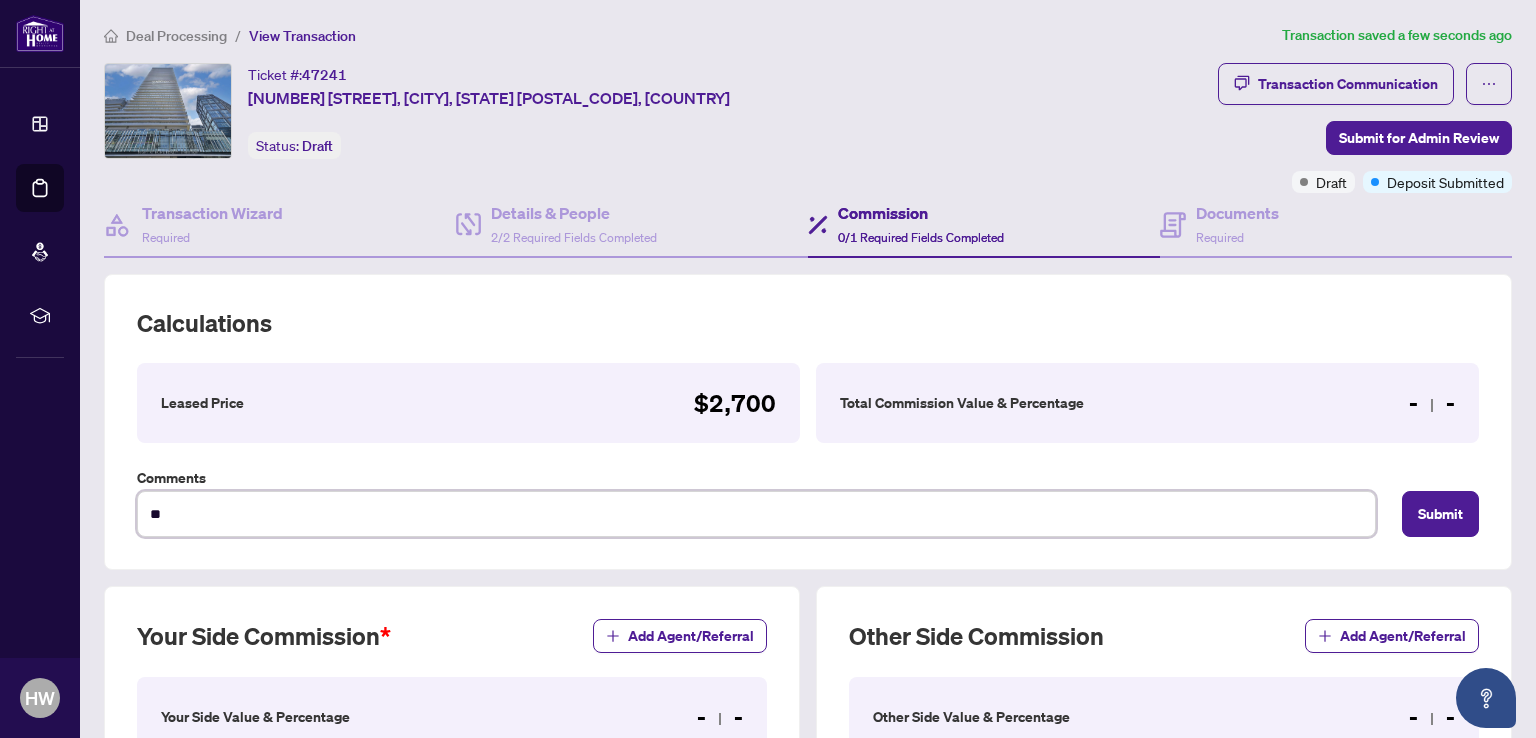 type on "*" 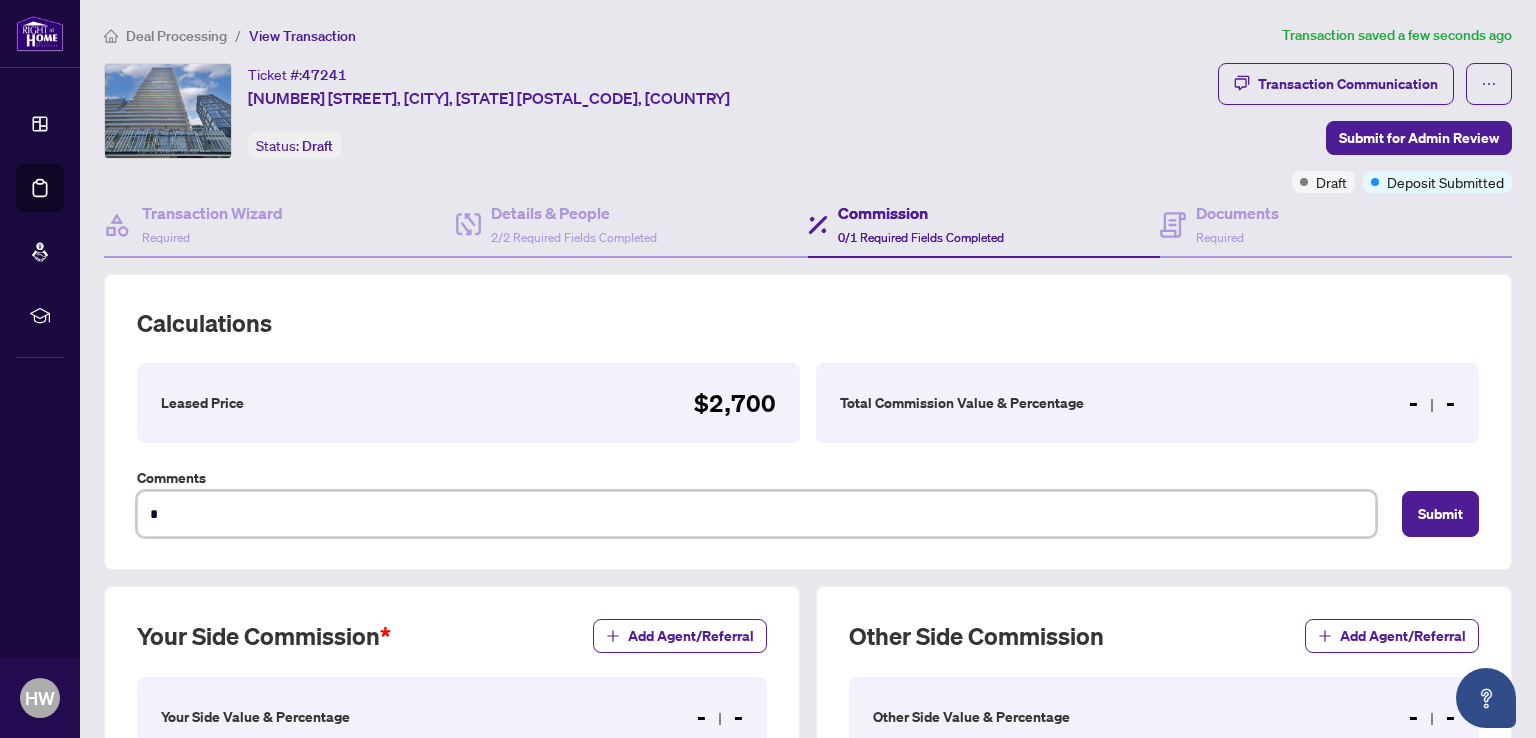 type on "**********" 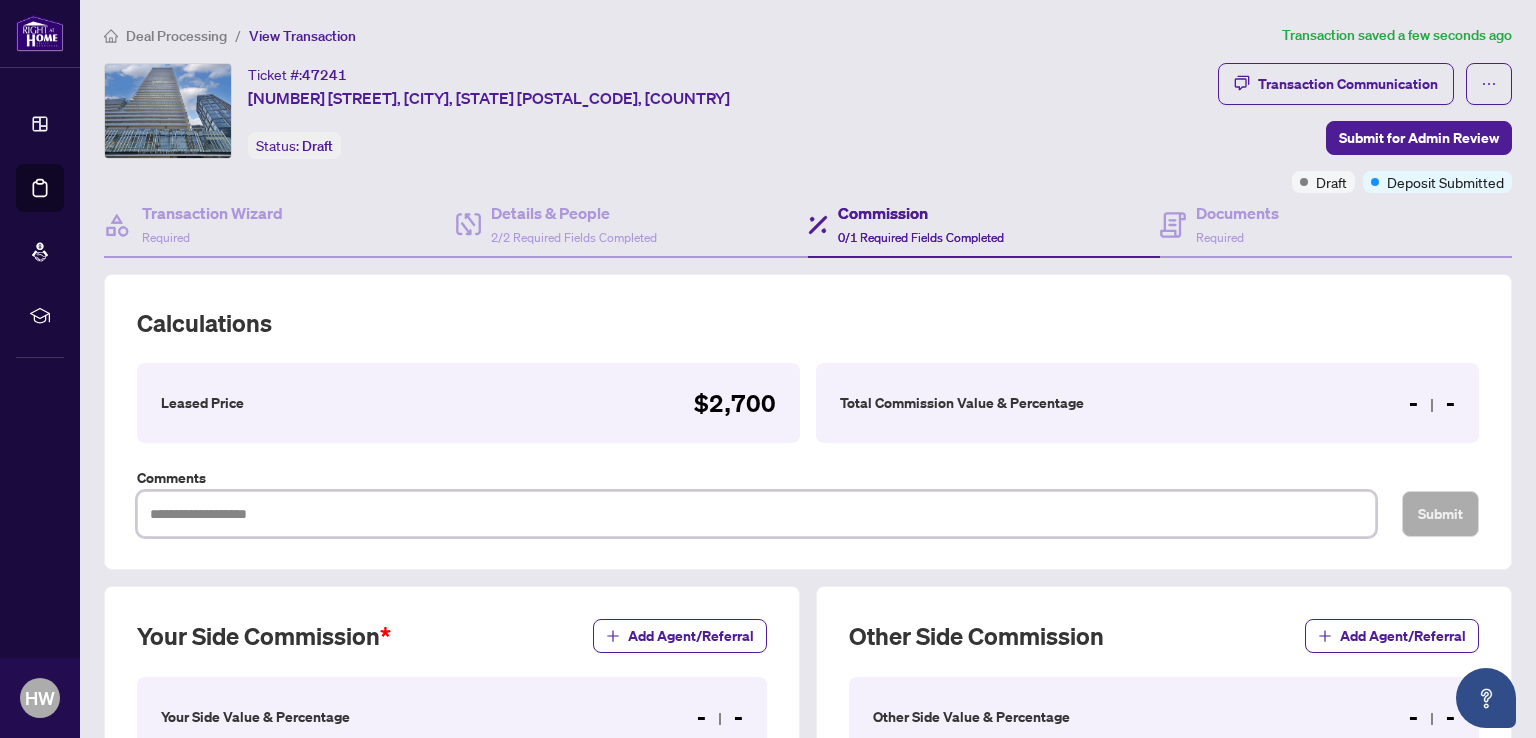 type on "*" 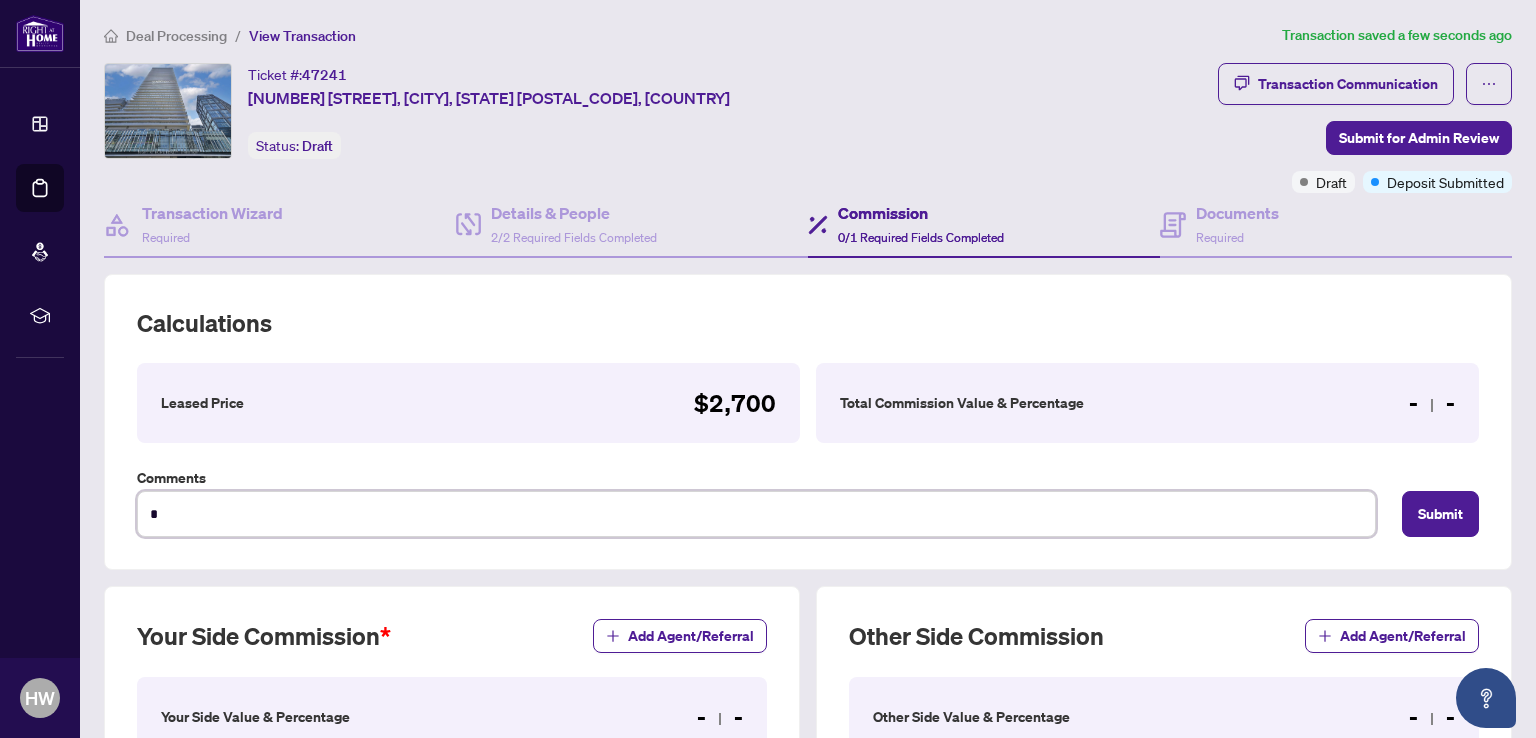 type on "**********" 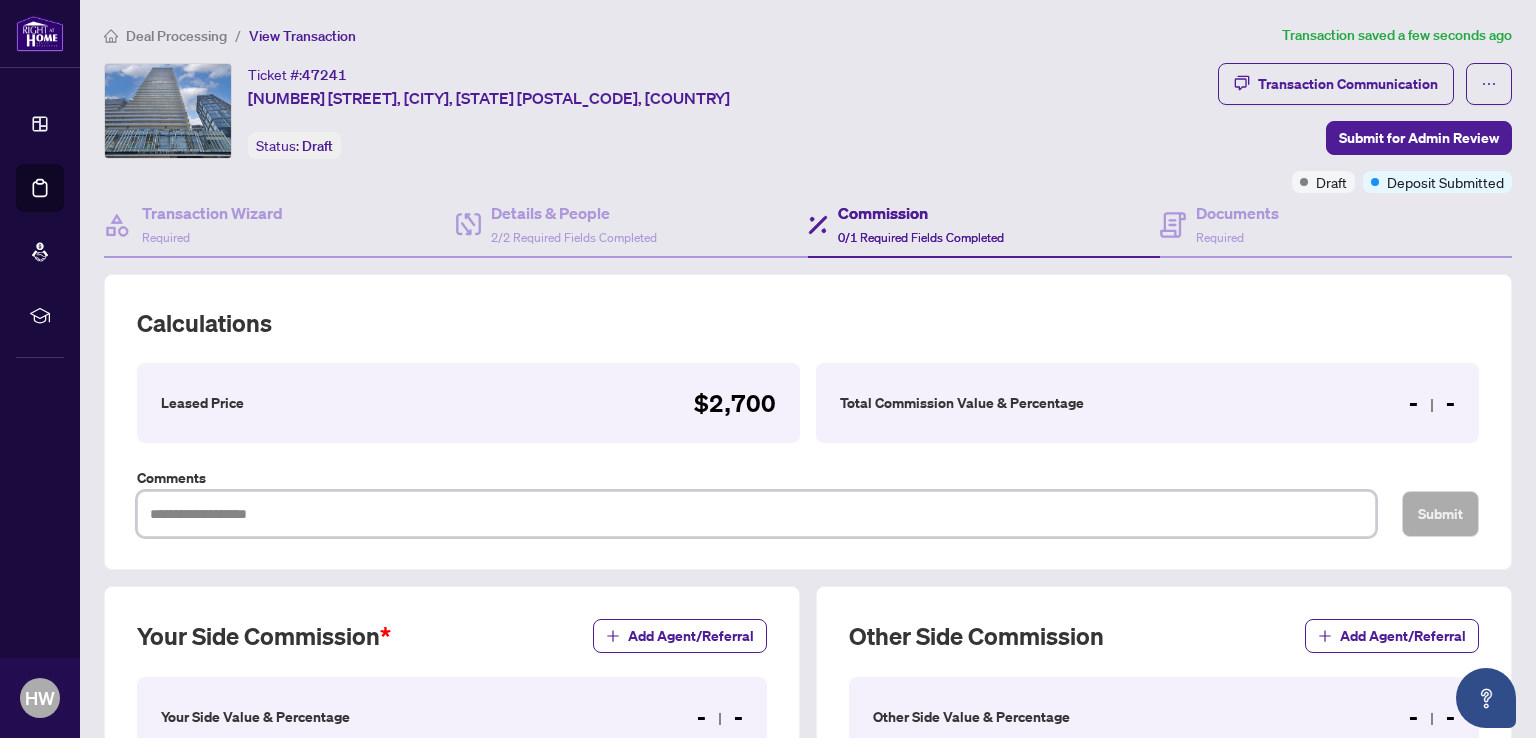 type on "*" 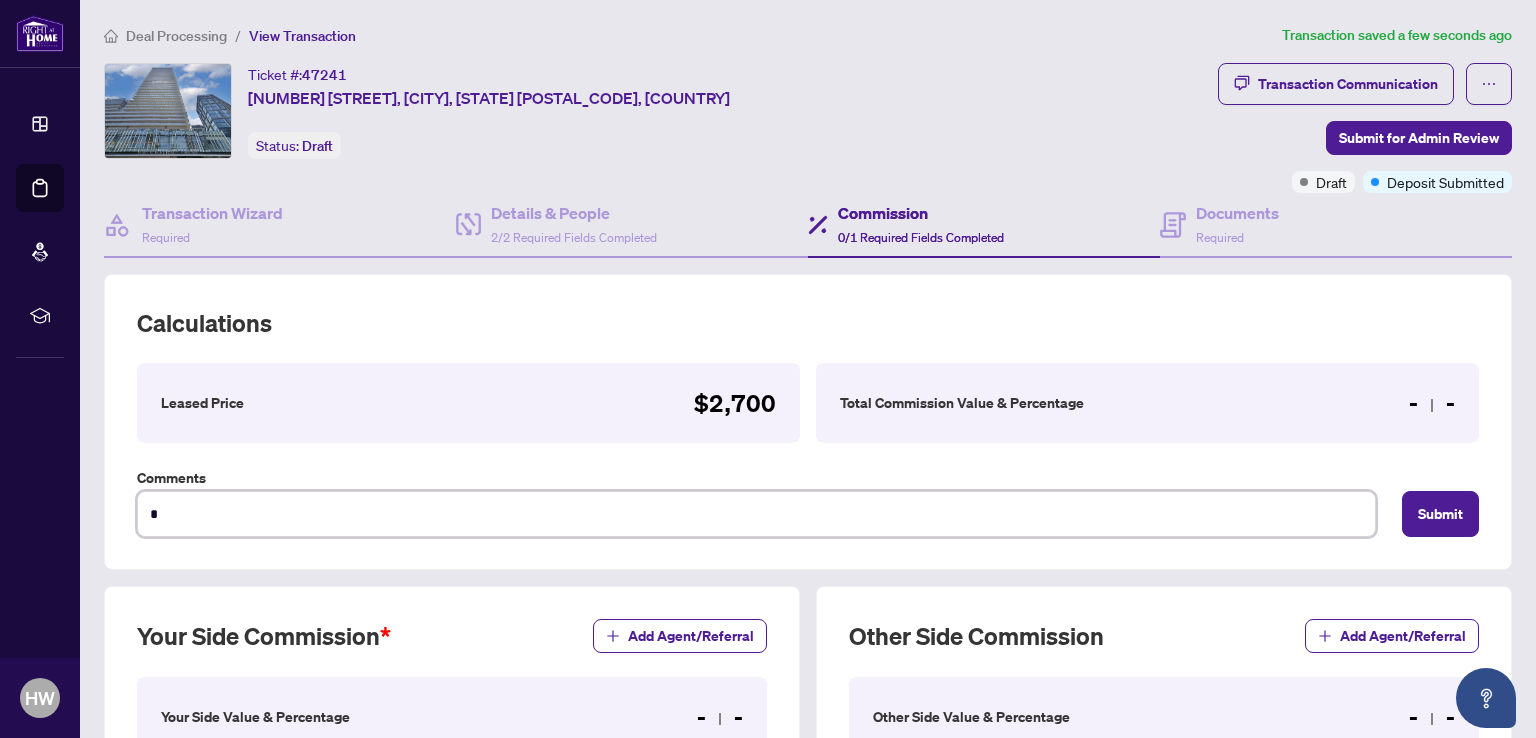 type on "**" 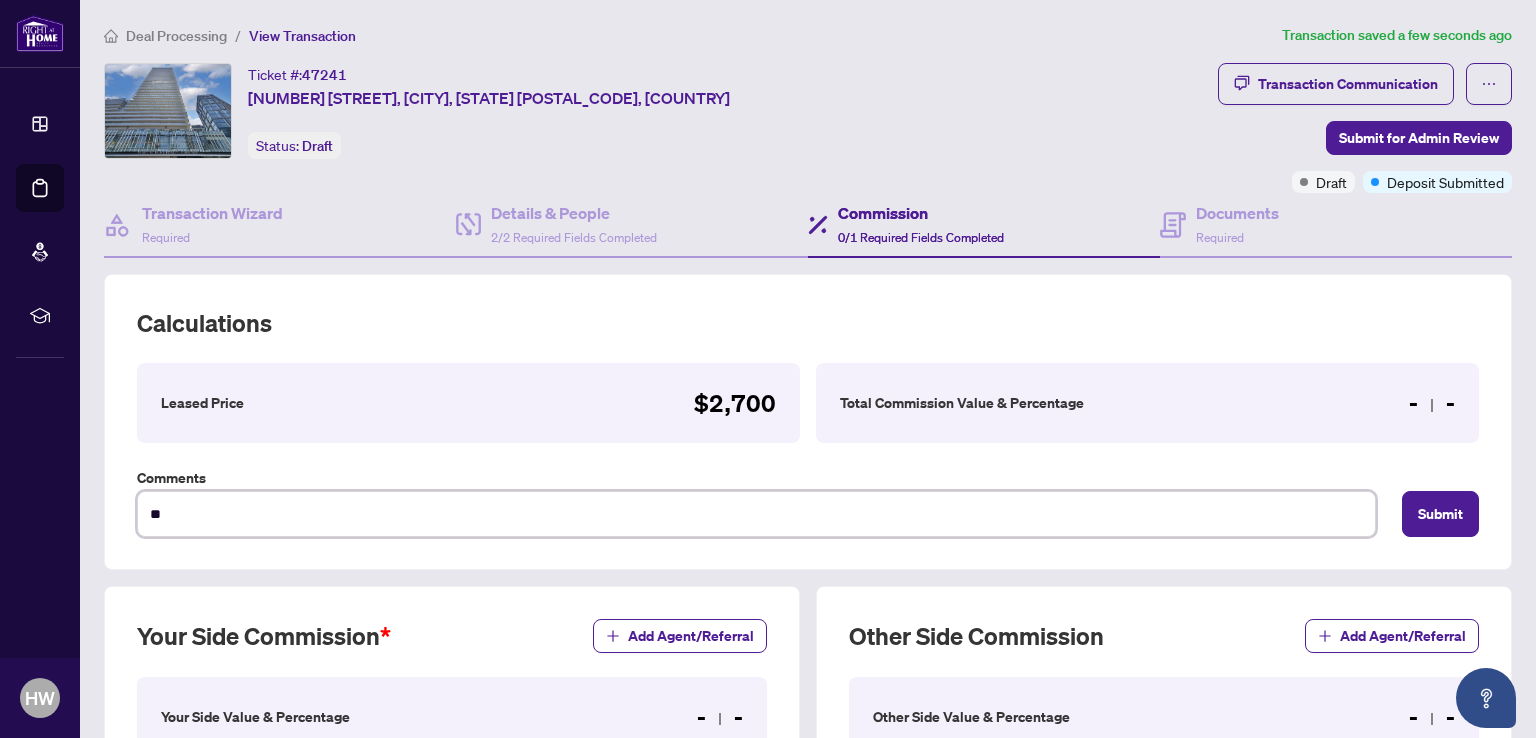 type on "***" 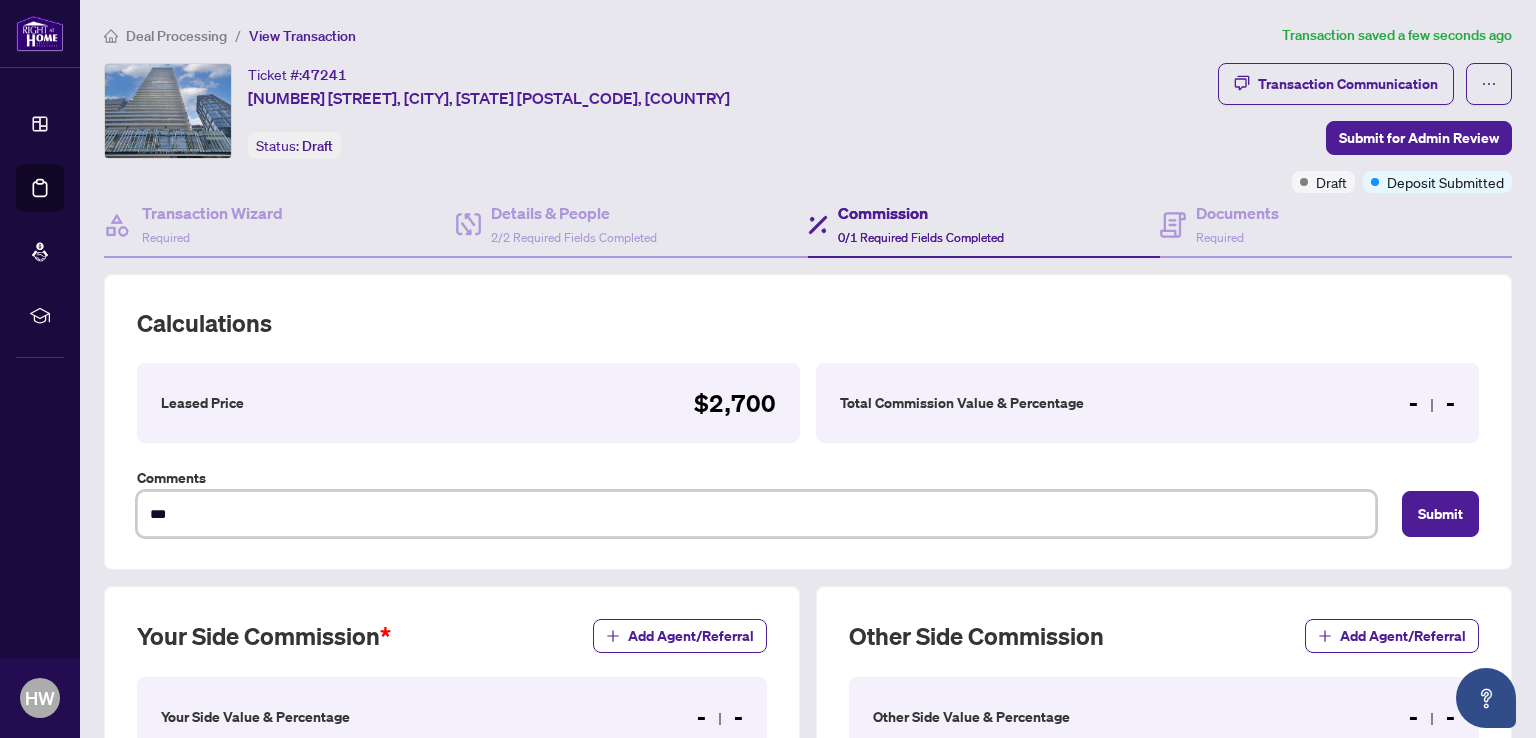 type on "****" 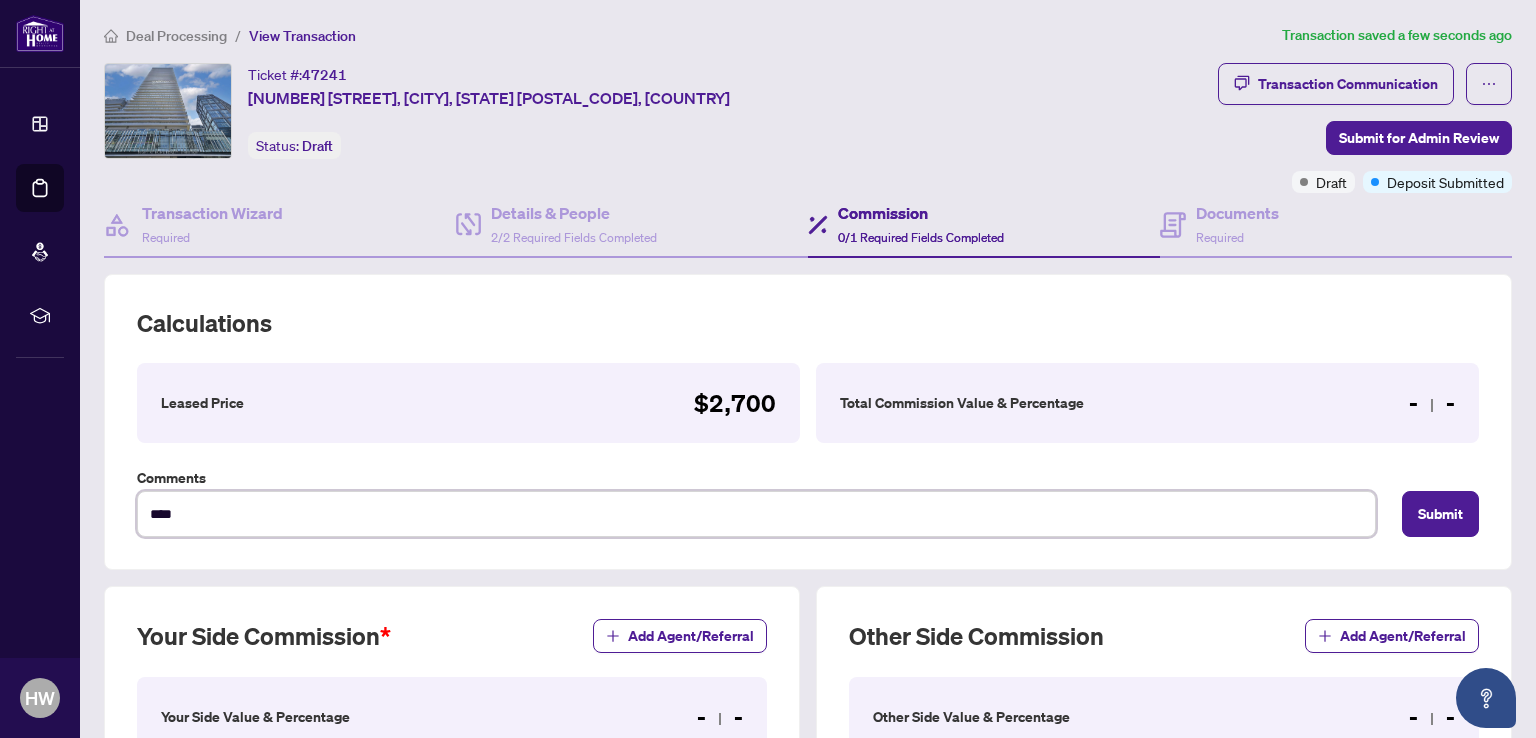 type on "*****" 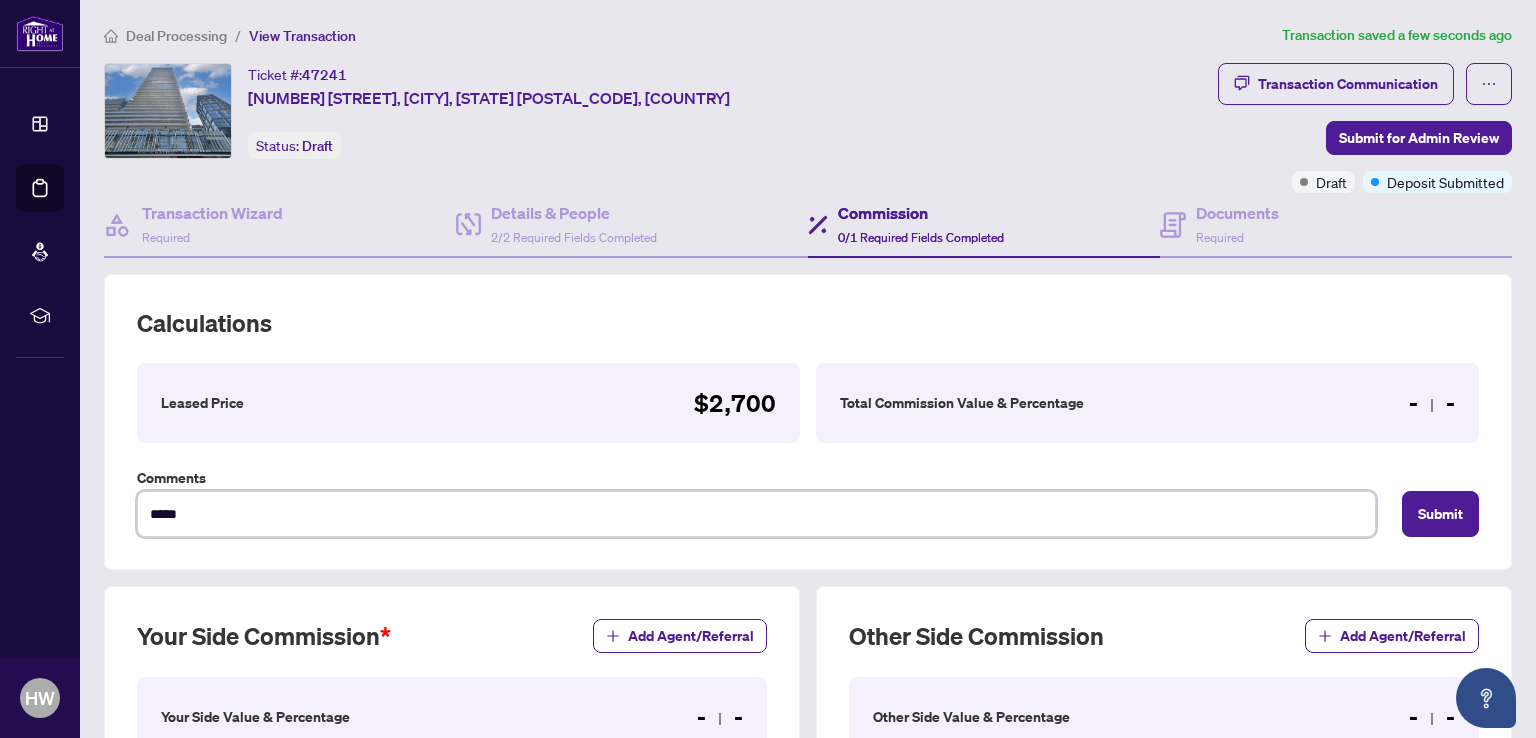type on "******" 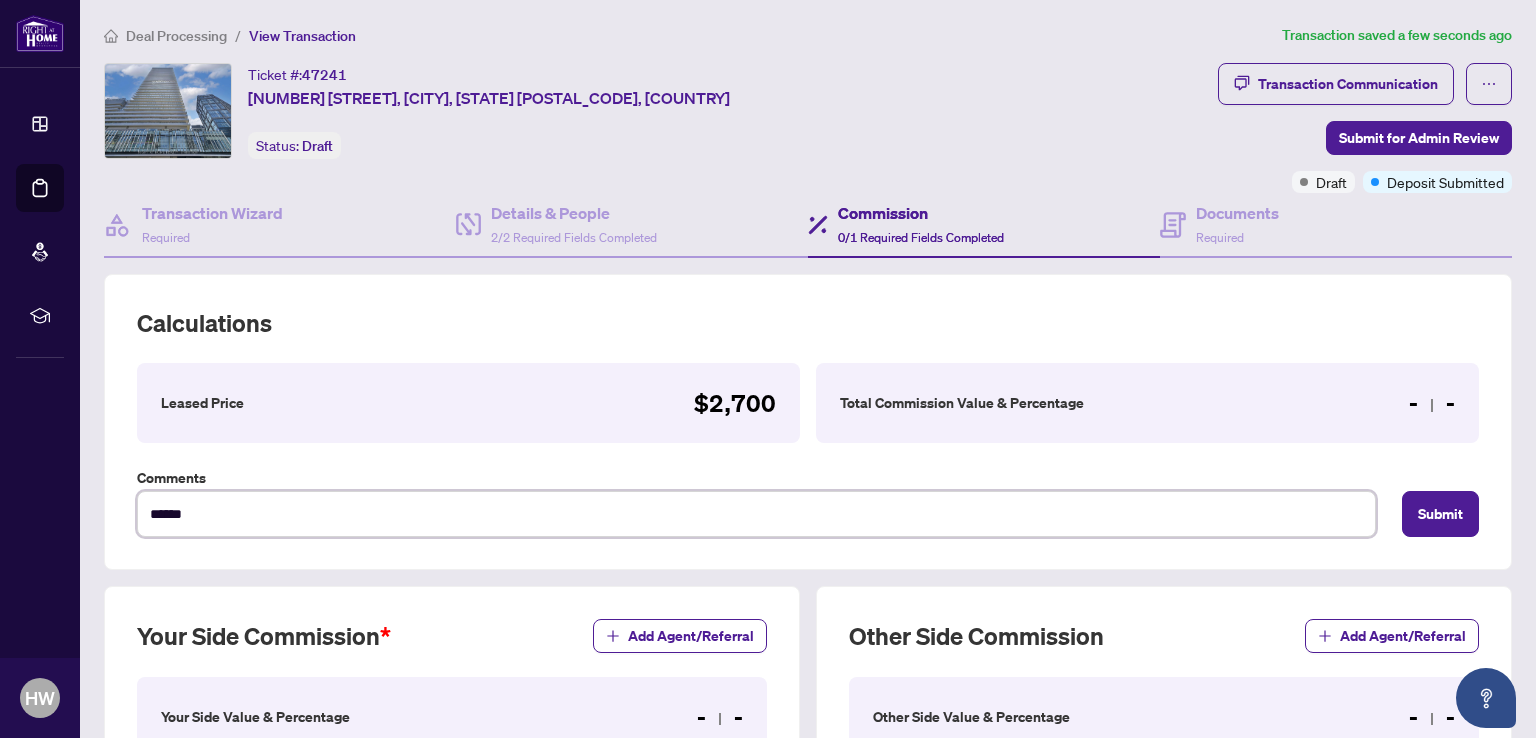 type on "*******" 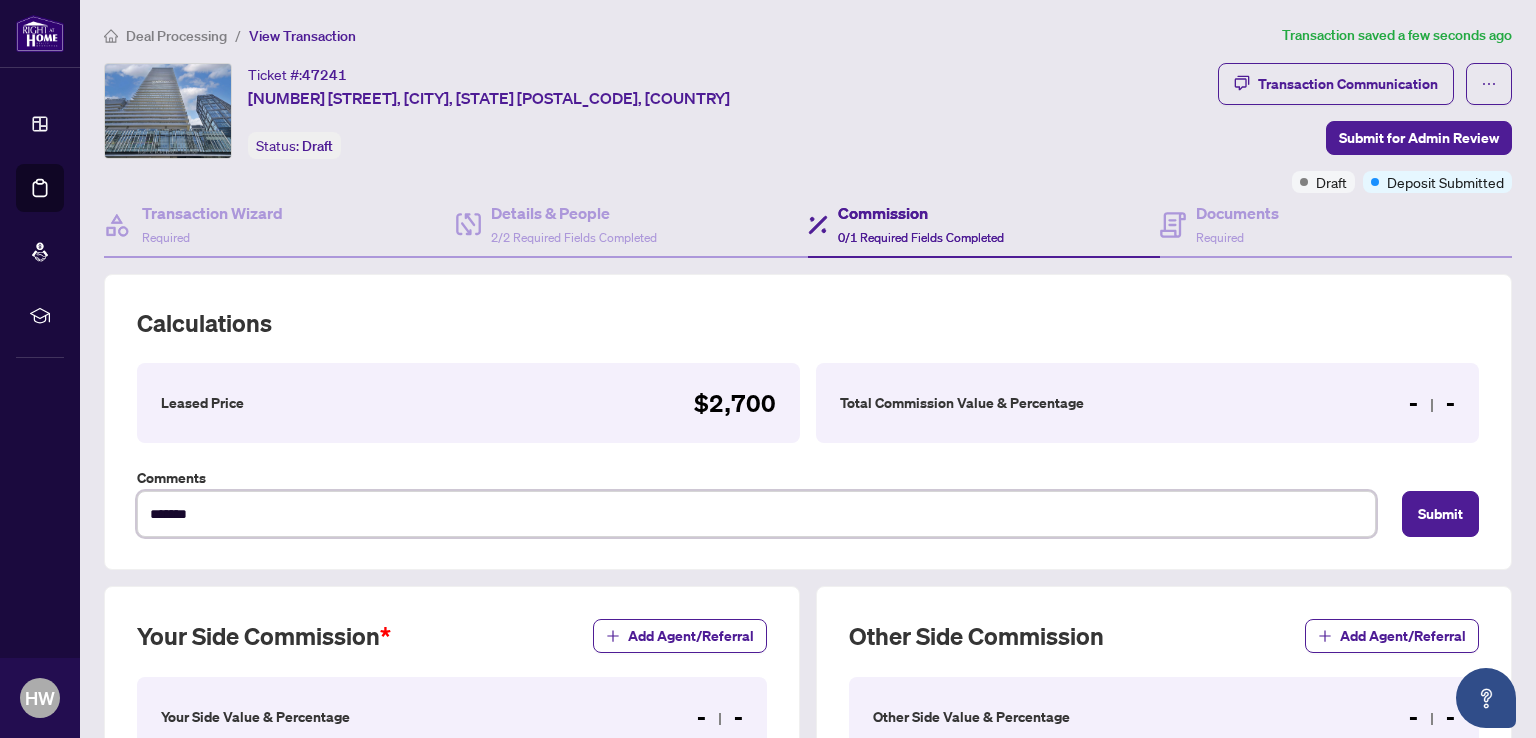 type on "********" 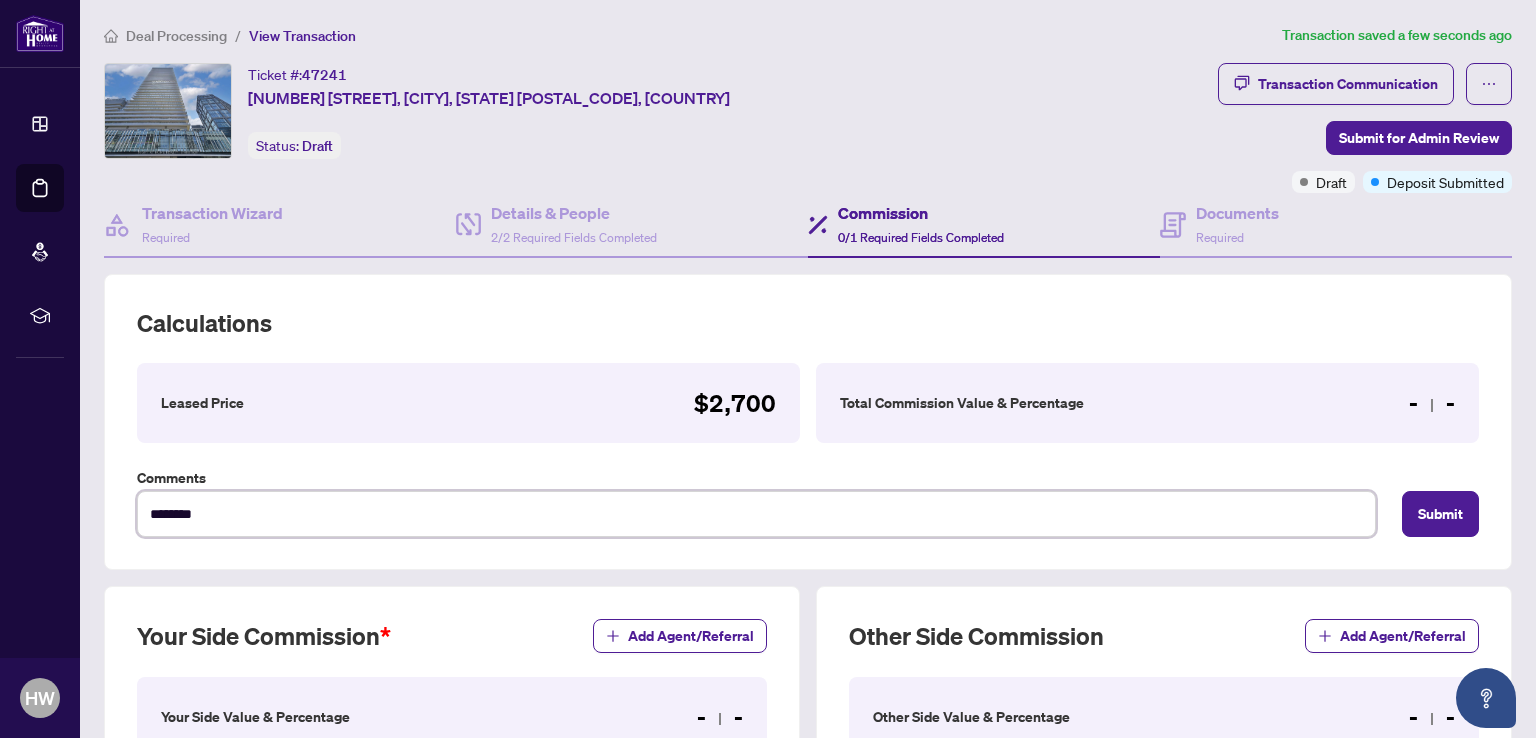type on "*********" 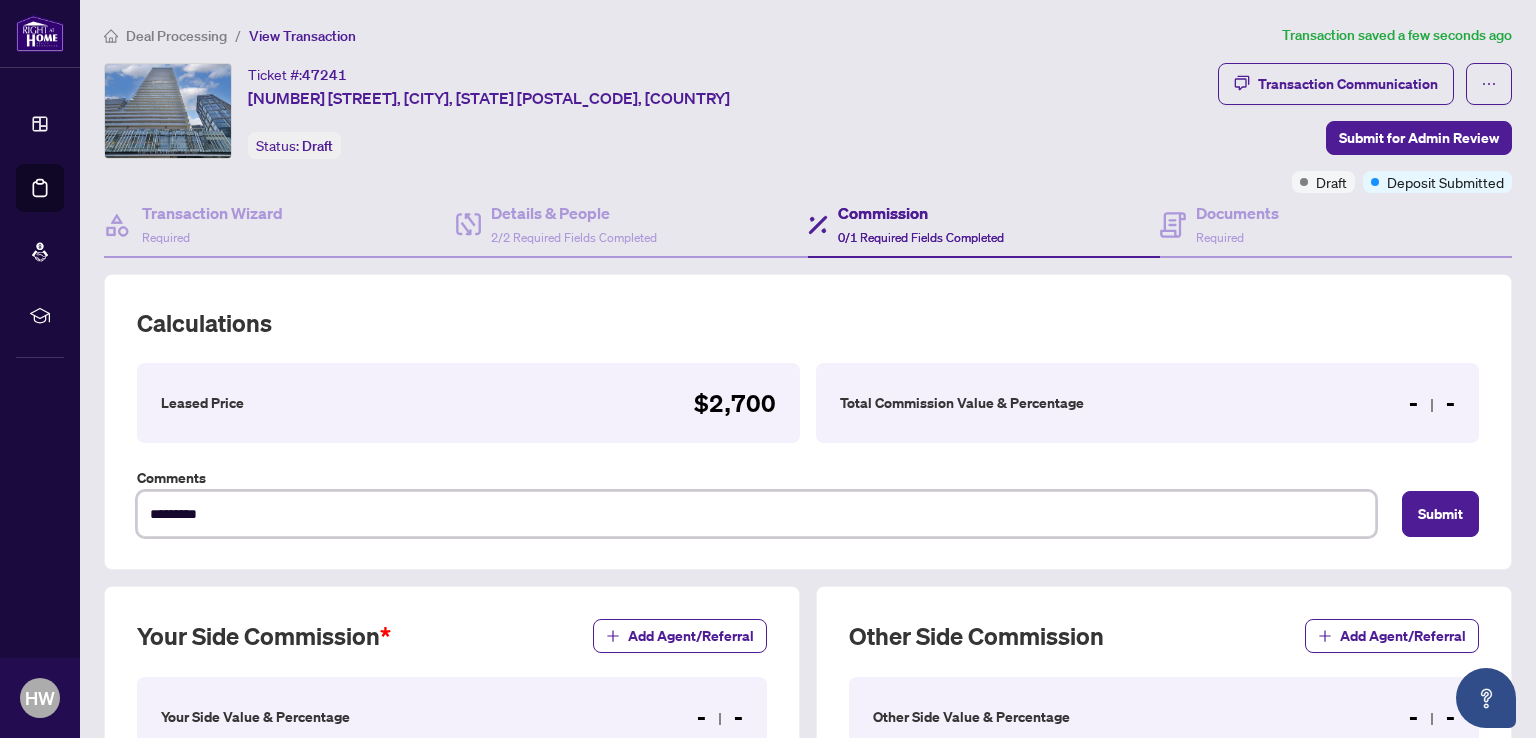 type on "**********" 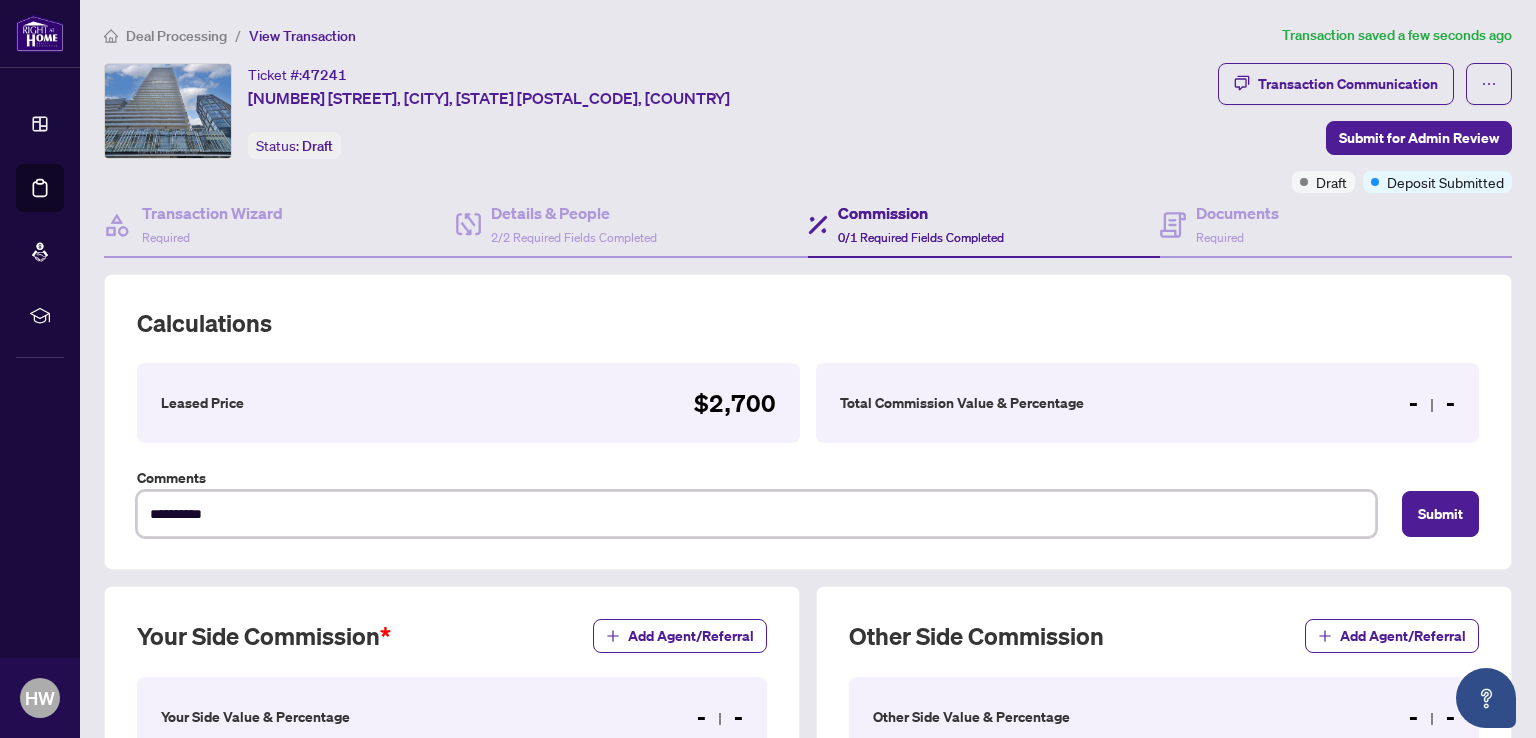 type on "**********" 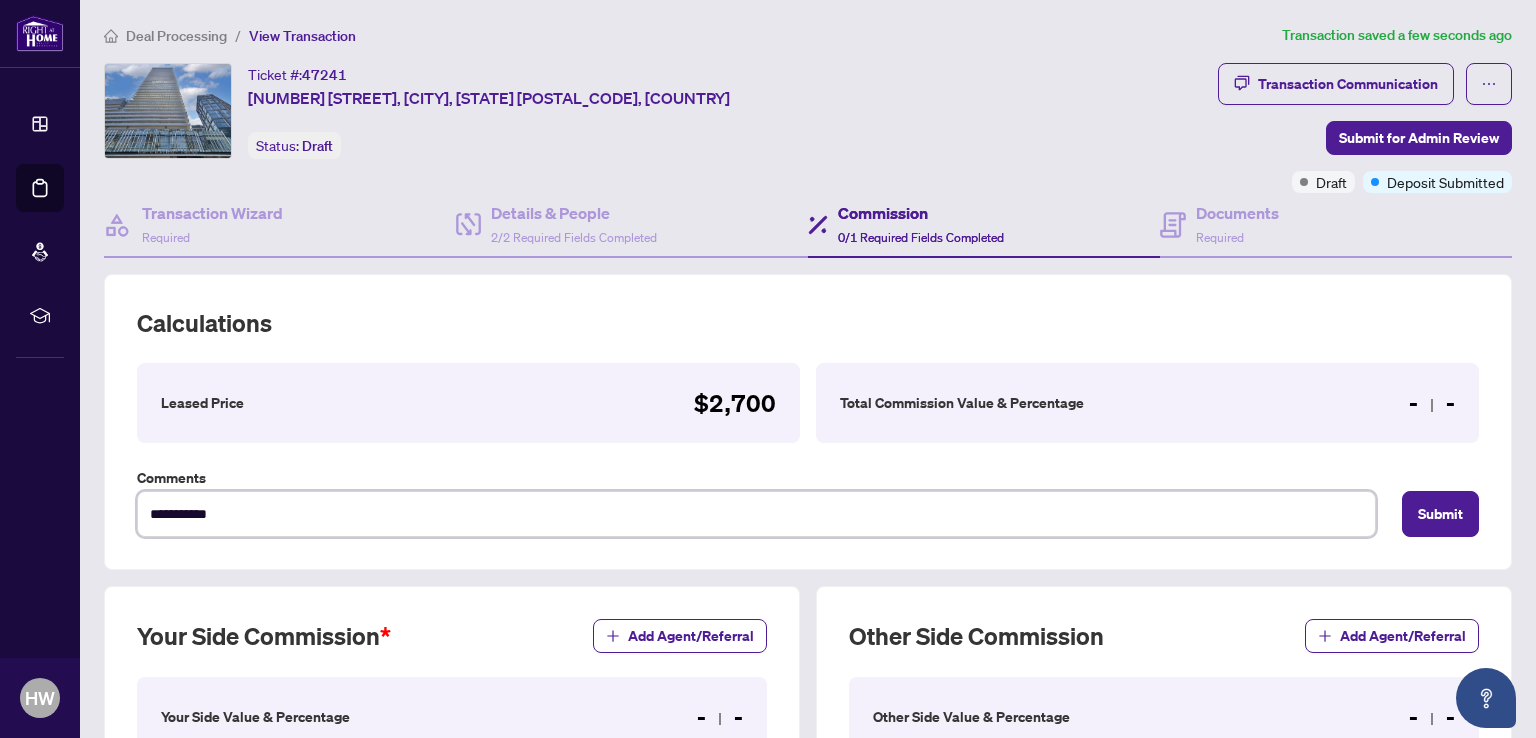 type on "**********" 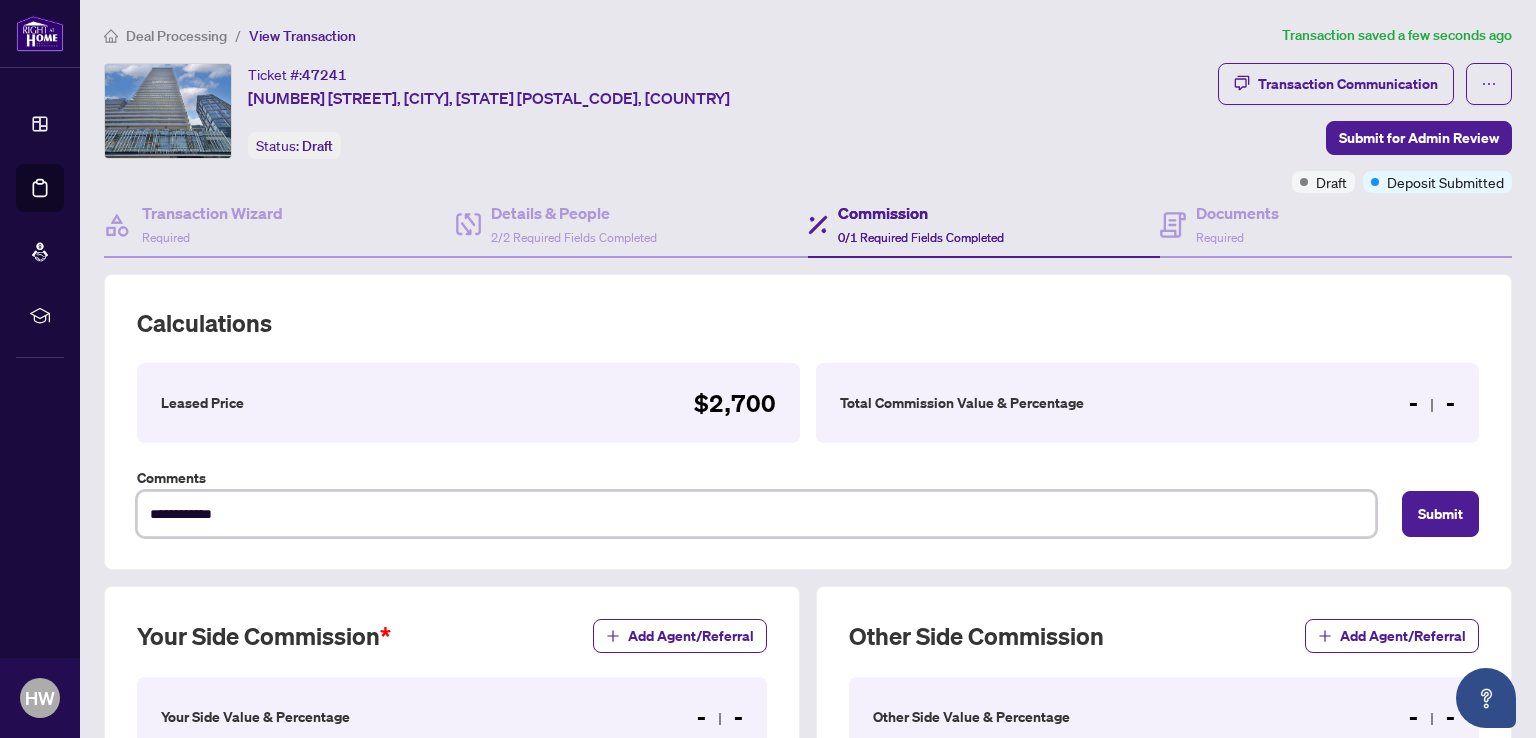 type on "**********" 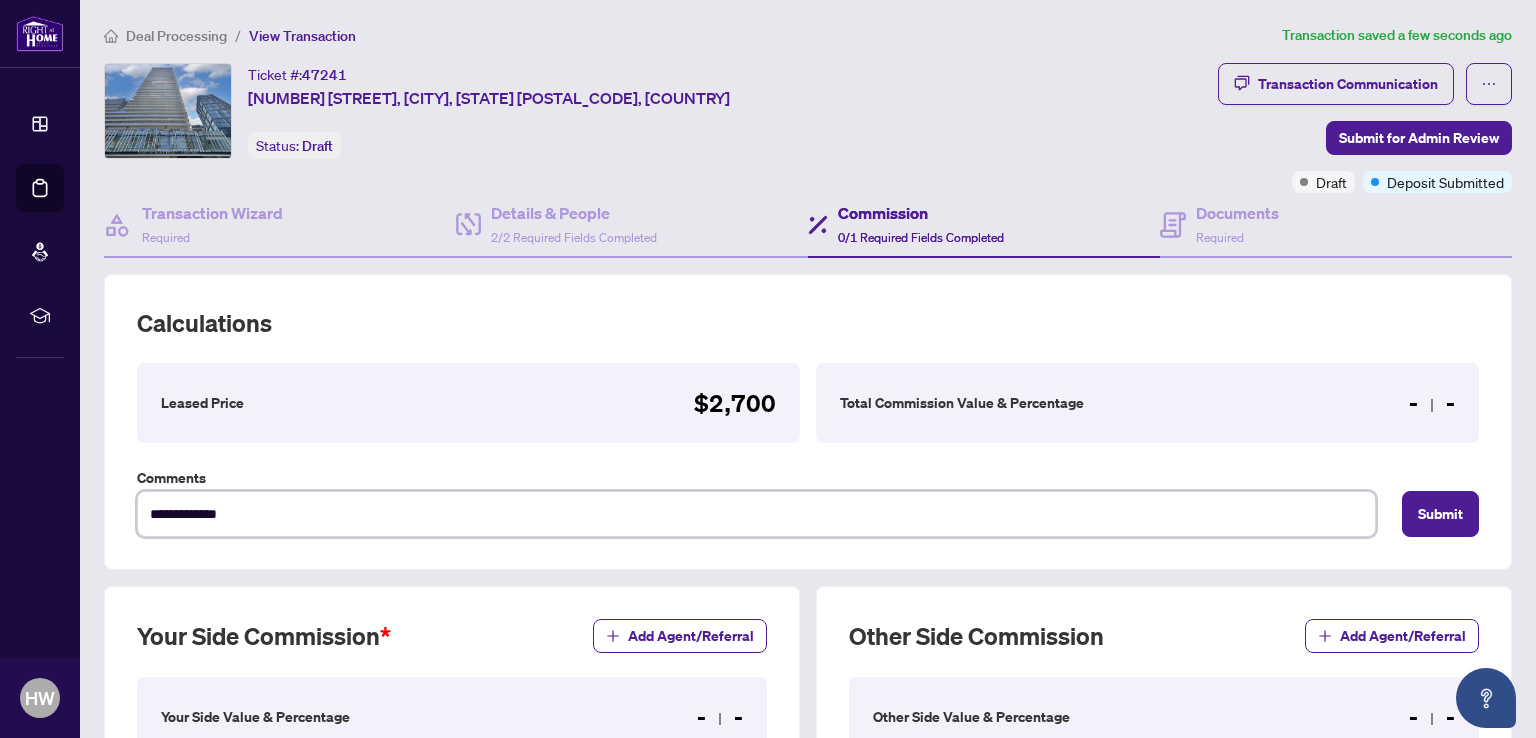 type on "**********" 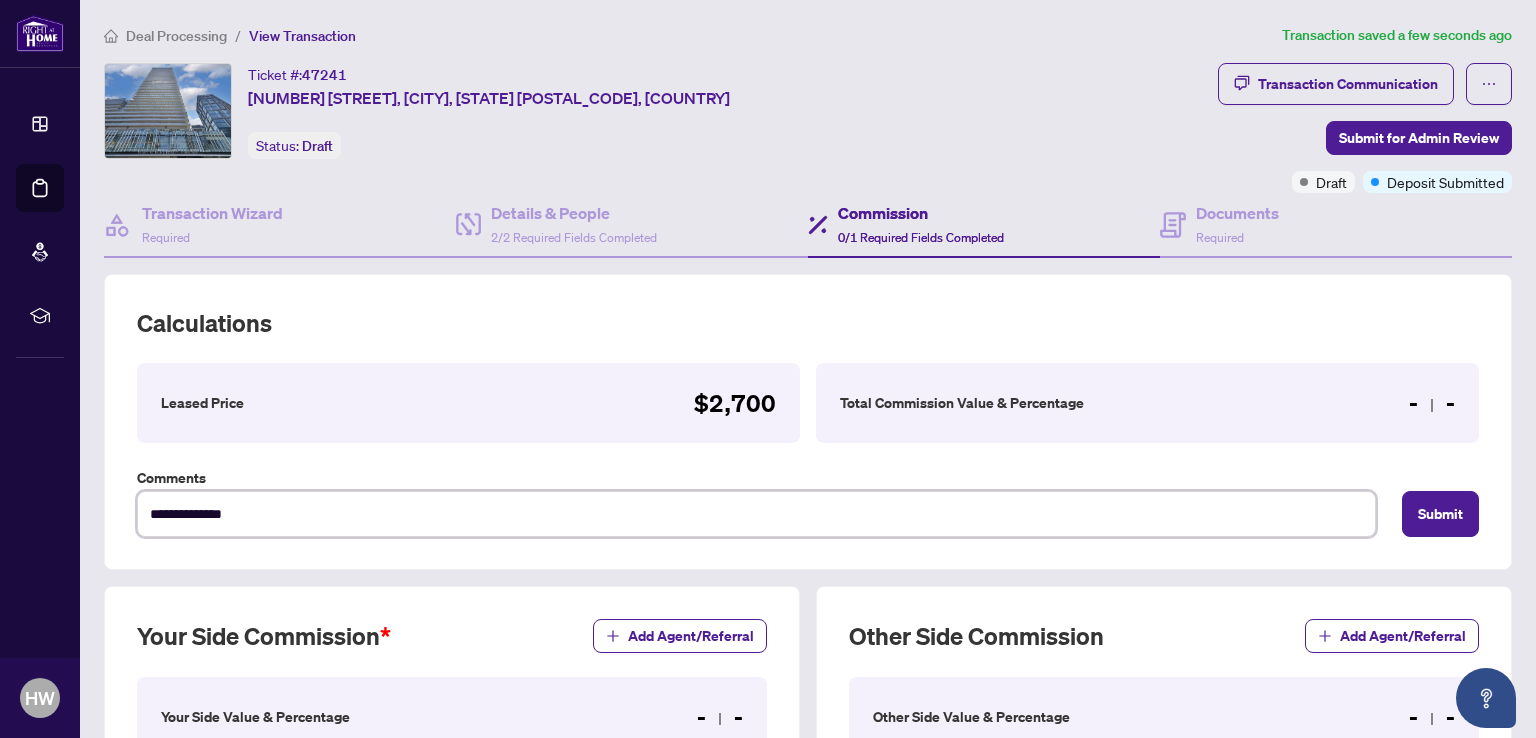 type on "**********" 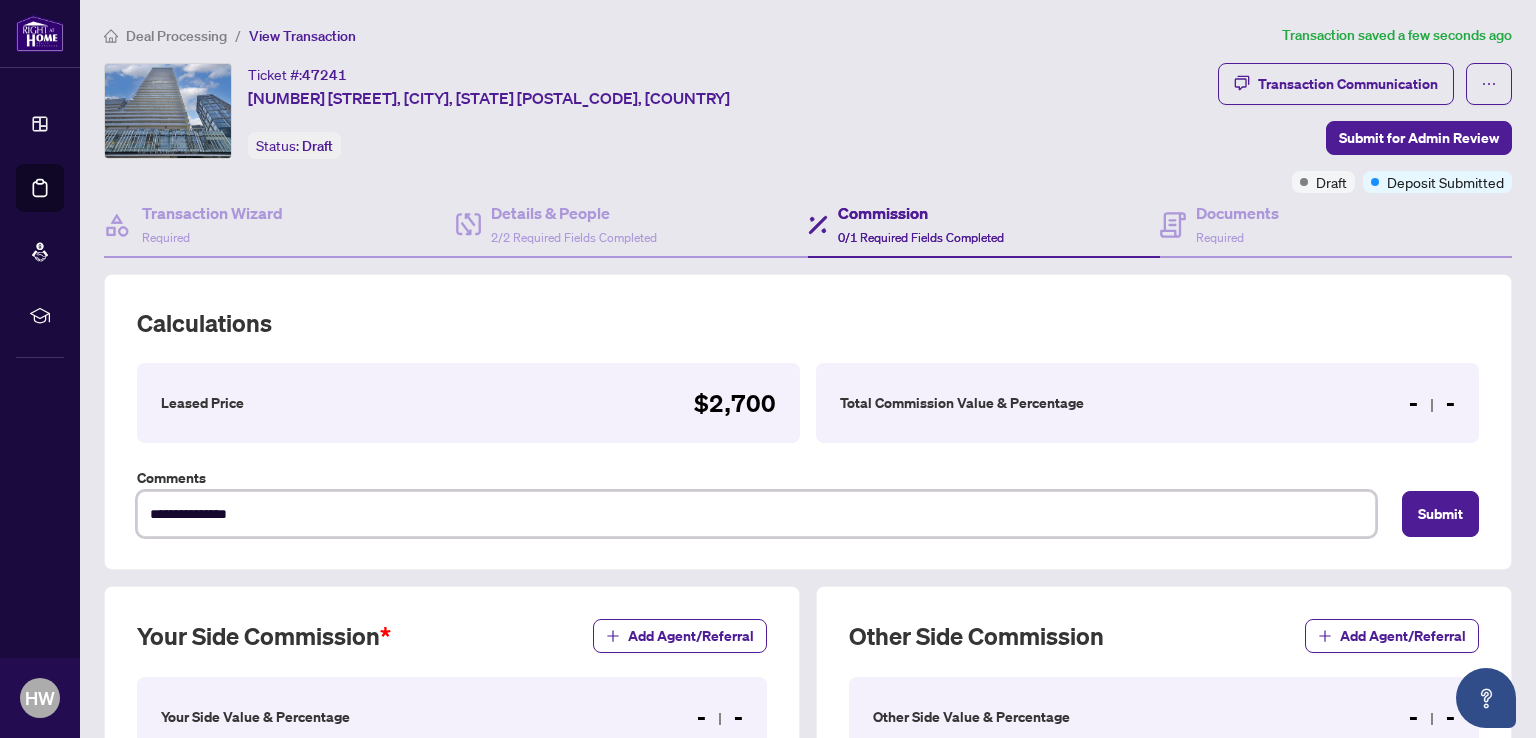 type on "**********" 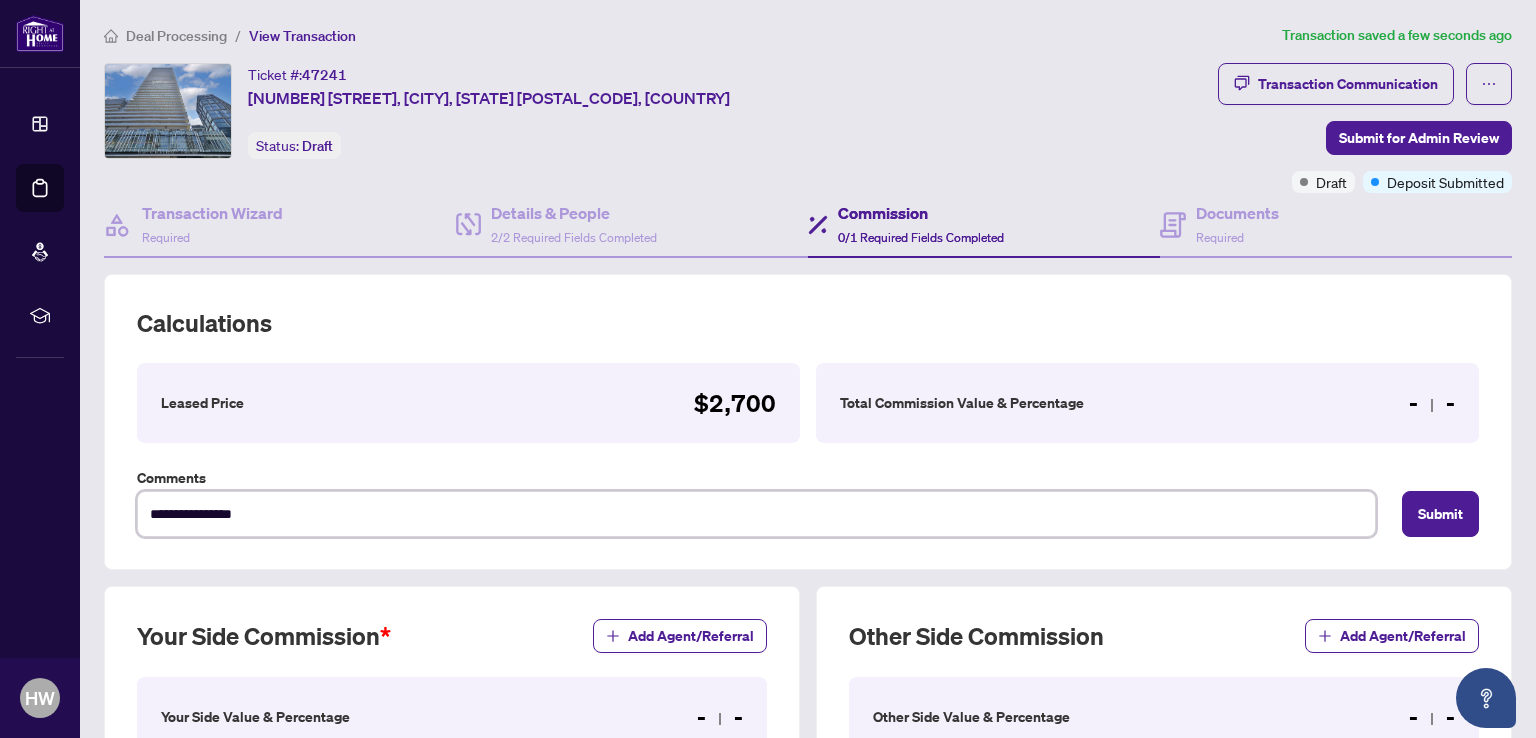 type on "**********" 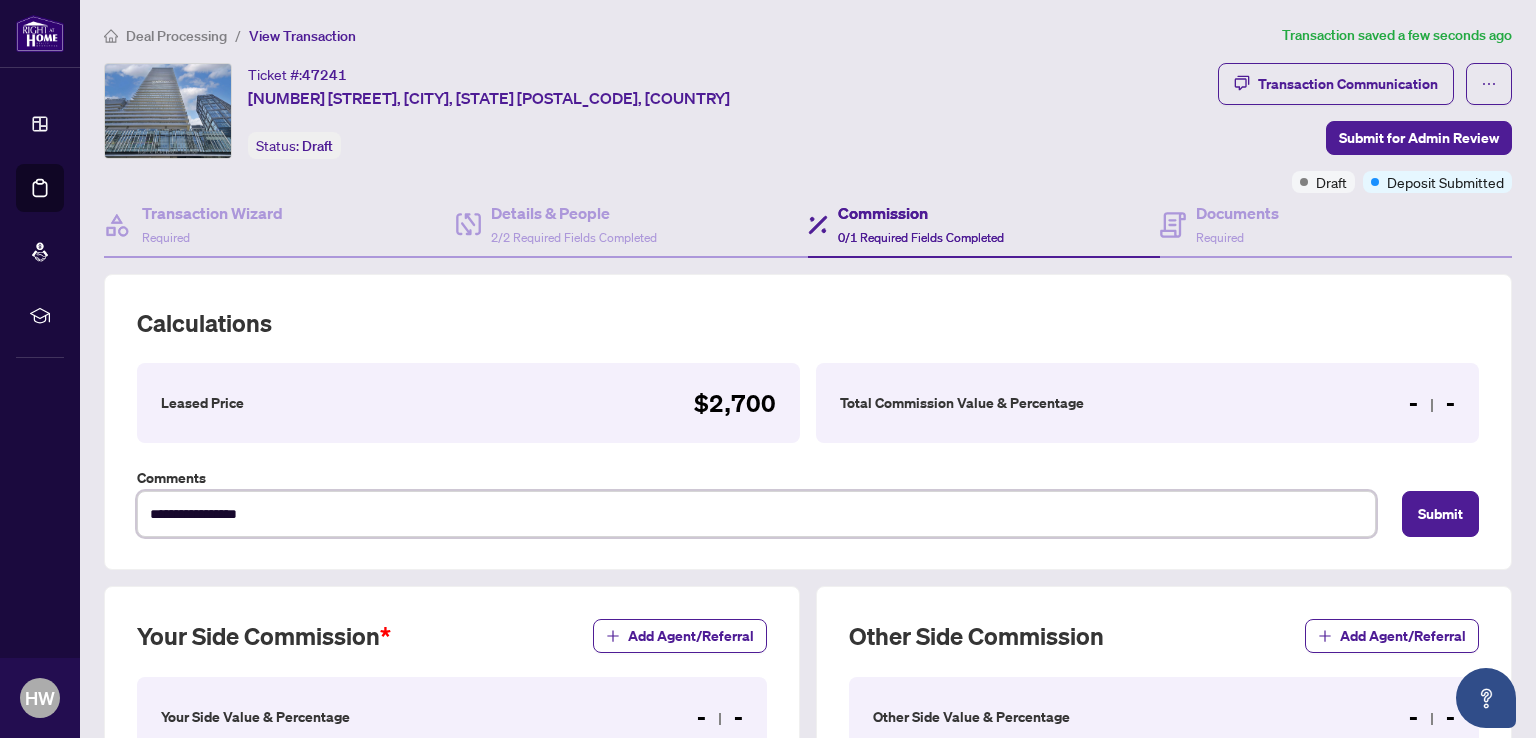 type on "**********" 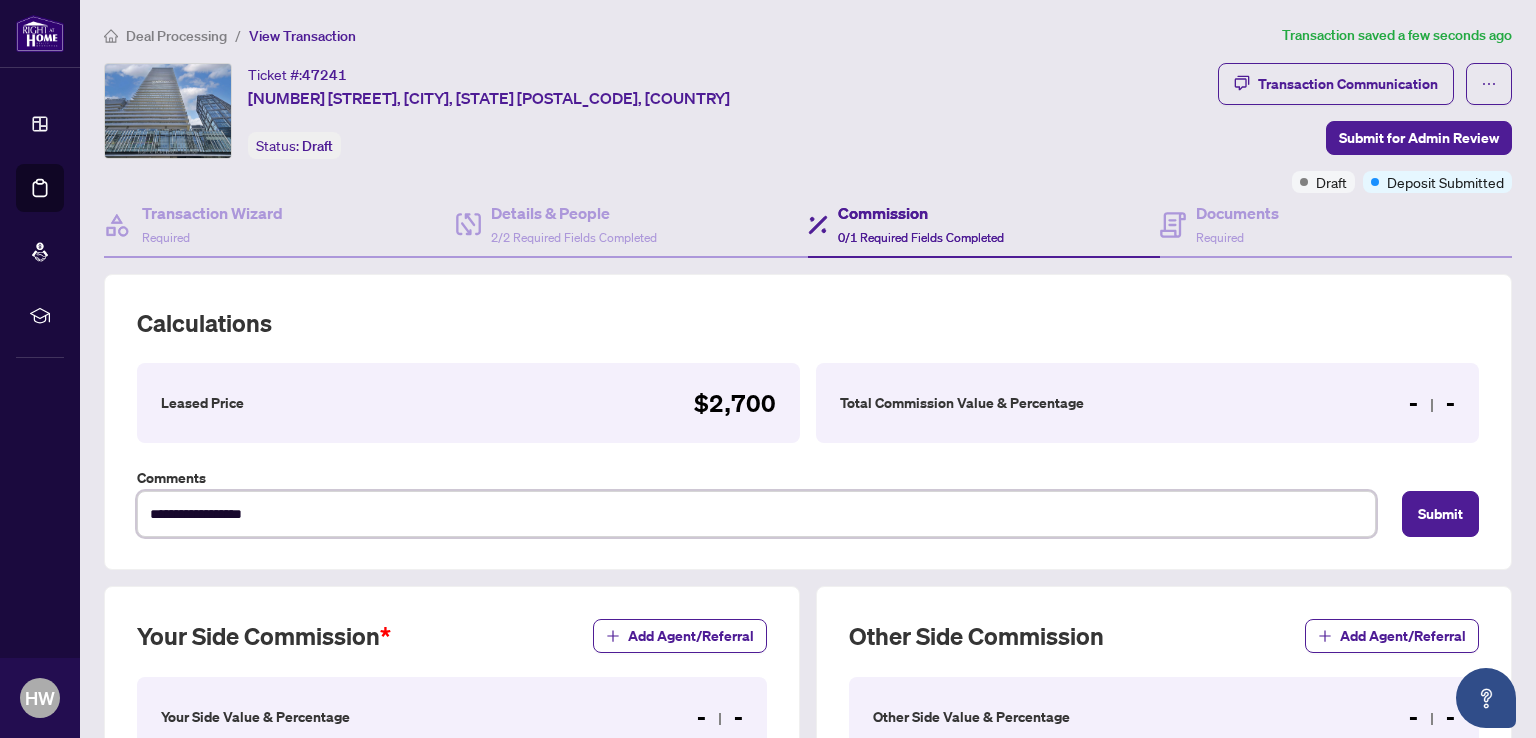 type on "**********" 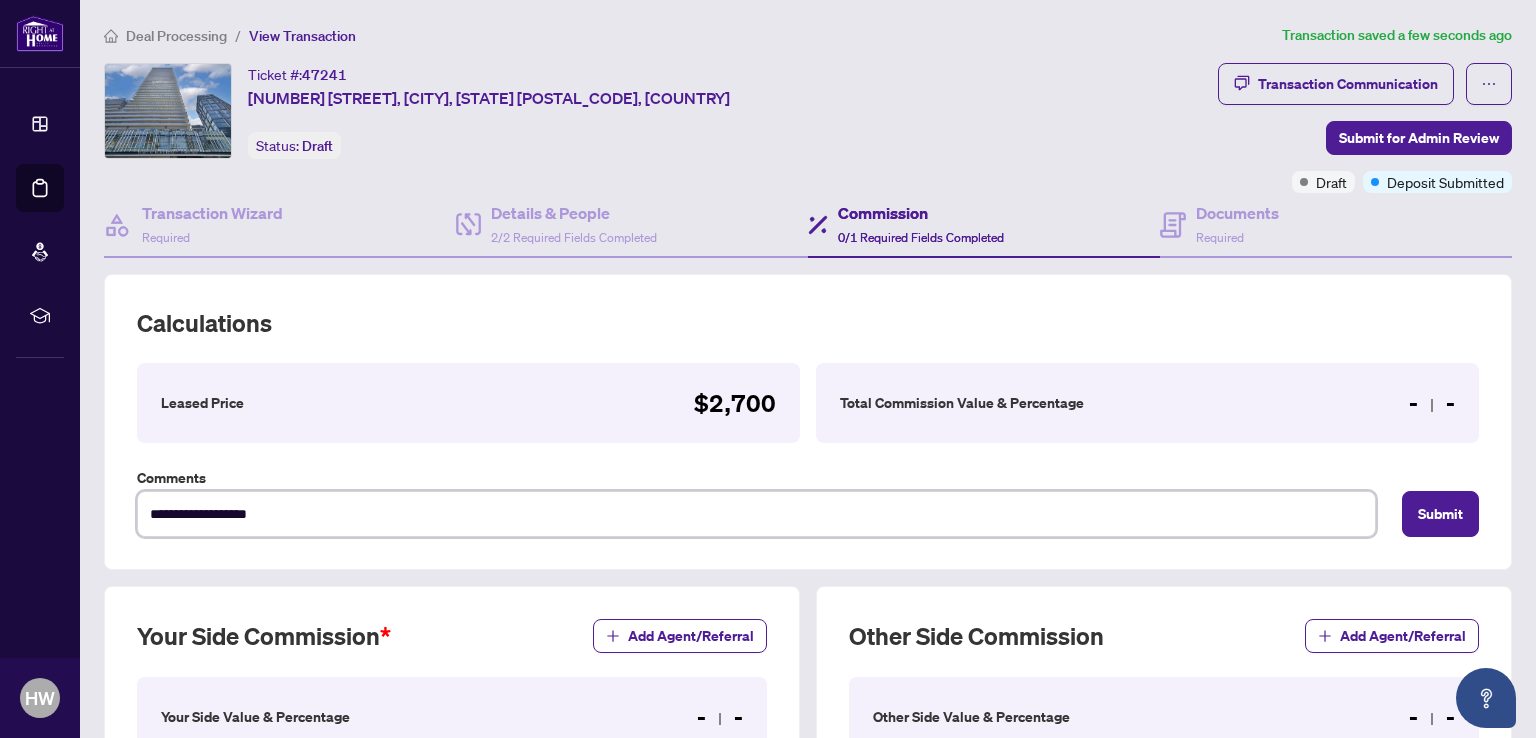 type on "**********" 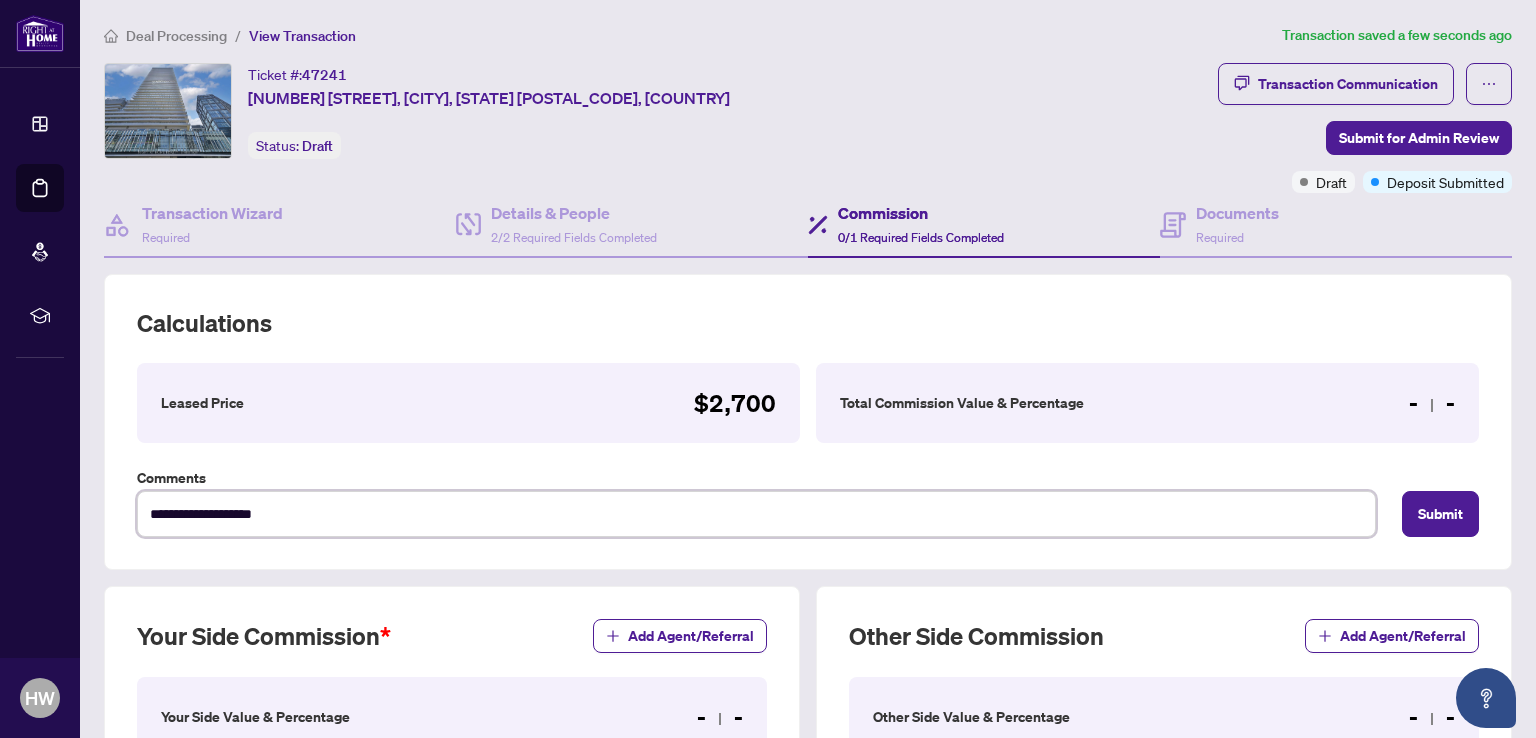 type on "**********" 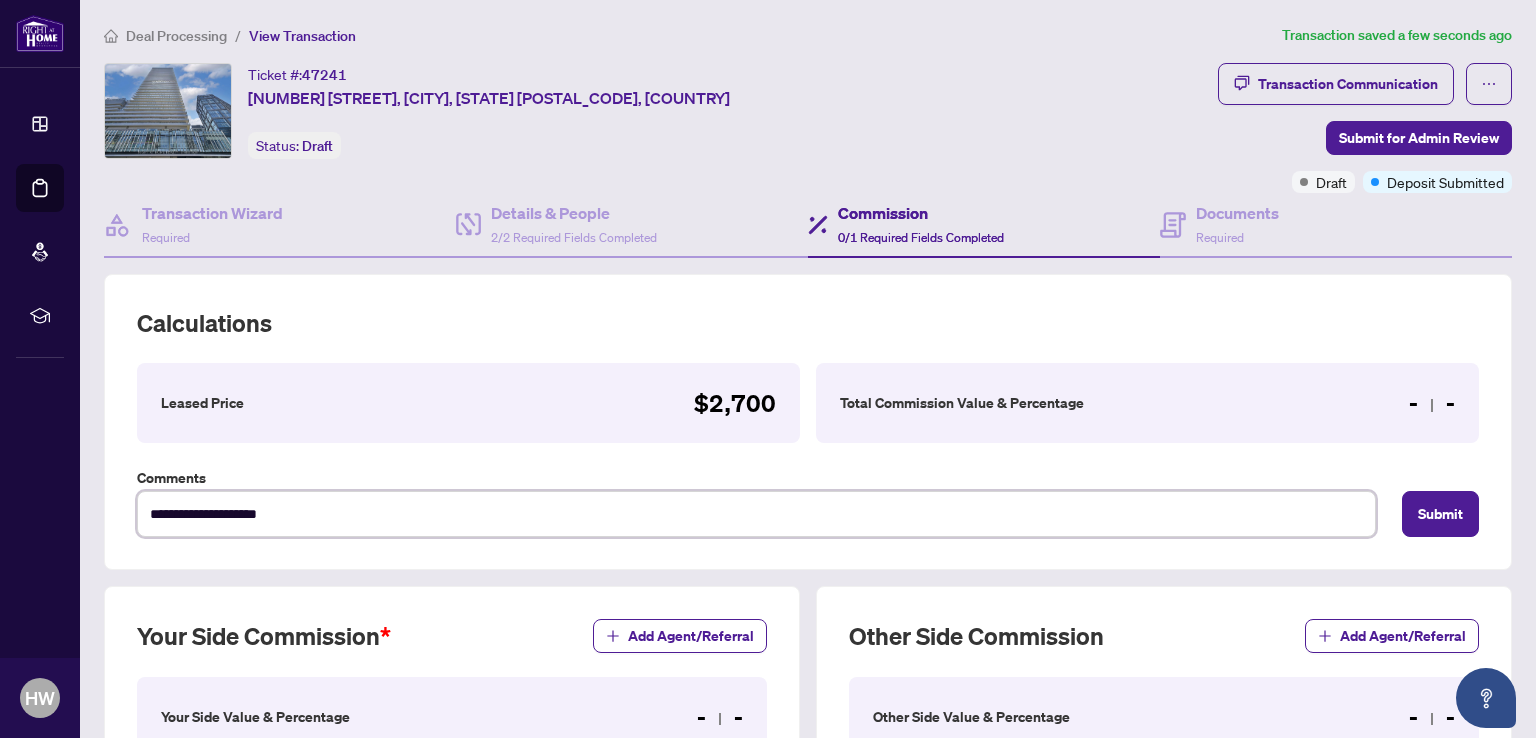 type on "**********" 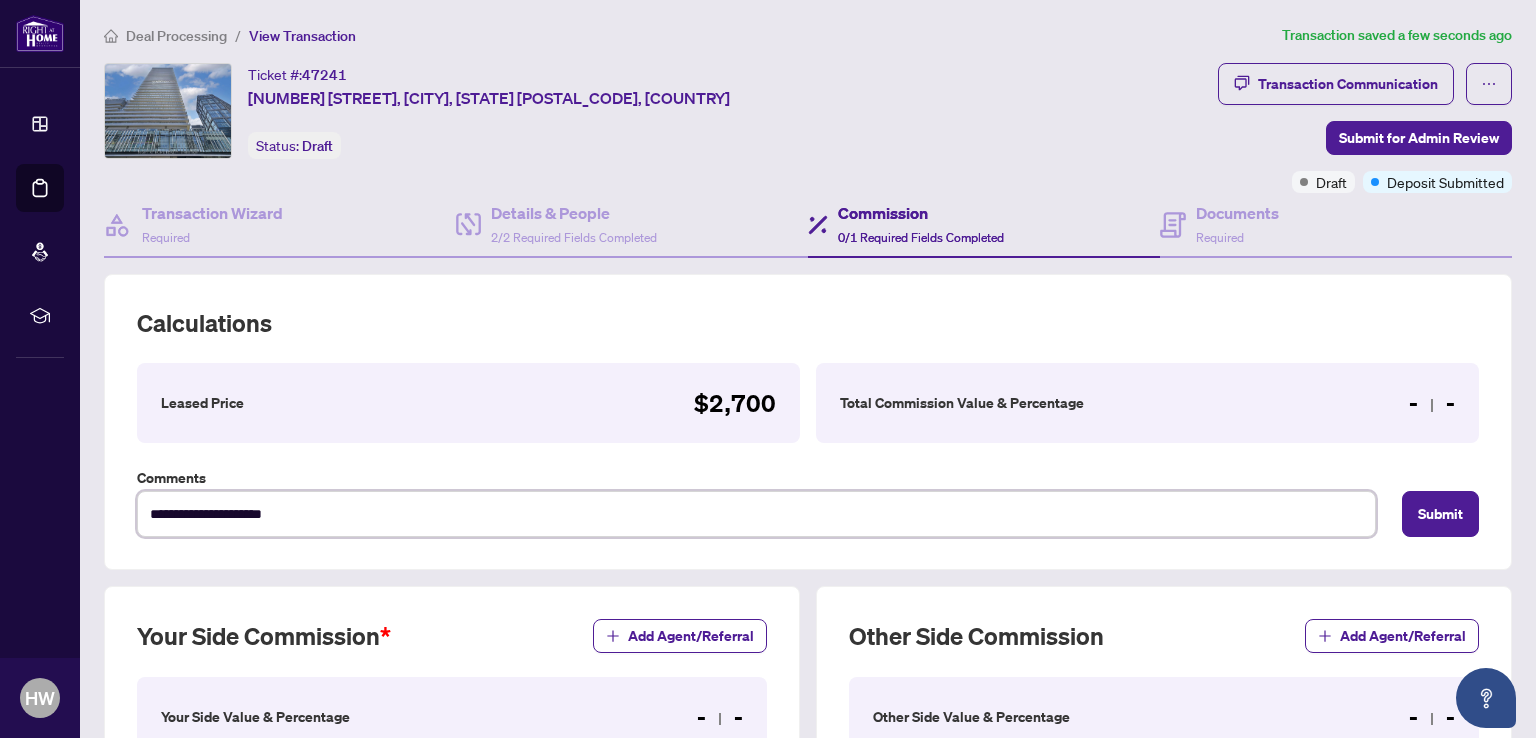 type on "**********" 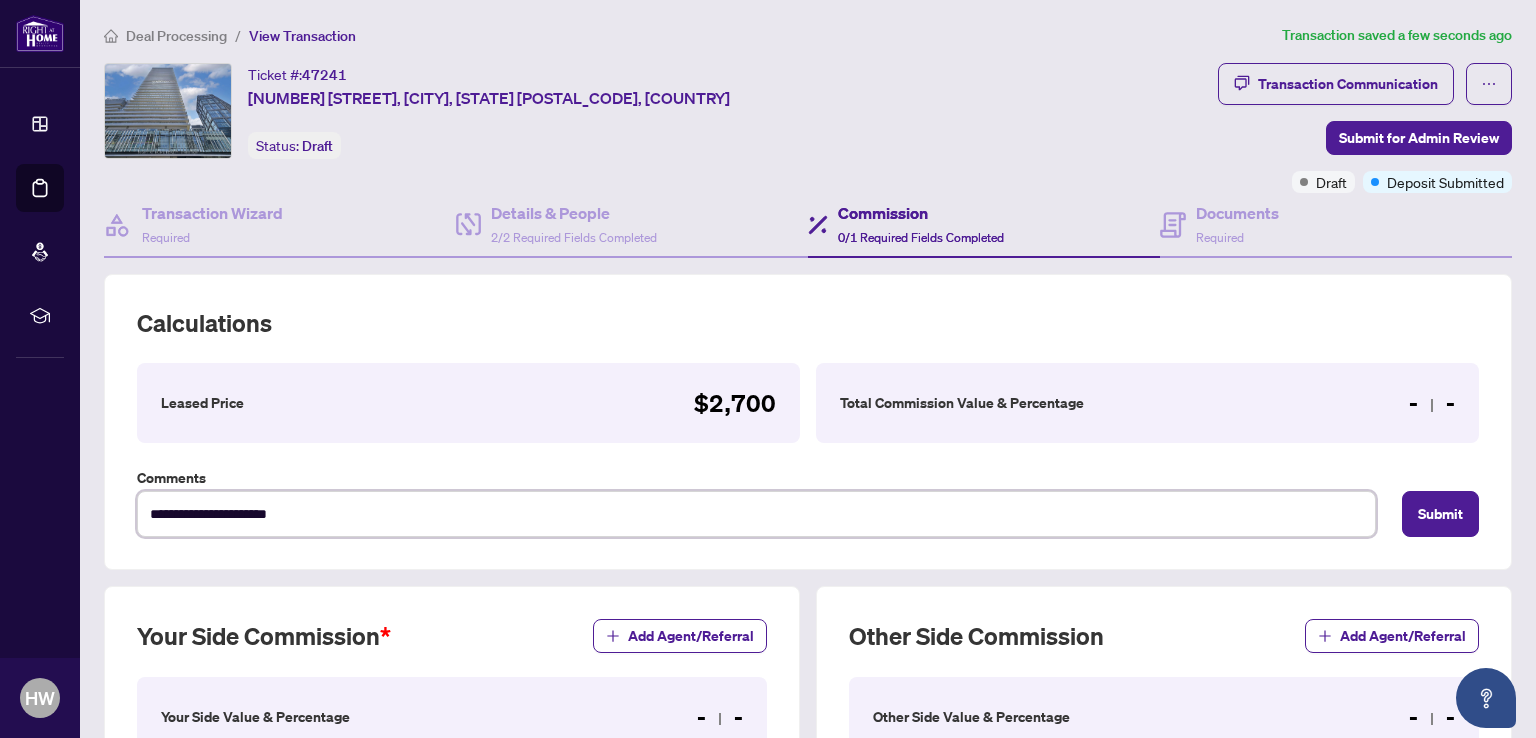 type on "**********" 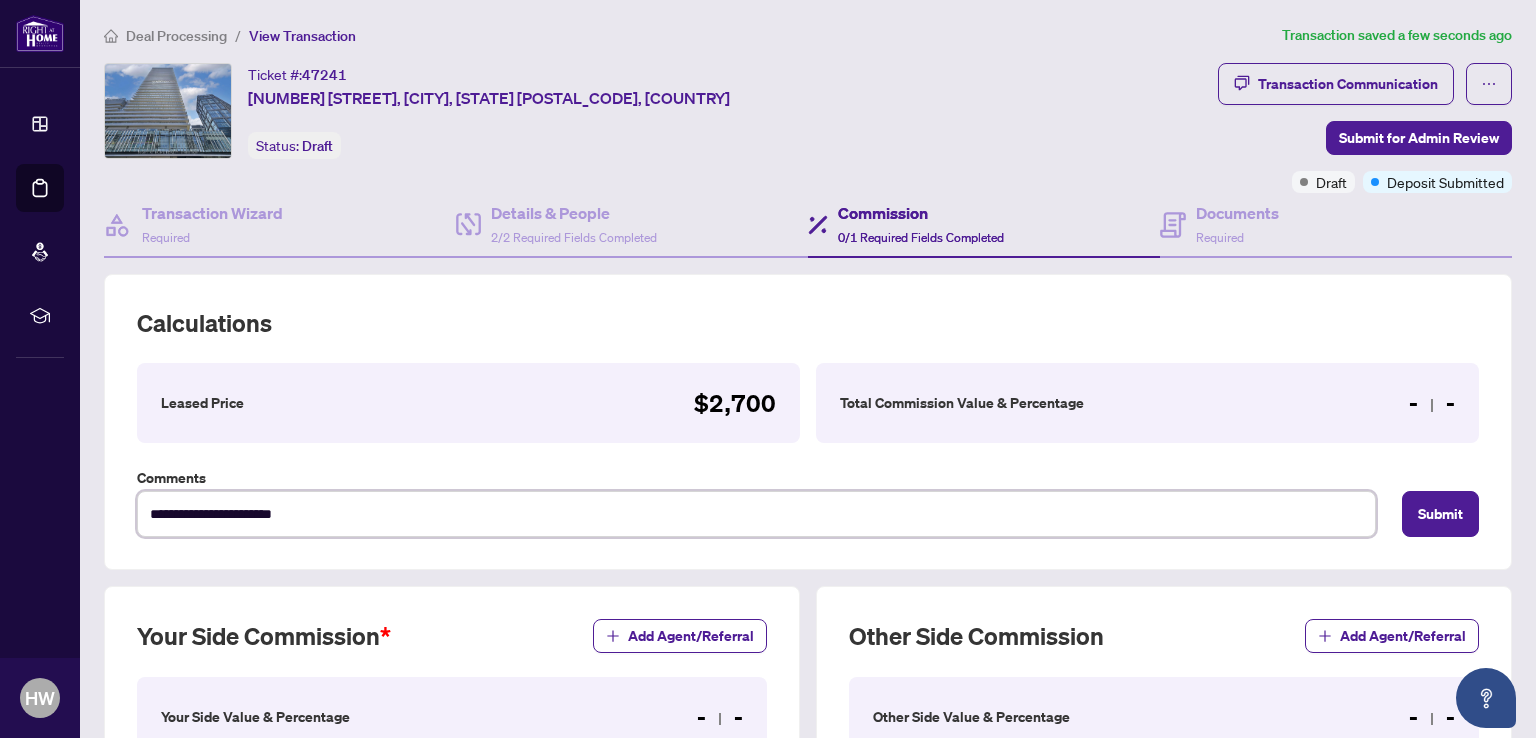 type on "**********" 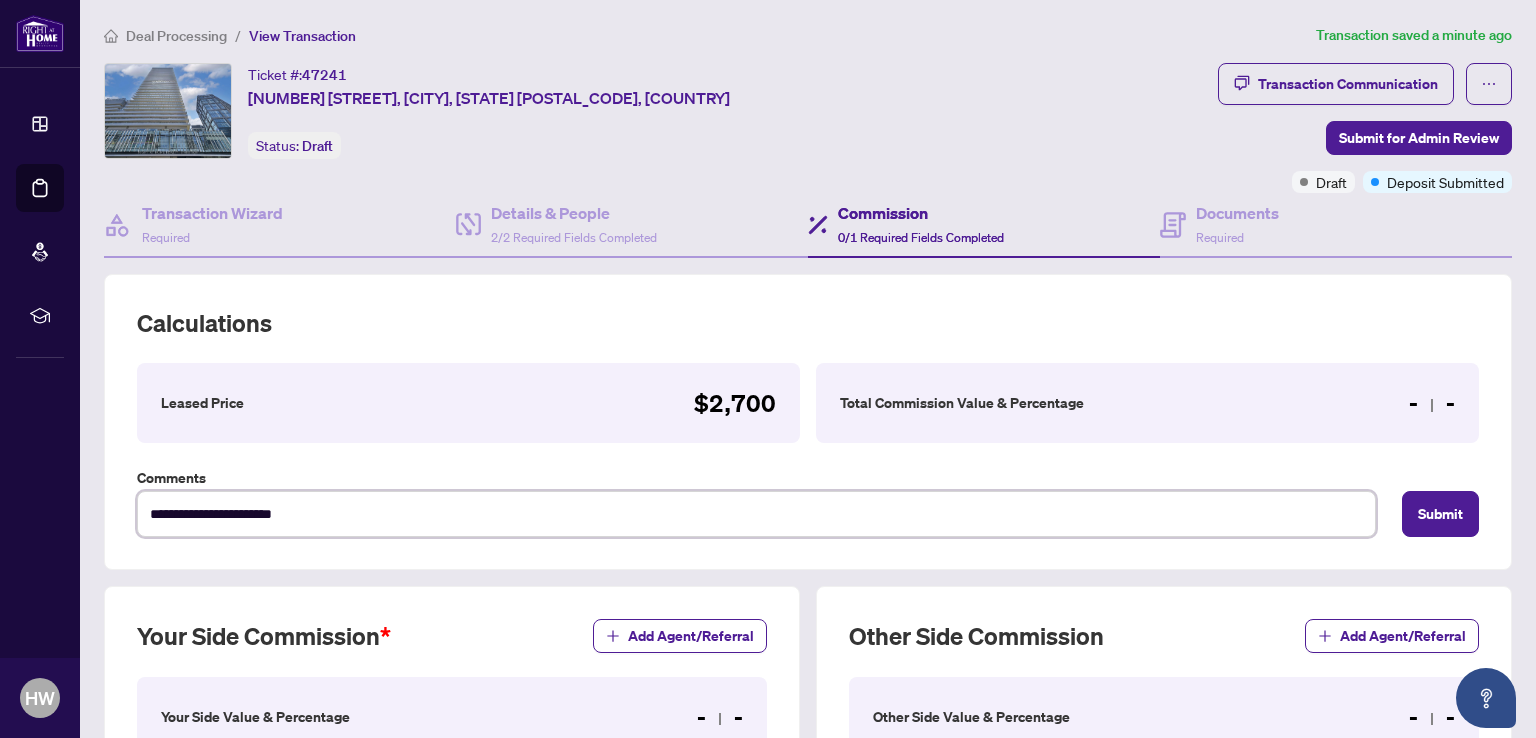 type on "**********" 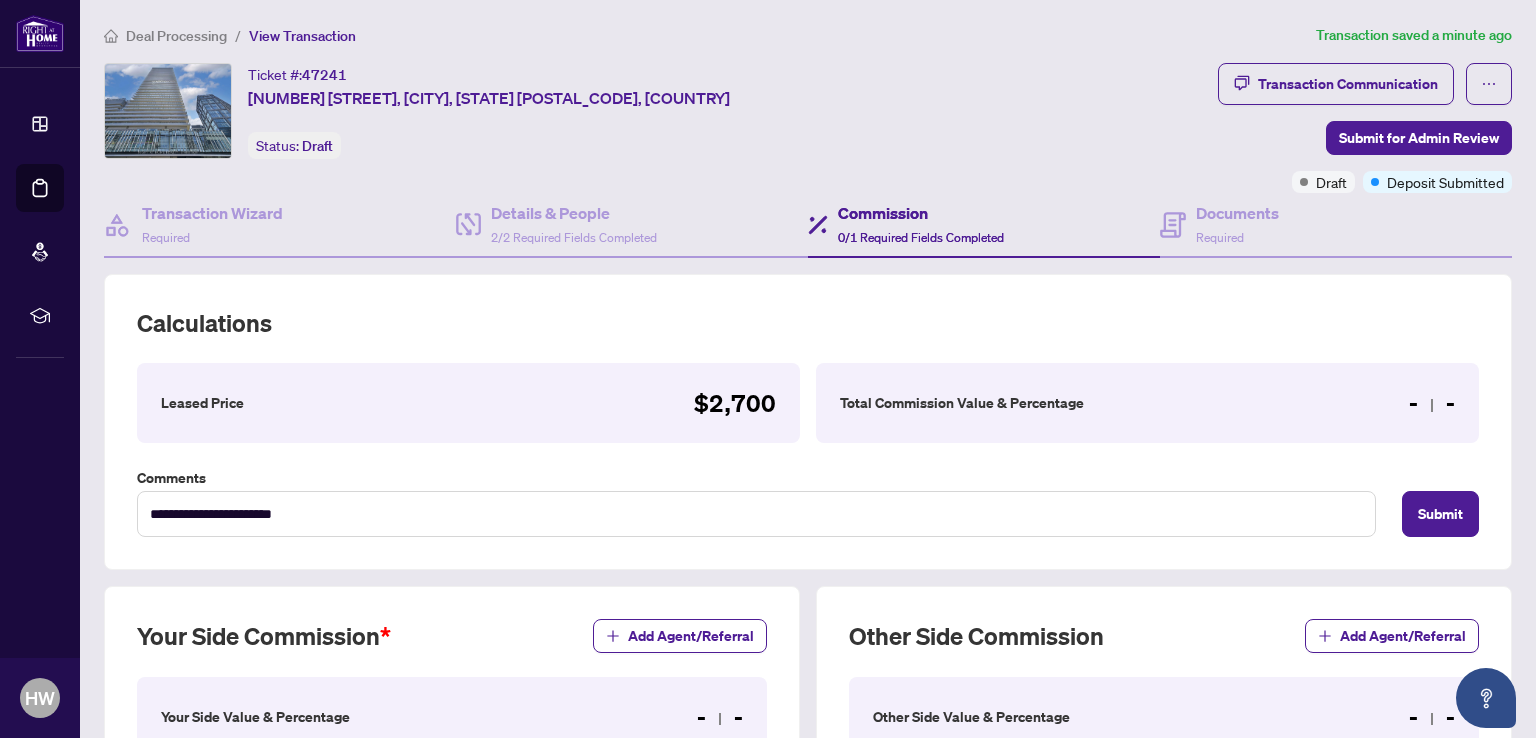 click on "Total Commission Value & Percentage" at bounding box center [962, 403] 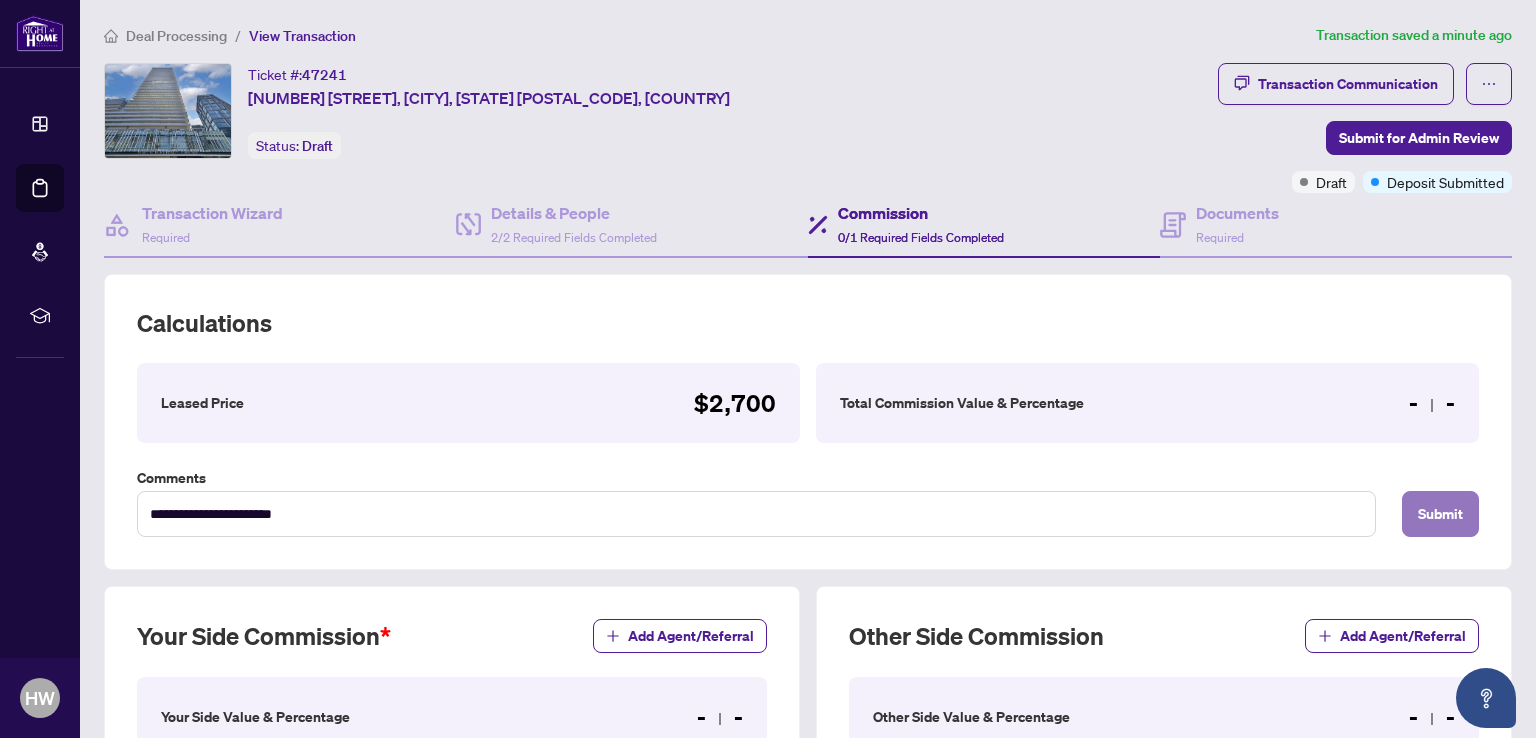 click on "Submit" at bounding box center [1440, 514] 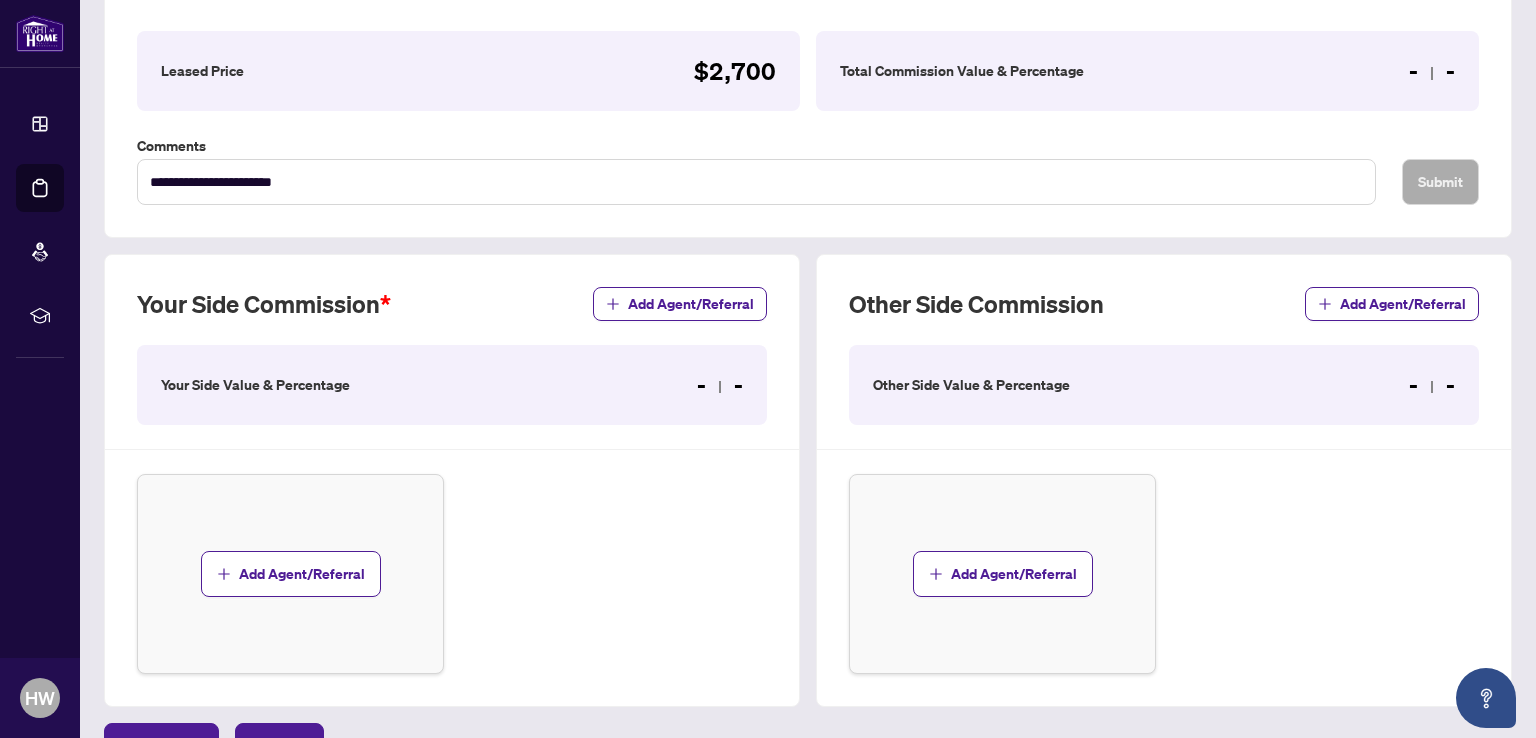 scroll, scrollTop: 300, scrollLeft: 0, axis: vertical 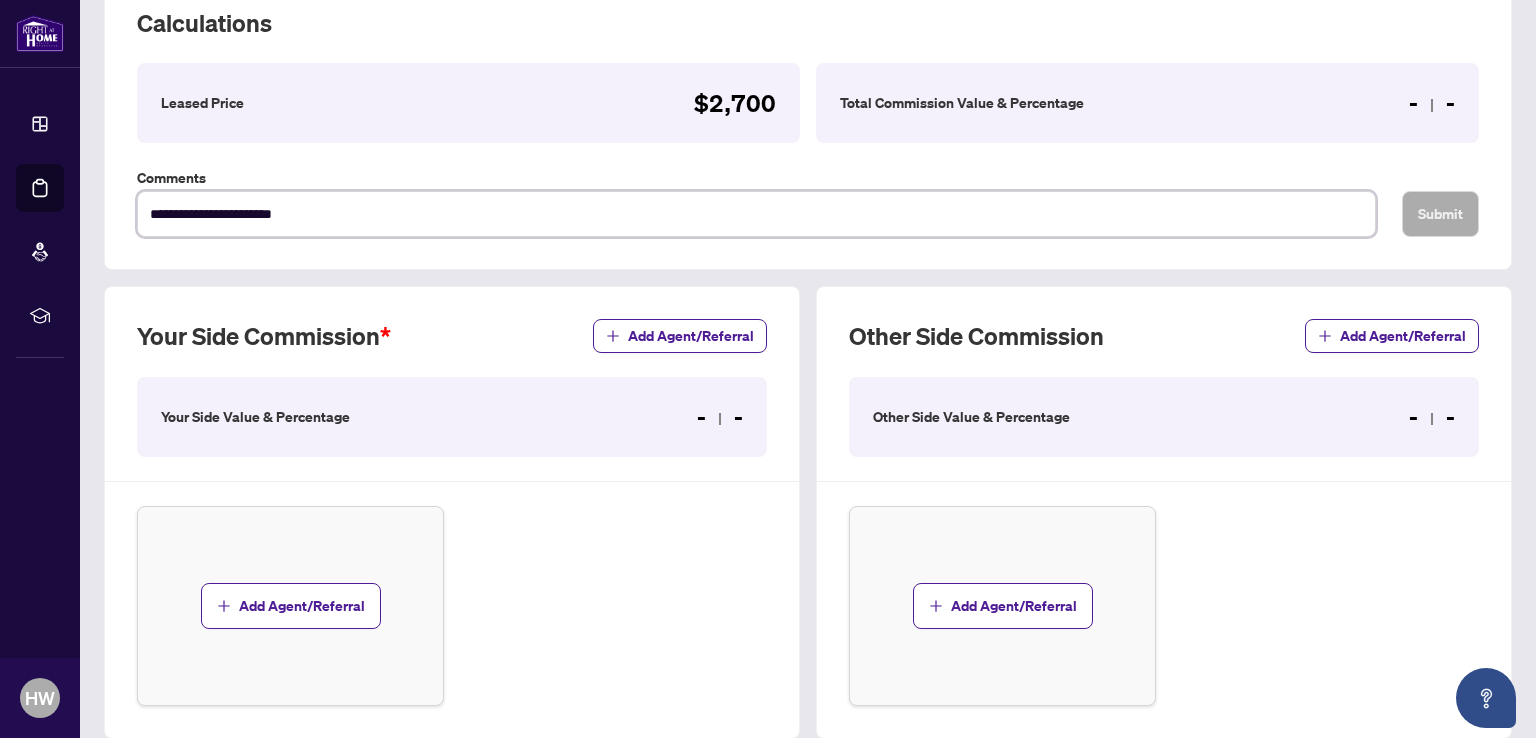 click on "**********" at bounding box center (756, 214) 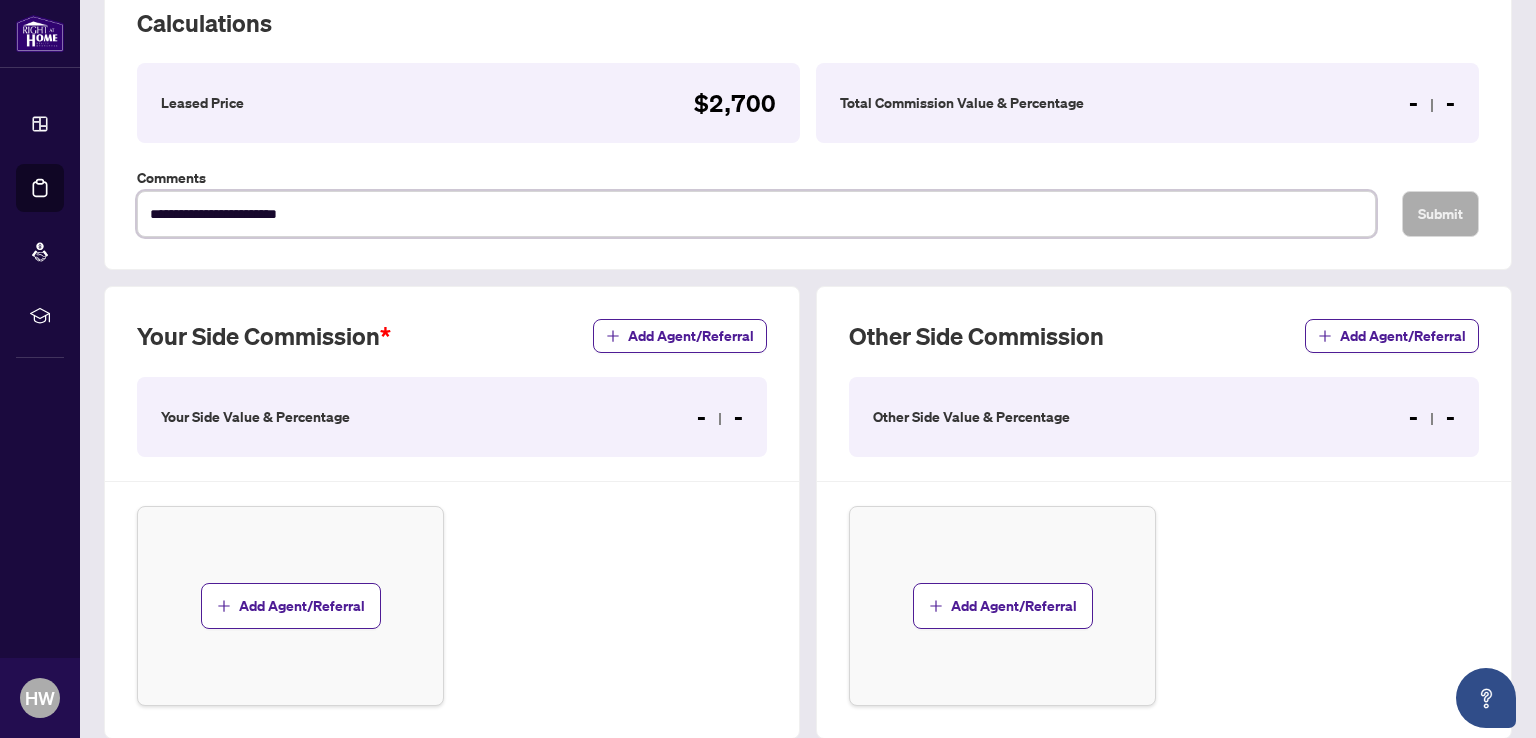 type on "**********" 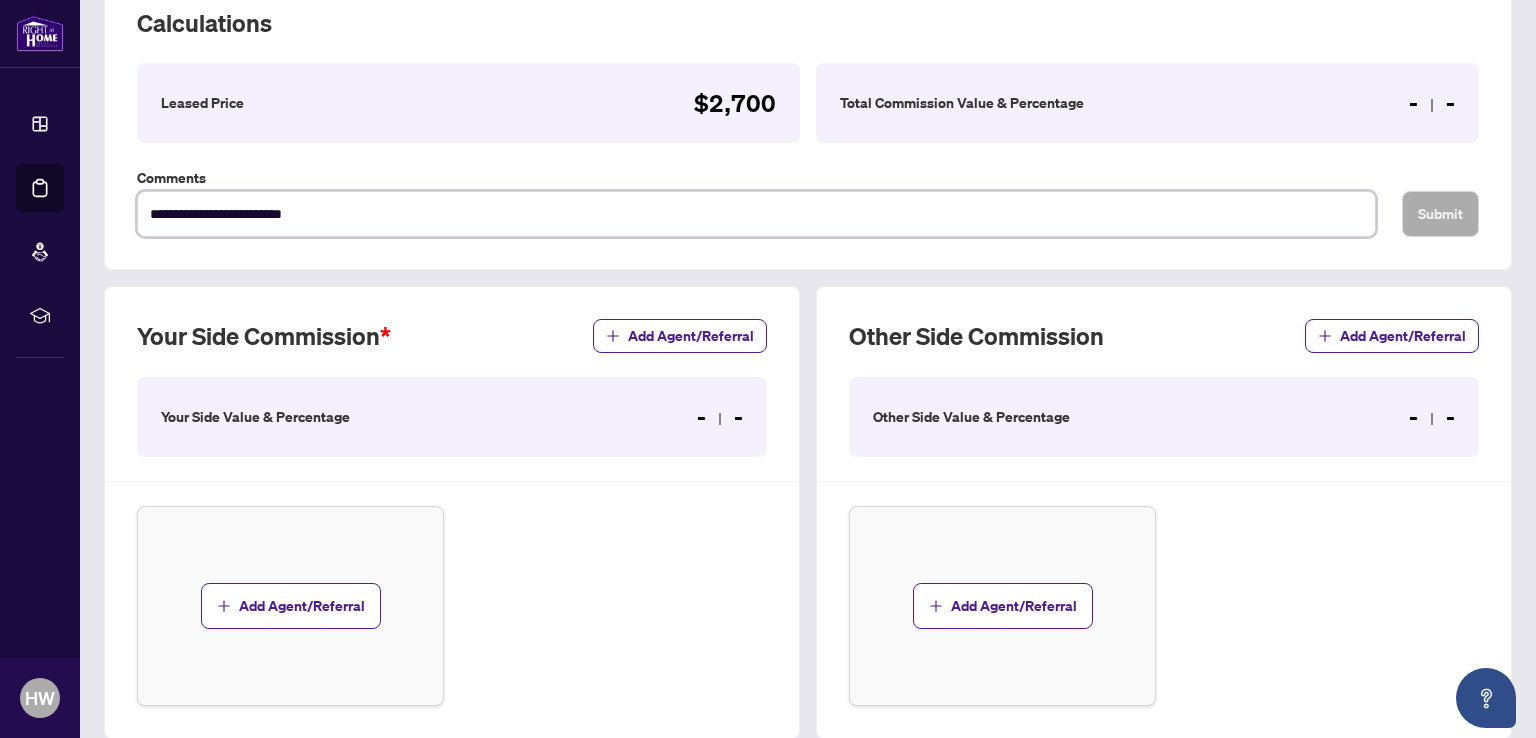 type on "**********" 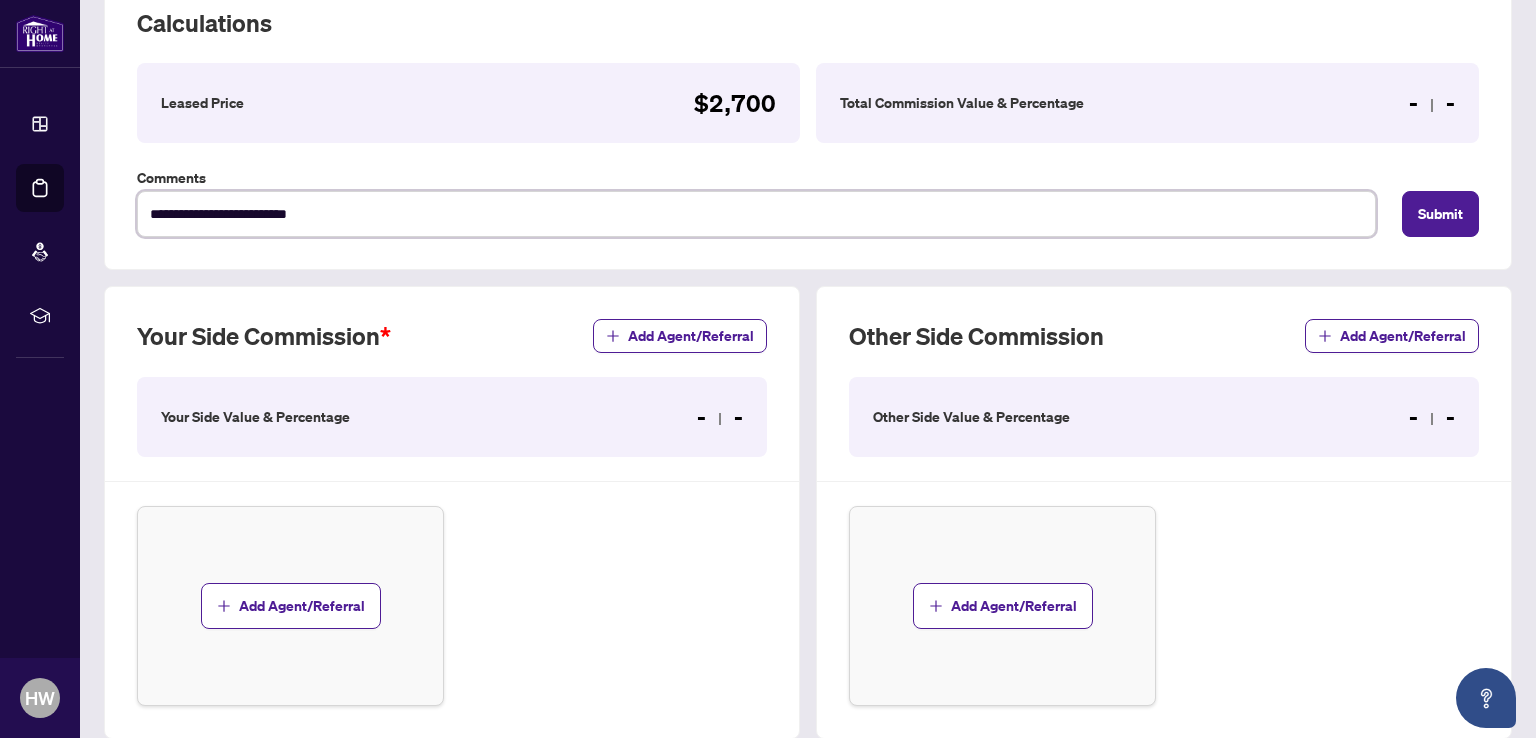type on "**********" 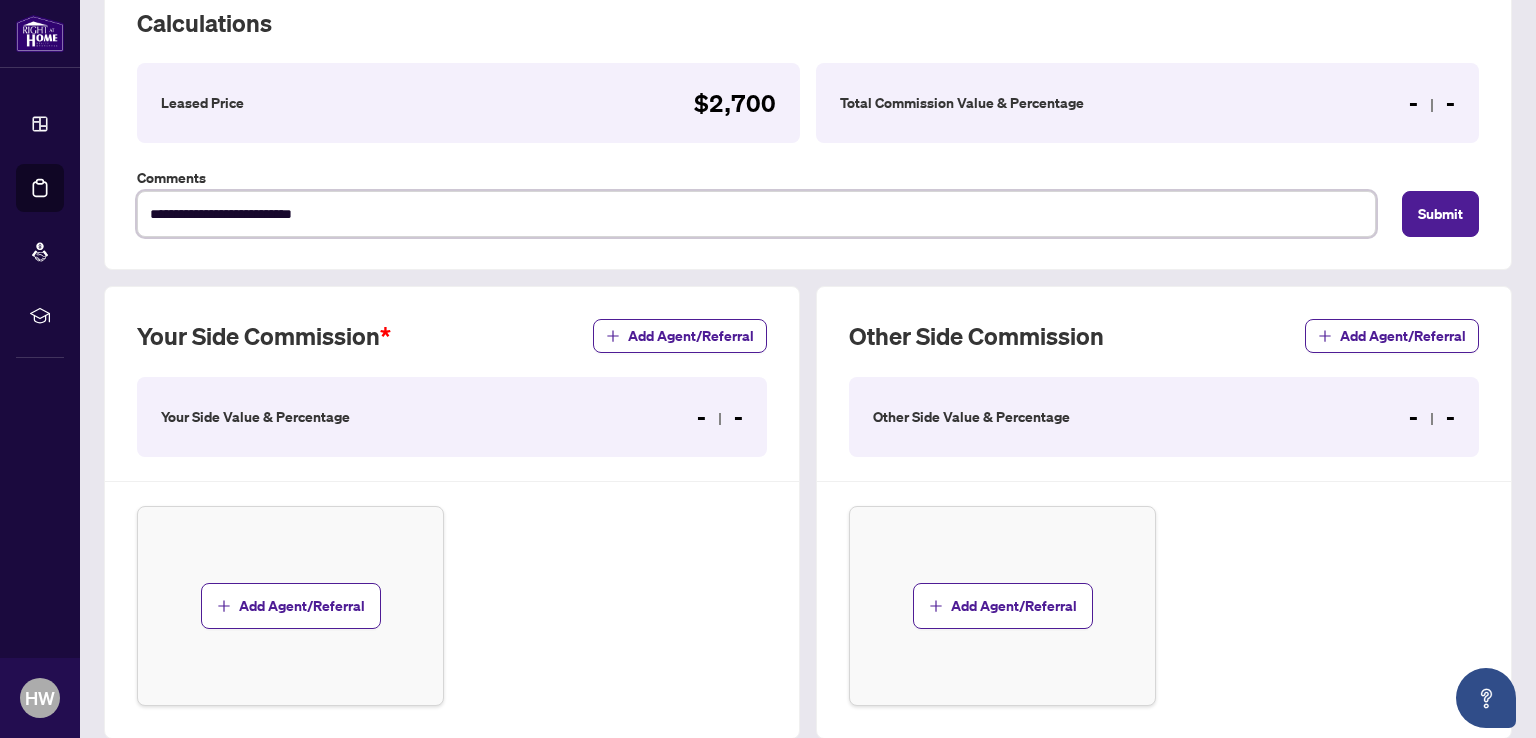 type on "**********" 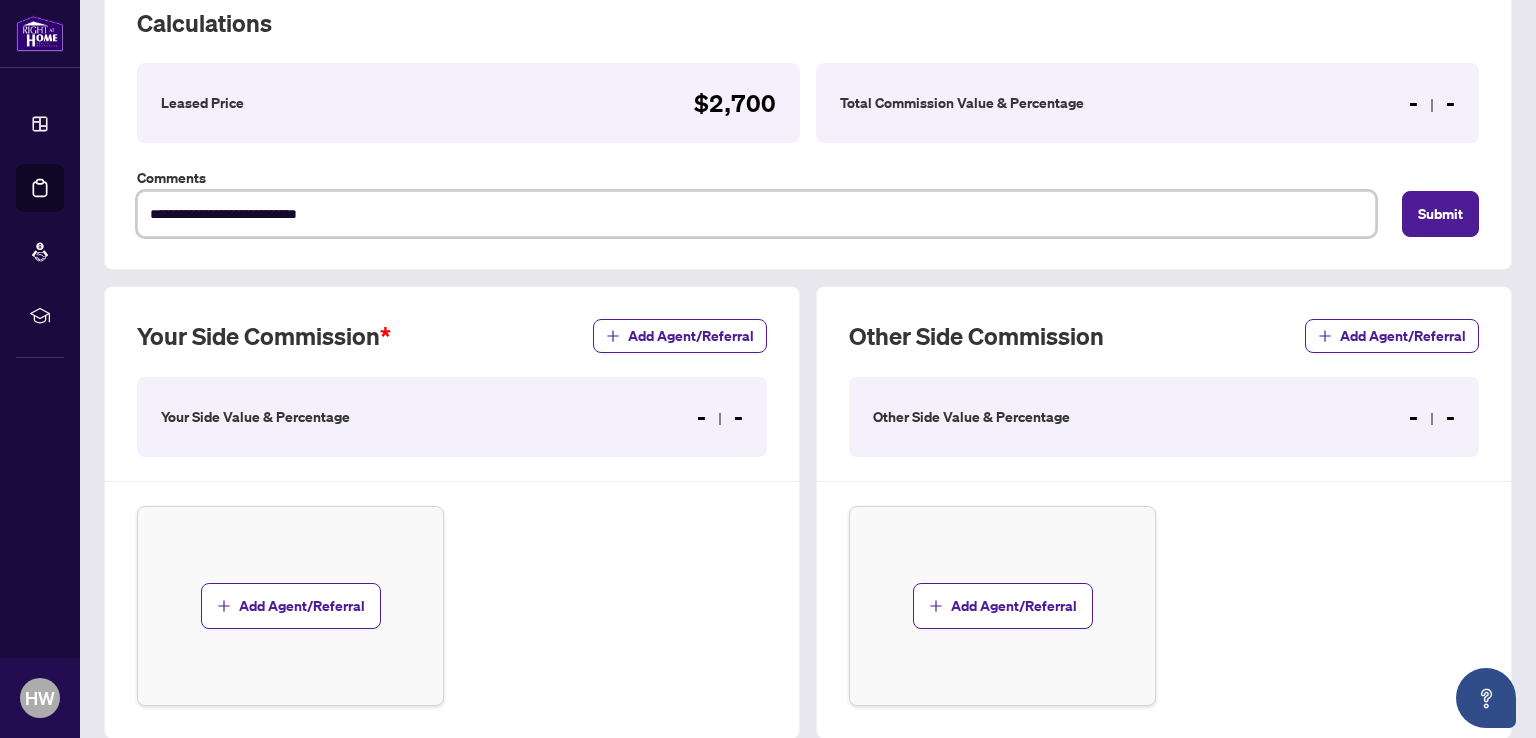 type on "**********" 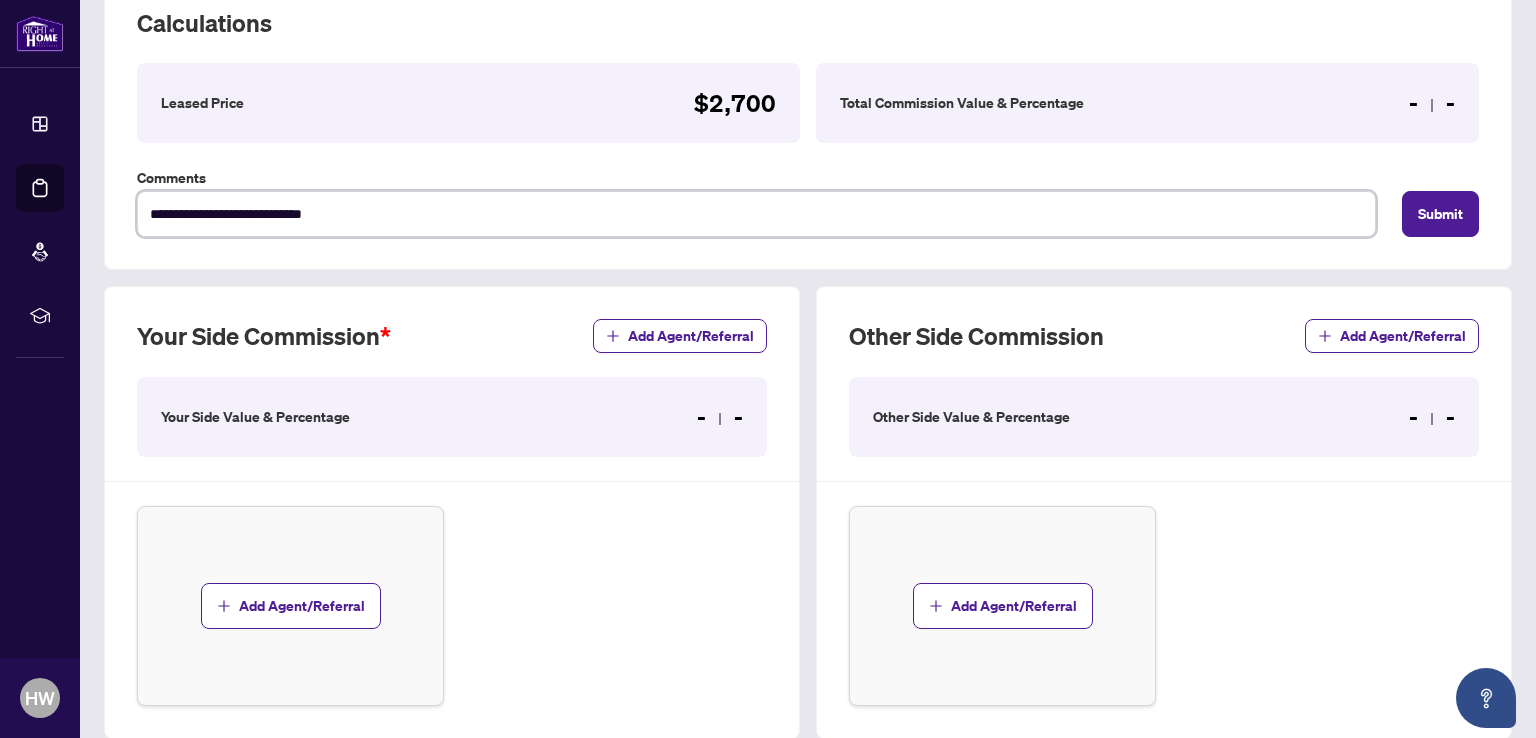 type on "**********" 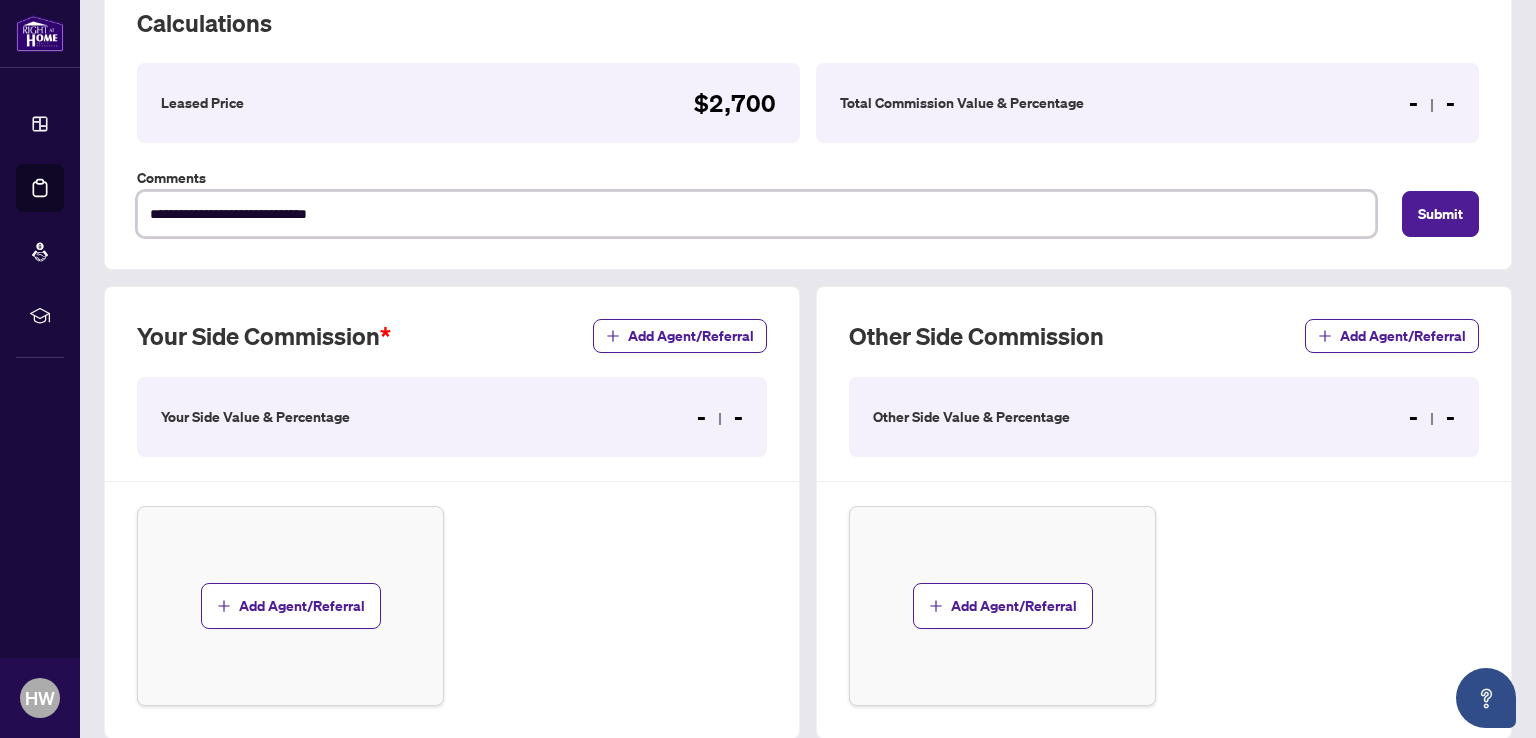 type on "**********" 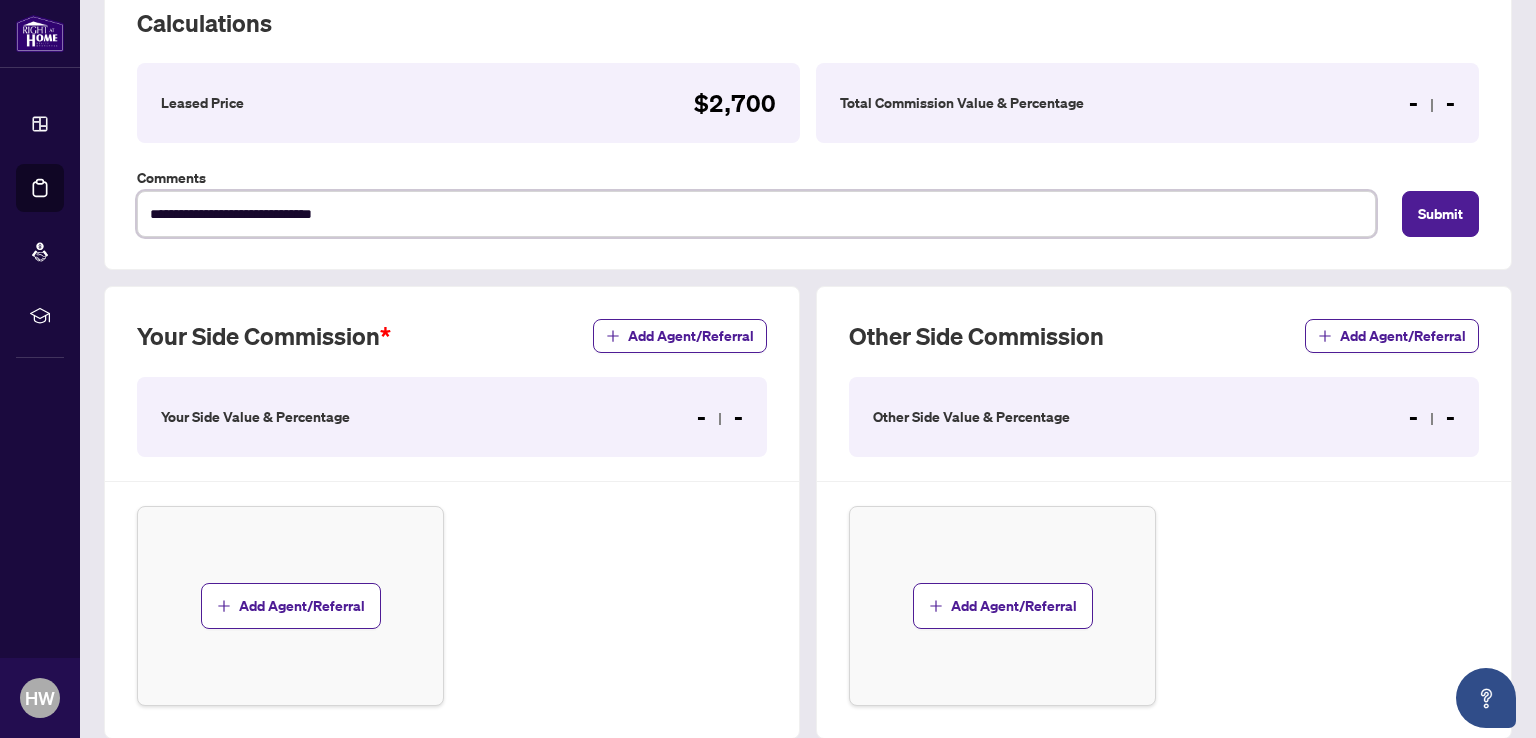 type on "**********" 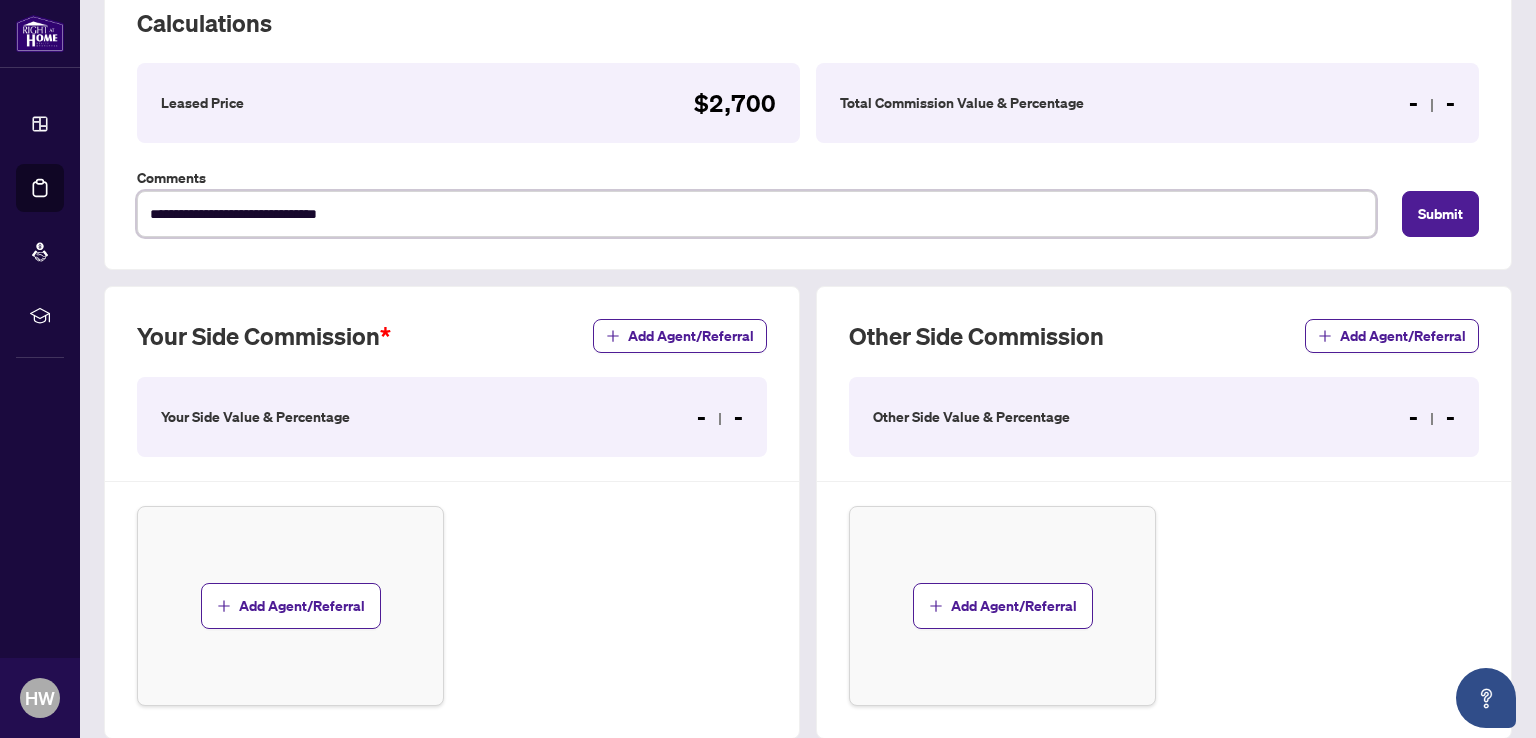 type on "**********" 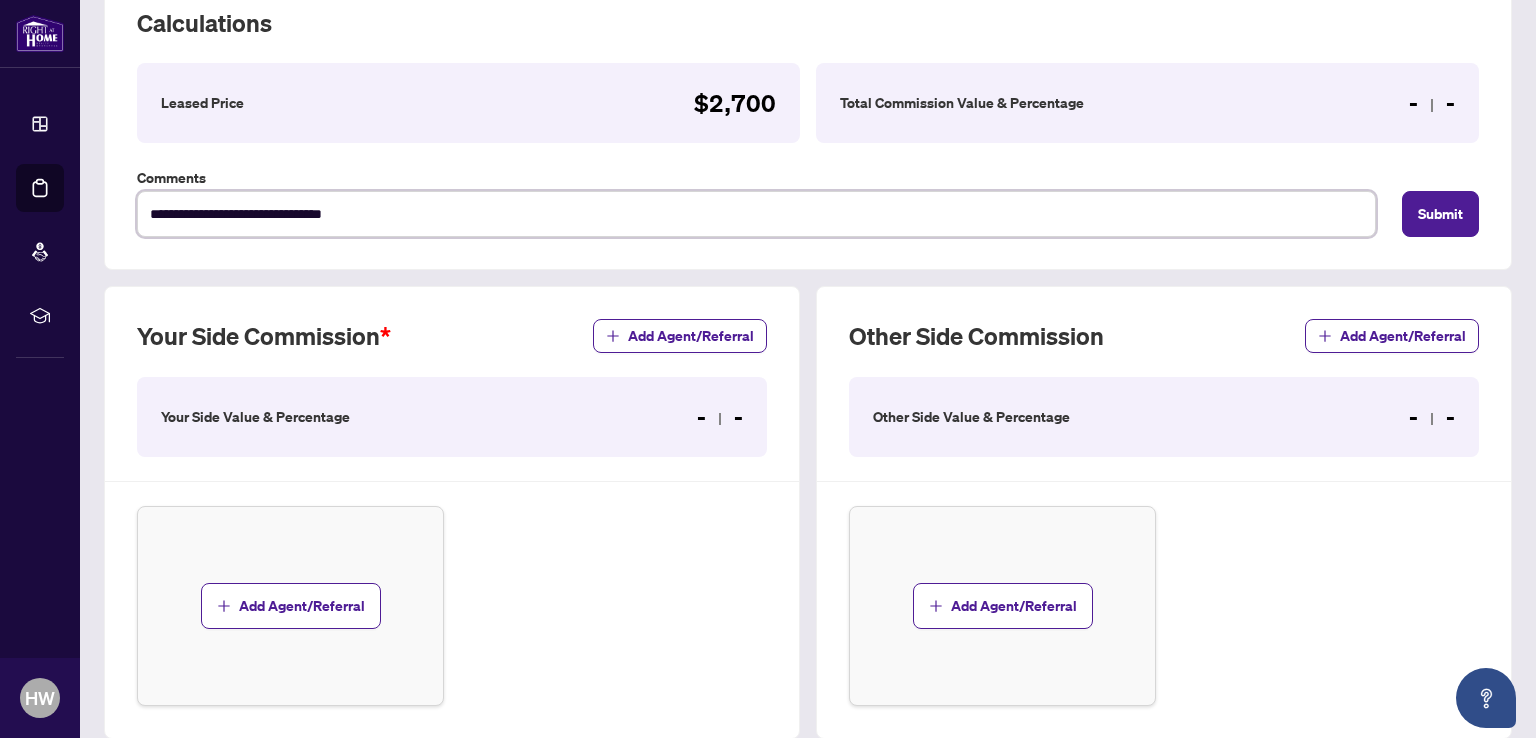 type on "**********" 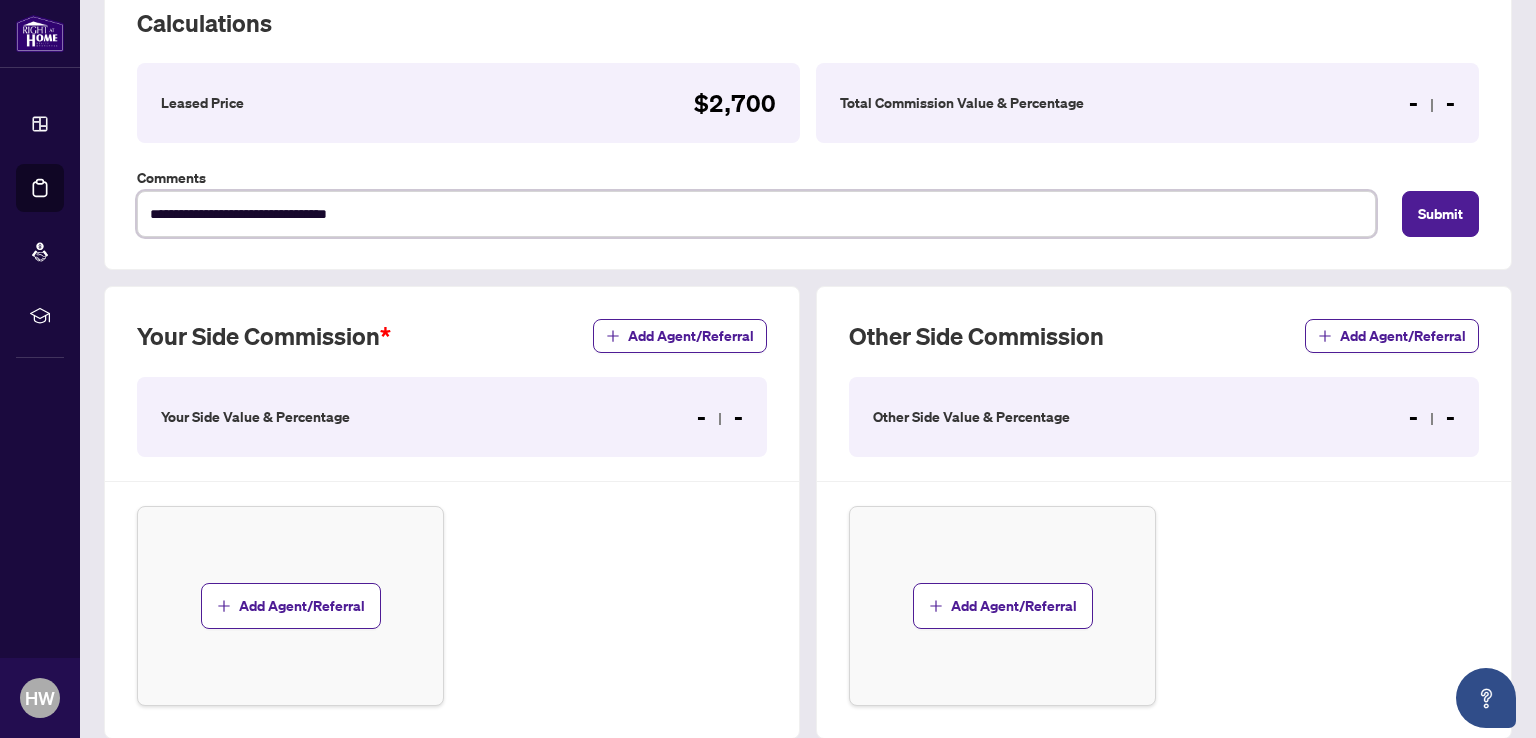 type on "**********" 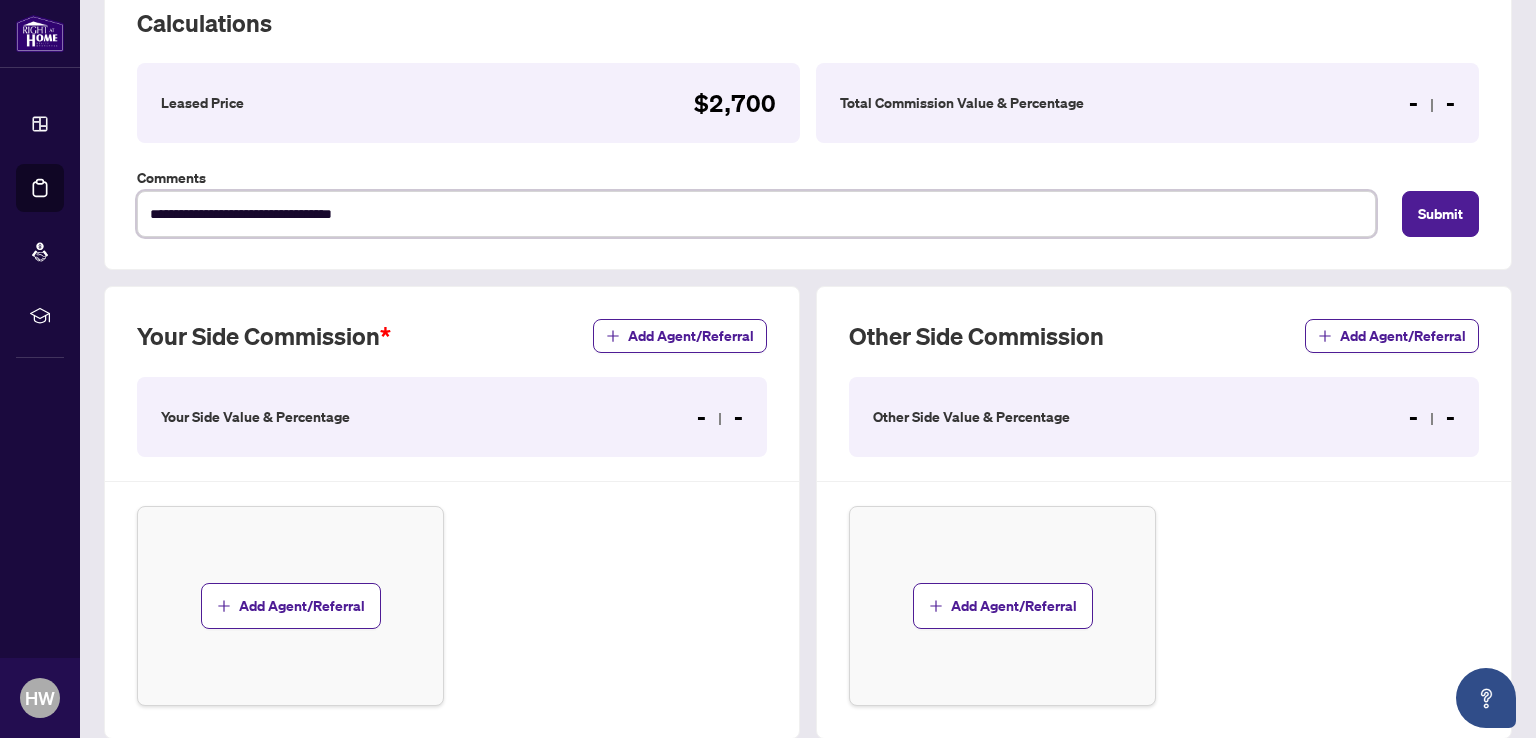 type on "**********" 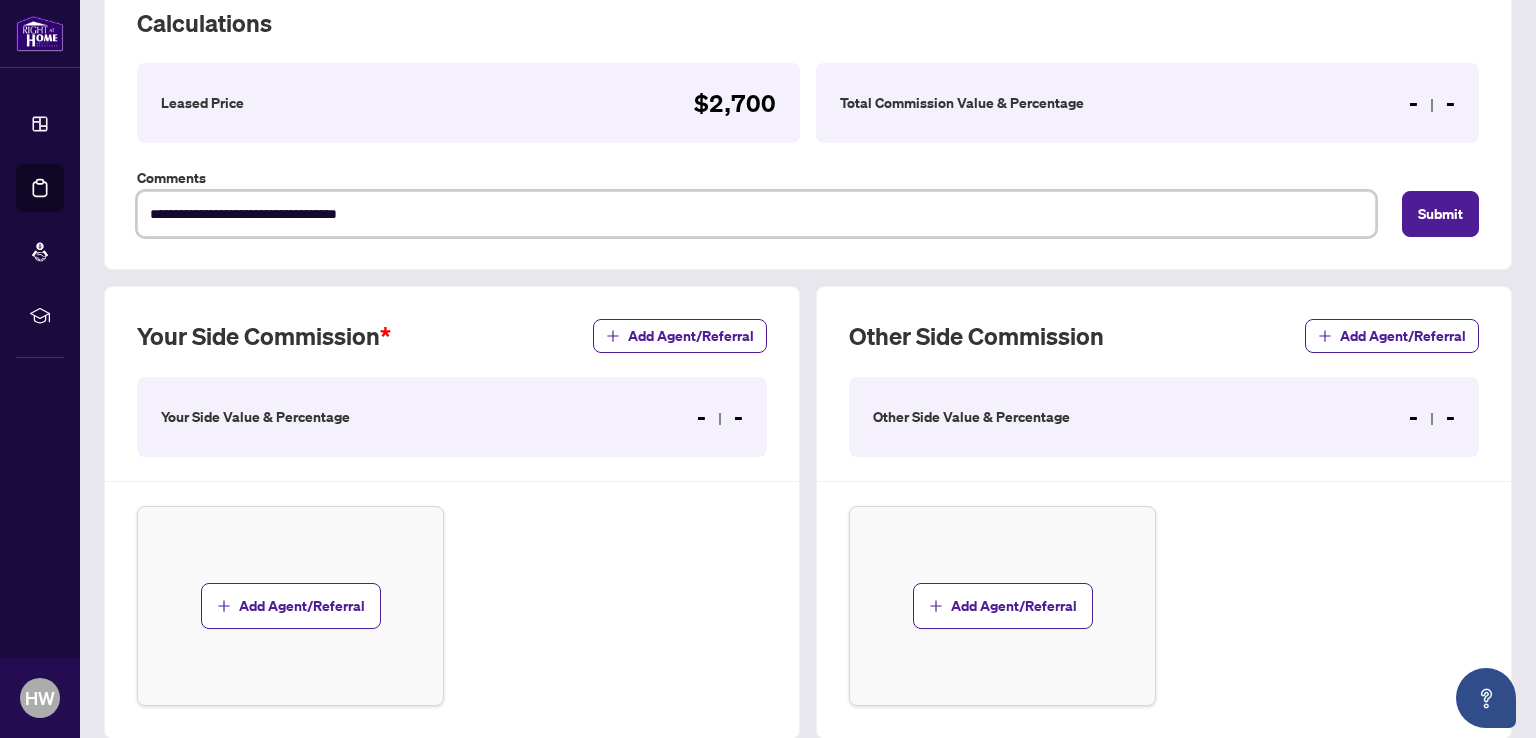 type on "**********" 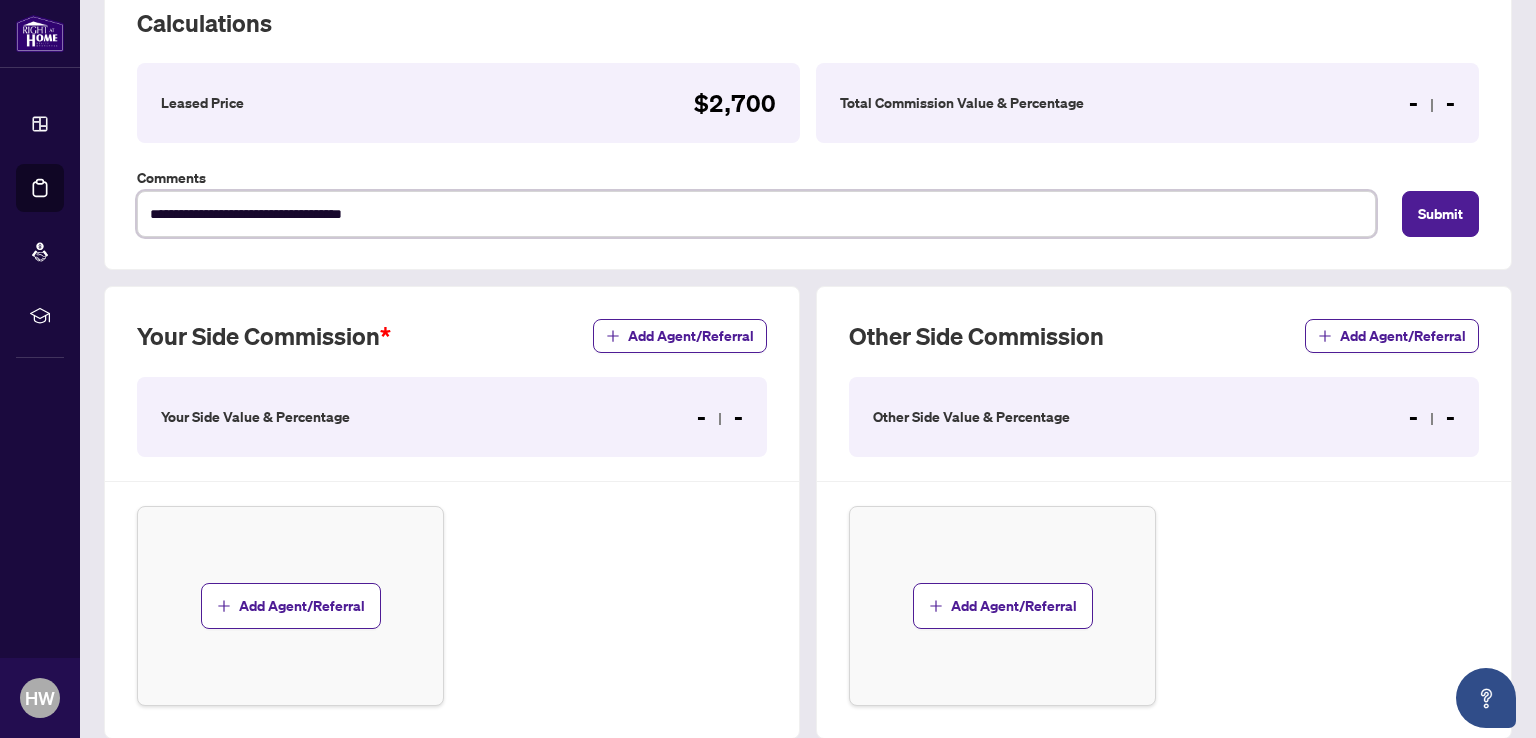 type on "**********" 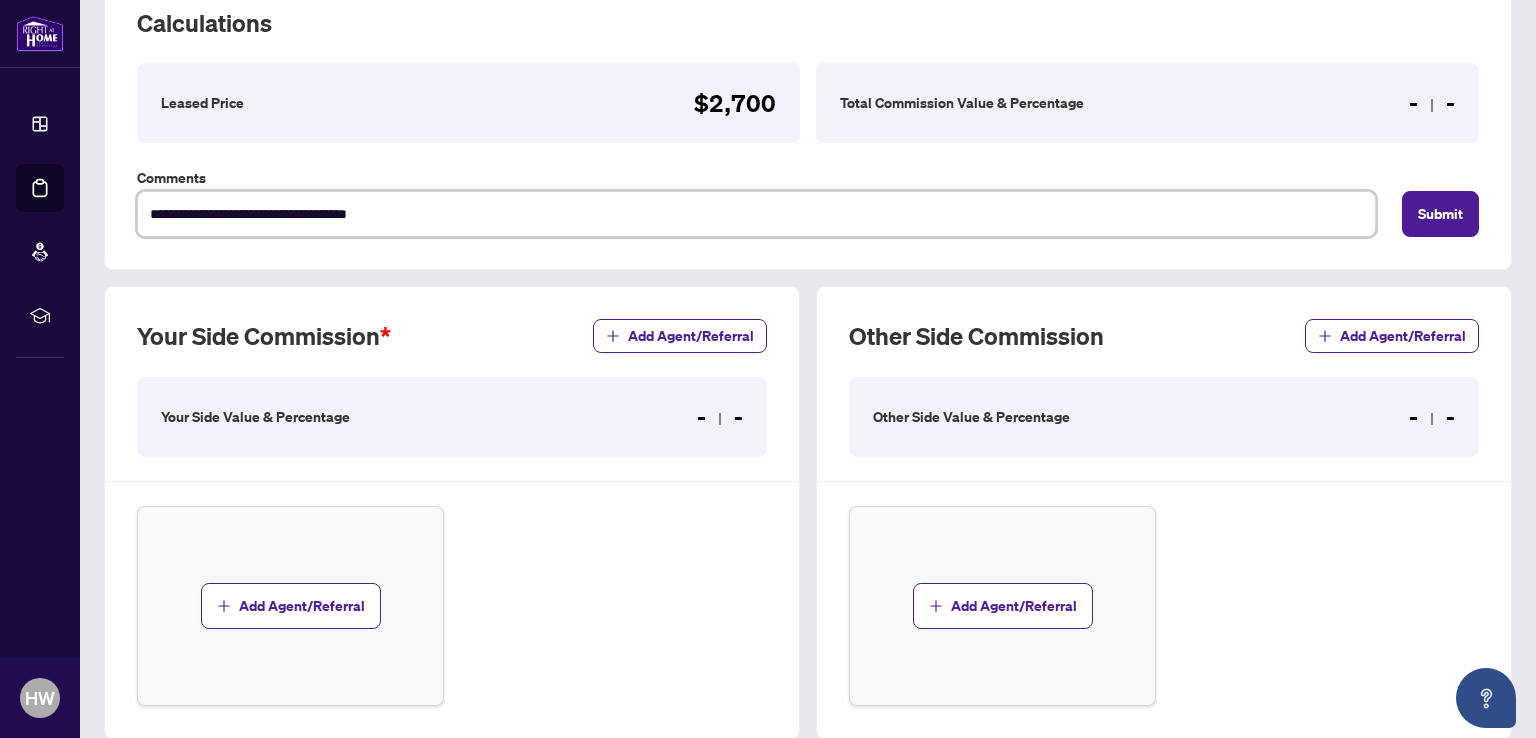 type on "**********" 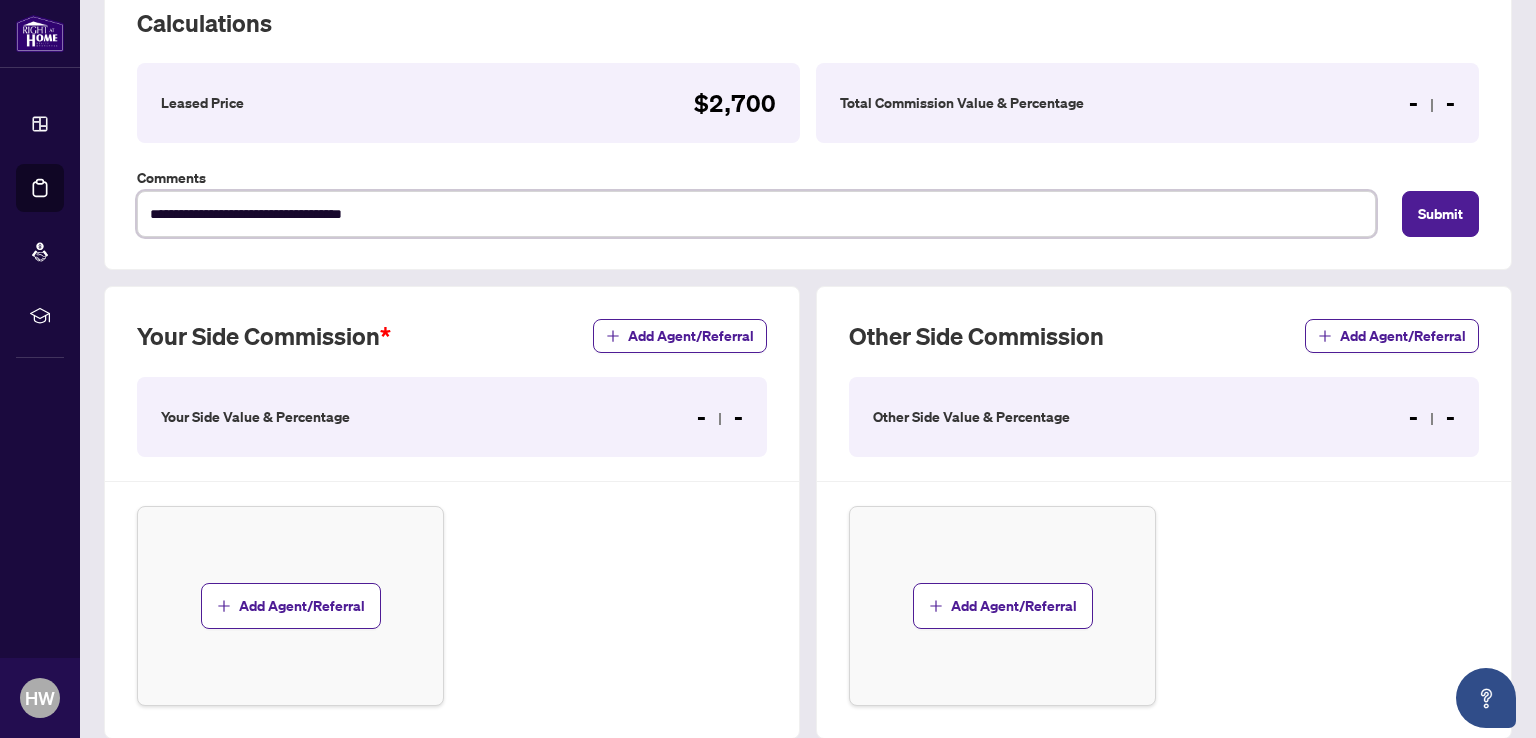 type on "**********" 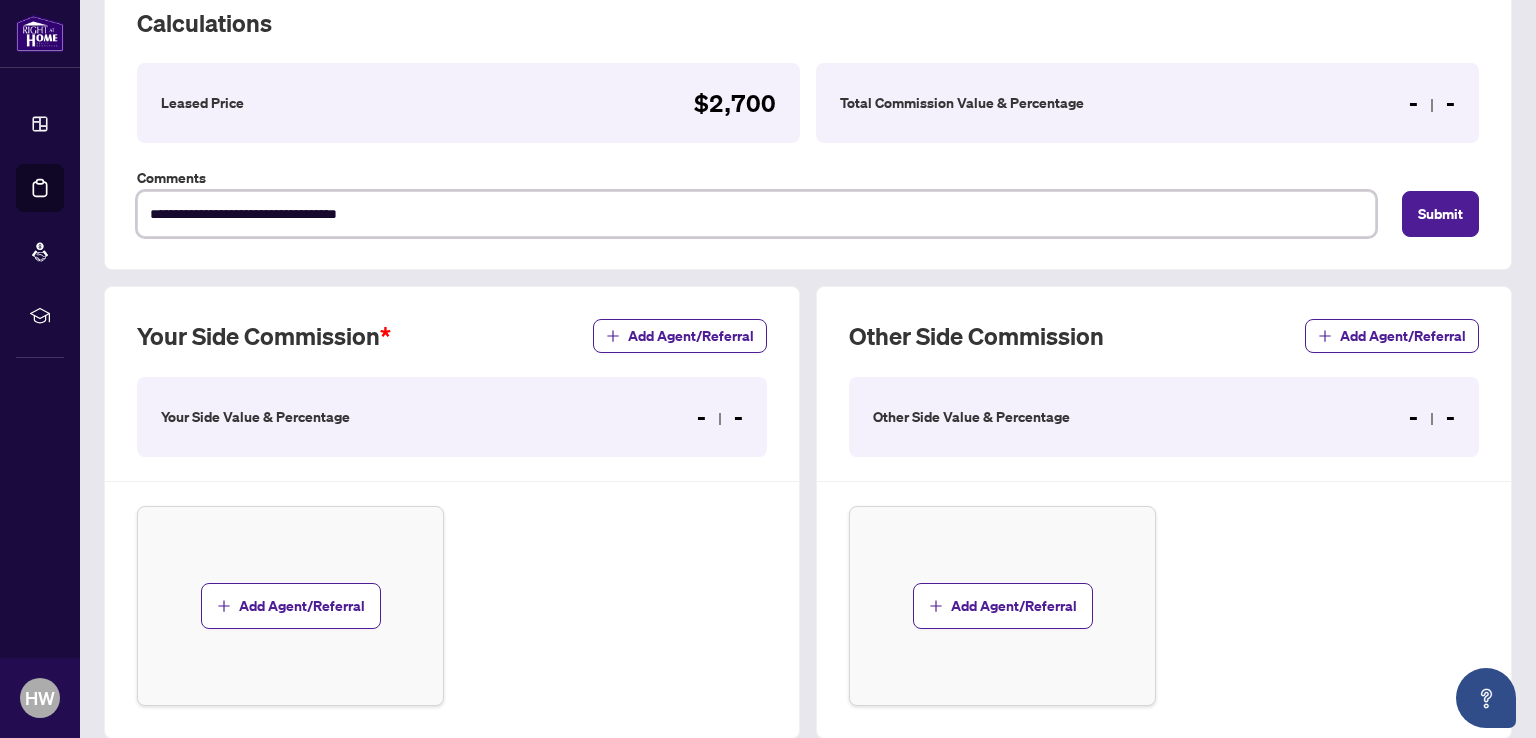 type on "**********" 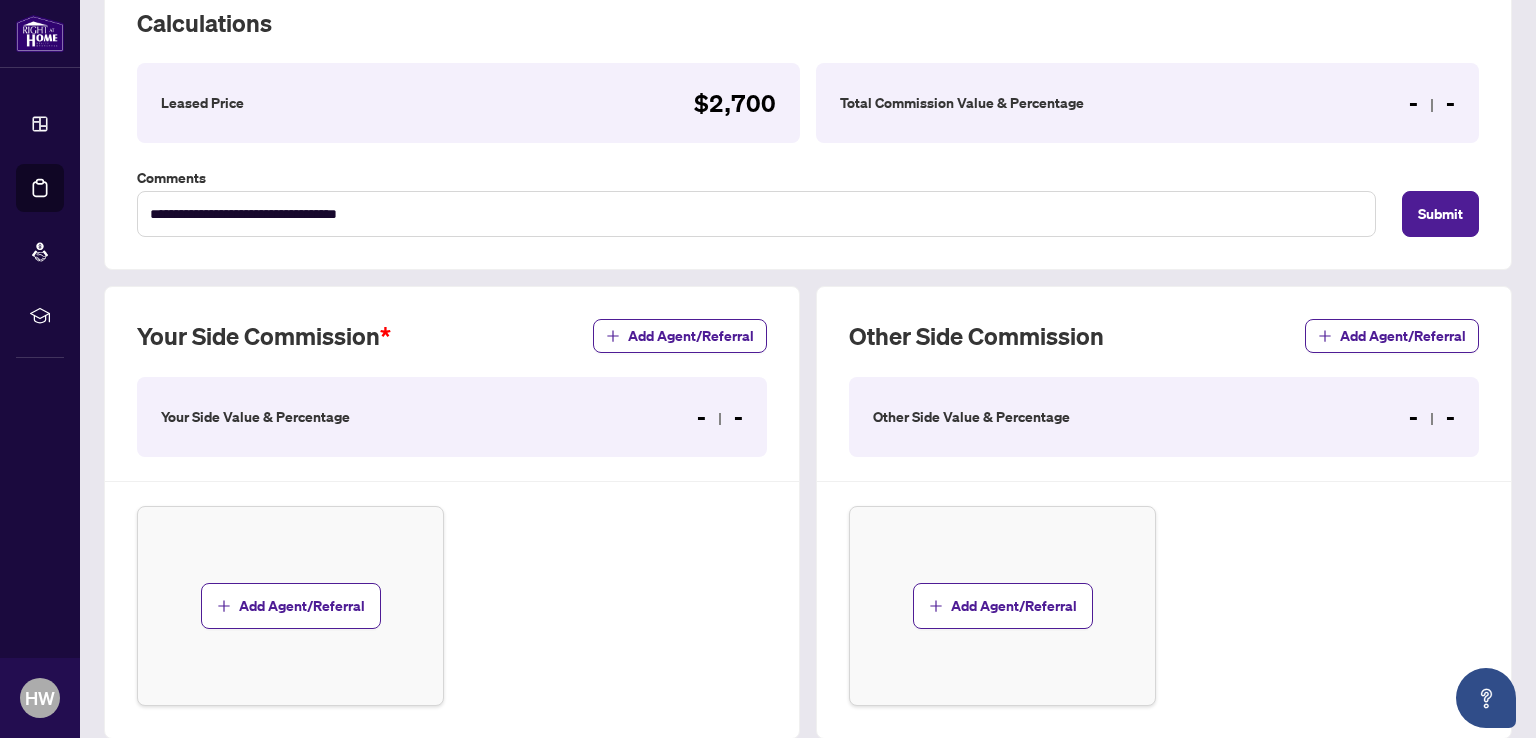 click on "-     -" at bounding box center [720, 417] 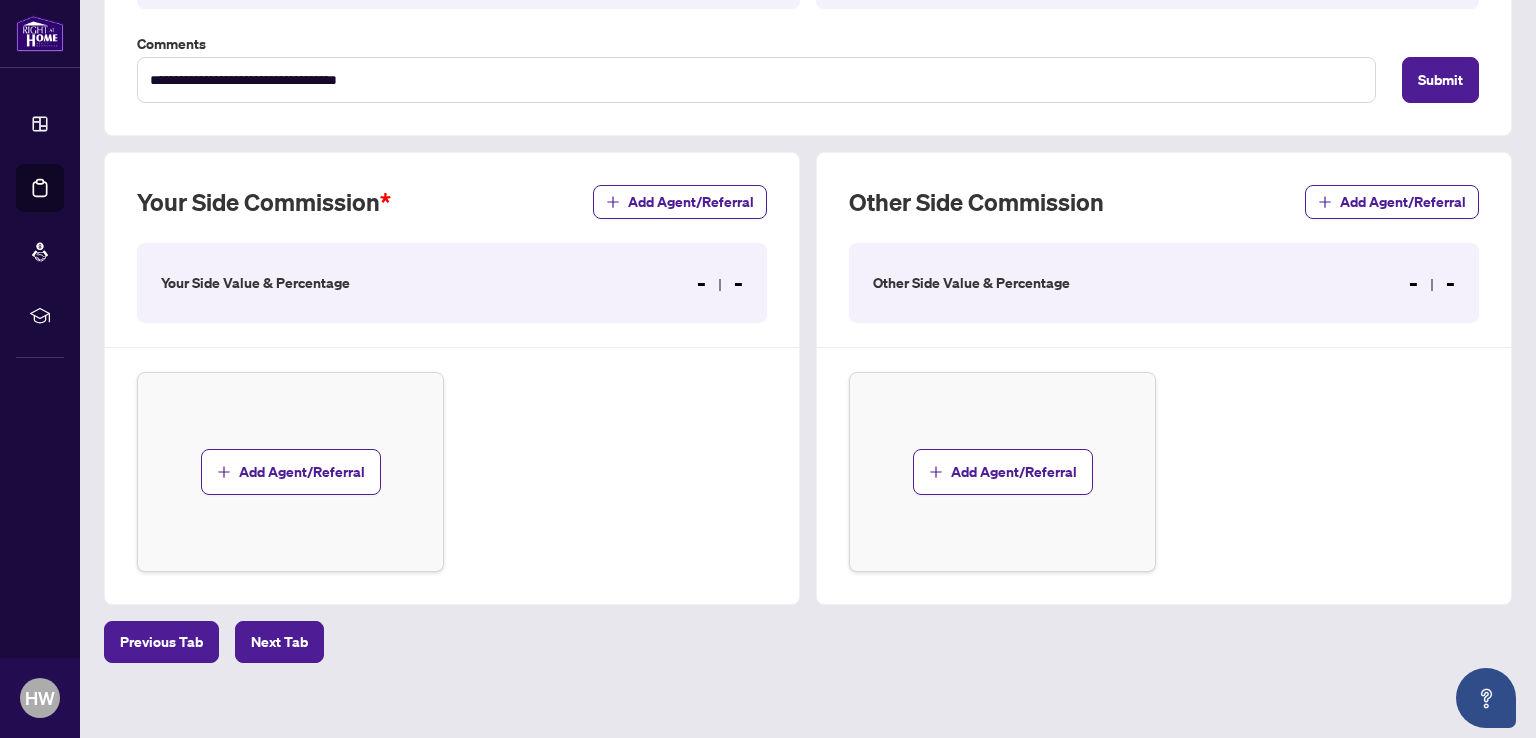 scroll, scrollTop: 448, scrollLeft: 0, axis: vertical 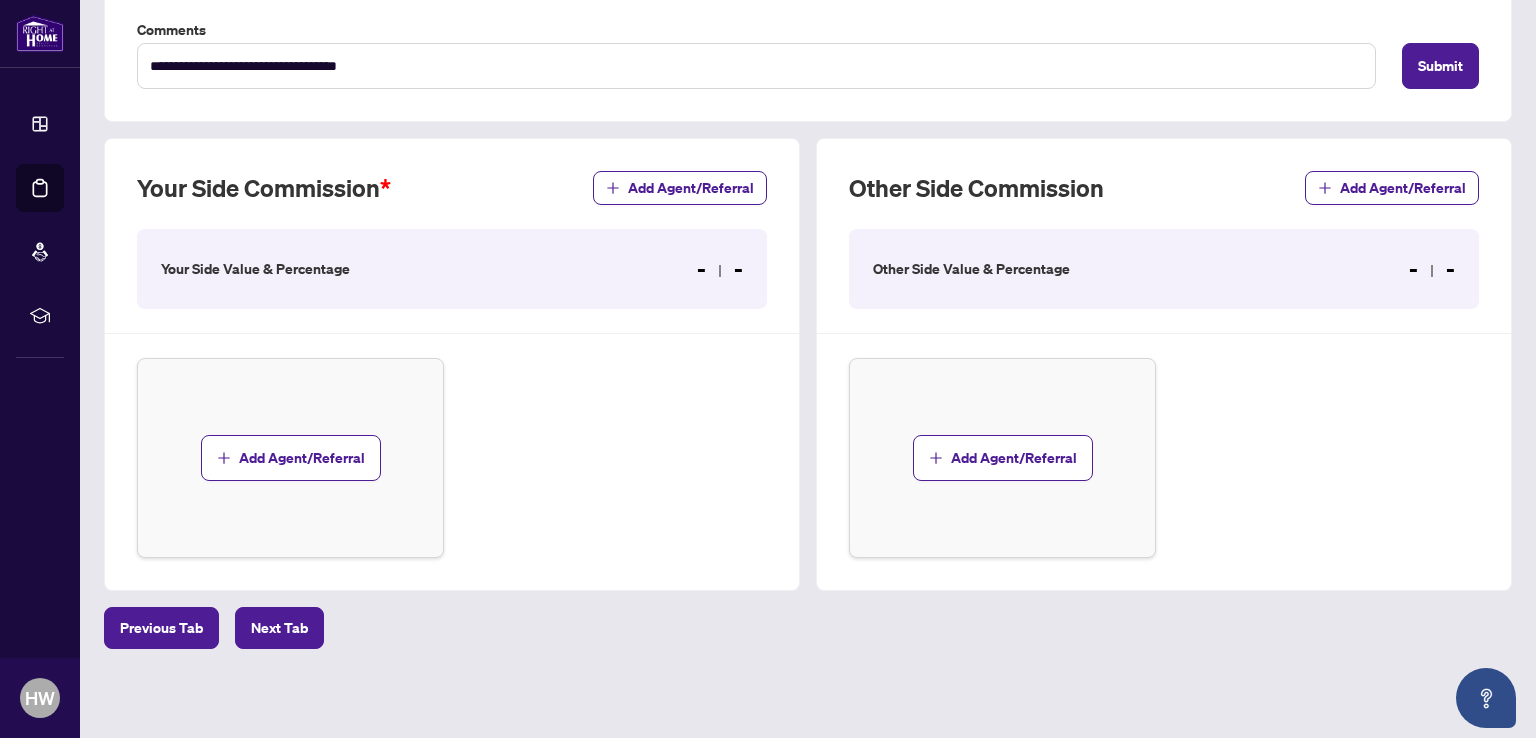 click on "Your Side Value & Percentage" at bounding box center (255, 269) 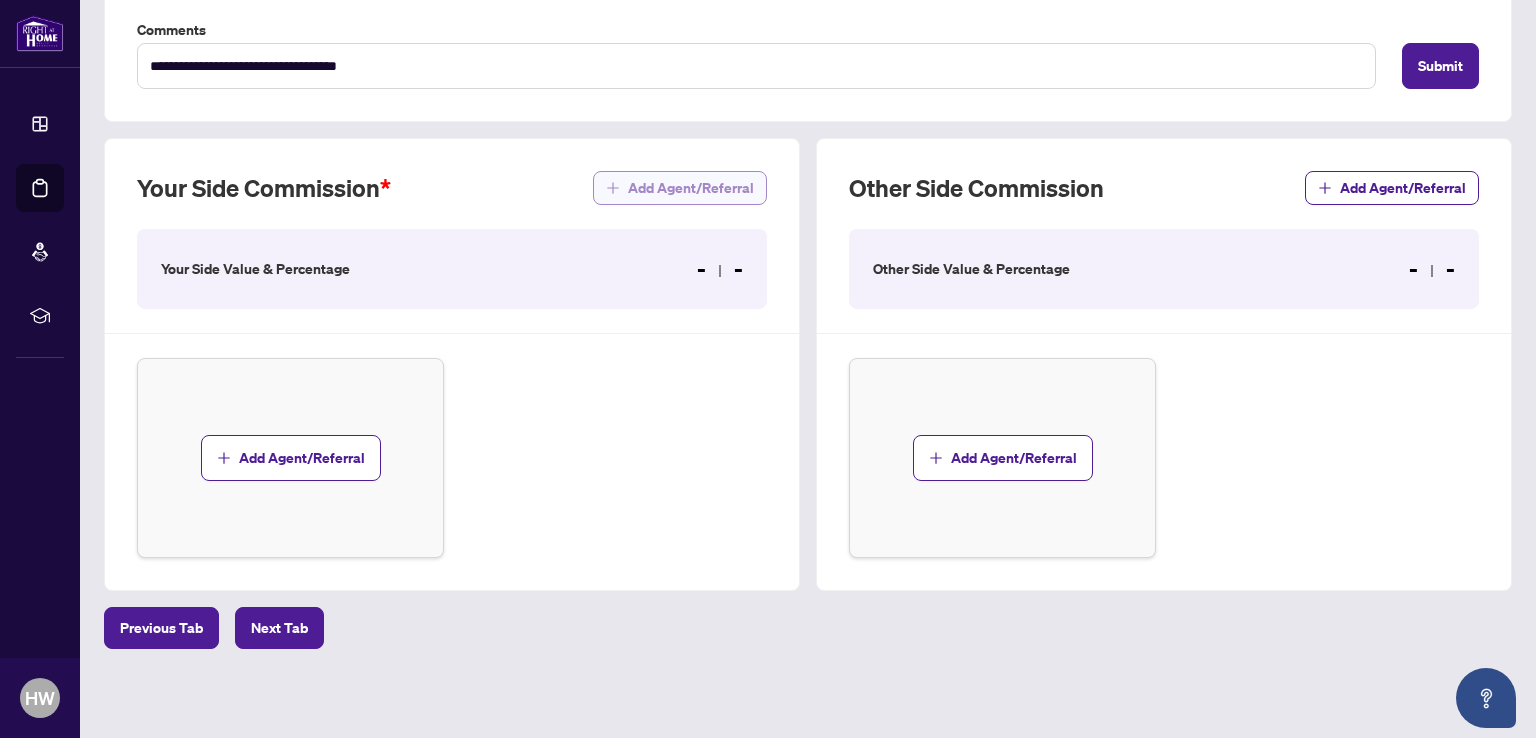 click on "Add Agent/Referral" at bounding box center [691, 188] 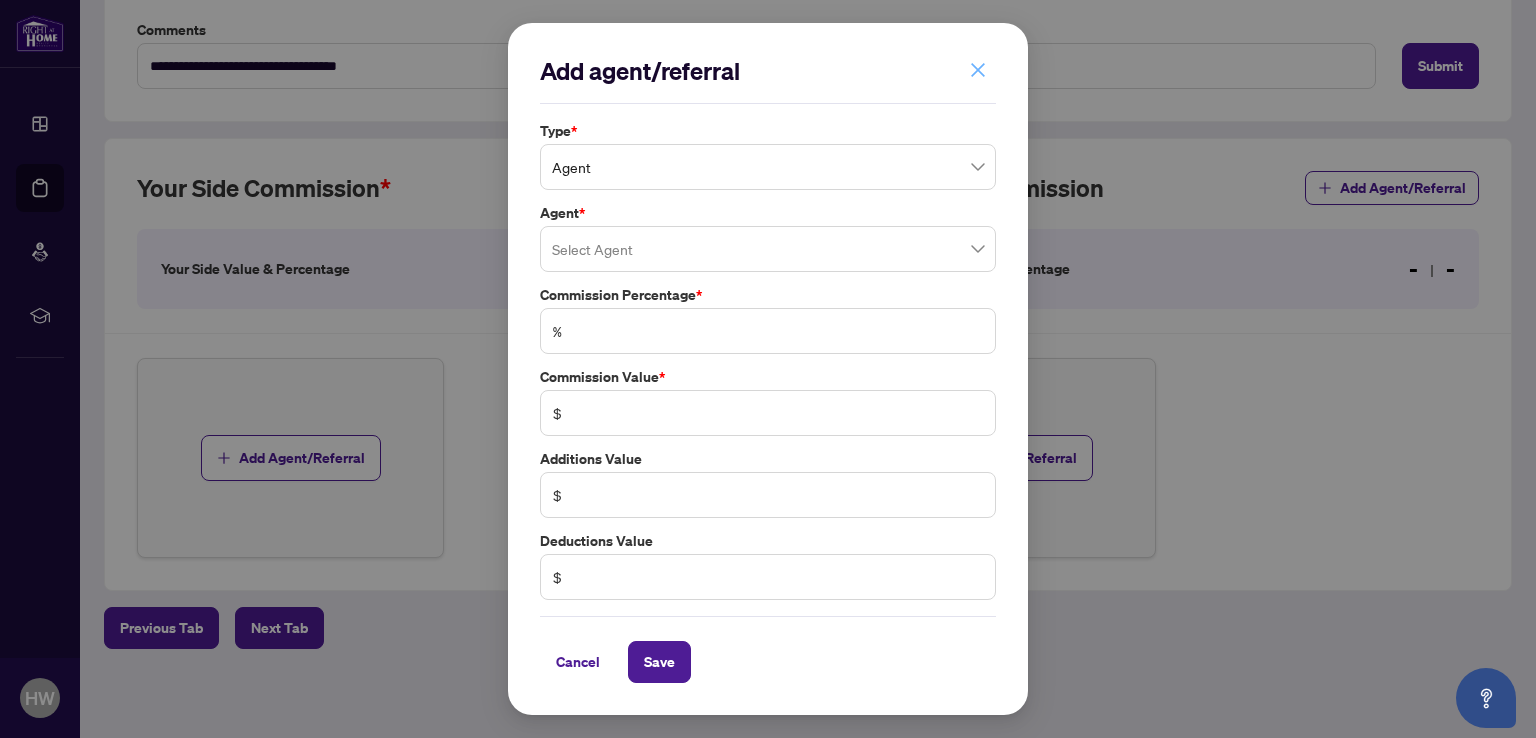 click 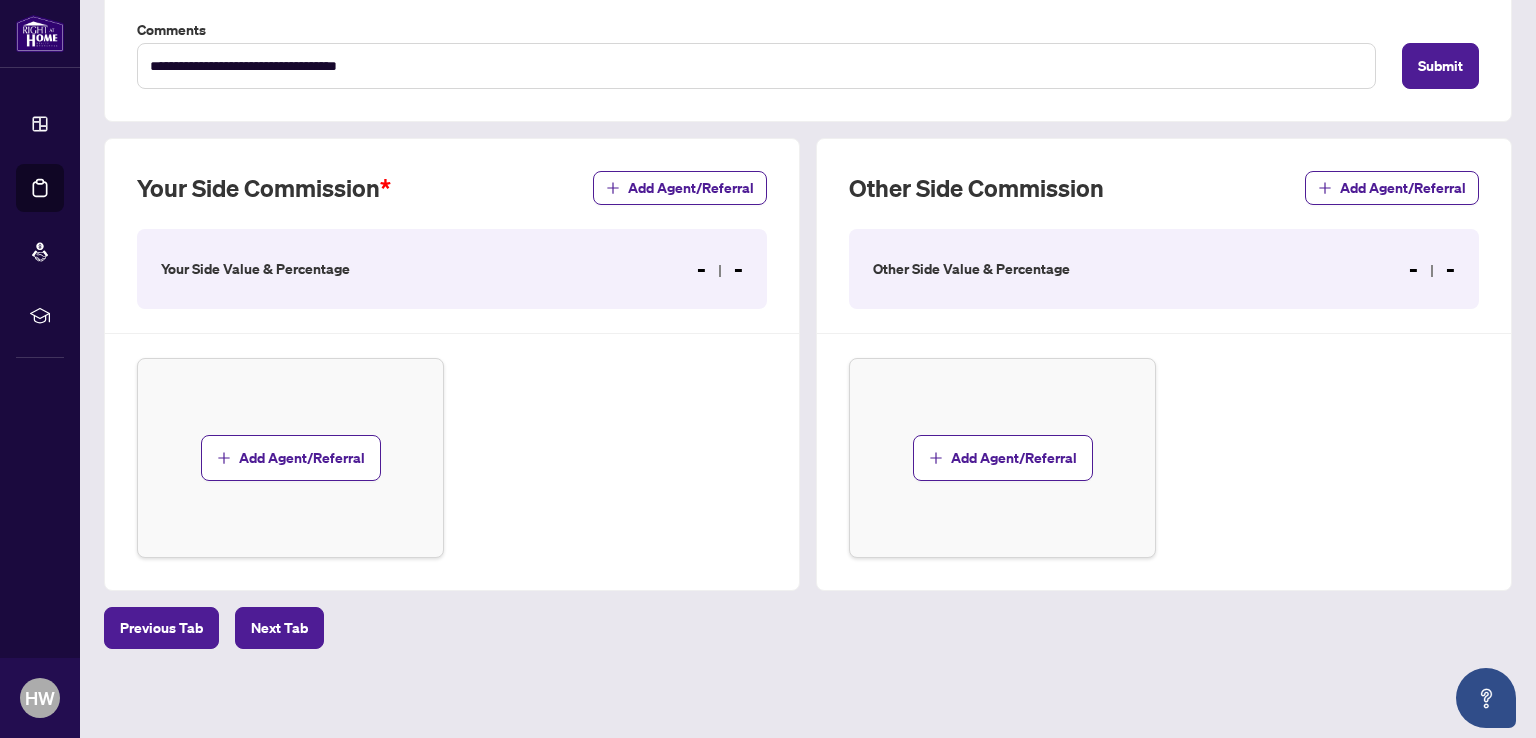click on "Your Side Value & Percentage -     -" at bounding box center [452, 269] 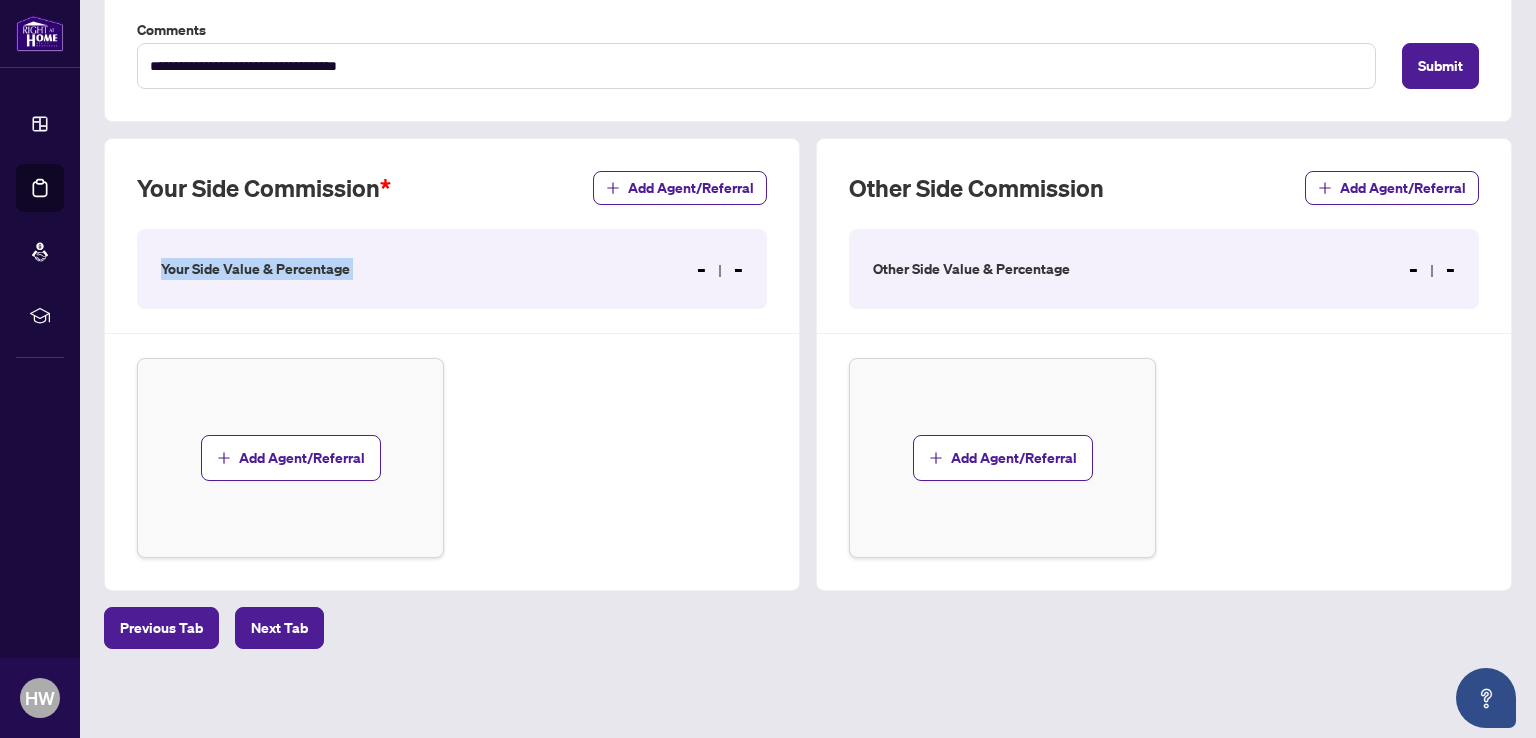 click on "Your Side Value & Percentage -     -" at bounding box center [452, 269] 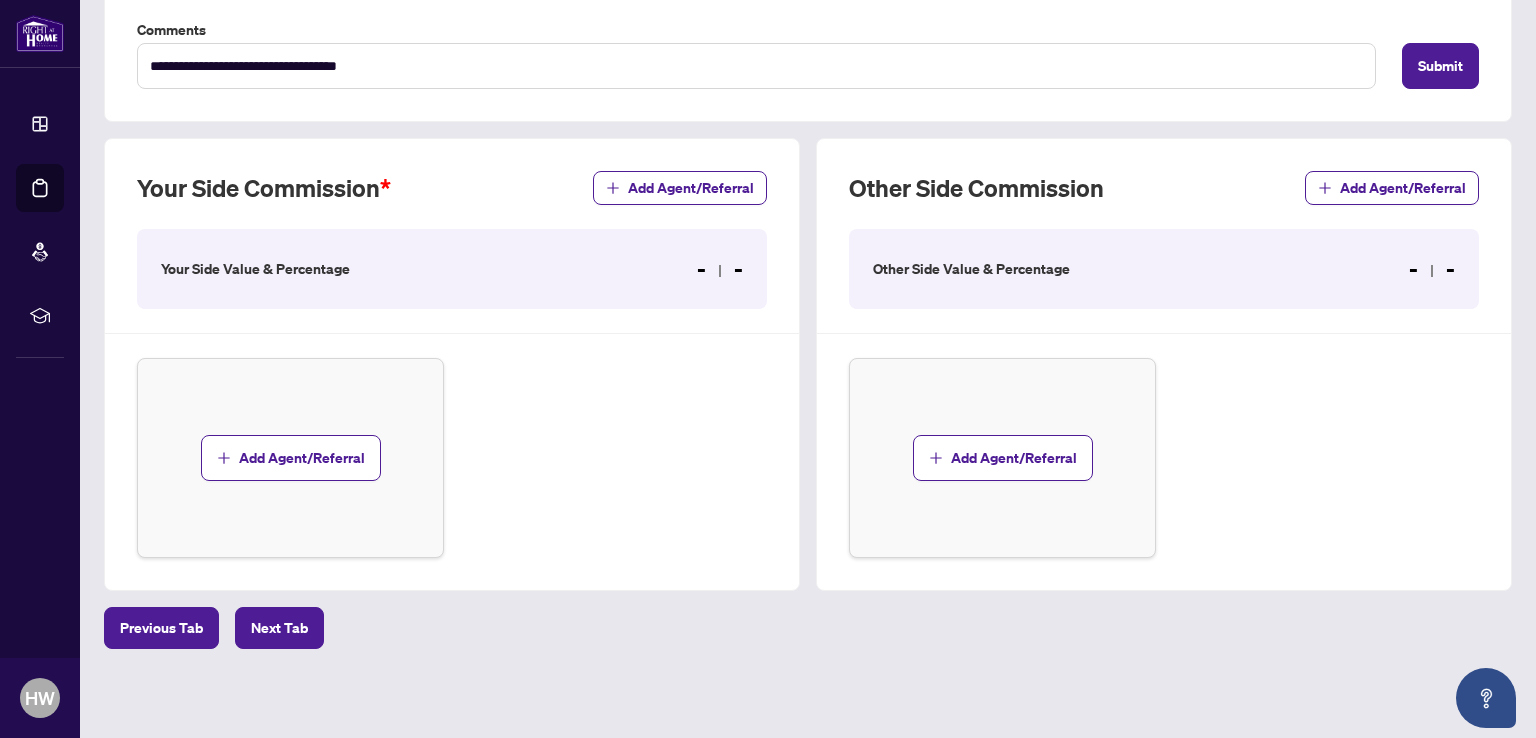 click on "Add Agent/Referral" at bounding box center (452, 458) 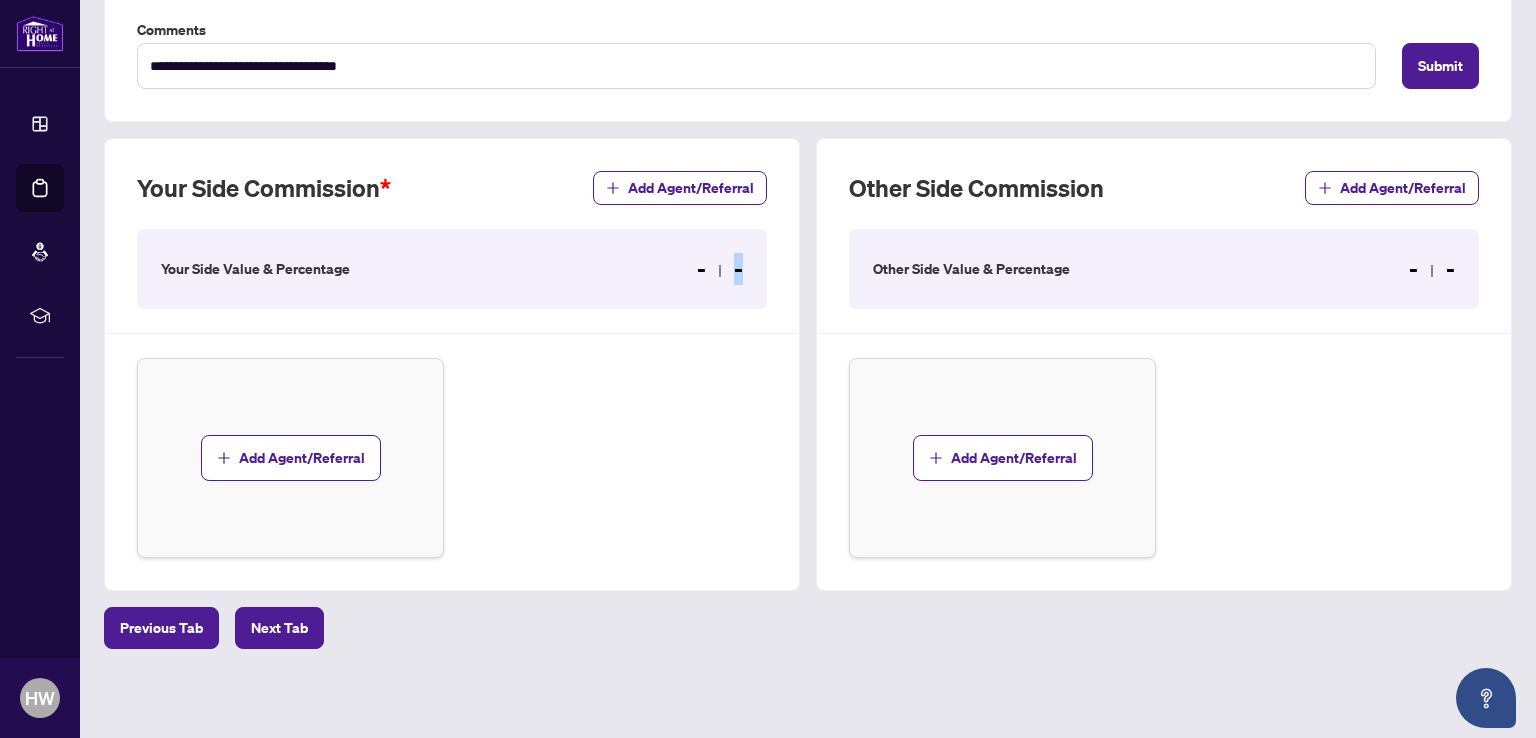 click on "-     -" at bounding box center (720, 269) 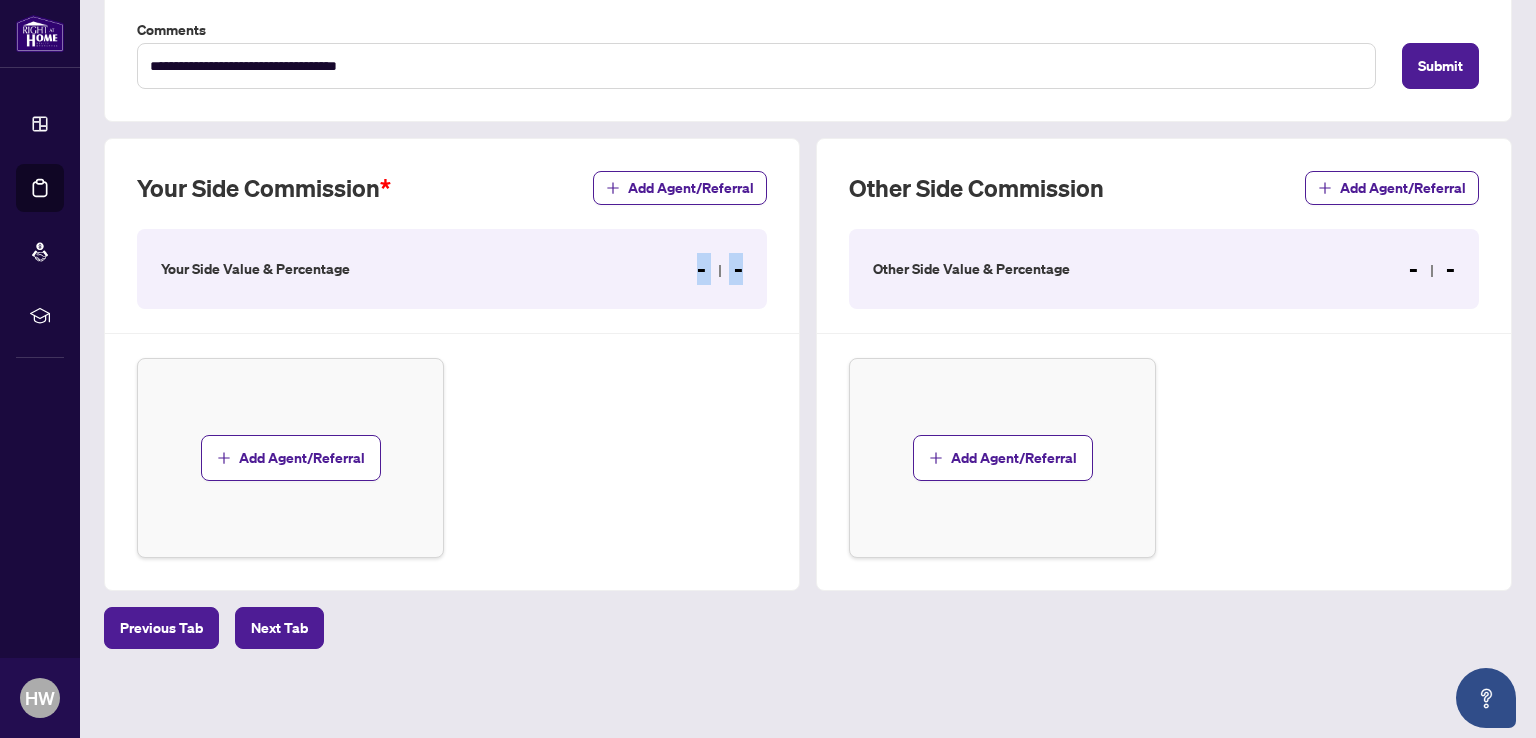 click on "-     -" at bounding box center [720, 269] 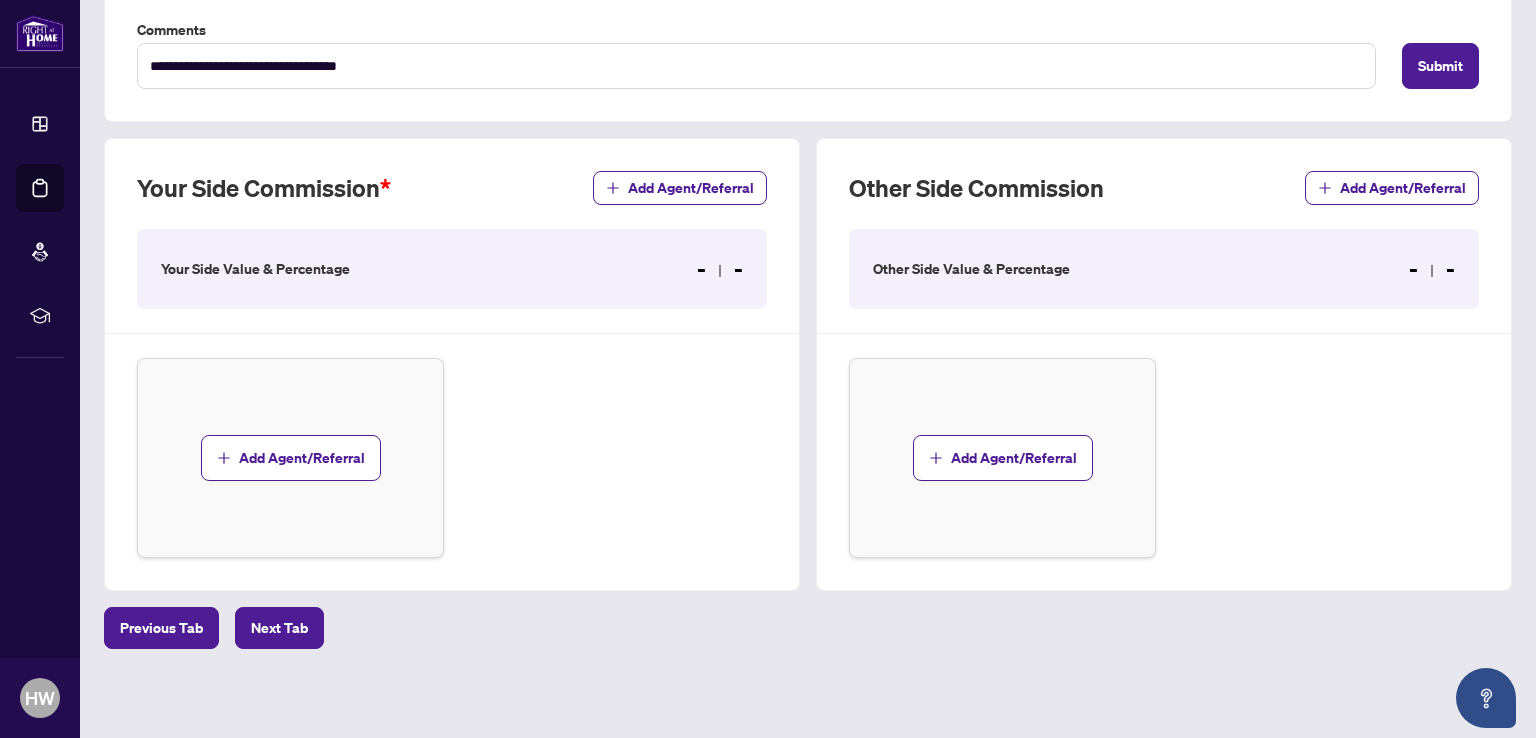 click on "Add Agent/Referral" at bounding box center (452, 458) 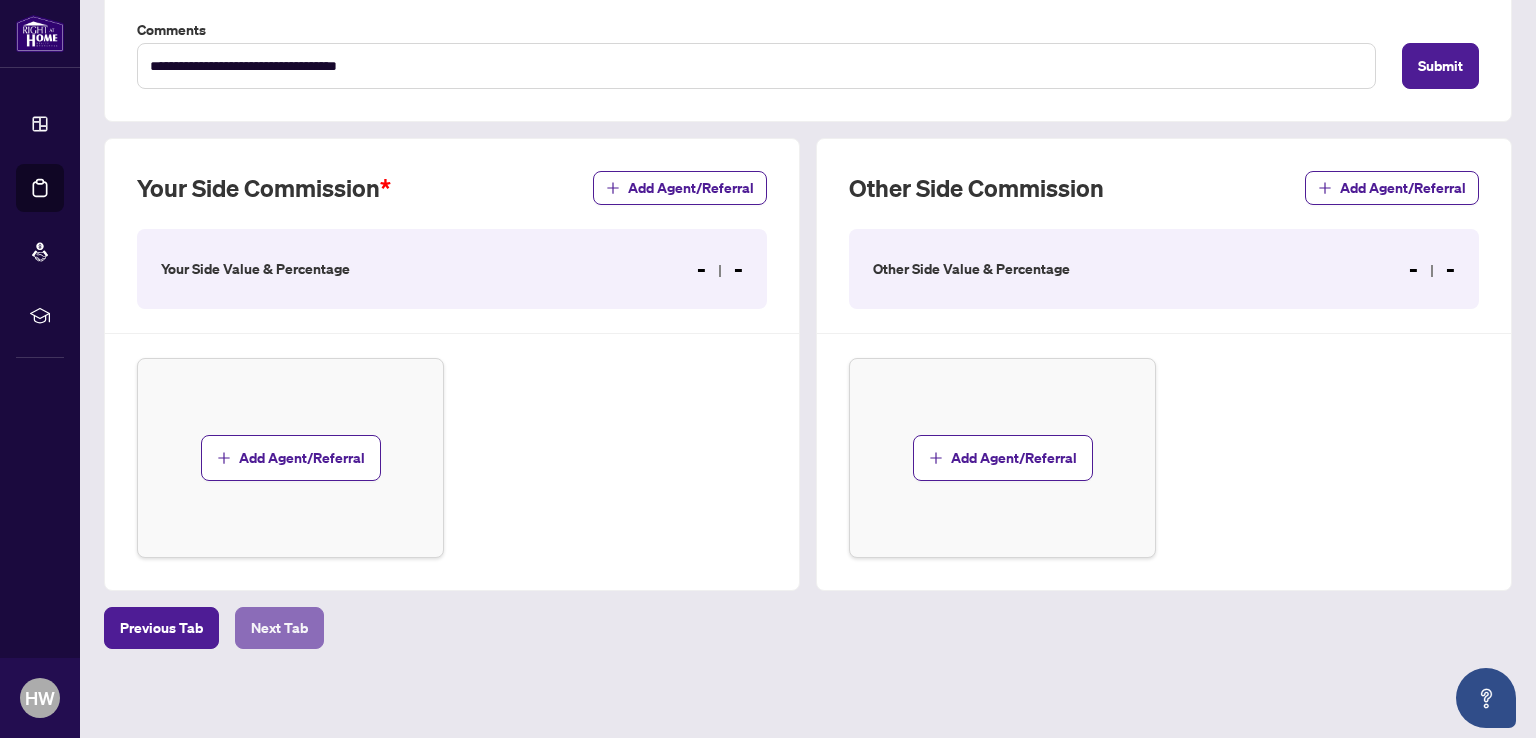 click on "Next Tab" at bounding box center [279, 628] 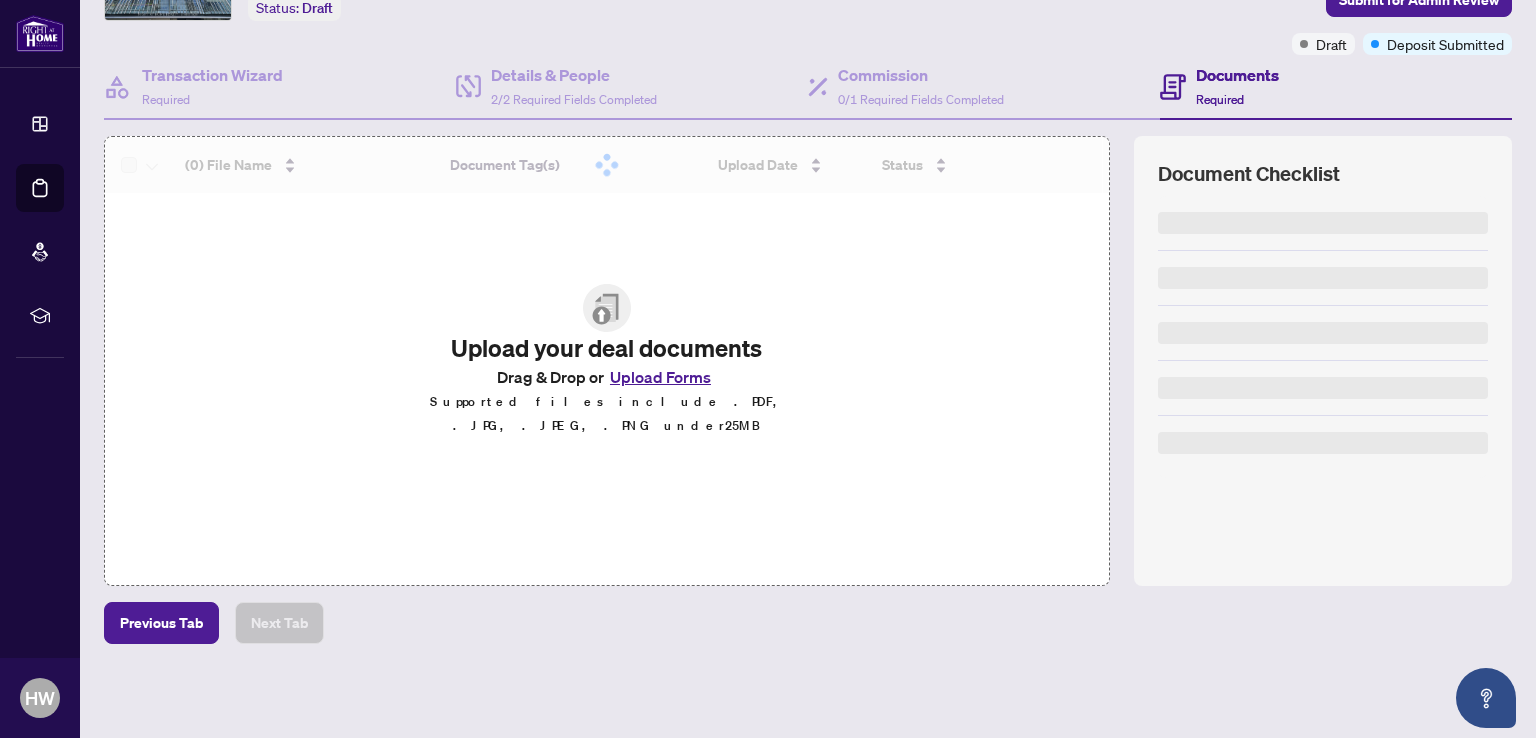 scroll, scrollTop: 0, scrollLeft: 0, axis: both 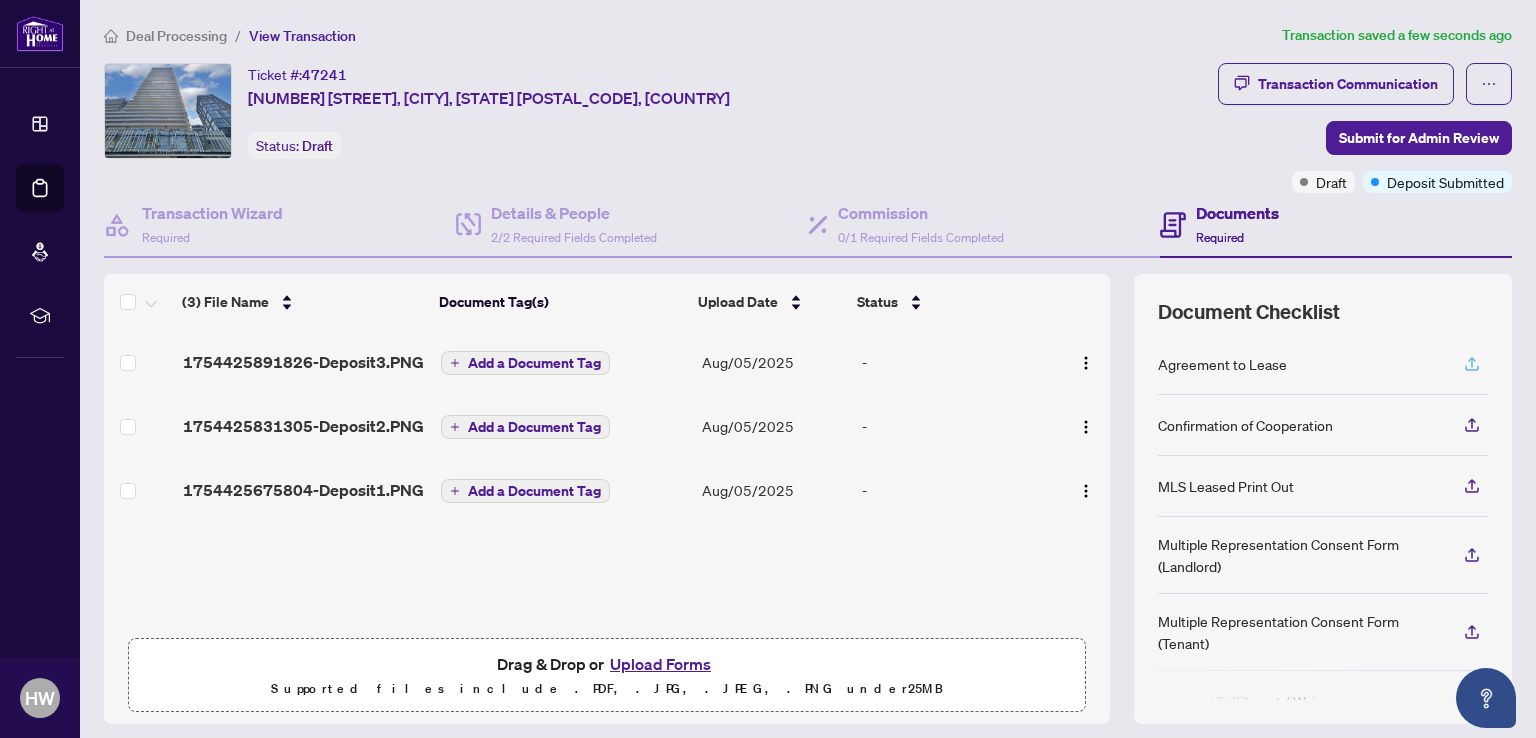 click 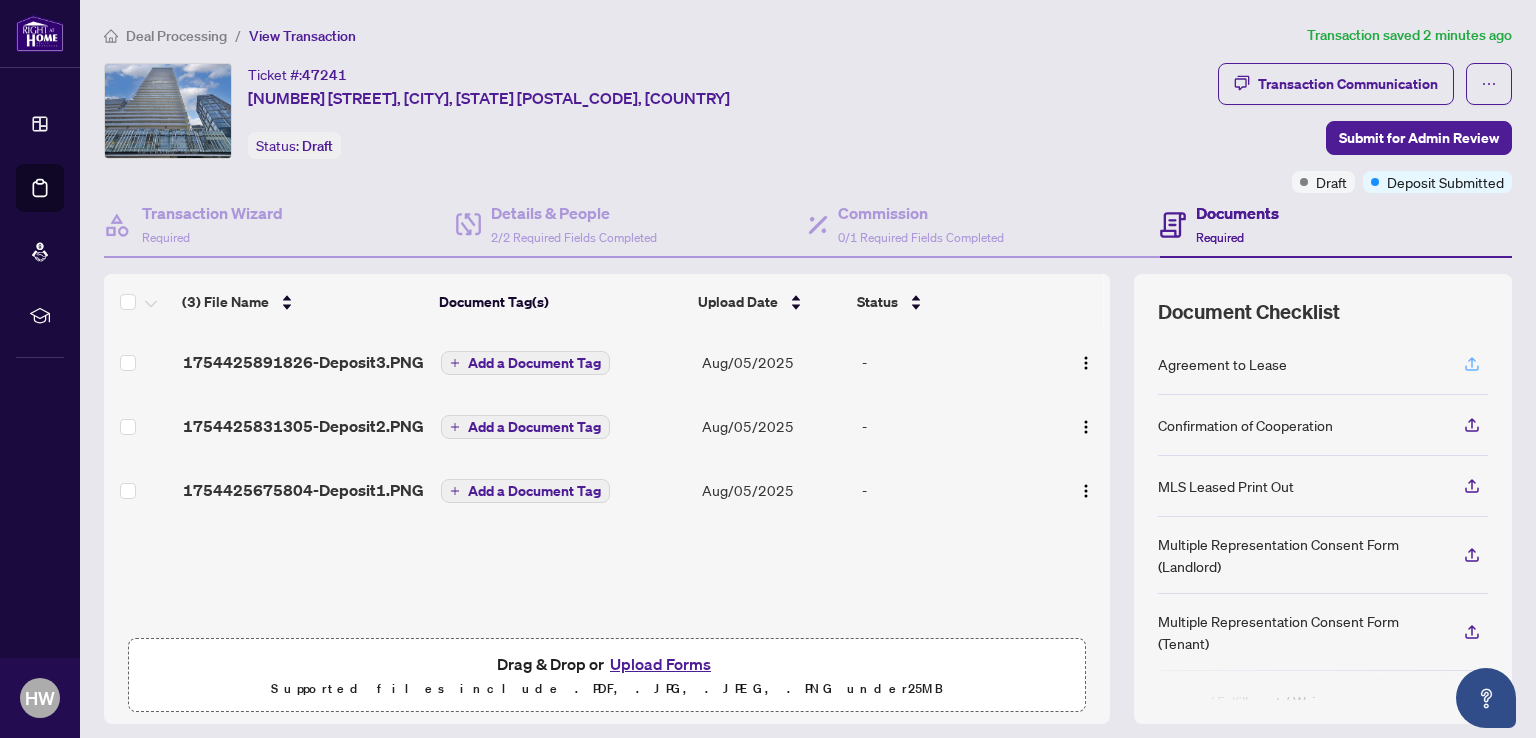 type 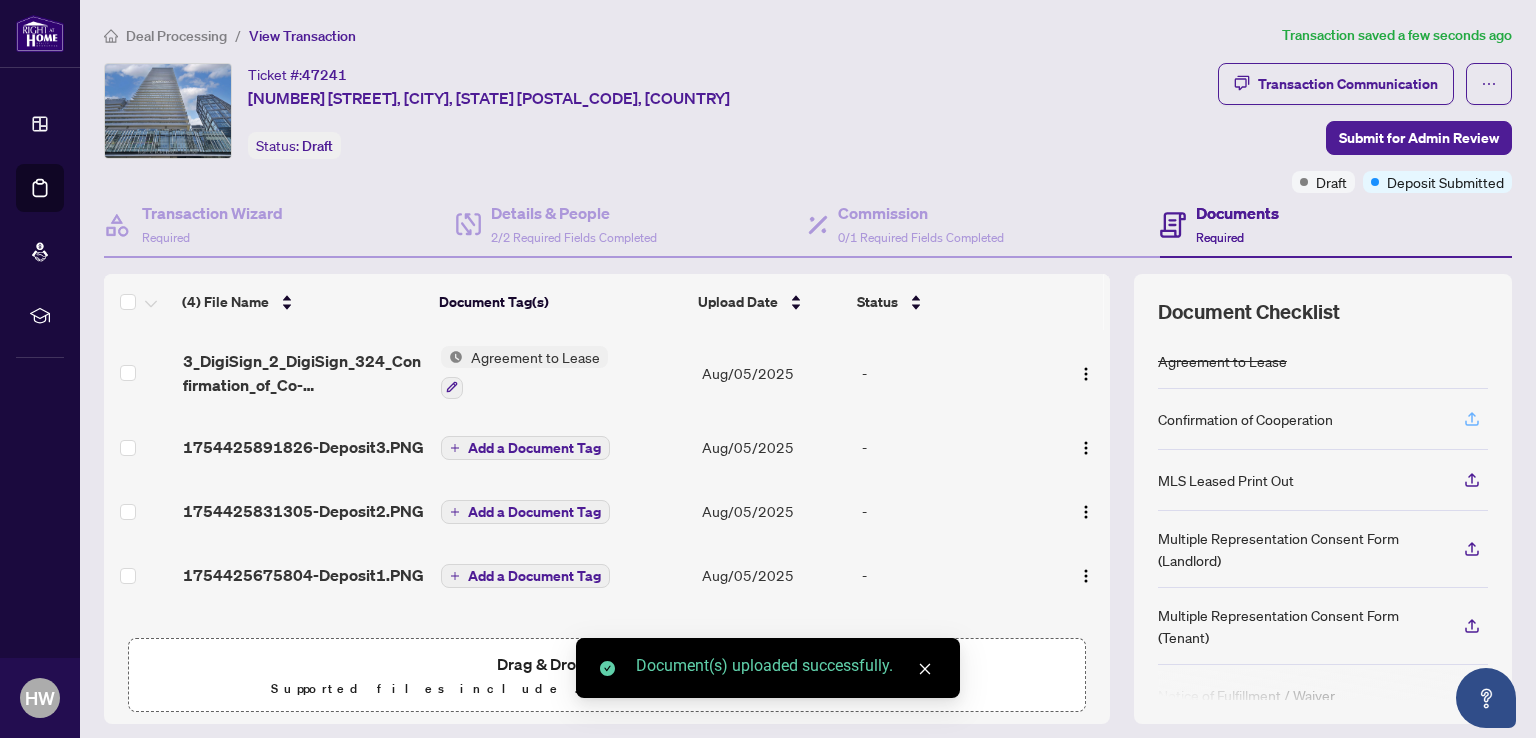 click 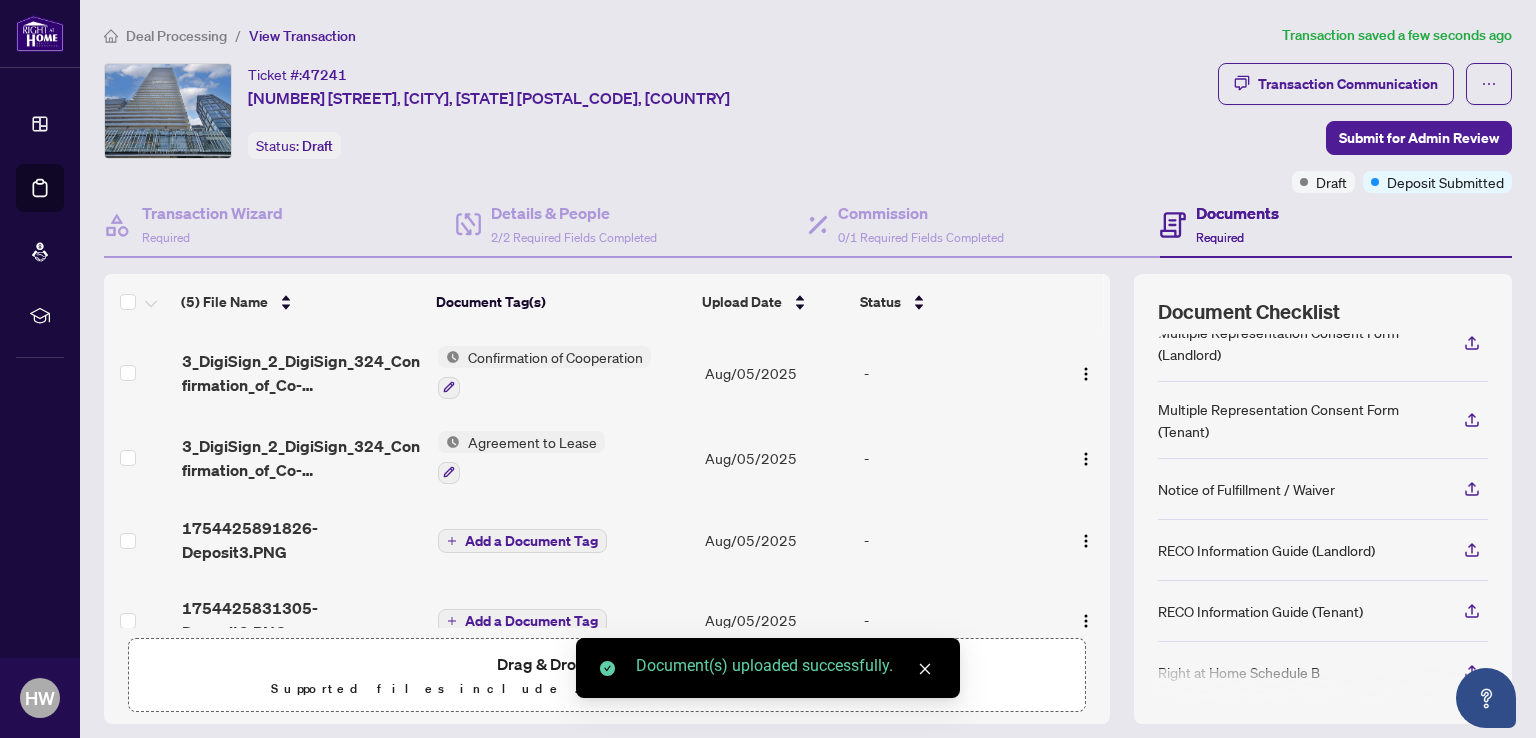 scroll, scrollTop: 100, scrollLeft: 0, axis: vertical 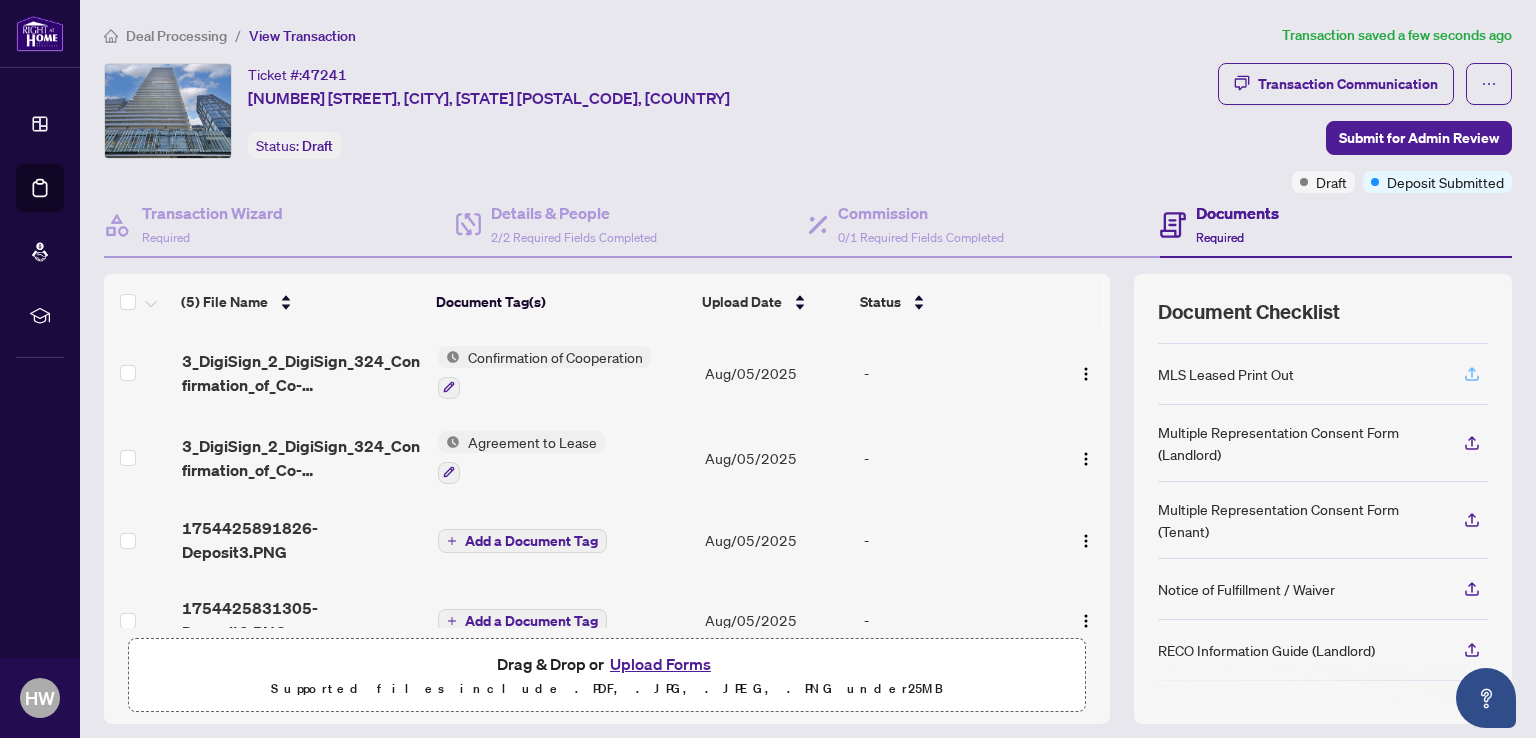 click 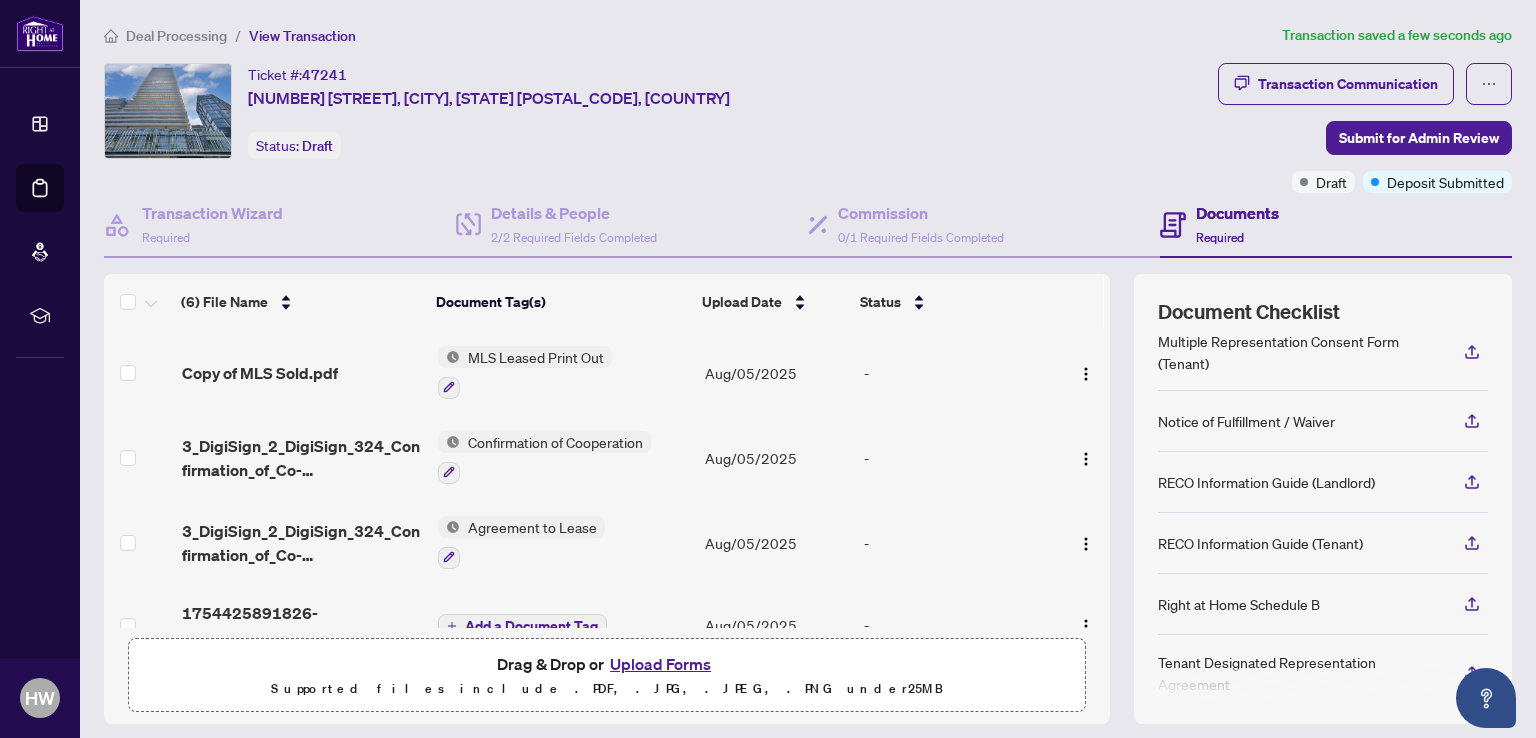 scroll, scrollTop: 279, scrollLeft: 0, axis: vertical 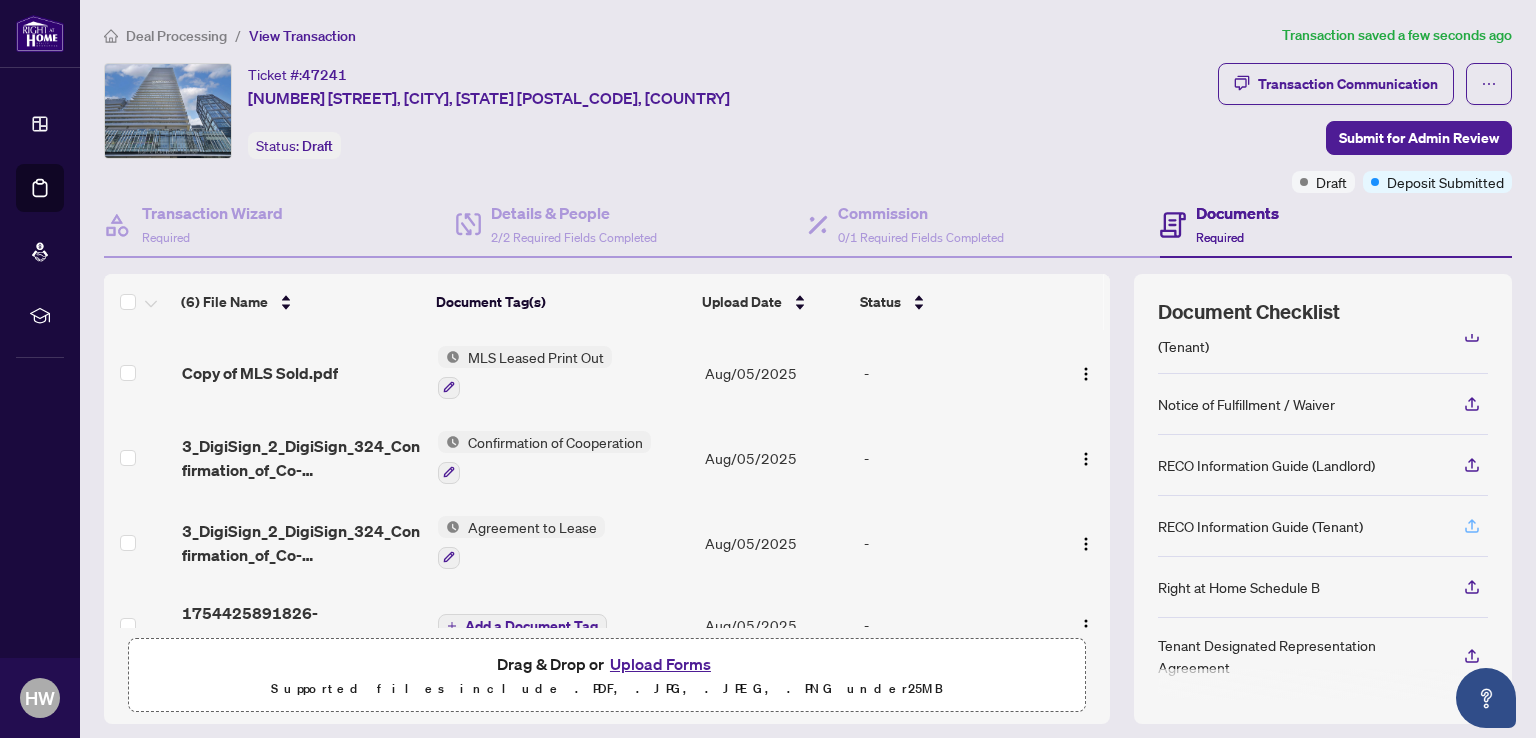click 